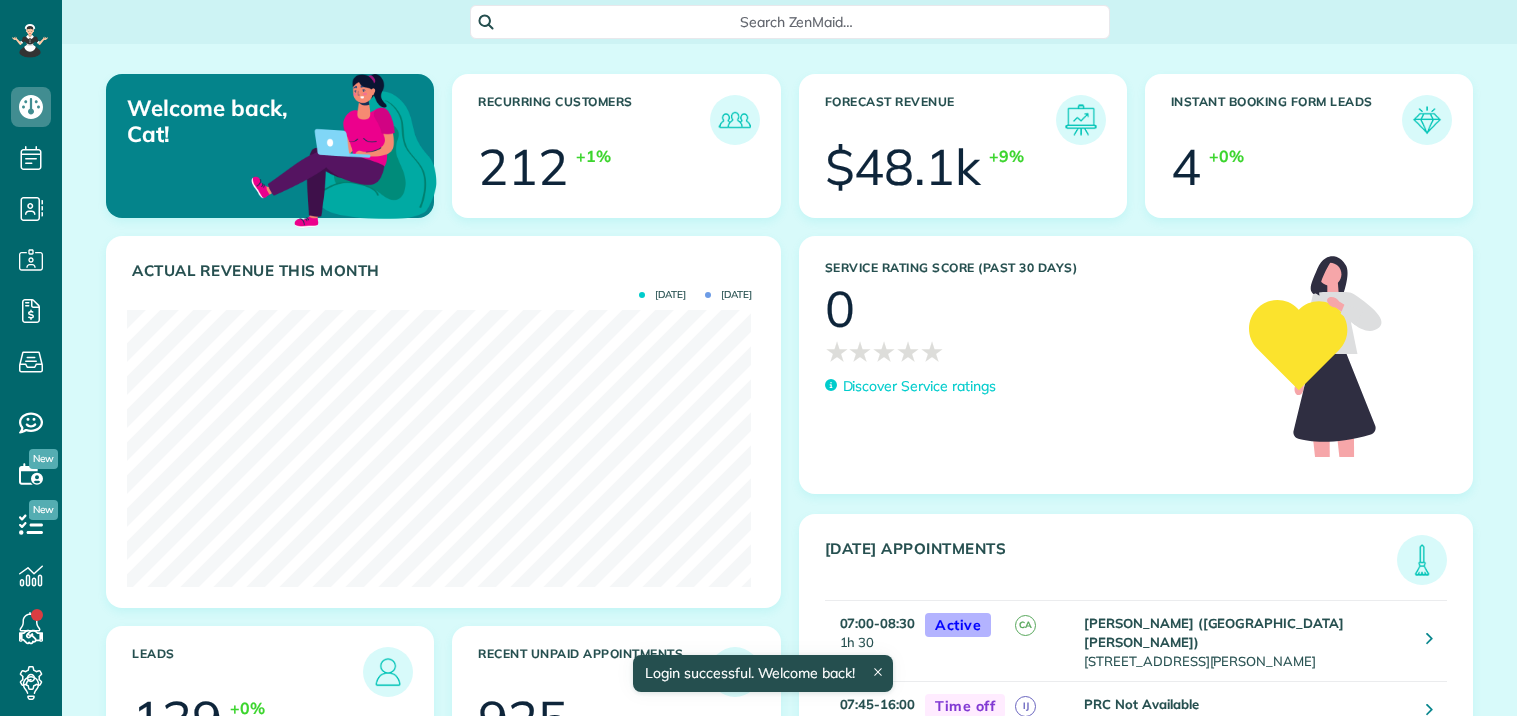 scroll, scrollTop: 0, scrollLeft: 0, axis: both 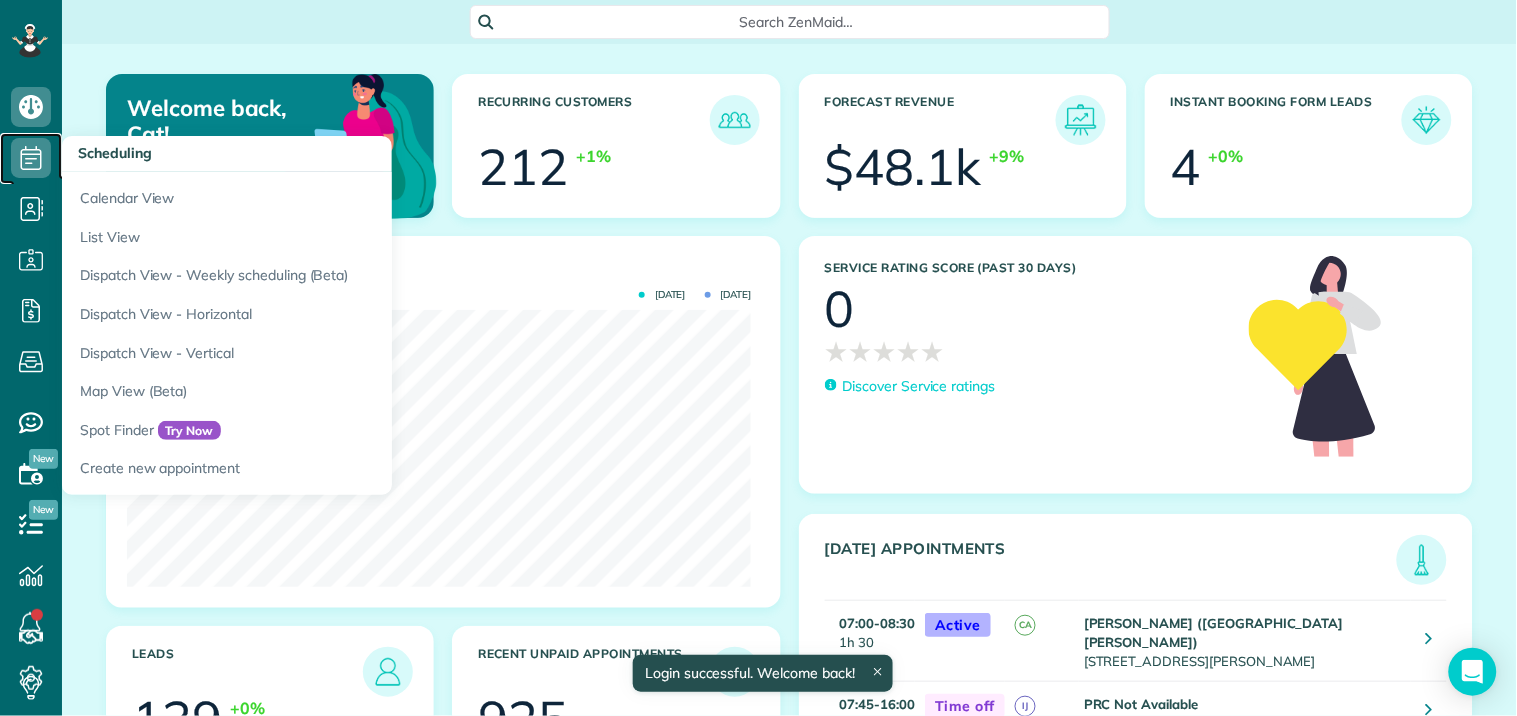 click 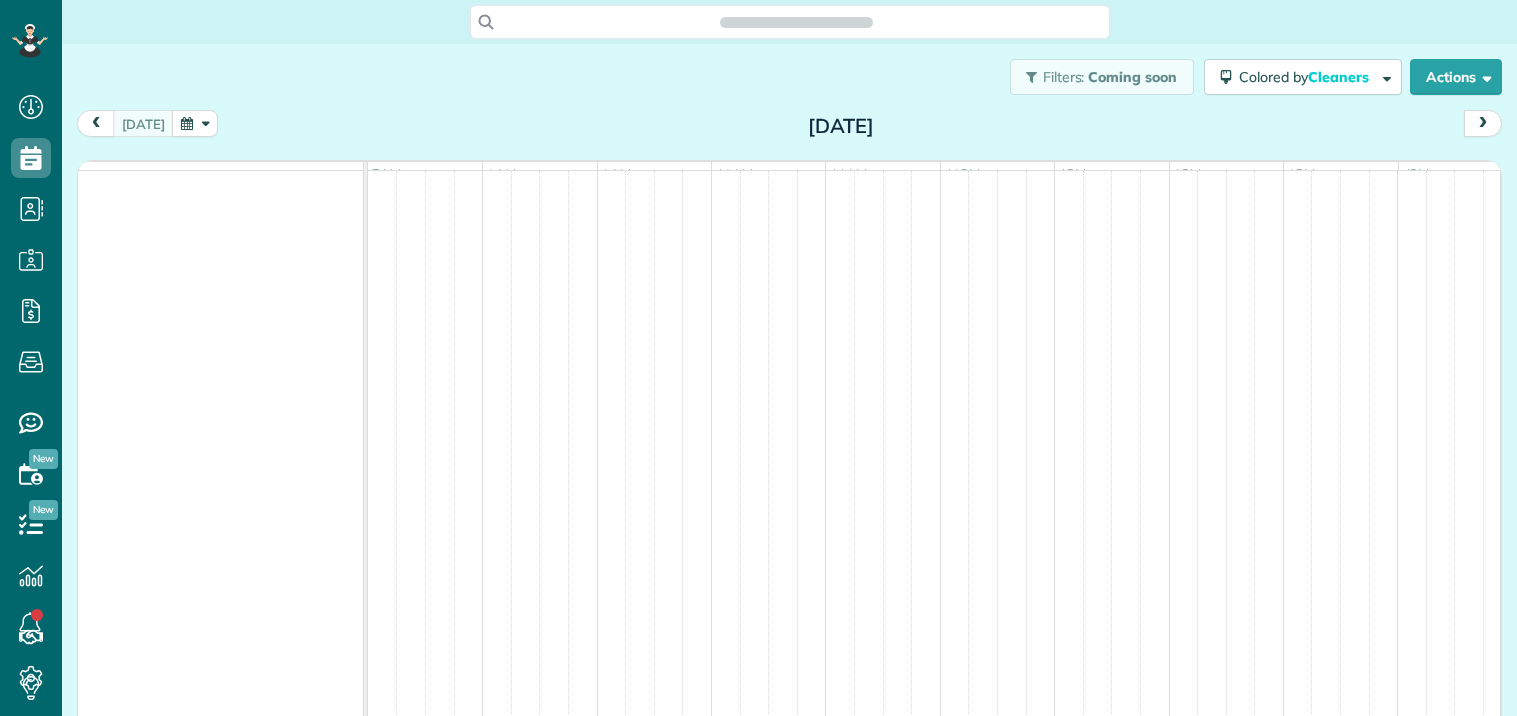 scroll, scrollTop: 0, scrollLeft: 0, axis: both 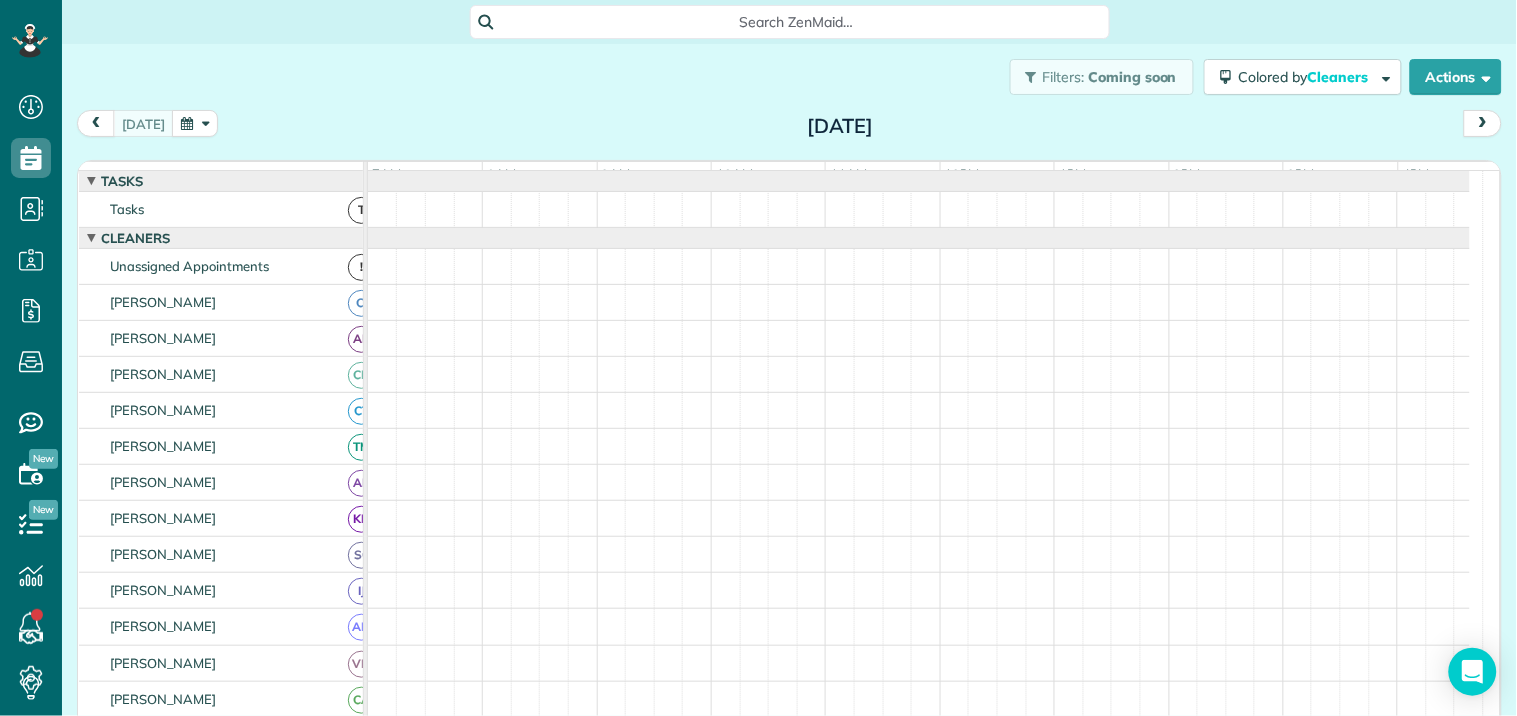 click at bounding box center [195, 123] 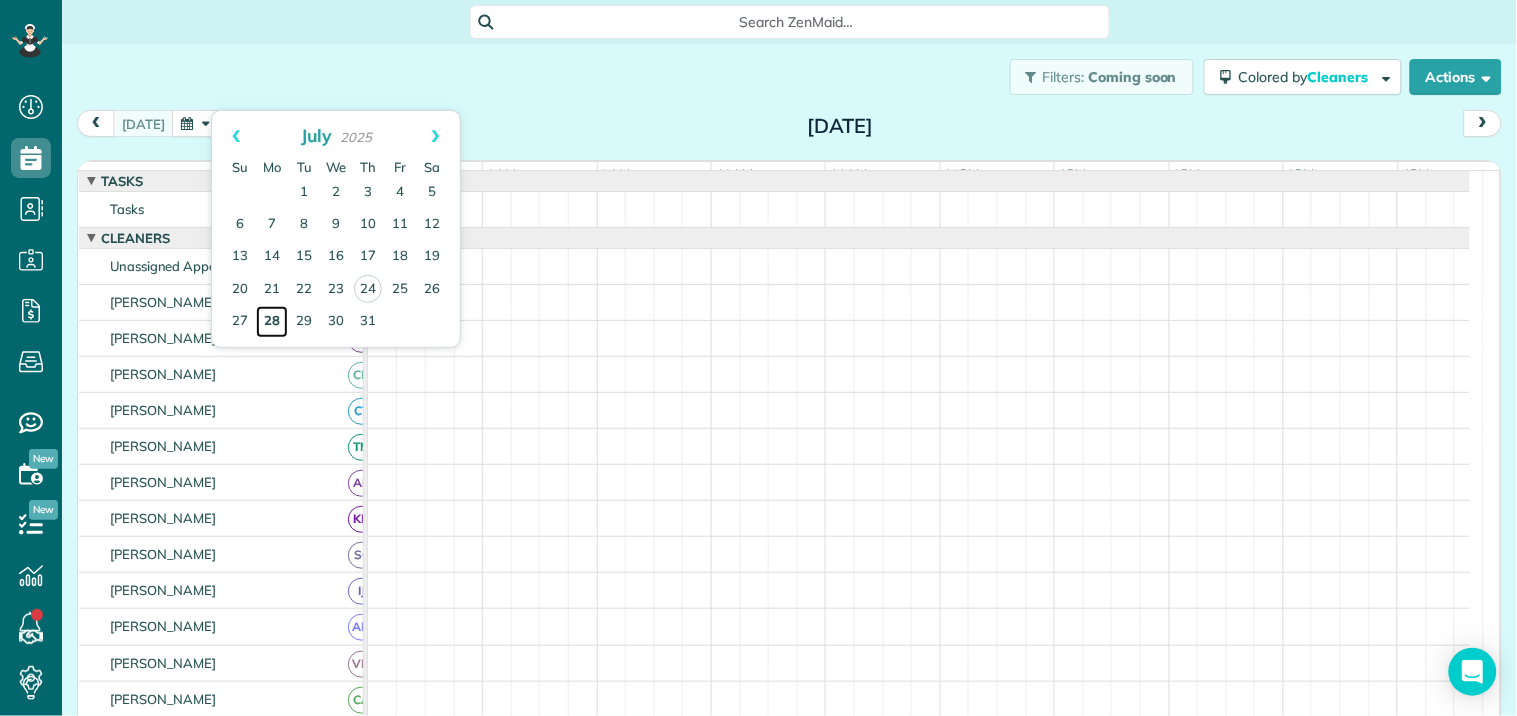click on "28" at bounding box center [272, 322] 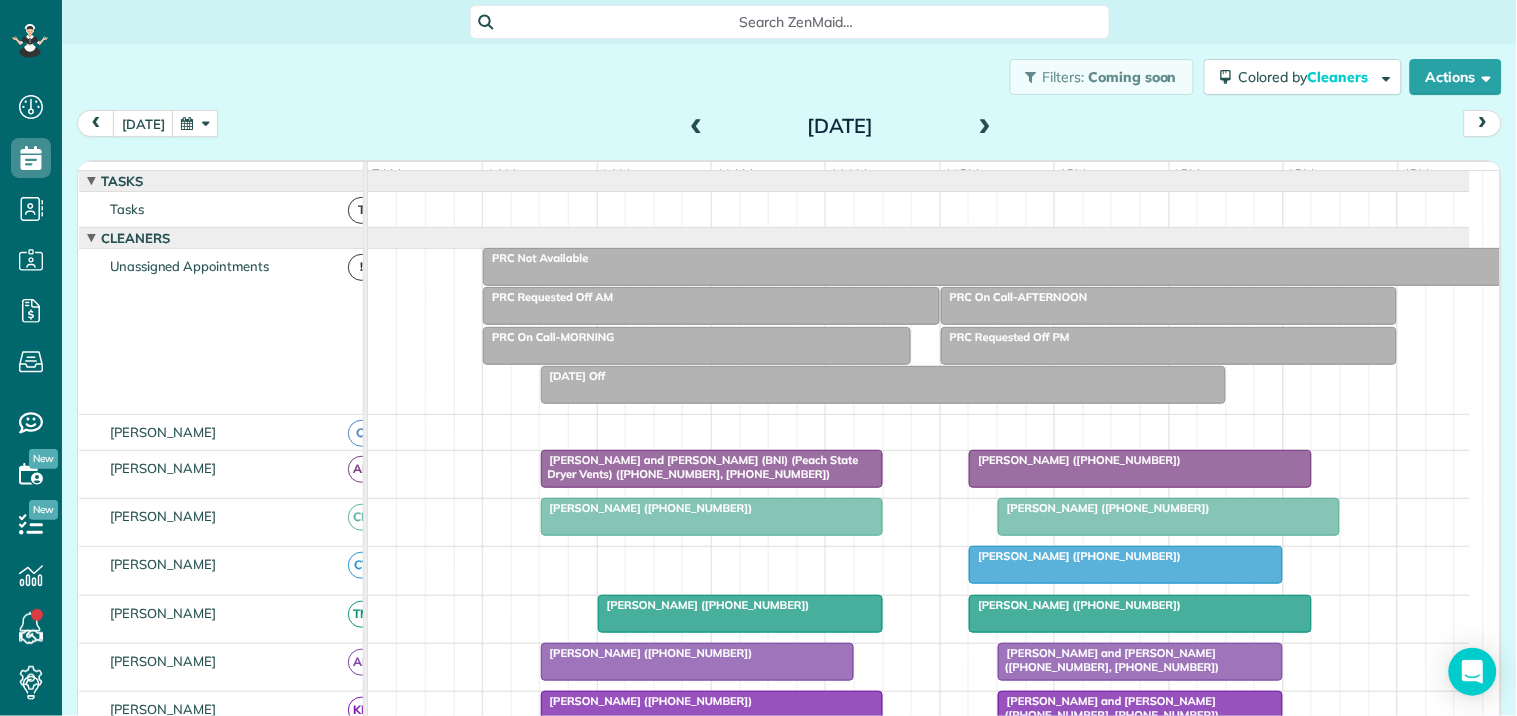 scroll, scrollTop: 387, scrollLeft: 0, axis: vertical 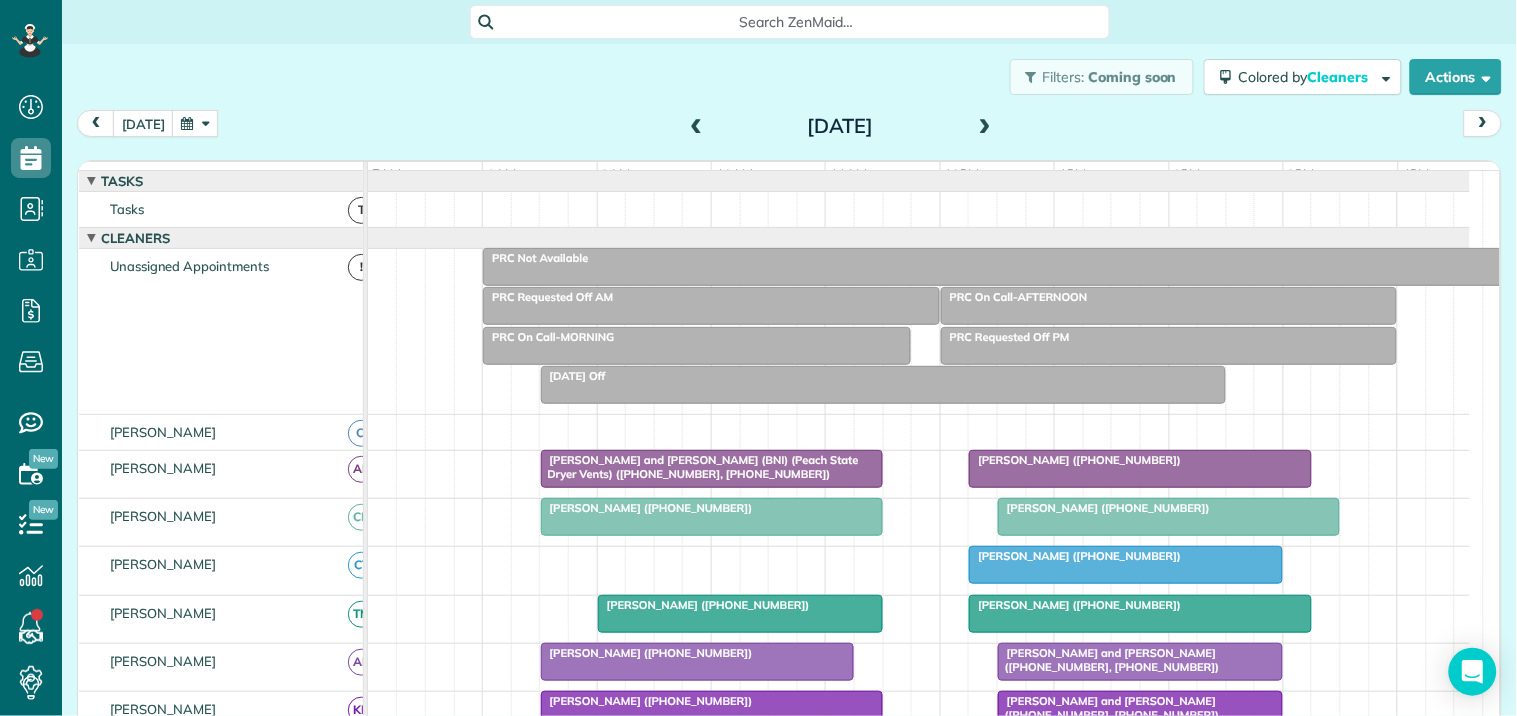 click on "PRC Not Available" at bounding box center (997, 258) 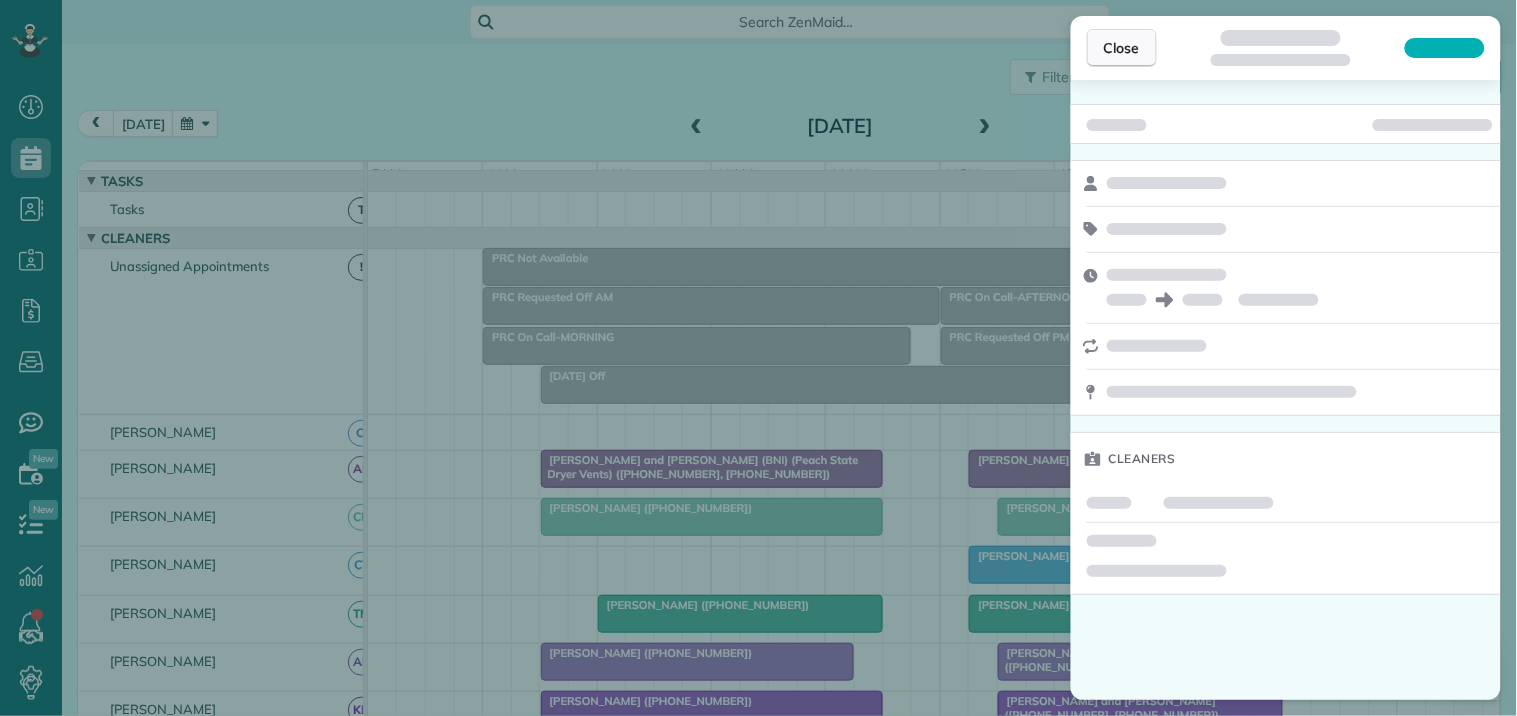 click on "Close" at bounding box center (1122, 48) 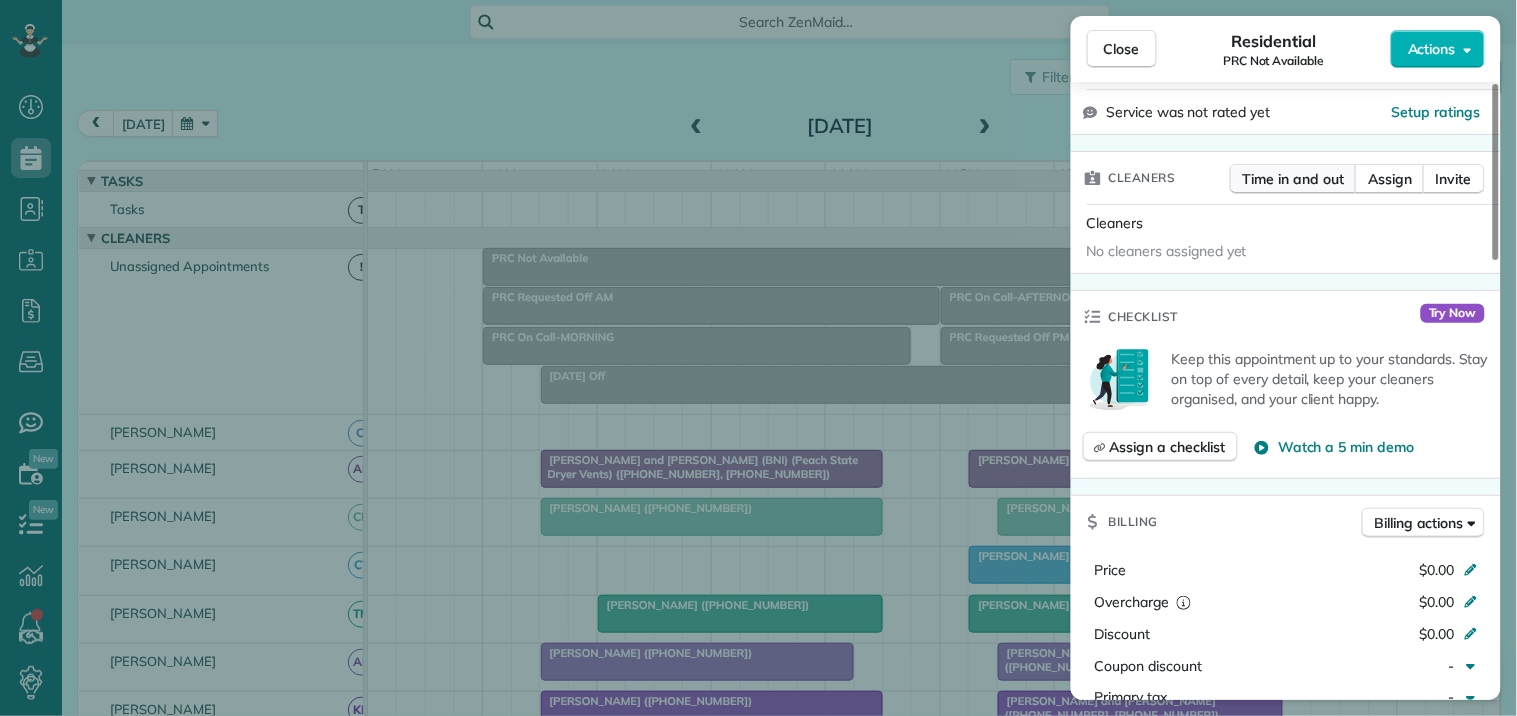 scroll, scrollTop: 444, scrollLeft: 0, axis: vertical 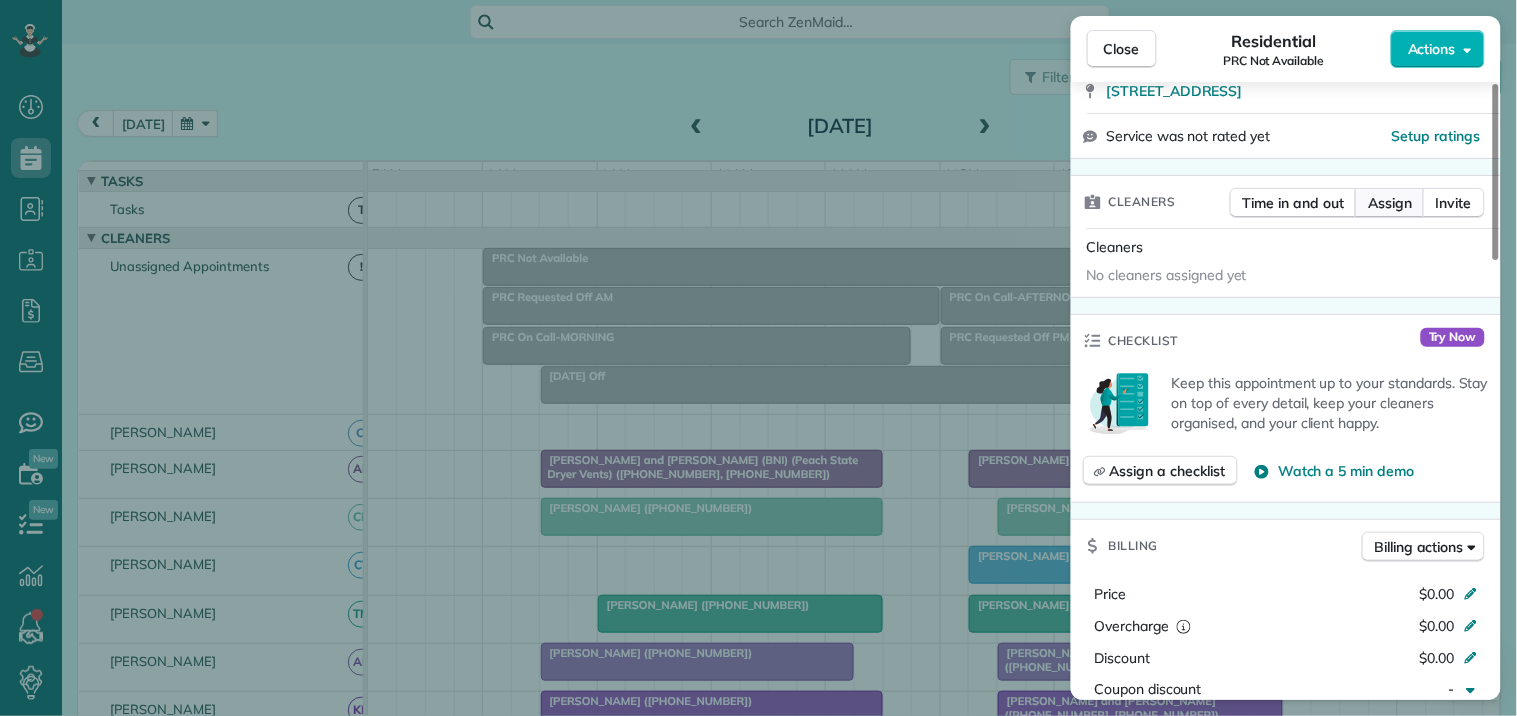 click on "Assign" at bounding box center [1390, 203] 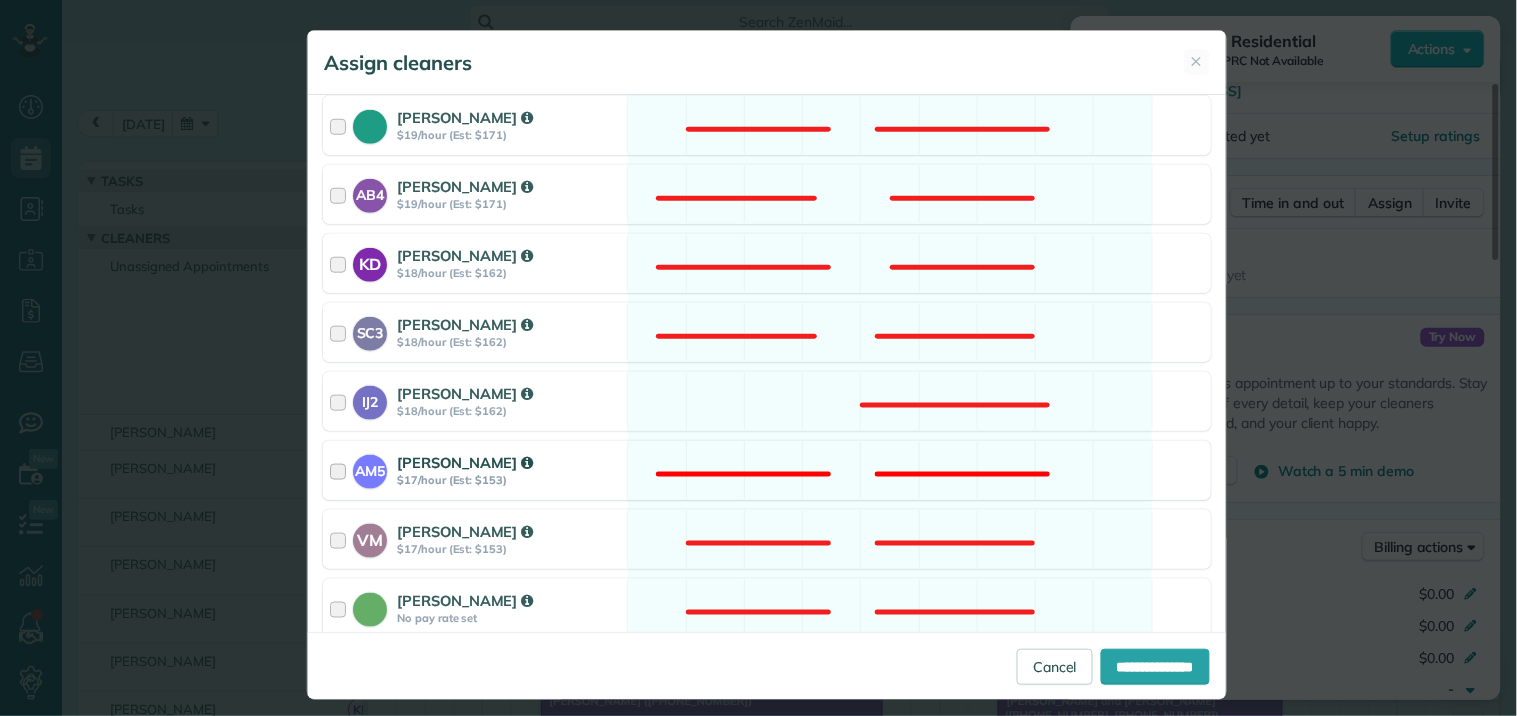scroll, scrollTop: 666, scrollLeft: 0, axis: vertical 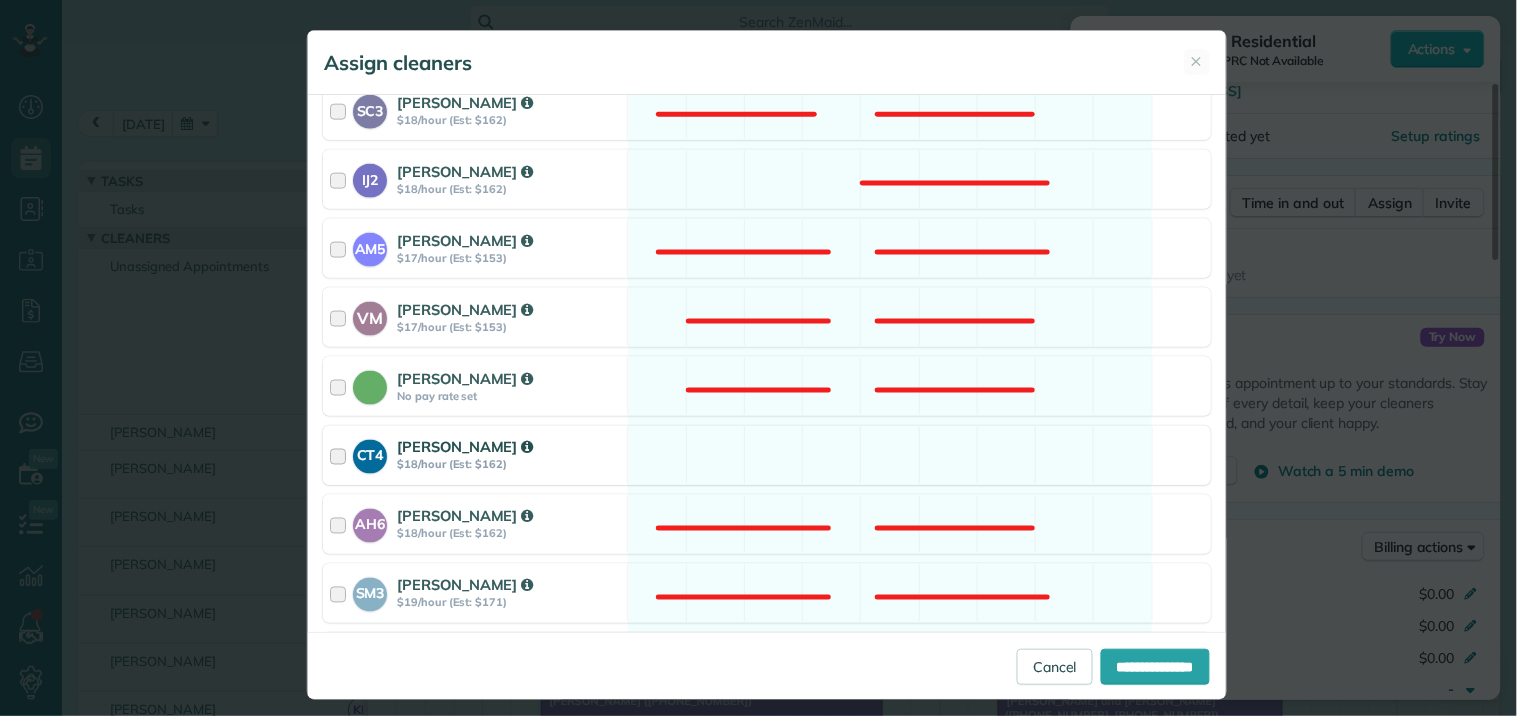 click on "CT4
Crystal Treece
$18/hour (Est: $162)
Available" at bounding box center [767, 455] 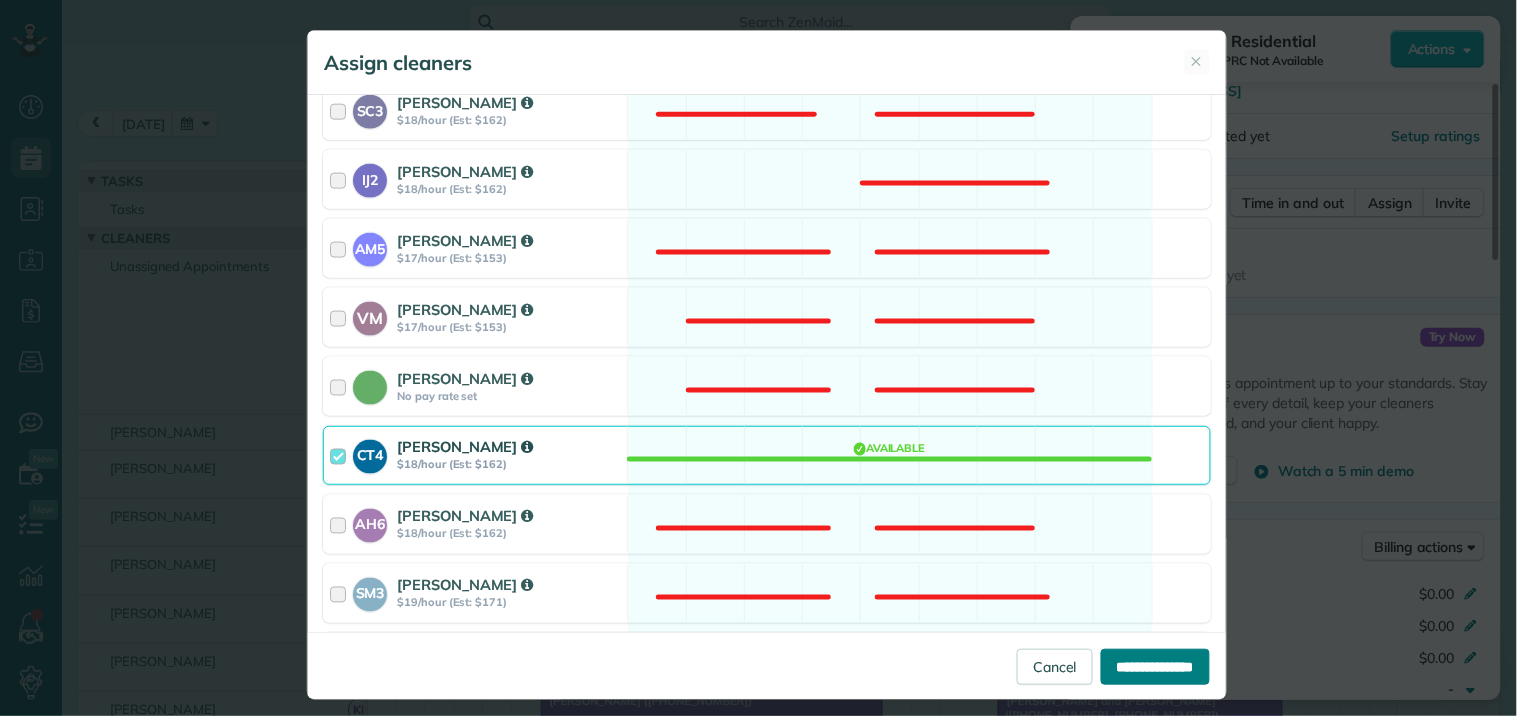 click on "**********" at bounding box center [1155, 667] 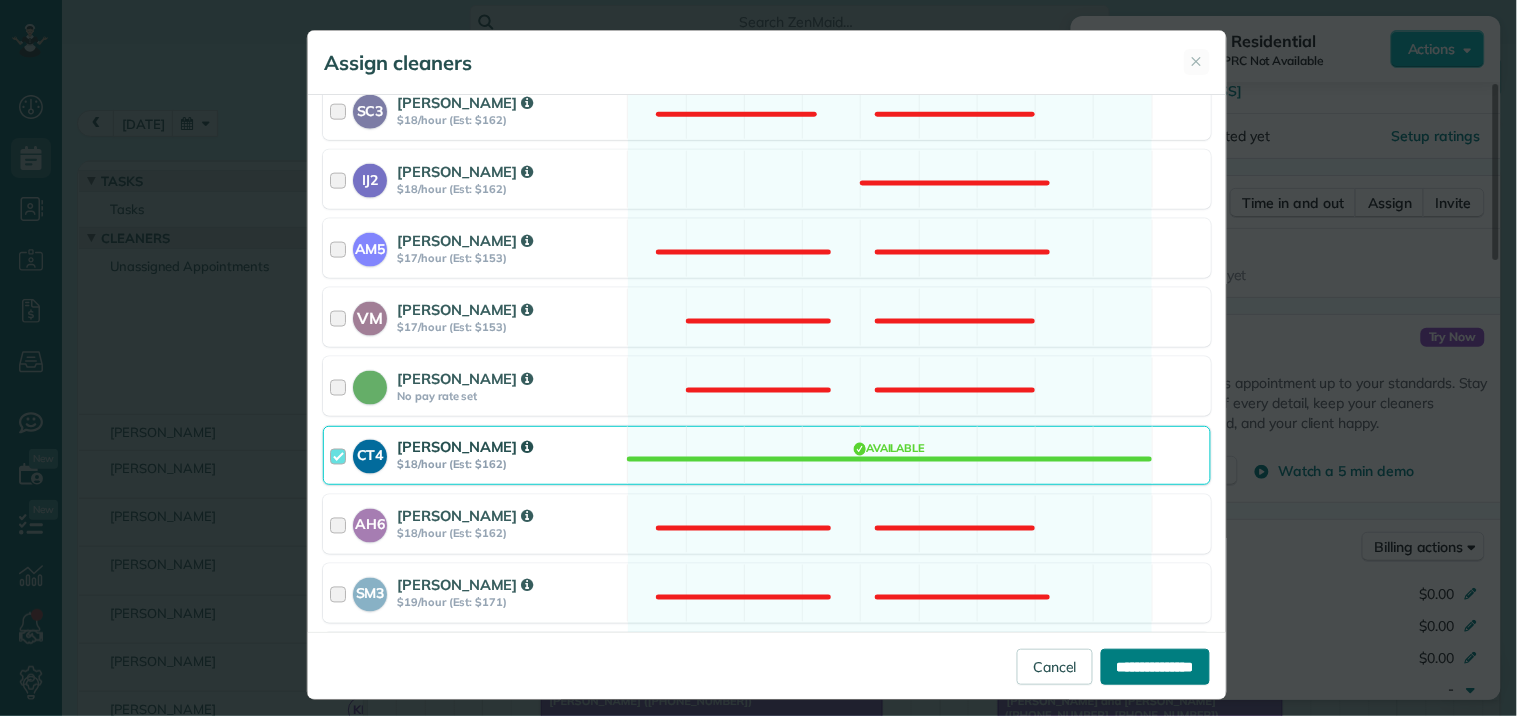 type on "**********" 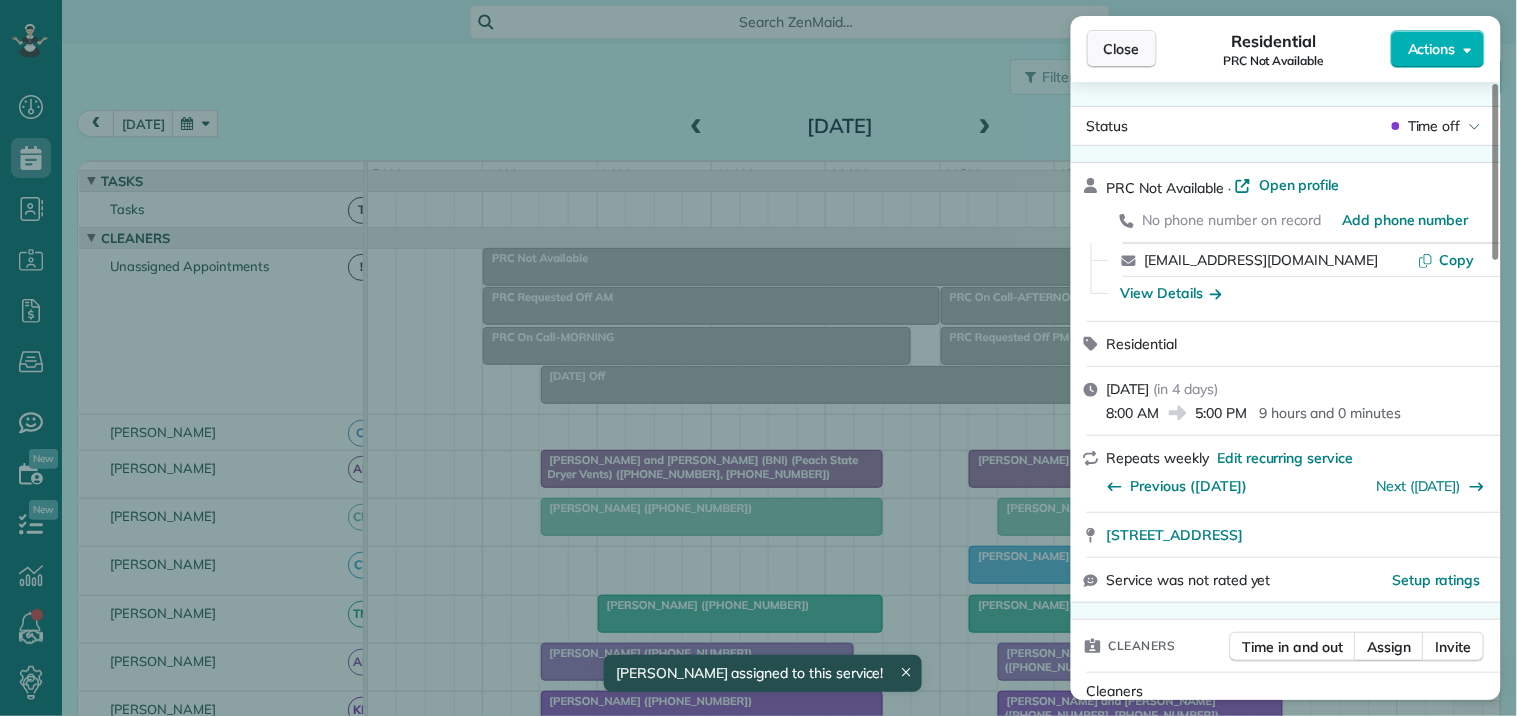 click on "Close" at bounding box center [1122, 49] 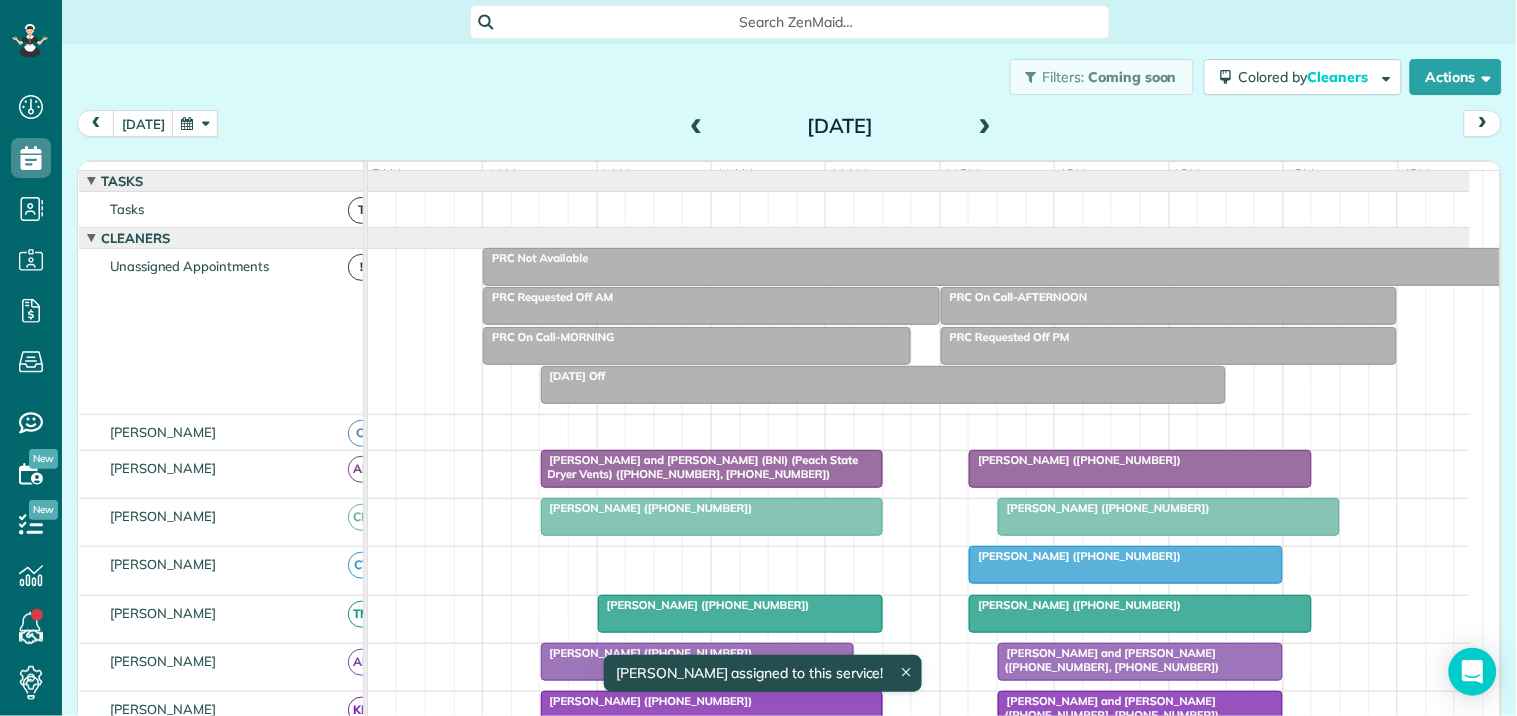click on "Monday Jul 28, 2025" at bounding box center (841, 126) 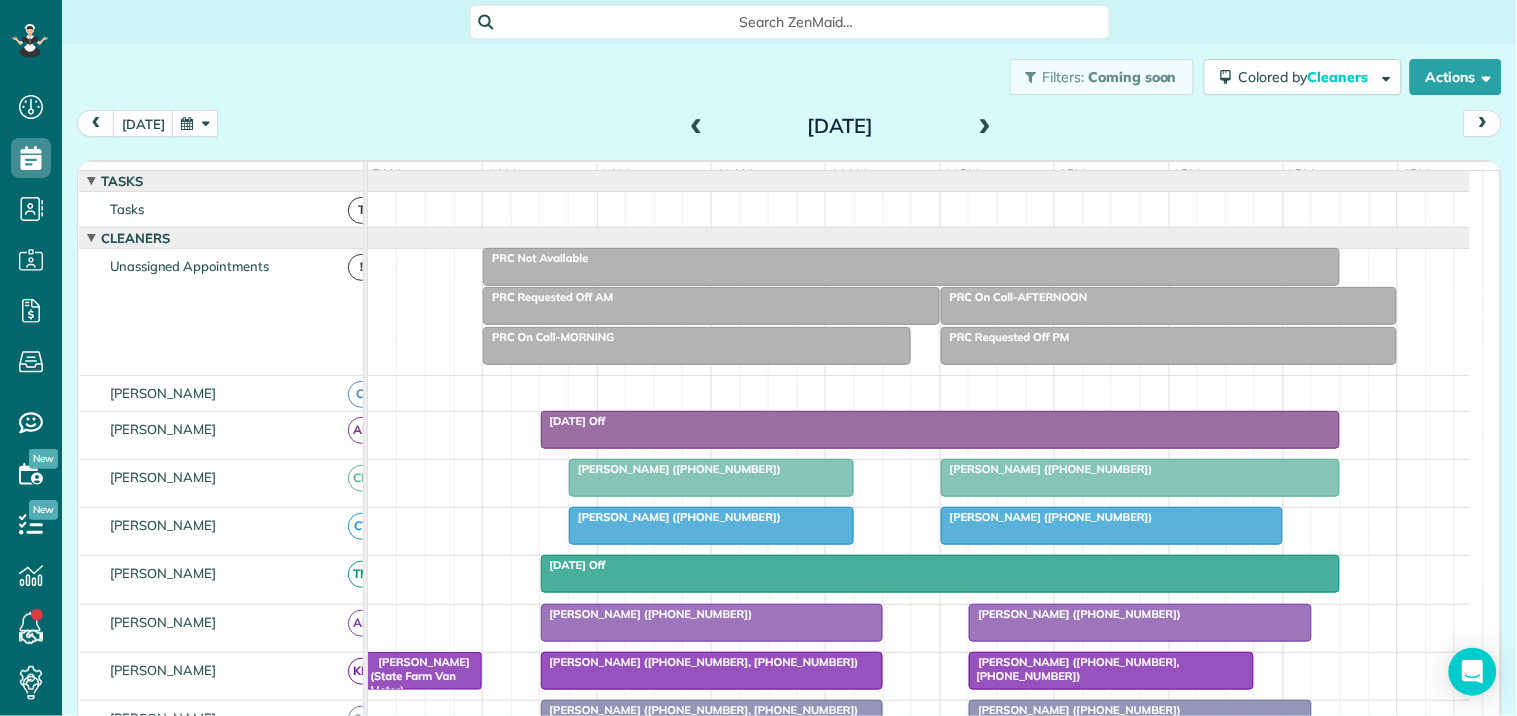 click at bounding box center (697, 127) 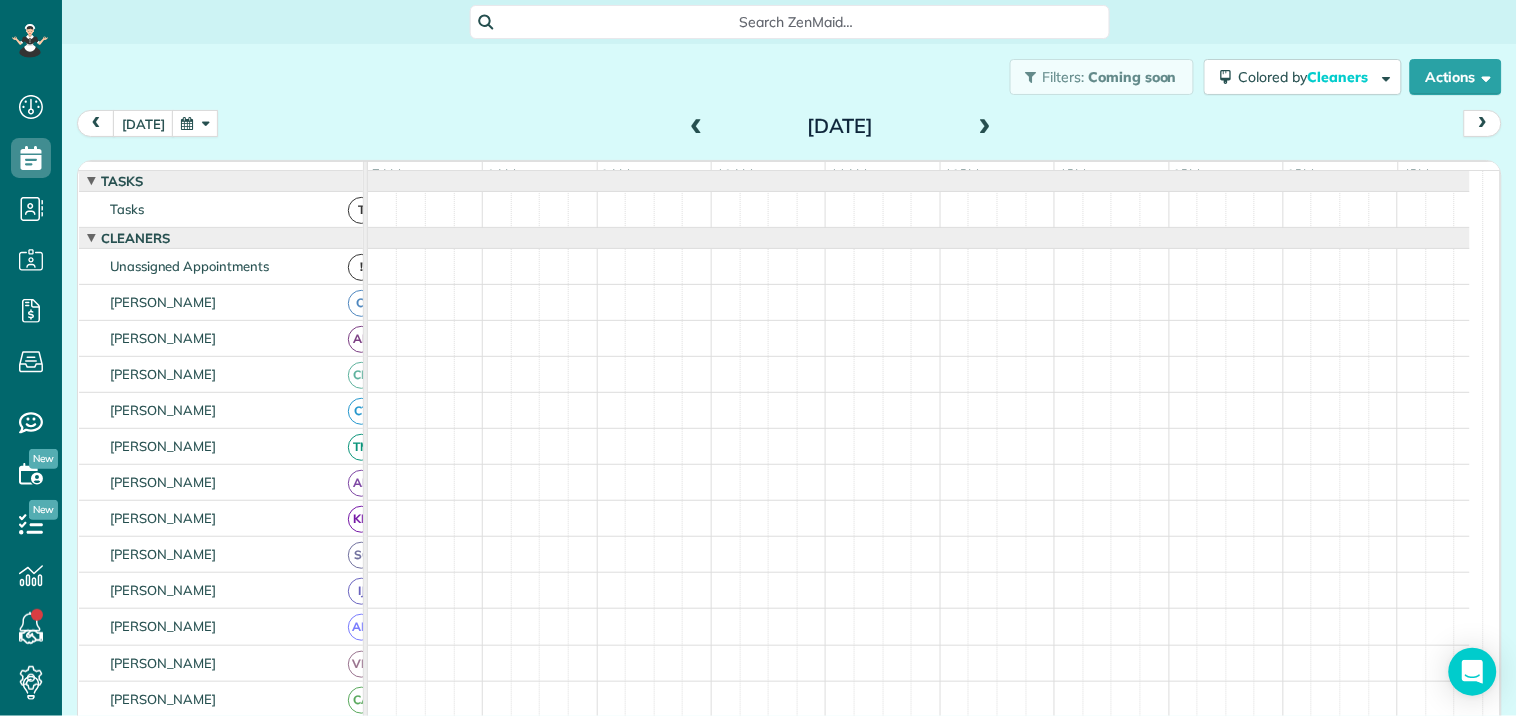 scroll, scrollTop: 438, scrollLeft: 0, axis: vertical 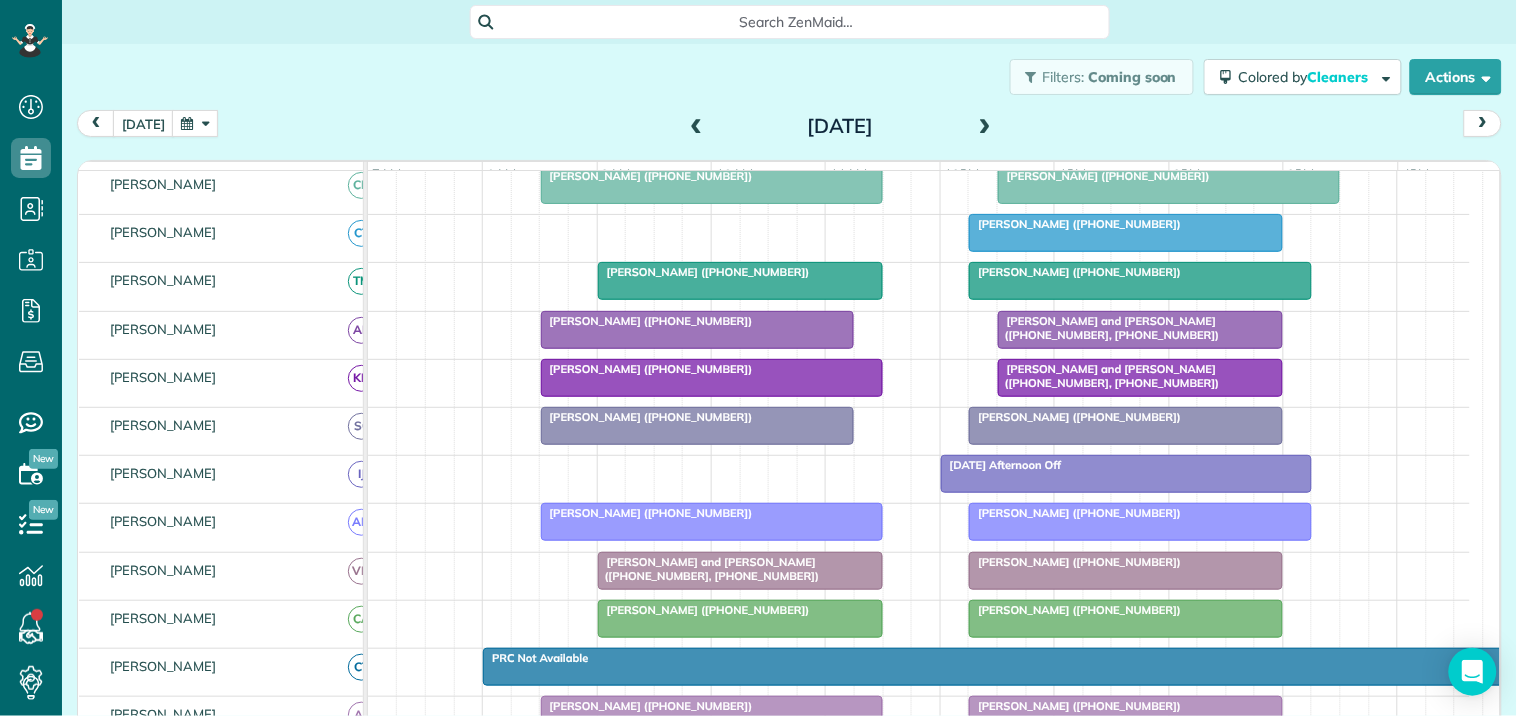 click at bounding box center (985, 127) 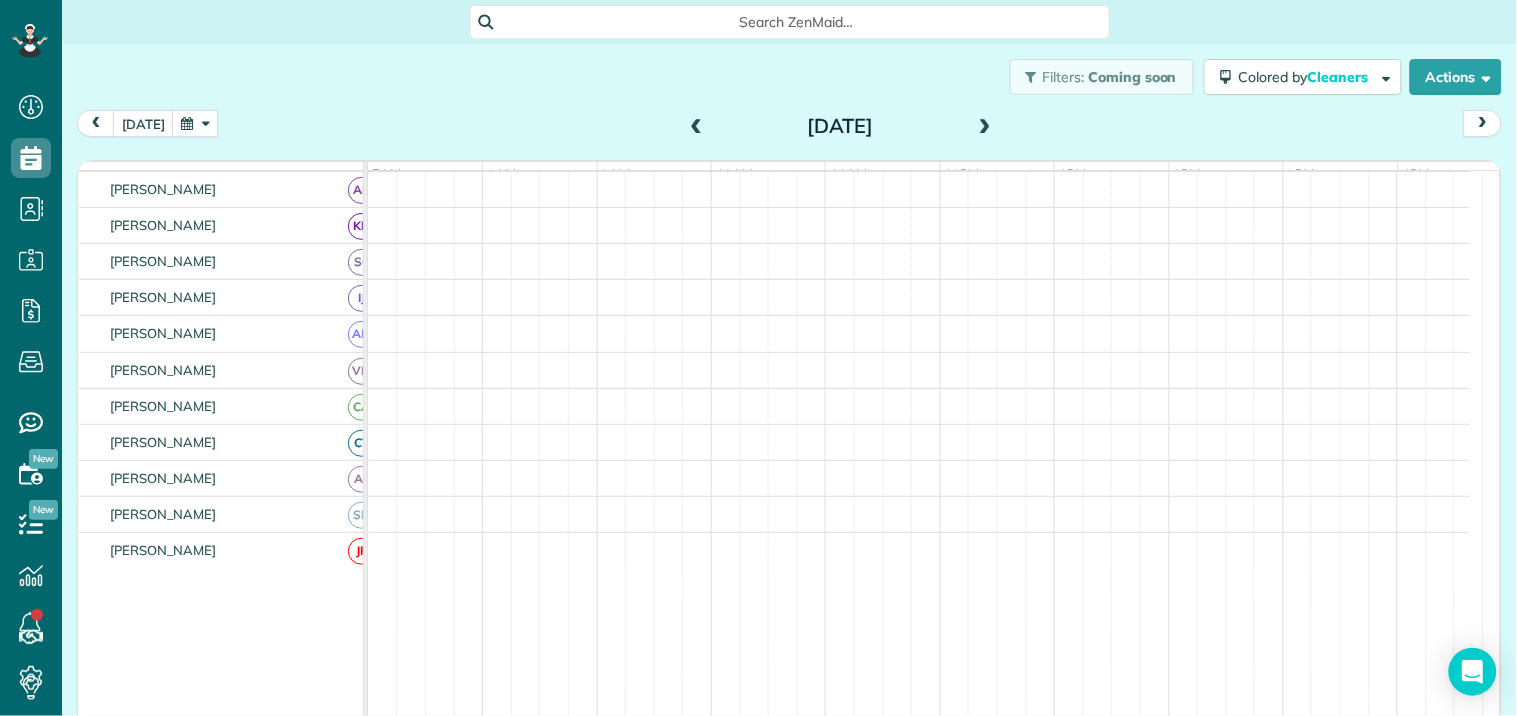 scroll, scrollTop: 178, scrollLeft: 0, axis: vertical 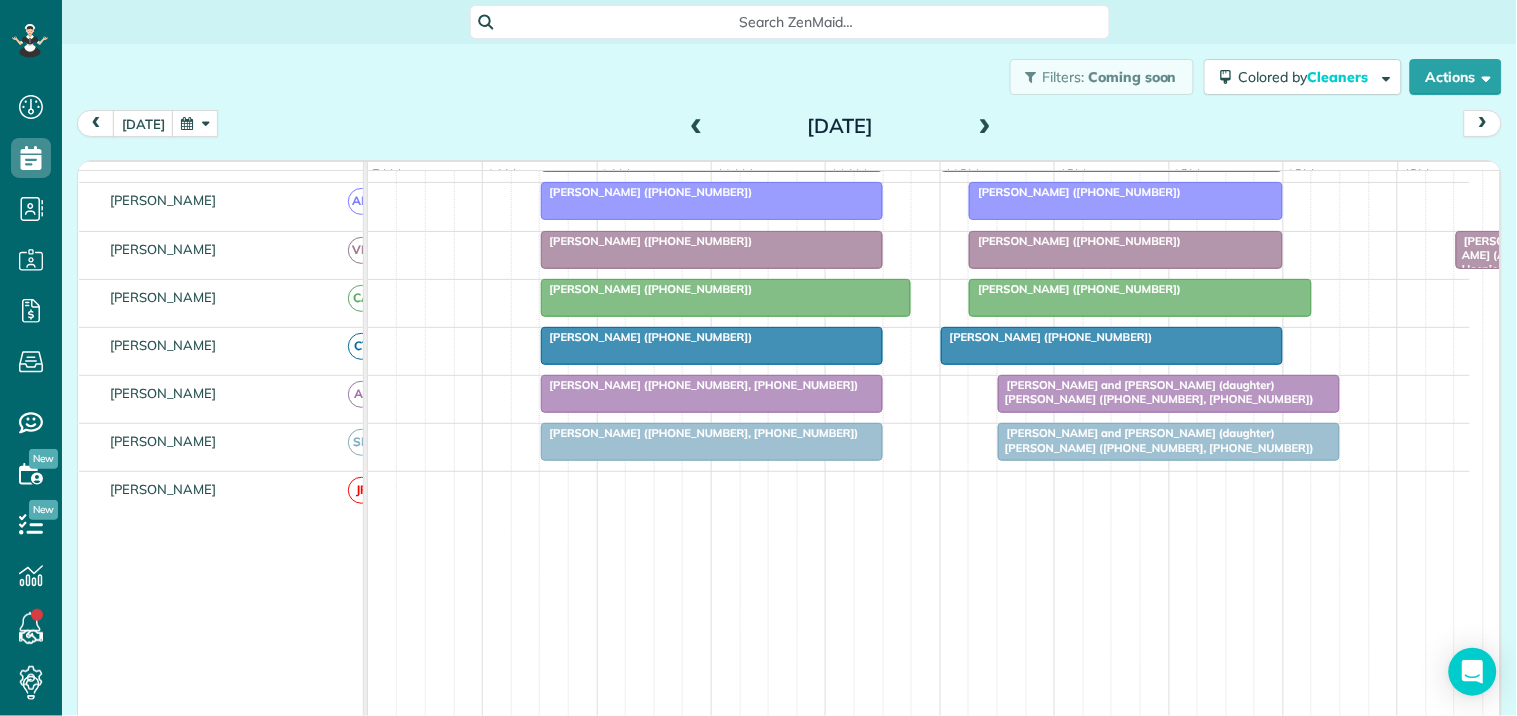 click at bounding box center [985, 127] 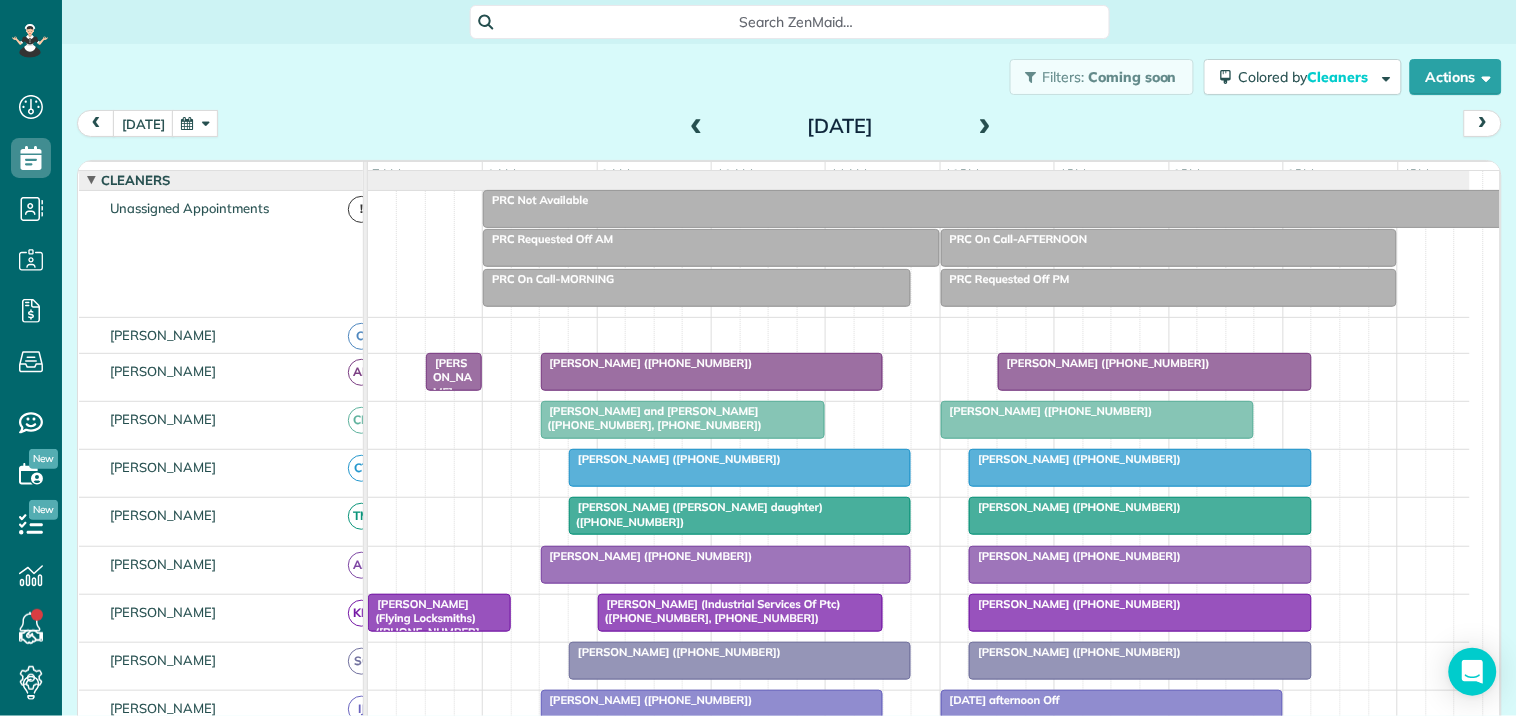 click on "PRC Not Available" at bounding box center [997, 200] 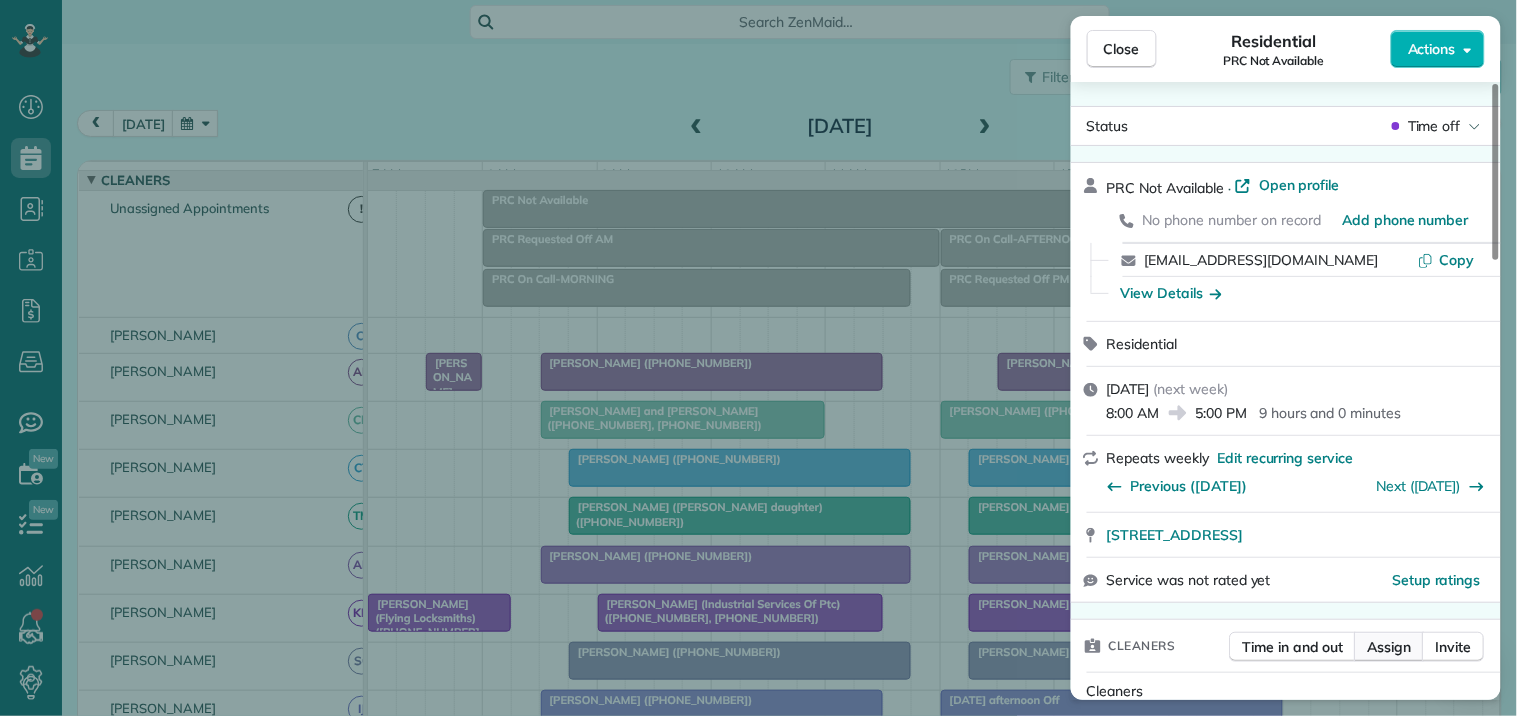 click on "Assign" at bounding box center [1390, 647] 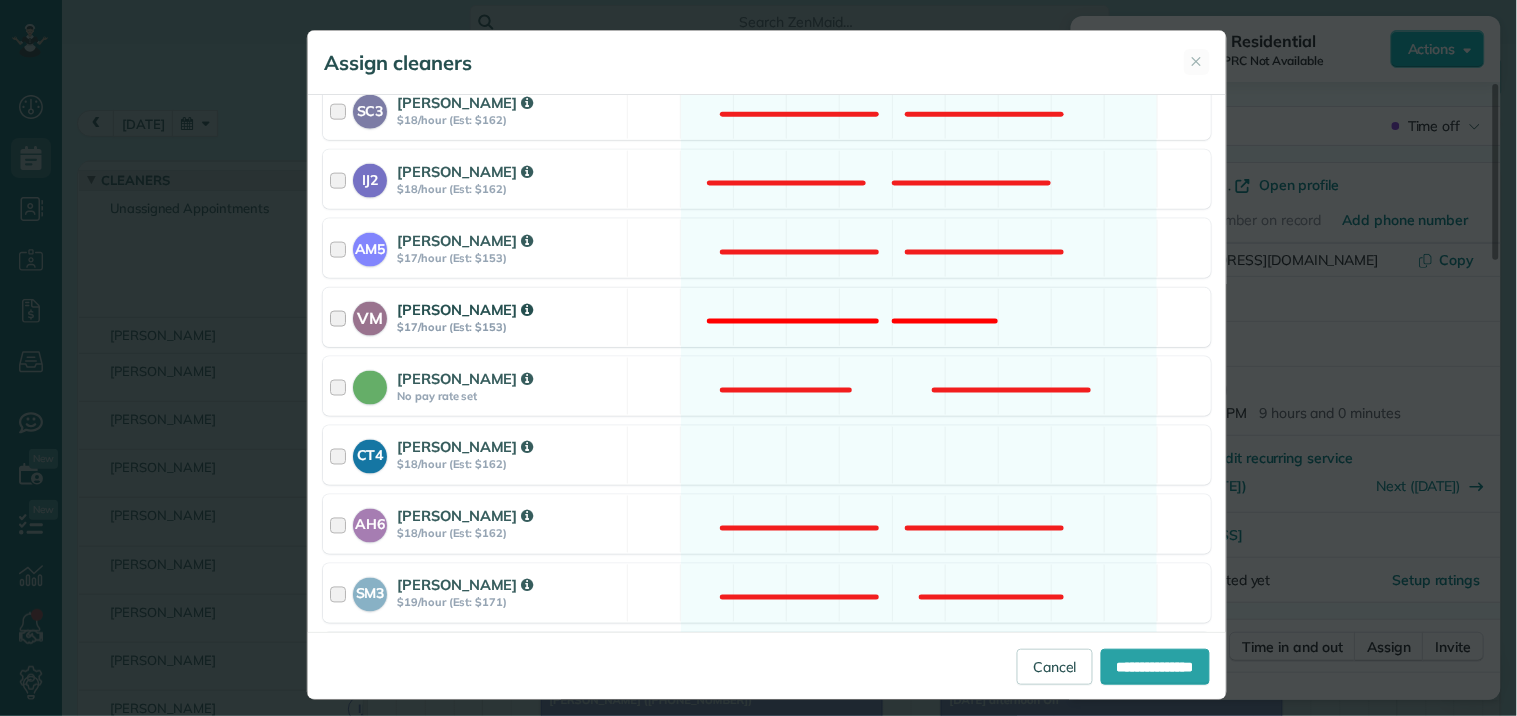 click on "CT4
Crystal Treece
$18/hour (Est: $162)
Available" at bounding box center [767, 455] 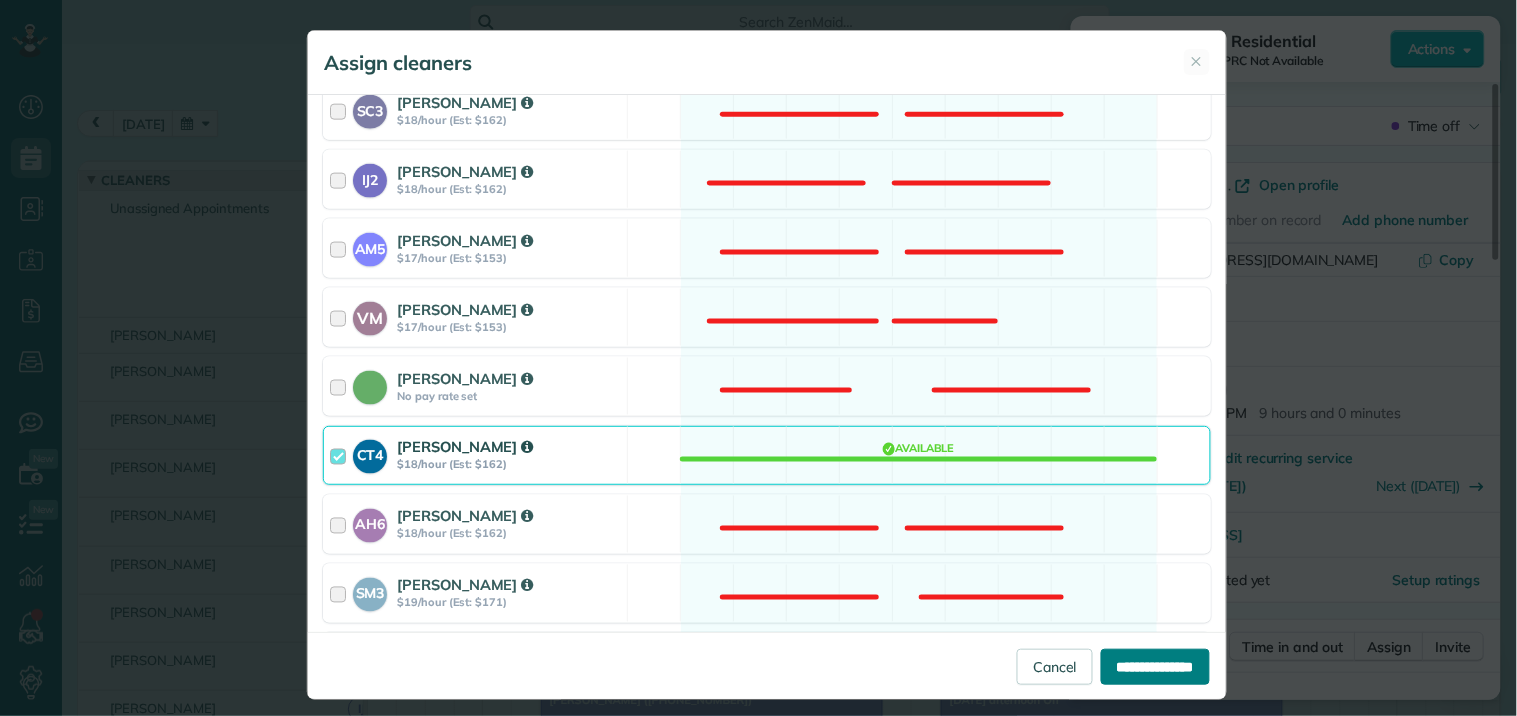 click on "**********" at bounding box center (1155, 667) 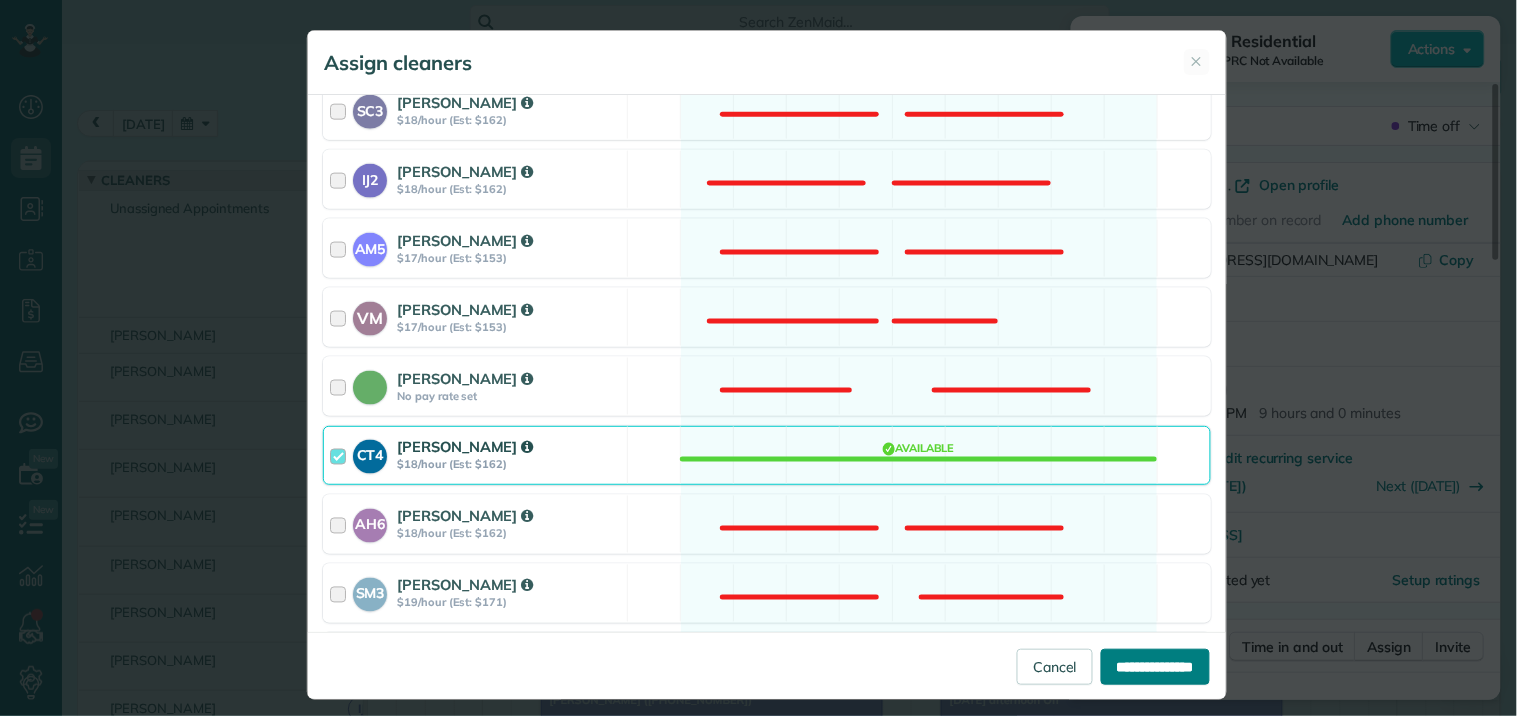 type on "**********" 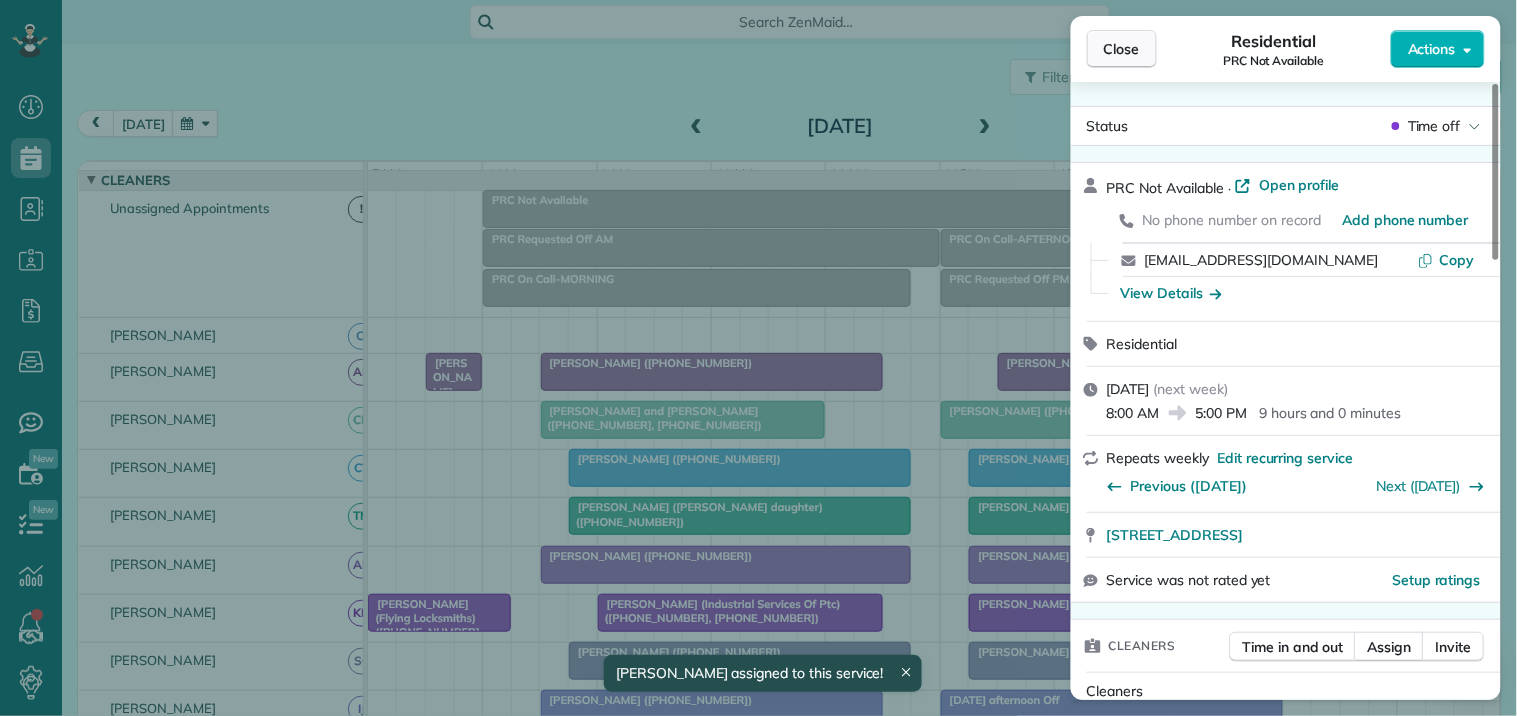 click on "Close" at bounding box center (1122, 49) 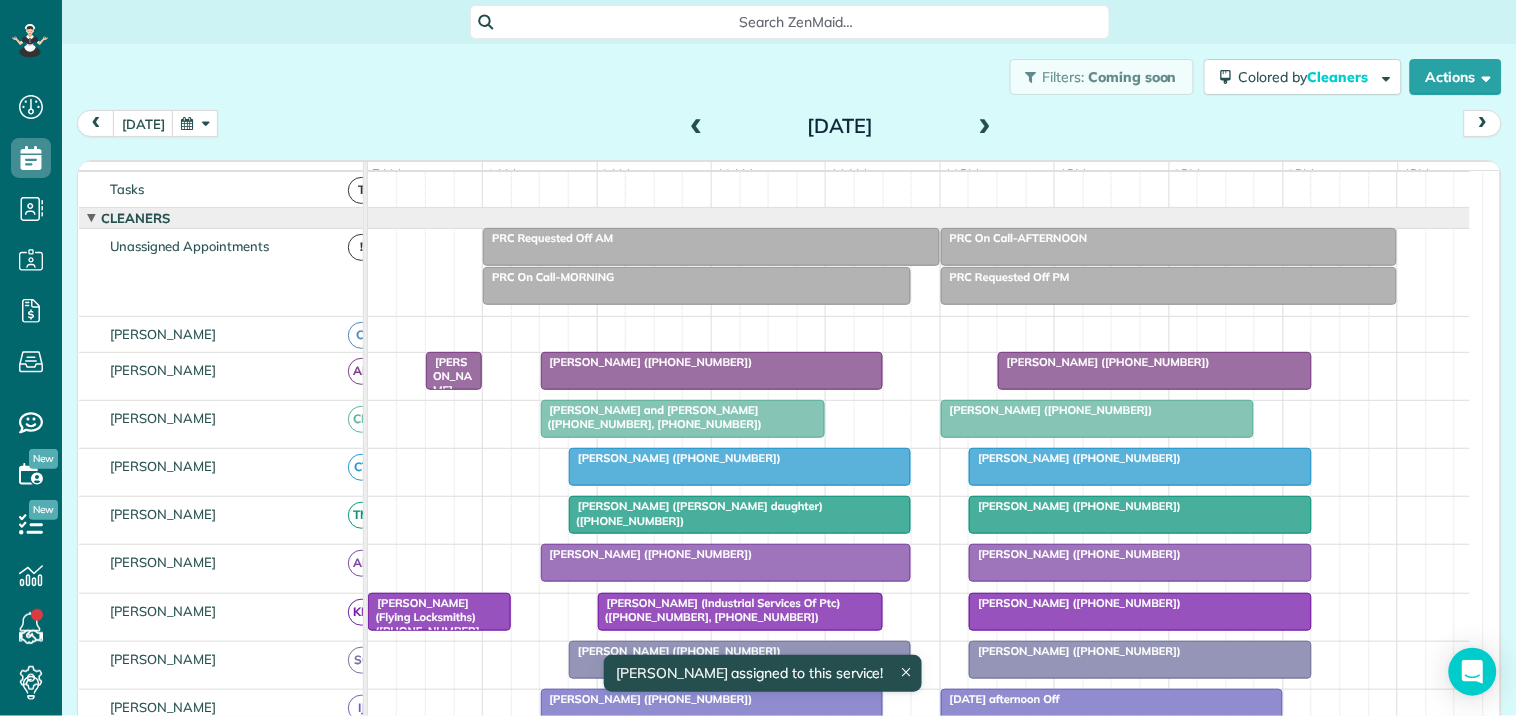 click at bounding box center (985, 127) 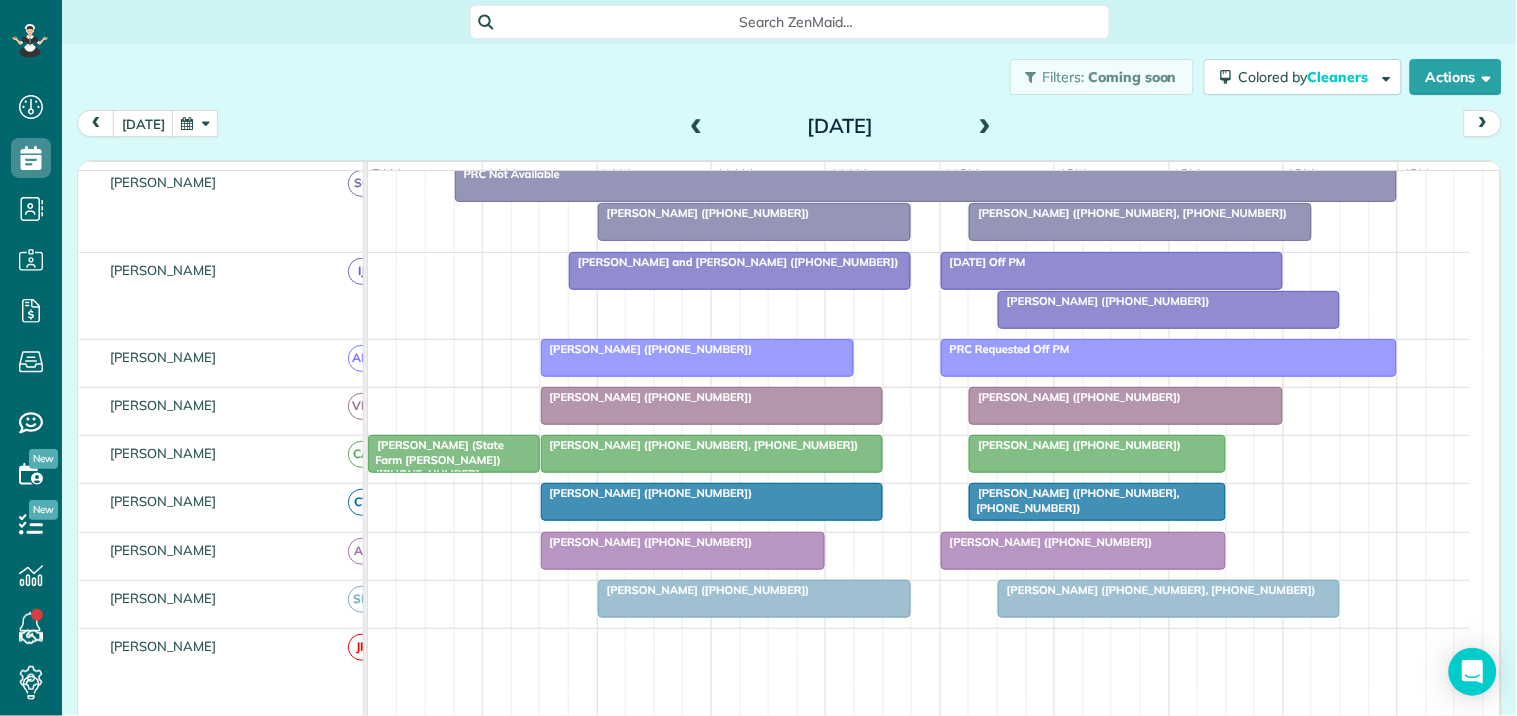 click at bounding box center [985, 127] 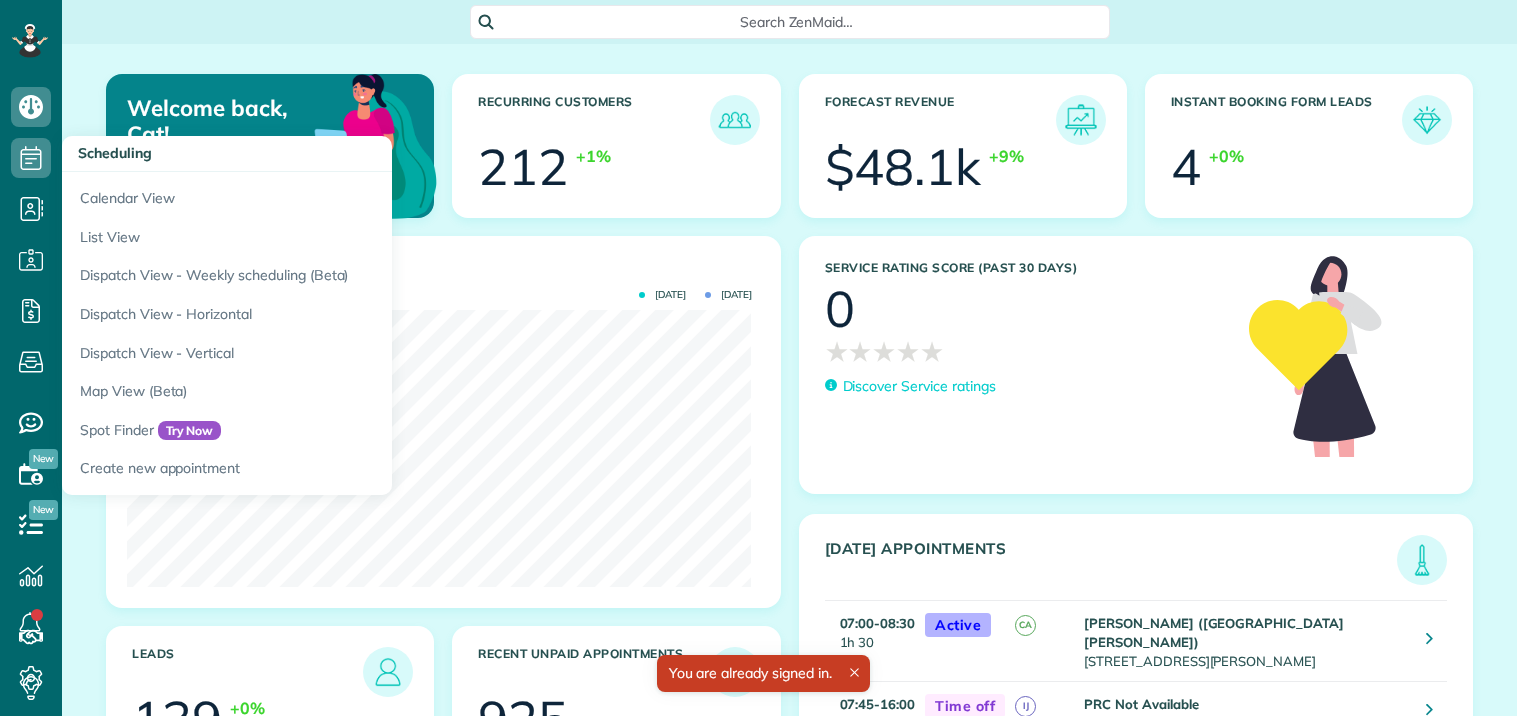 scroll, scrollTop: 0, scrollLeft: 0, axis: both 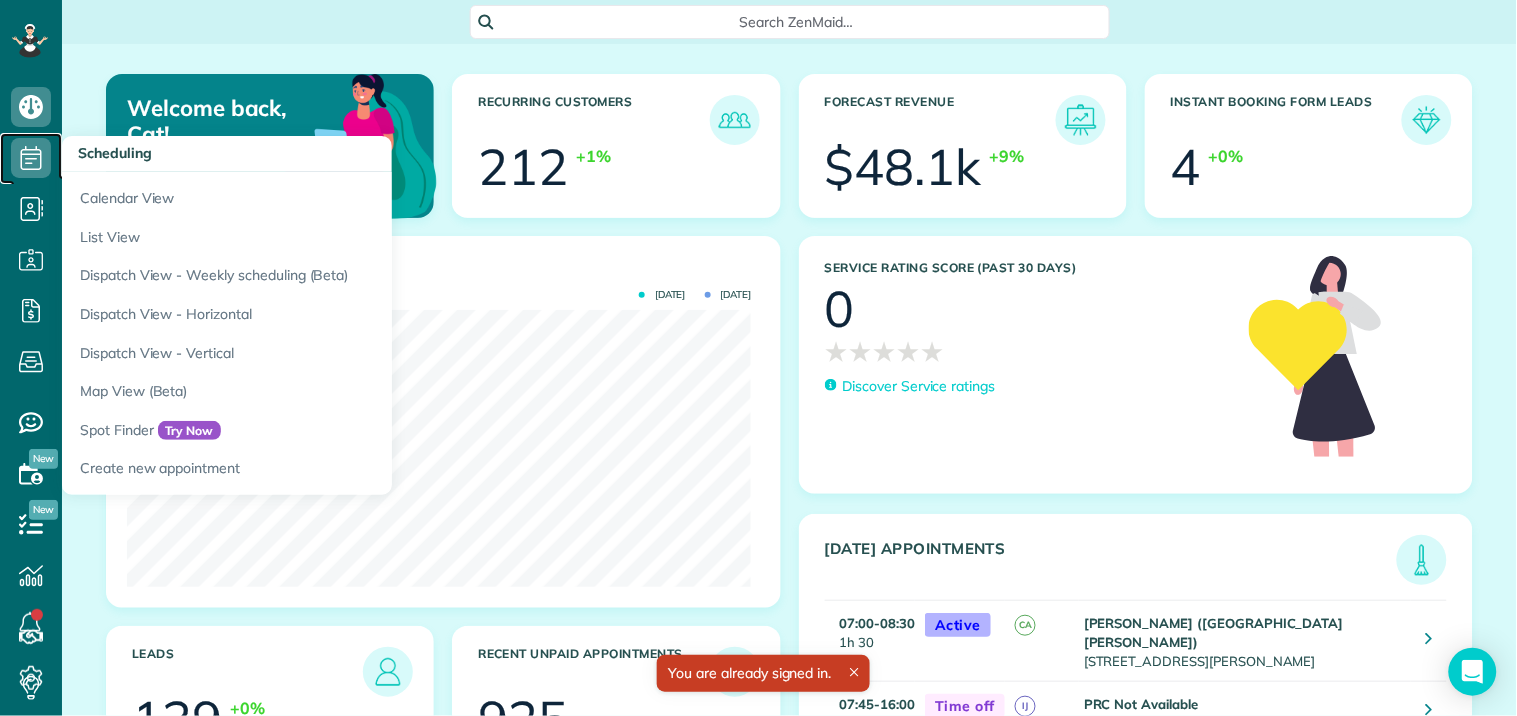click 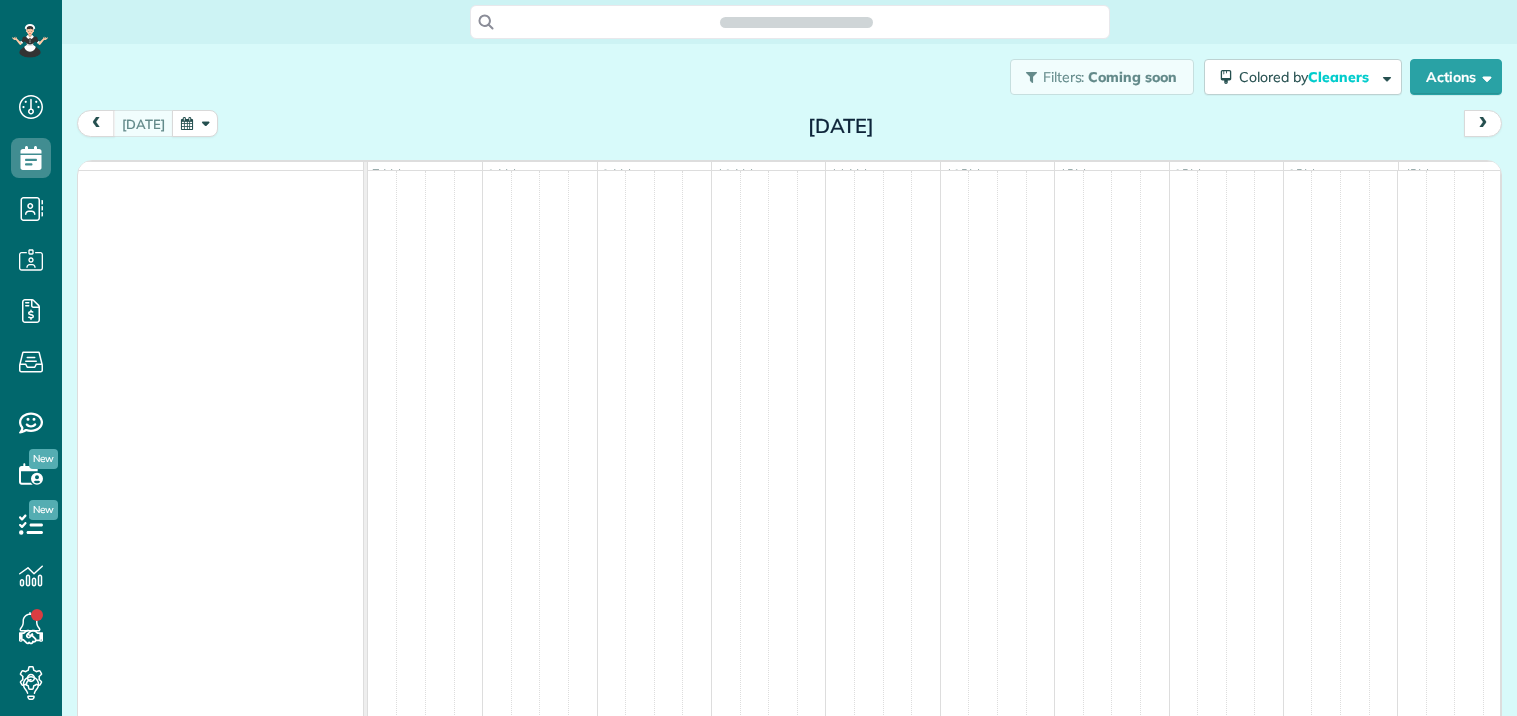scroll, scrollTop: 0, scrollLeft: 0, axis: both 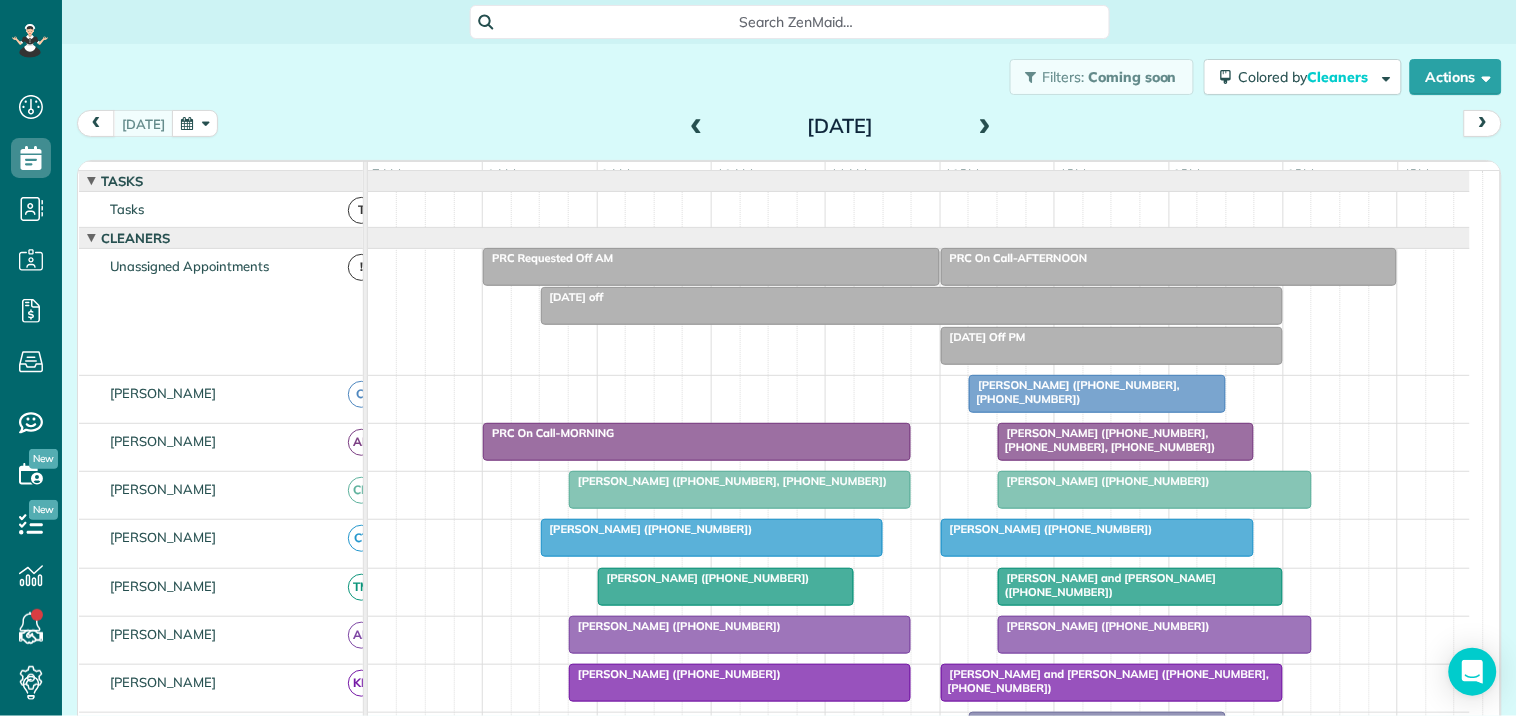 click at bounding box center (985, 127) 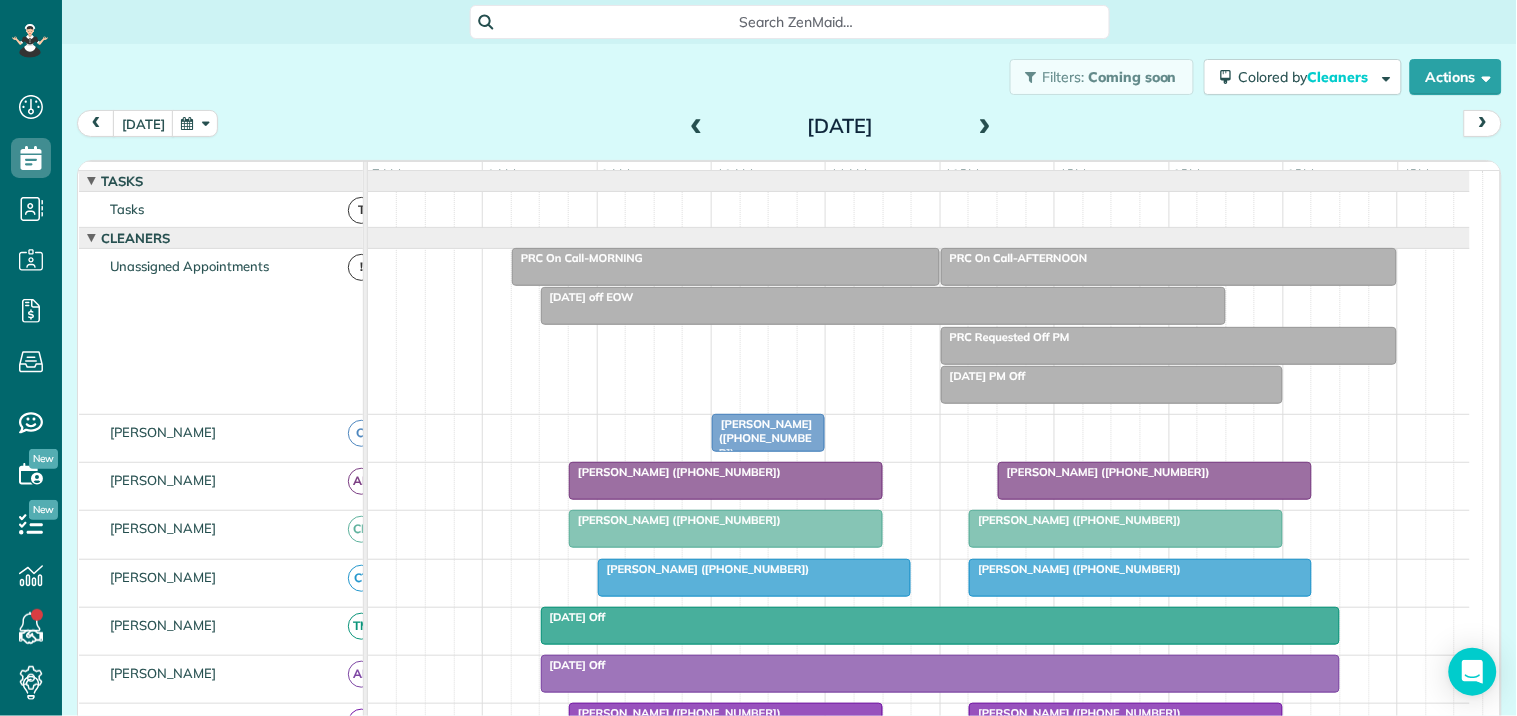 scroll, scrollTop: 165, scrollLeft: 0, axis: vertical 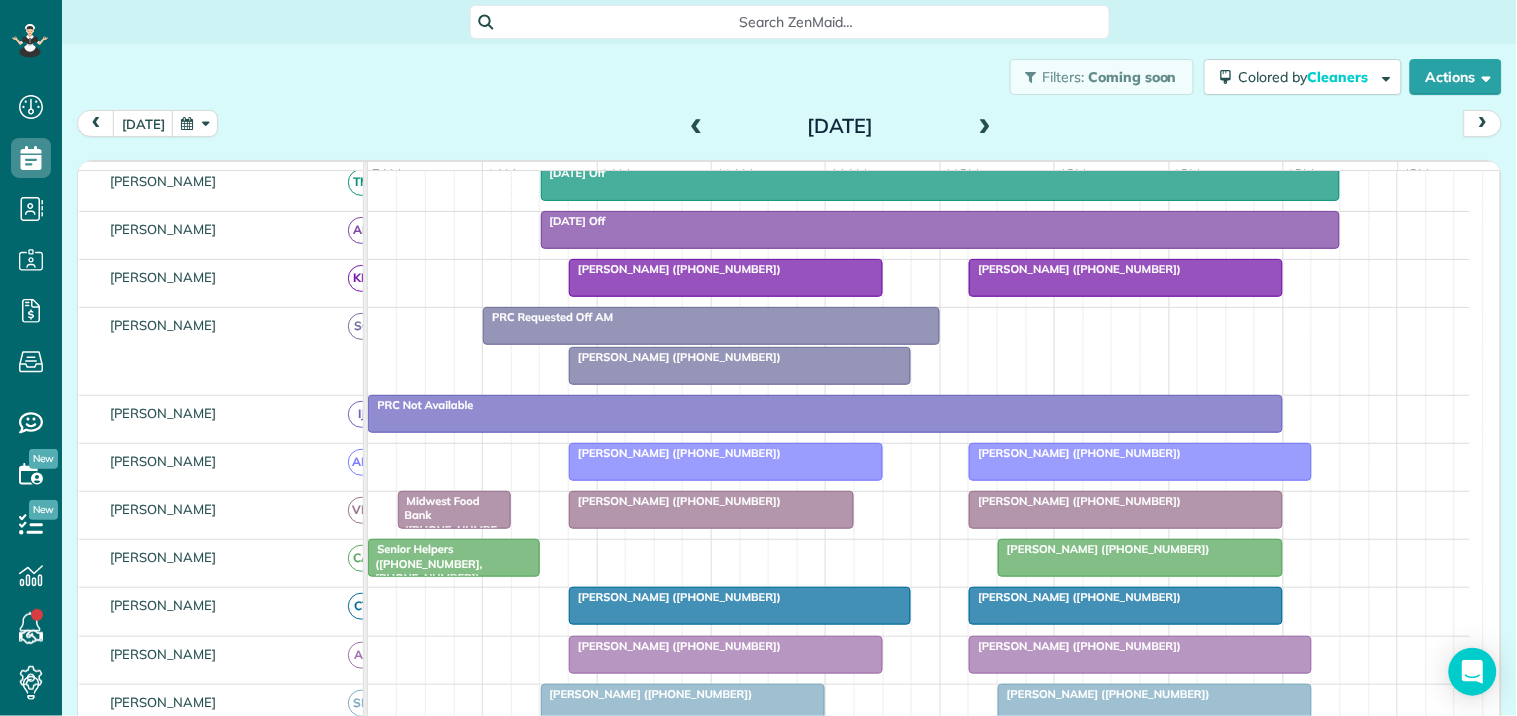 click at bounding box center (740, 366) 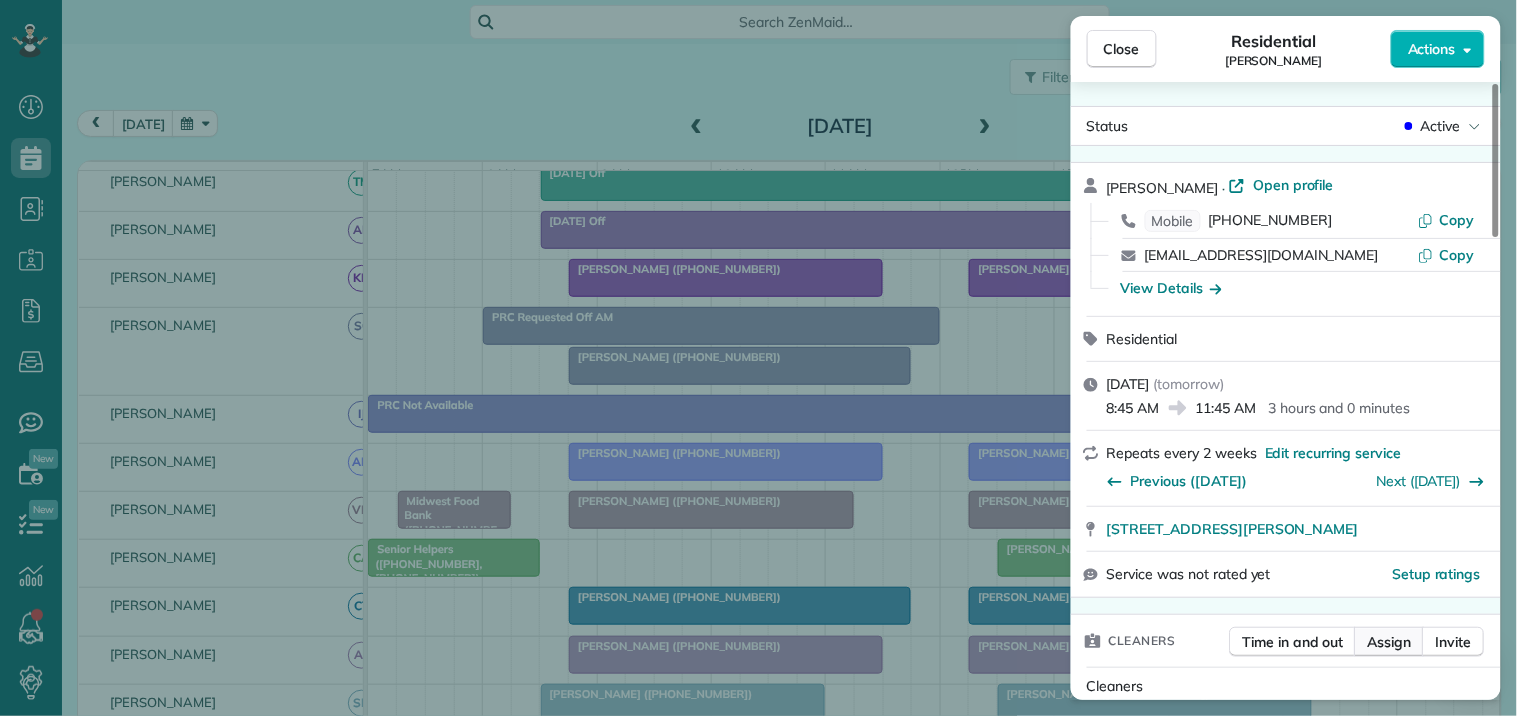 click on "Assign" at bounding box center (1390, 642) 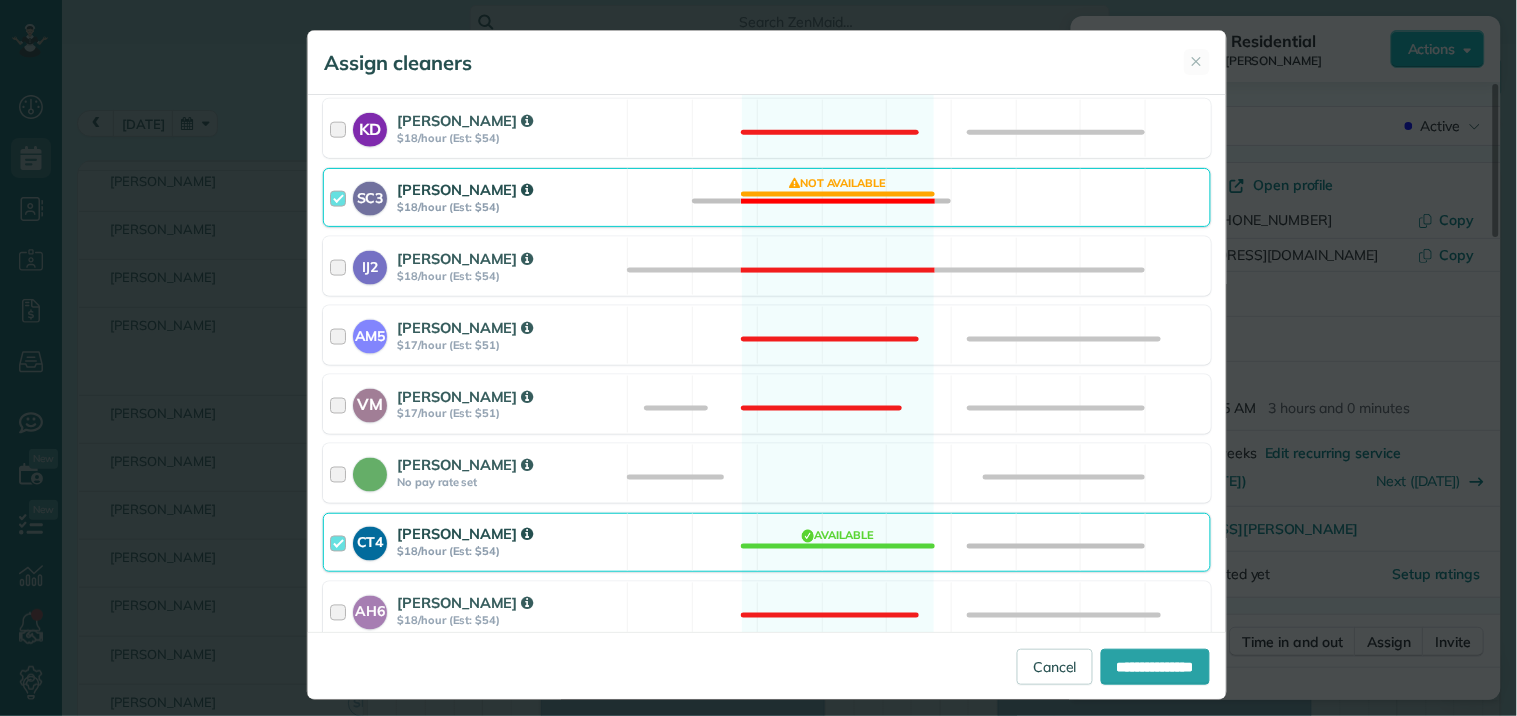 scroll, scrollTop: 666, scrollLeft: 0, axis: vertical 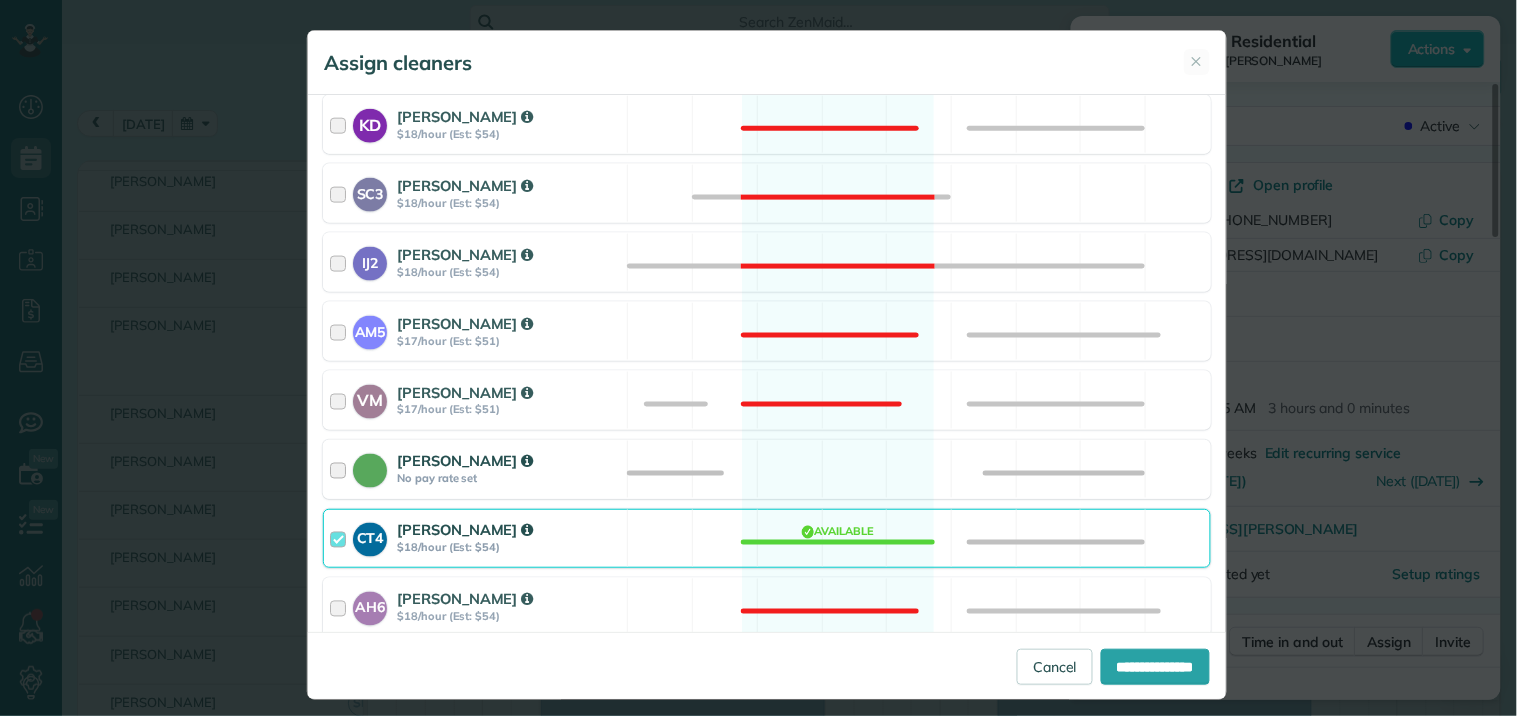 drag, startPoint x: 823, startPoint y: 460, endPoint x: 836, endPoint y: 460, distance: 13 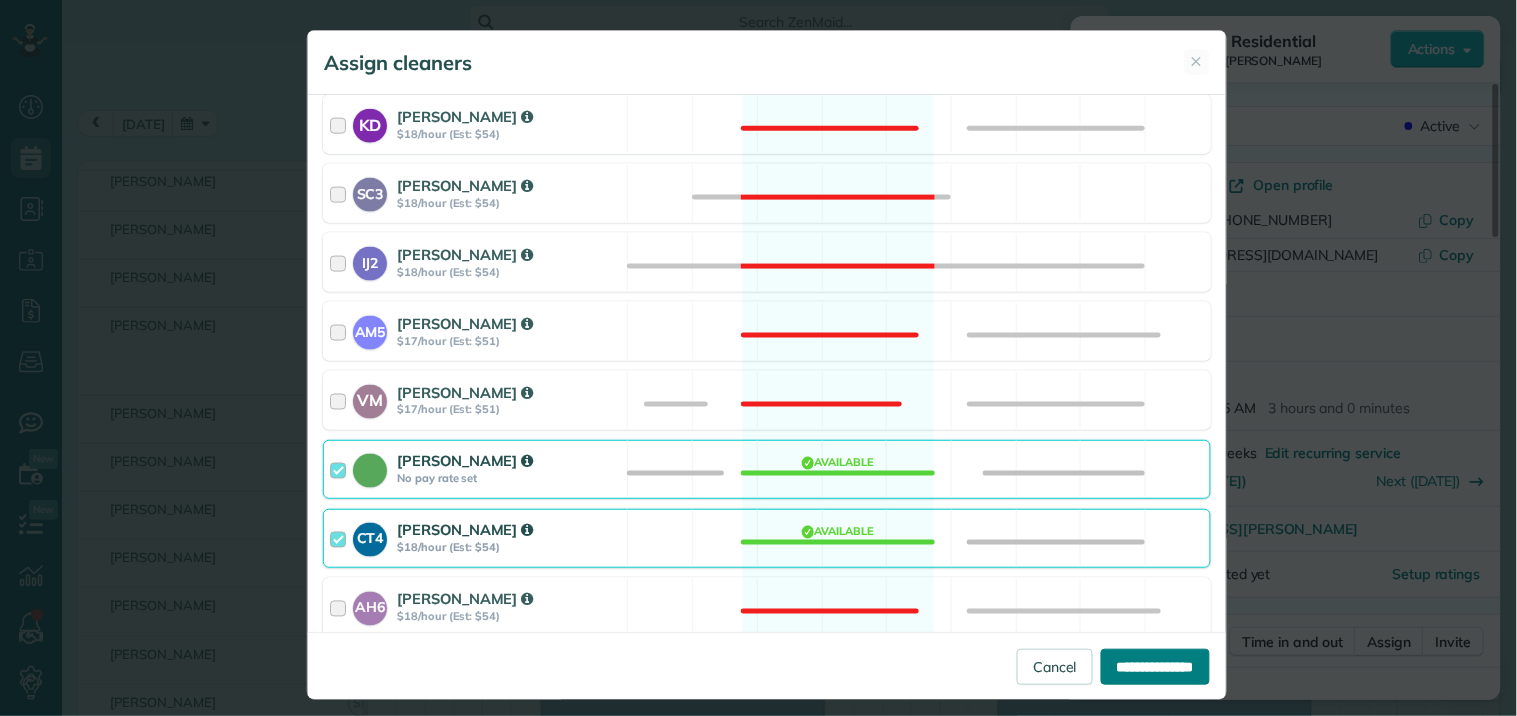 click on "**********" at bounding box center (1155, 667) 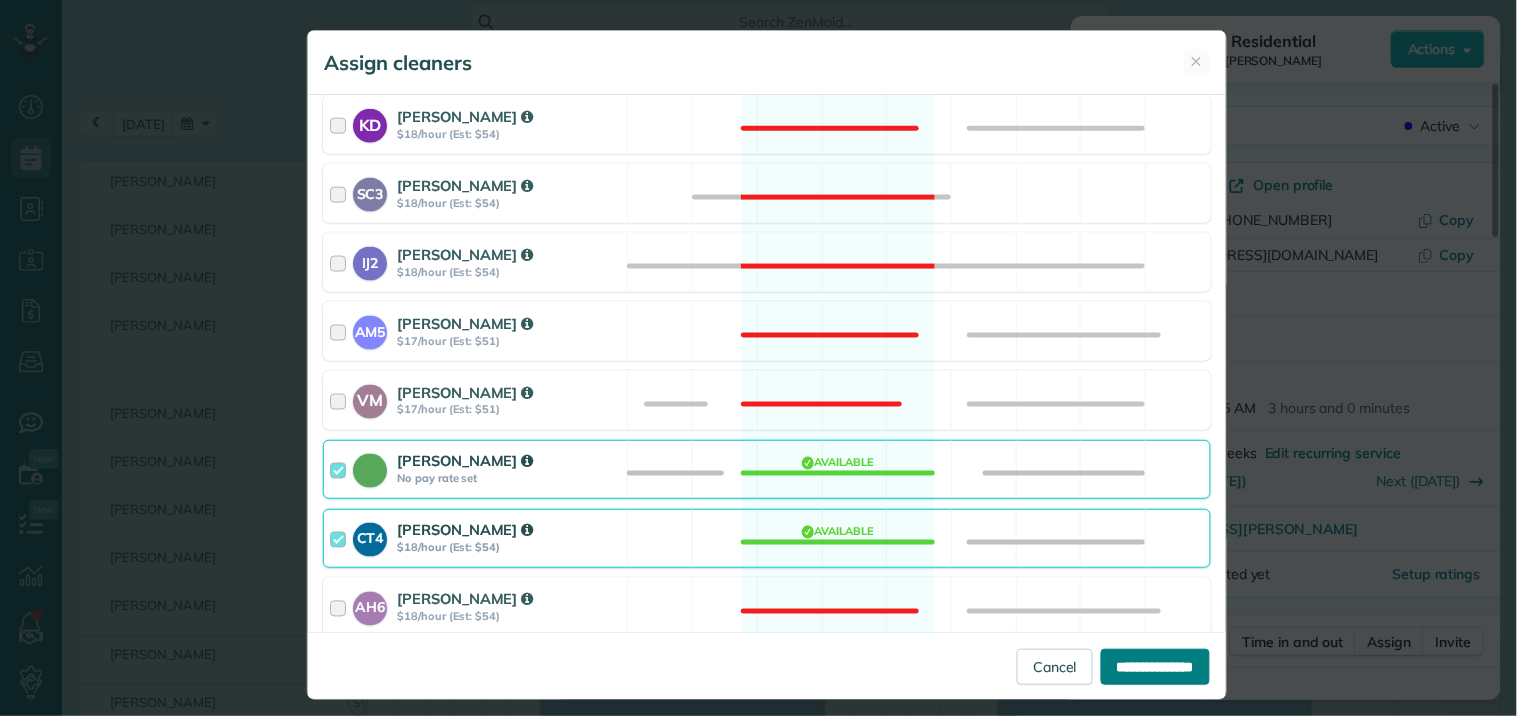 type on "**********" 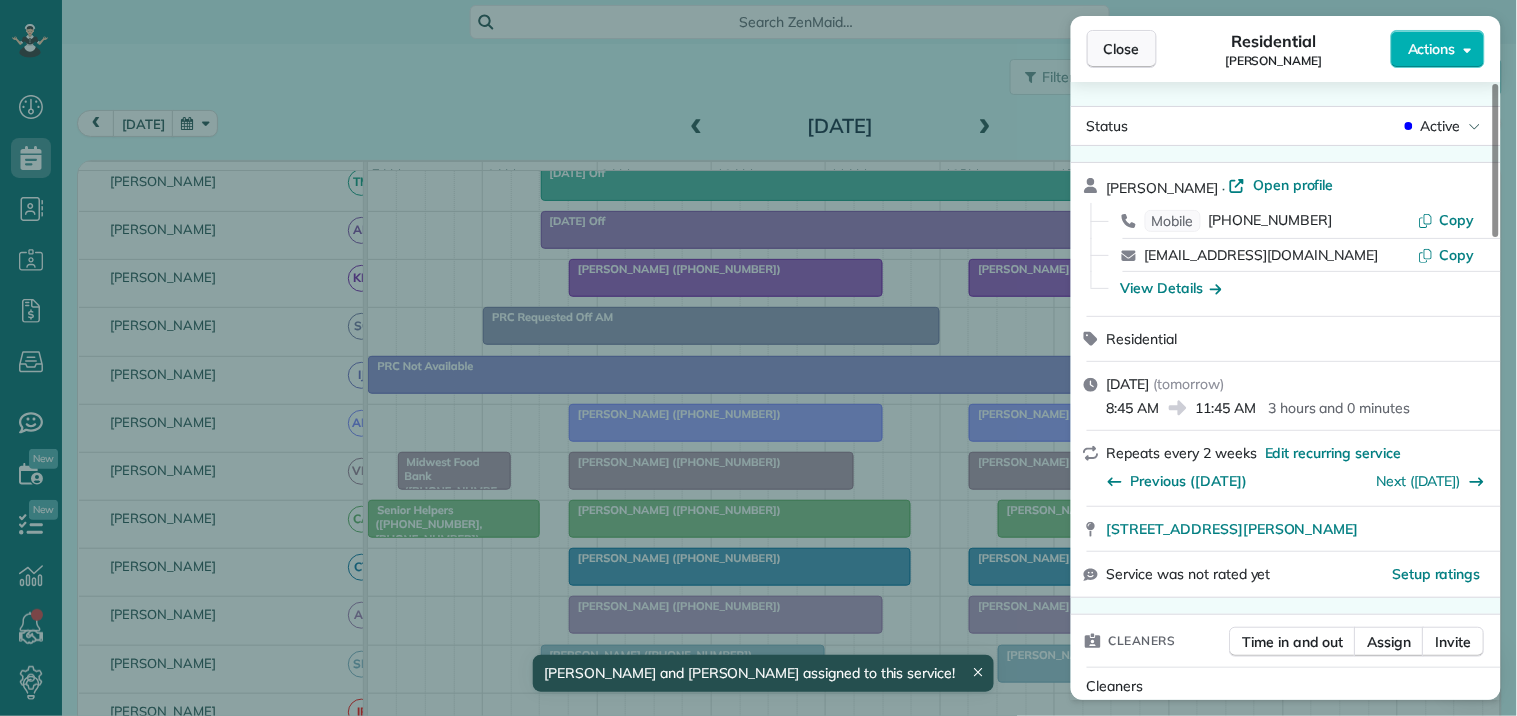 click on "Close" at bounding box center [1122, 49] 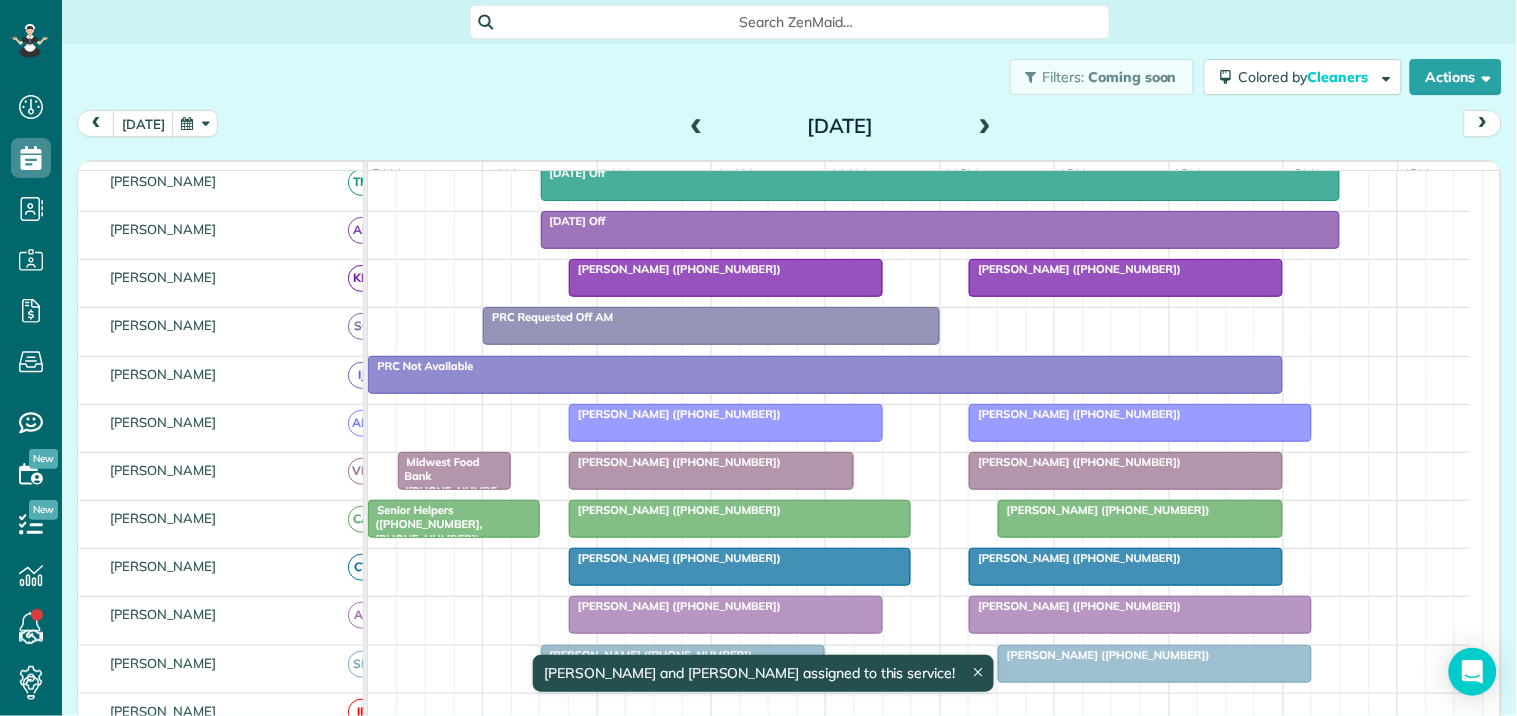 scroll, scrollTop: 332, scrollLeft: 0, axis: vertical 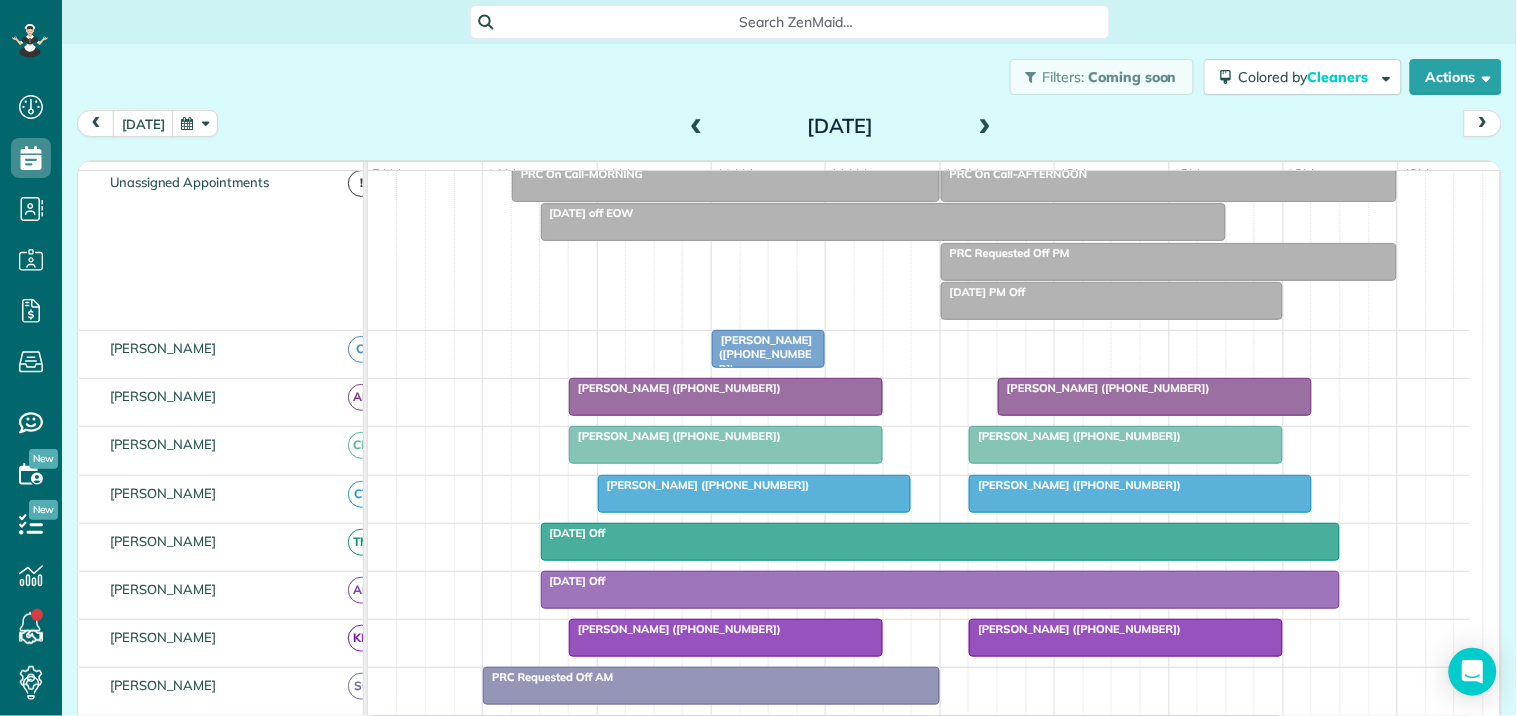click on "Tyce Nadrich (+16462423937)" at bounding box center (726, 388) 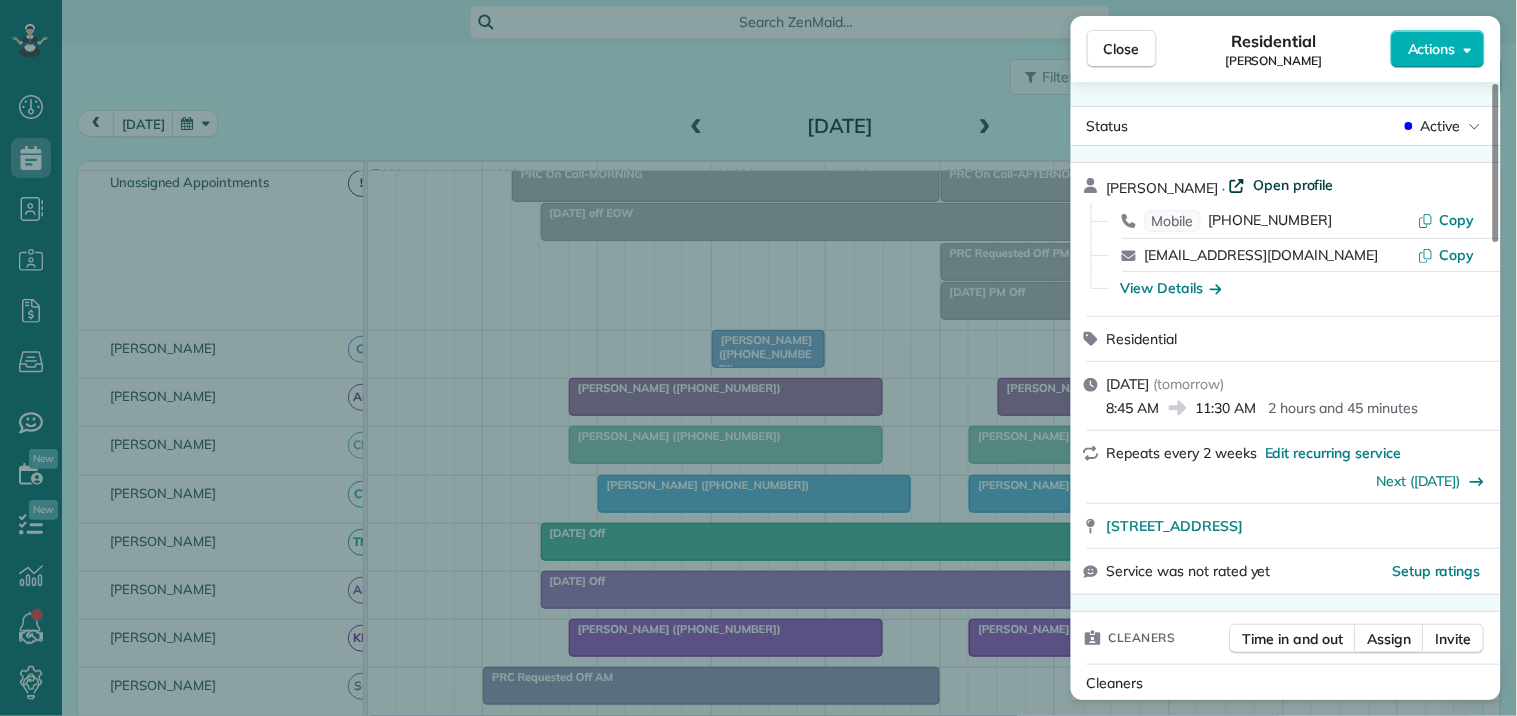 click on "Open profile" at bounding box center [1293, 185] 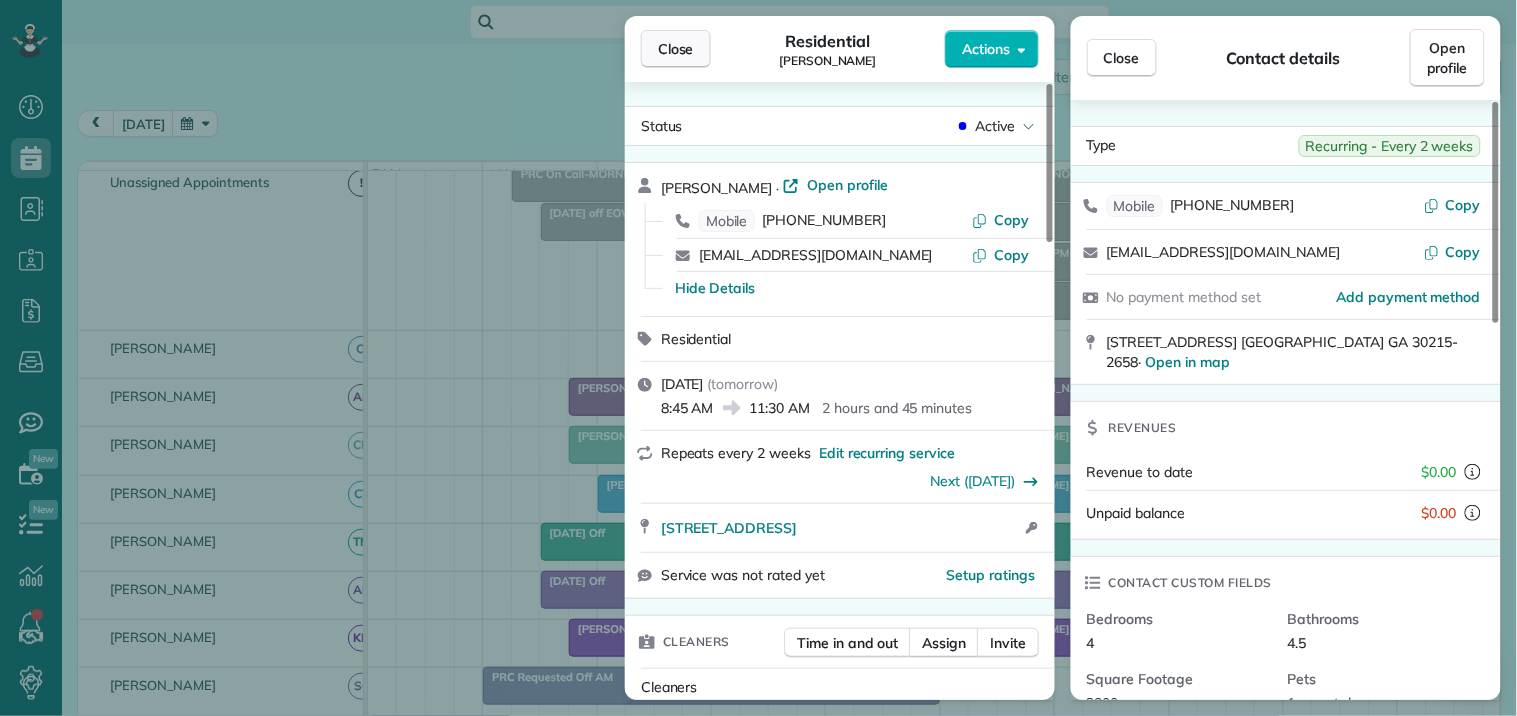 click on "Close" at bounding box center (676, 49) 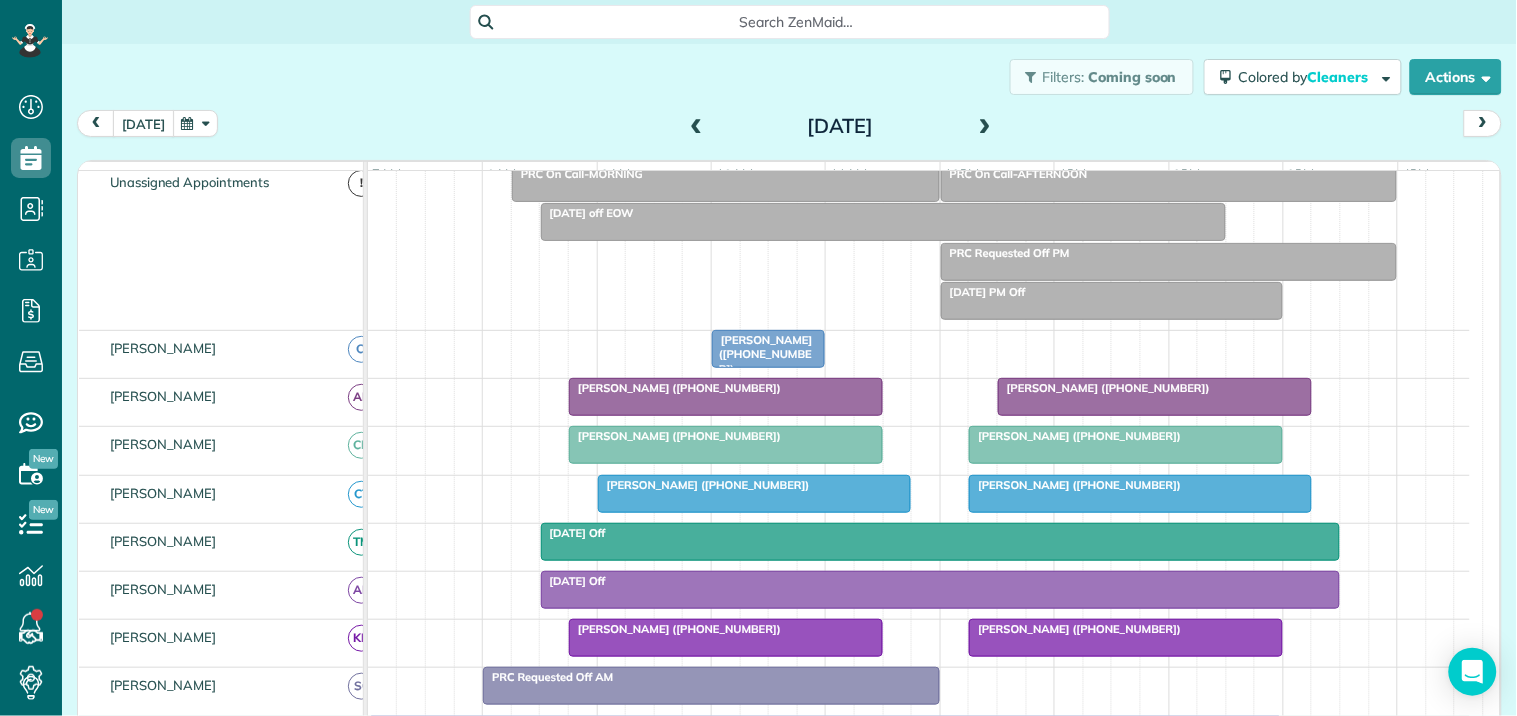 click on "today" at bounding box center [143, 123] 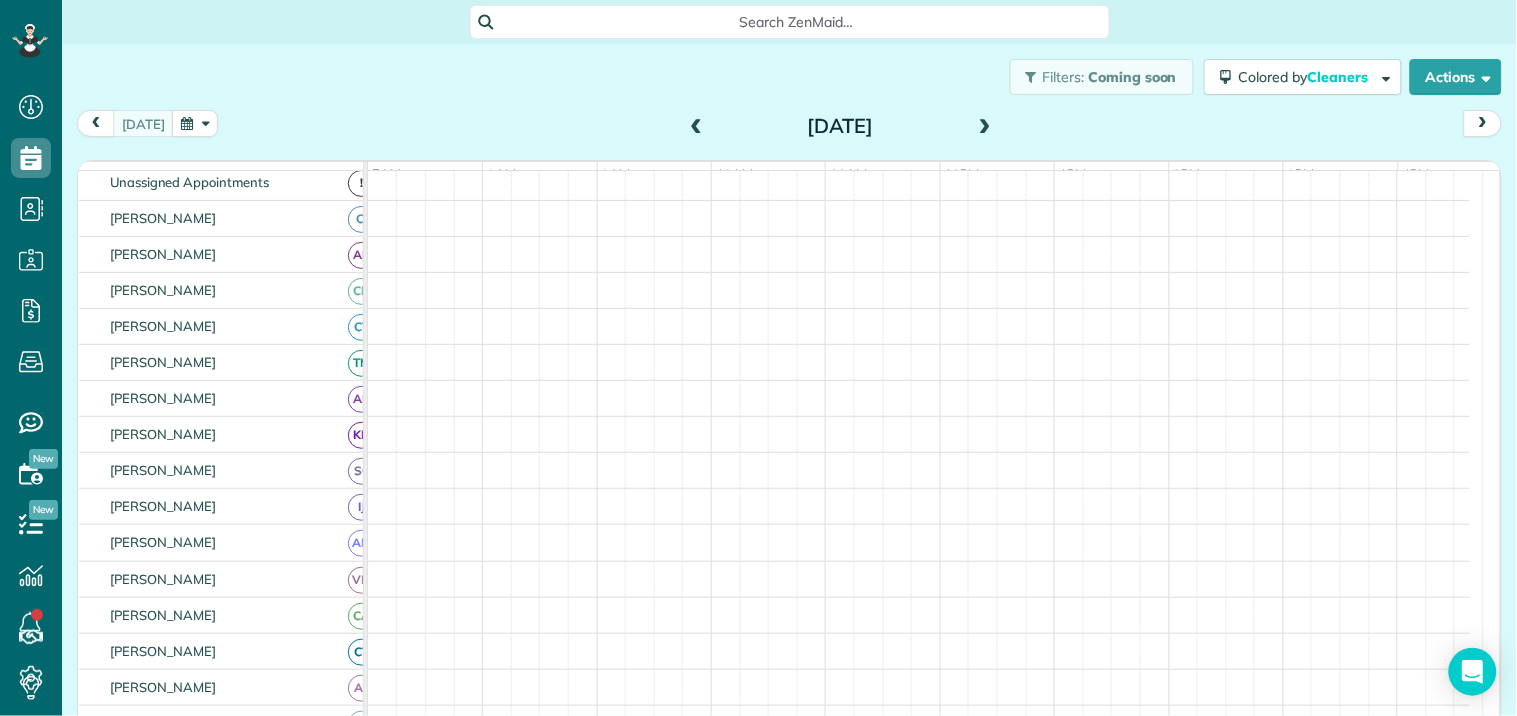 scroll, scrollTop: 0, scrollLeft: 0, axis: both 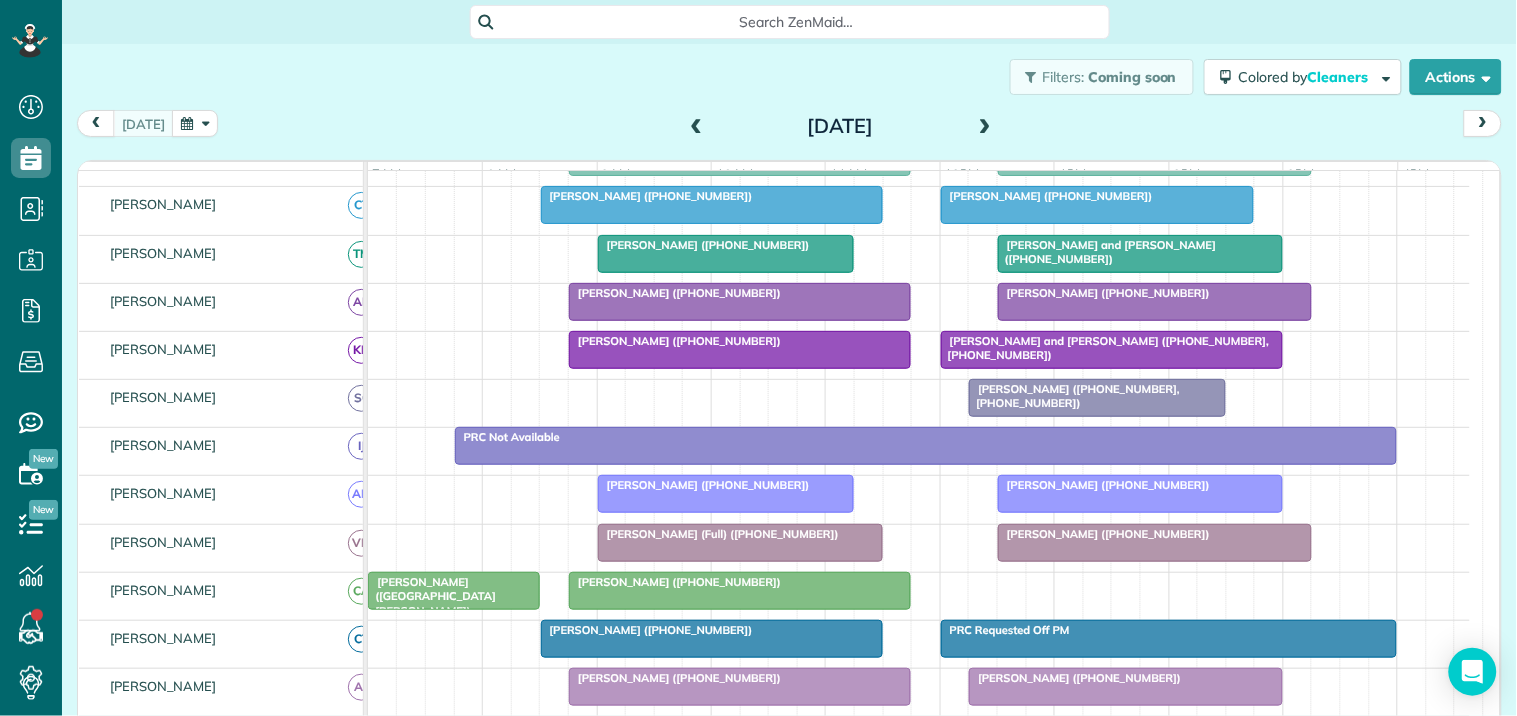 click at bounding box center (985, 127) 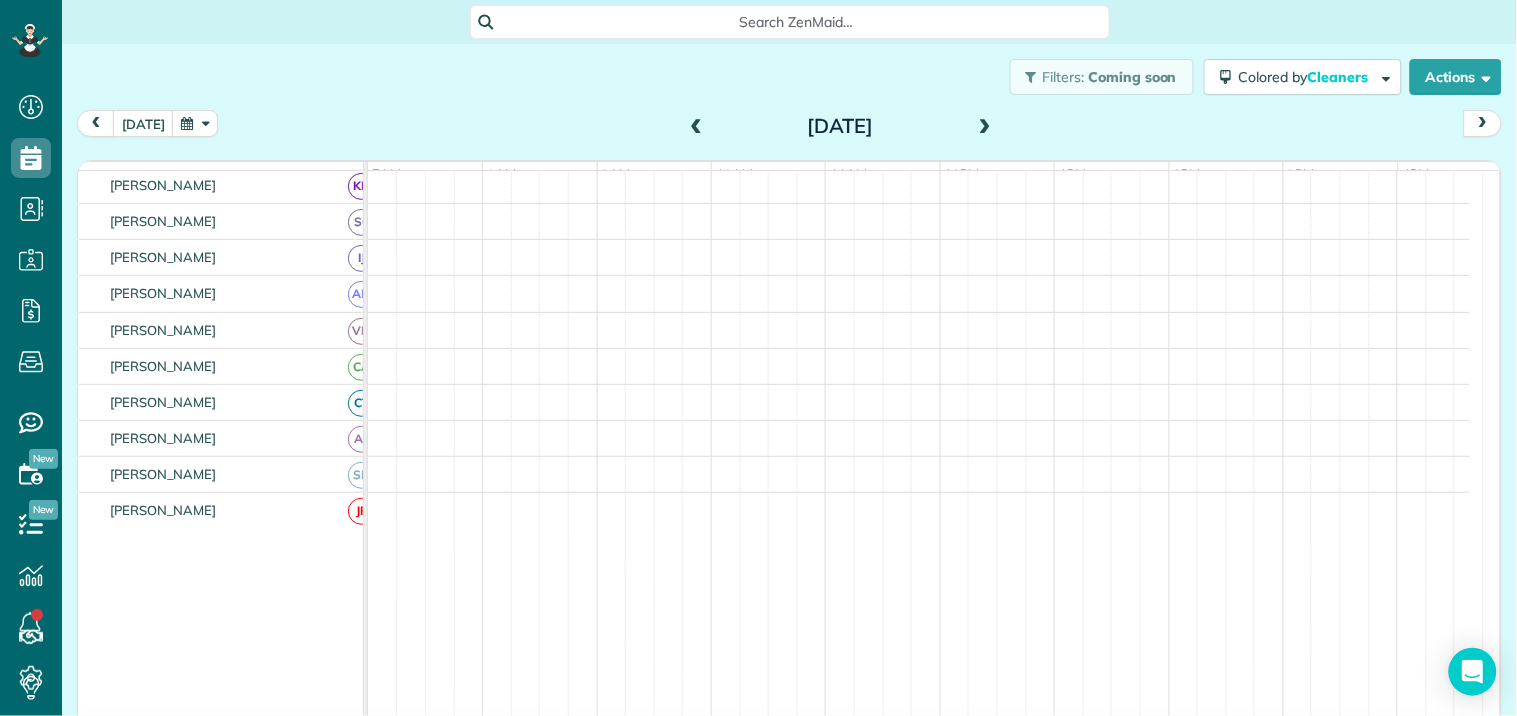 scroll, scrollTop: 206, scrollLeft: 0, axis: vertical 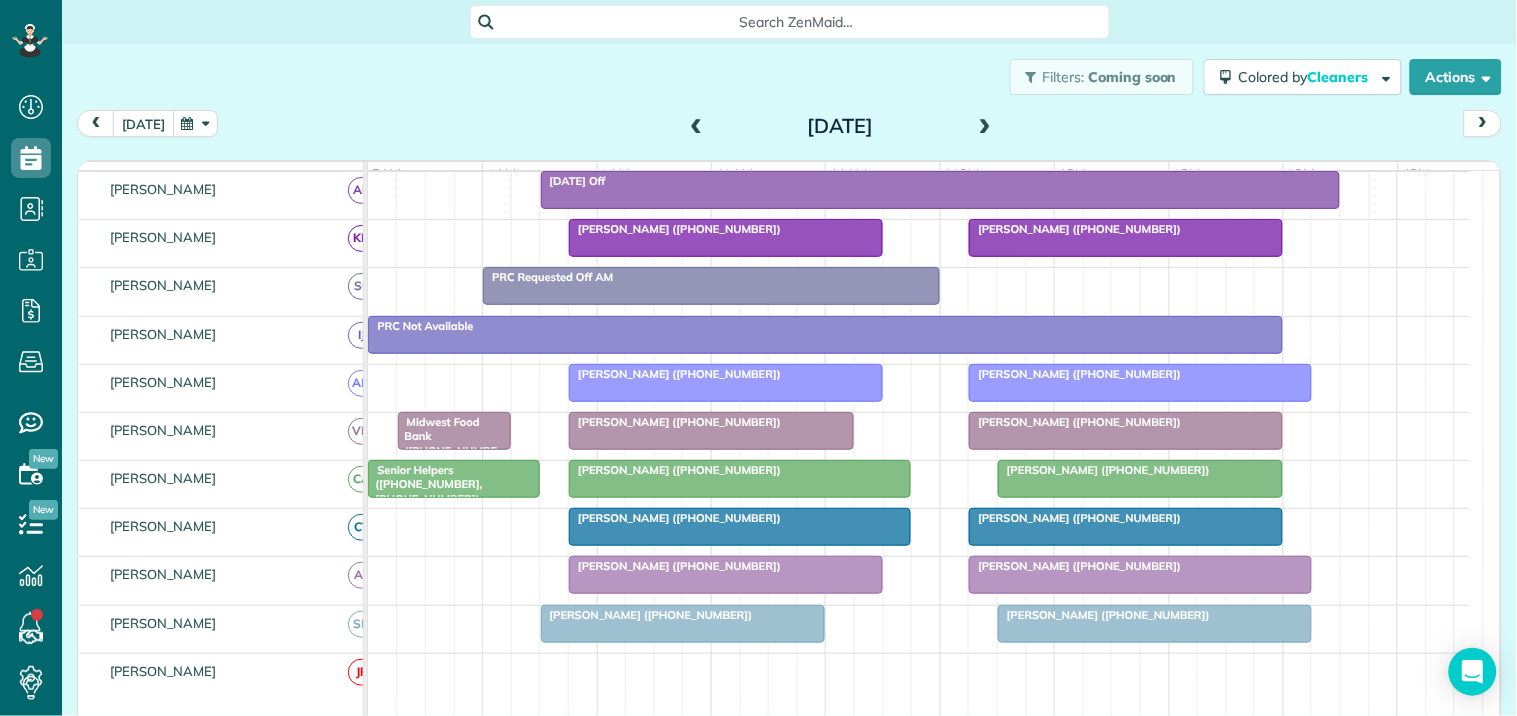 click on "today" at bounding box center (143, 123) 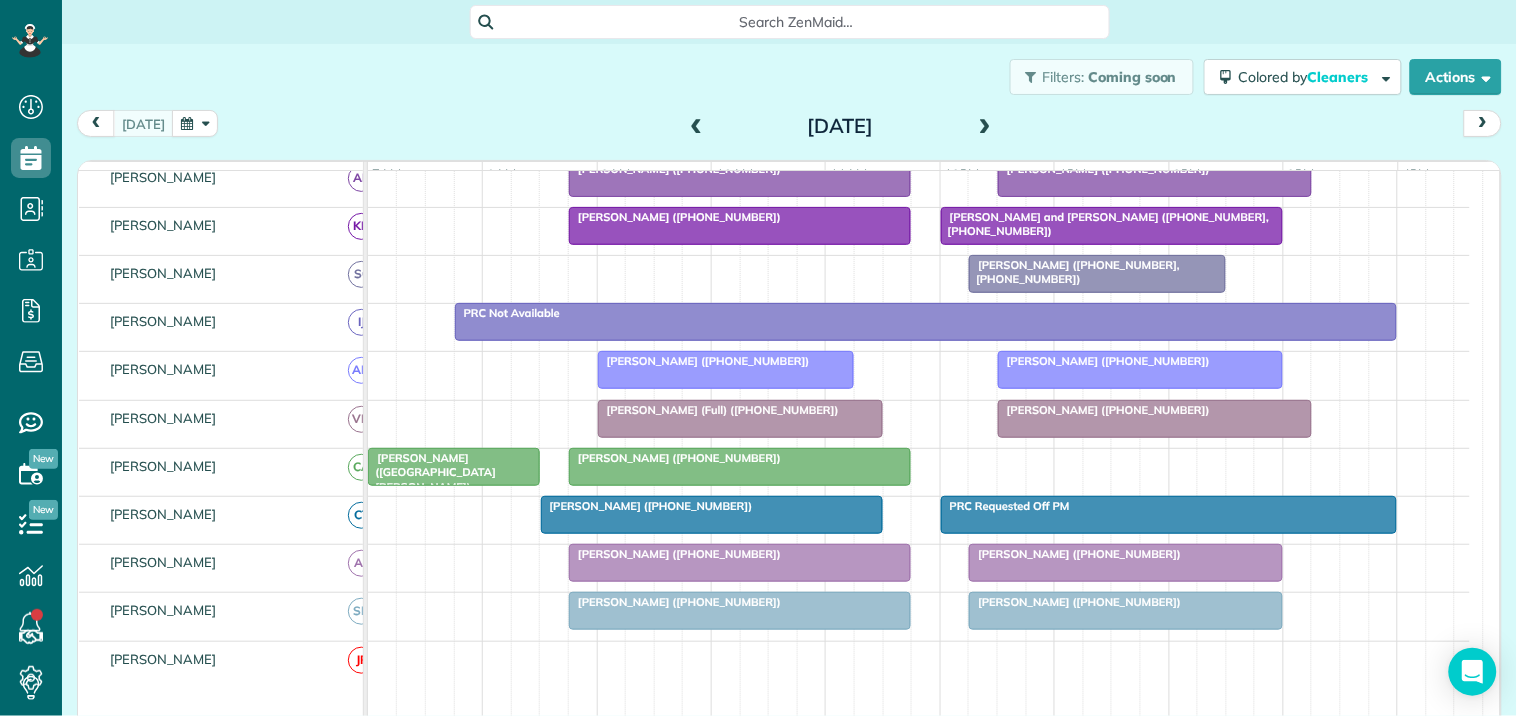 click at bounding box center (195, 123) 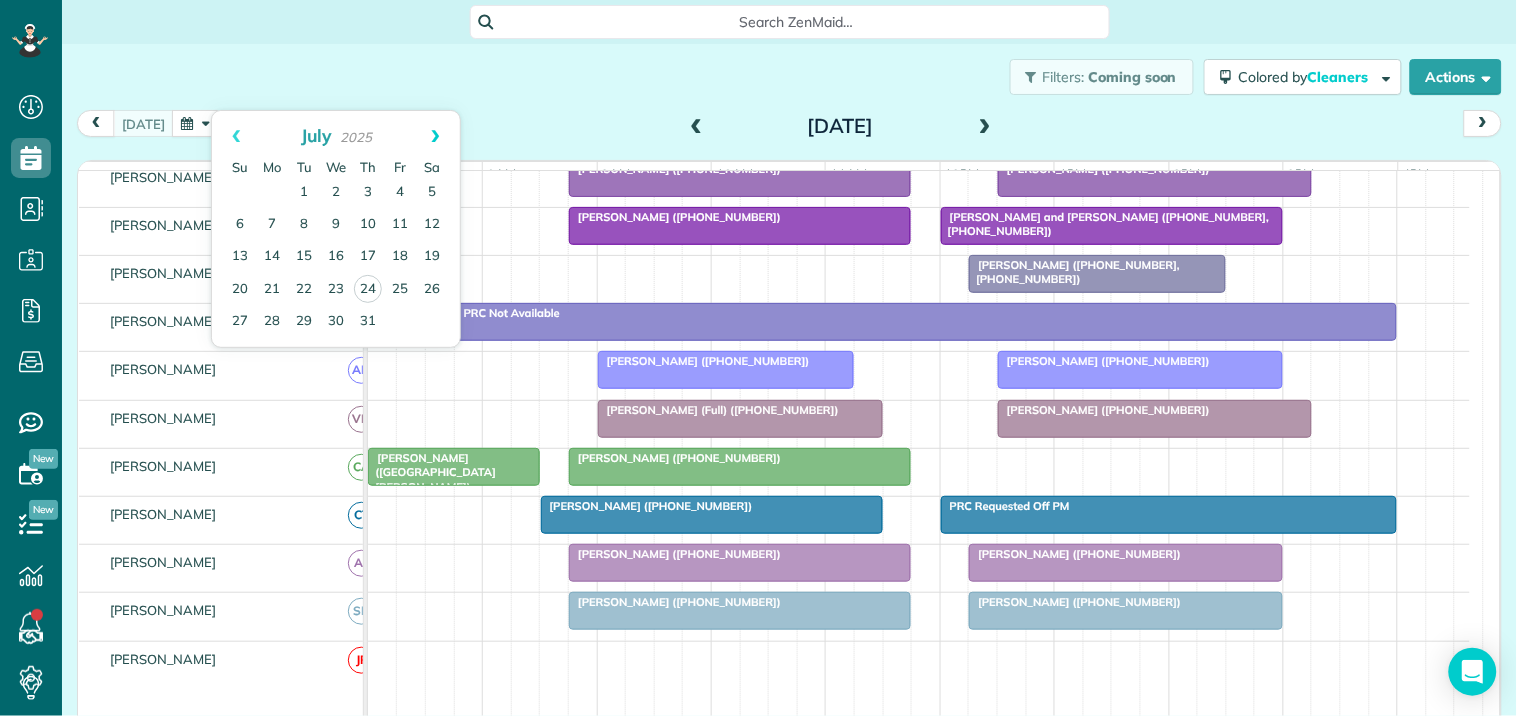 click on "Next" at bounding box center [435, 136] 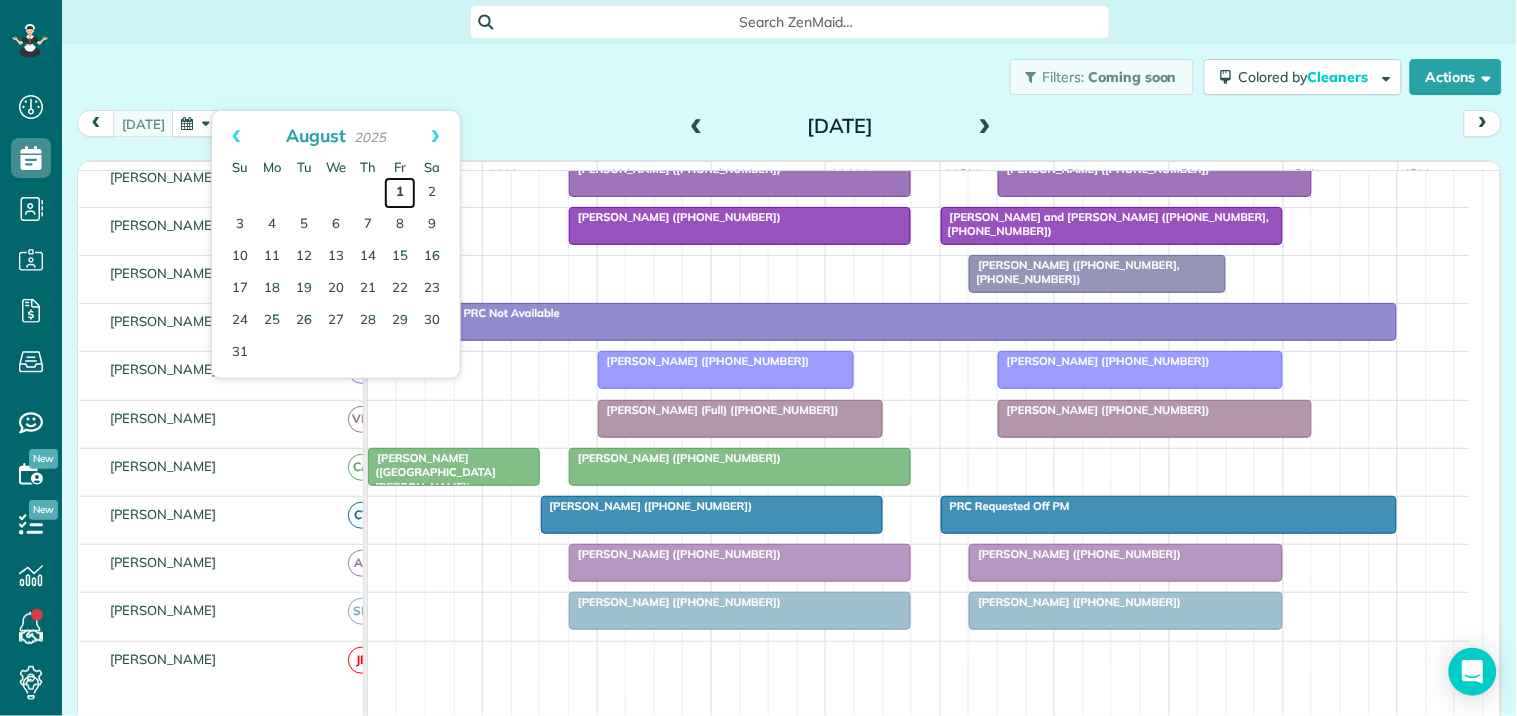 click on "1" at bounding box center [400, 193] 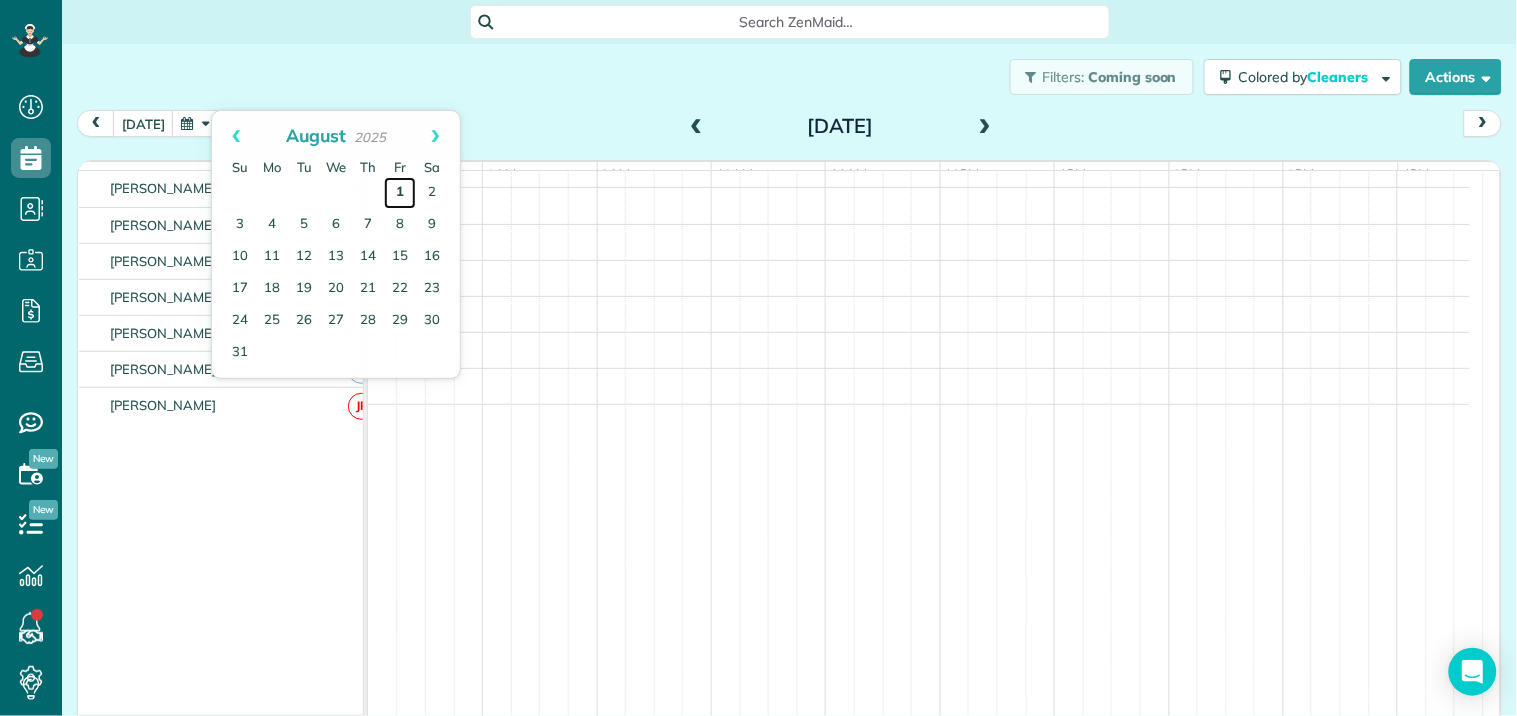 scroll, scrollTop: 294, scrollLeft: 0, axis: vertical 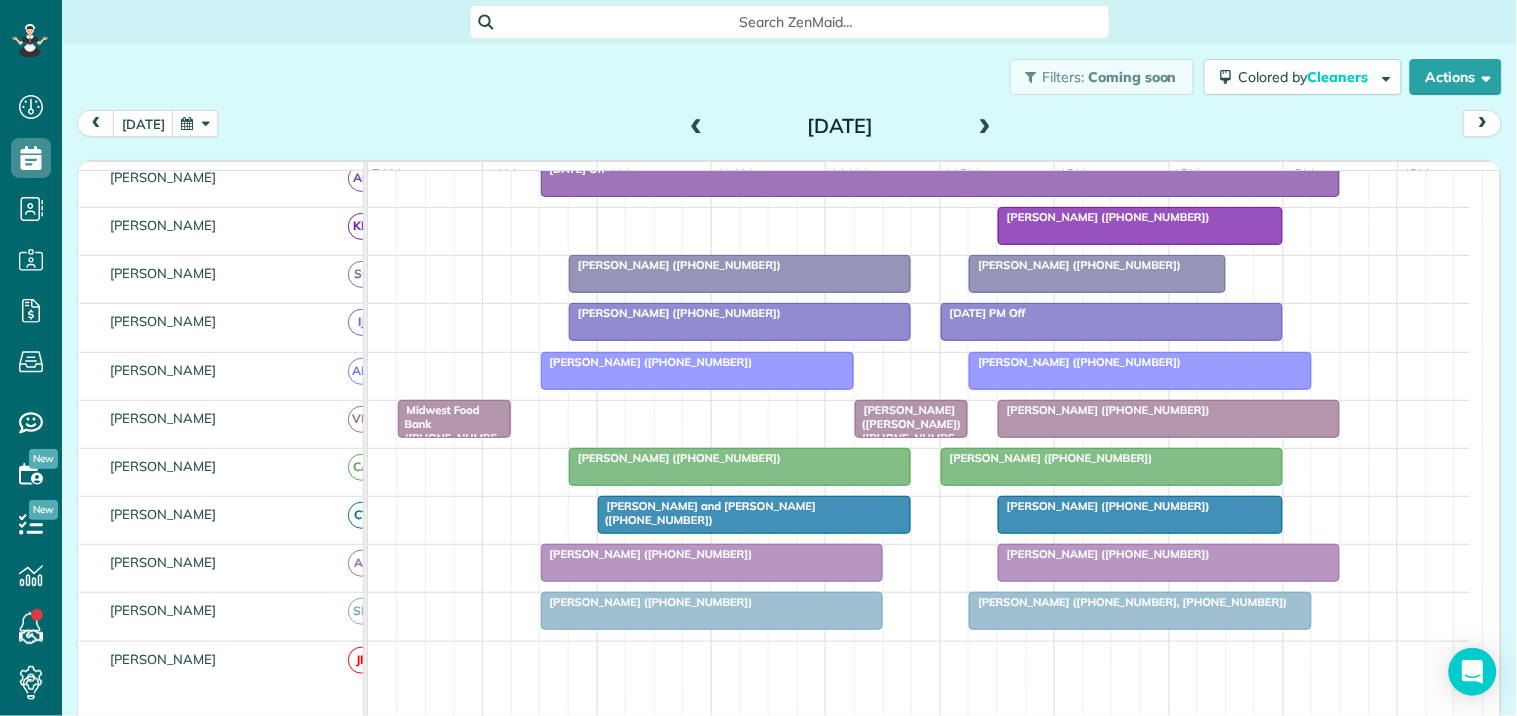 click on "Dori Phillips (+14048893000)" at bounding box center [1140, 362] 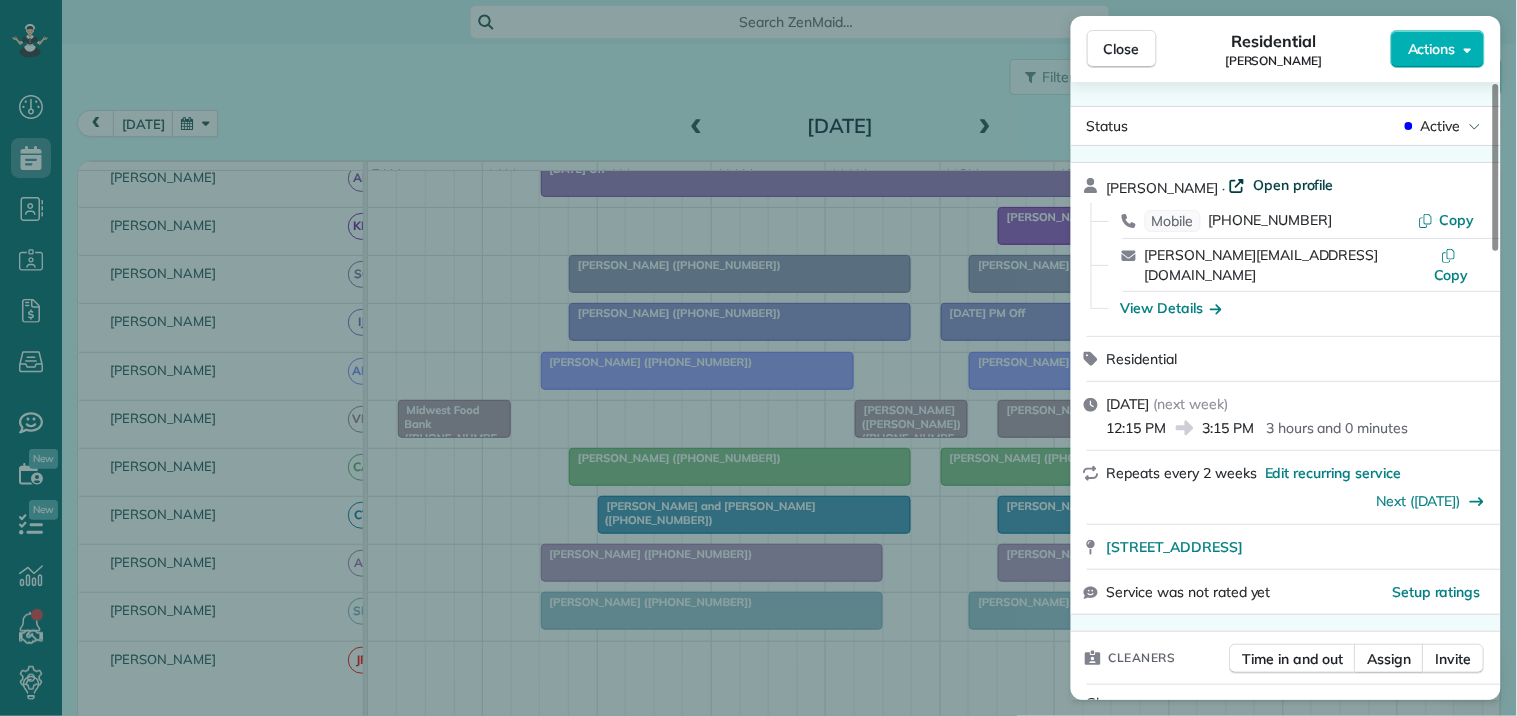 click on "Open profile" at bounding box center [1293, 185] 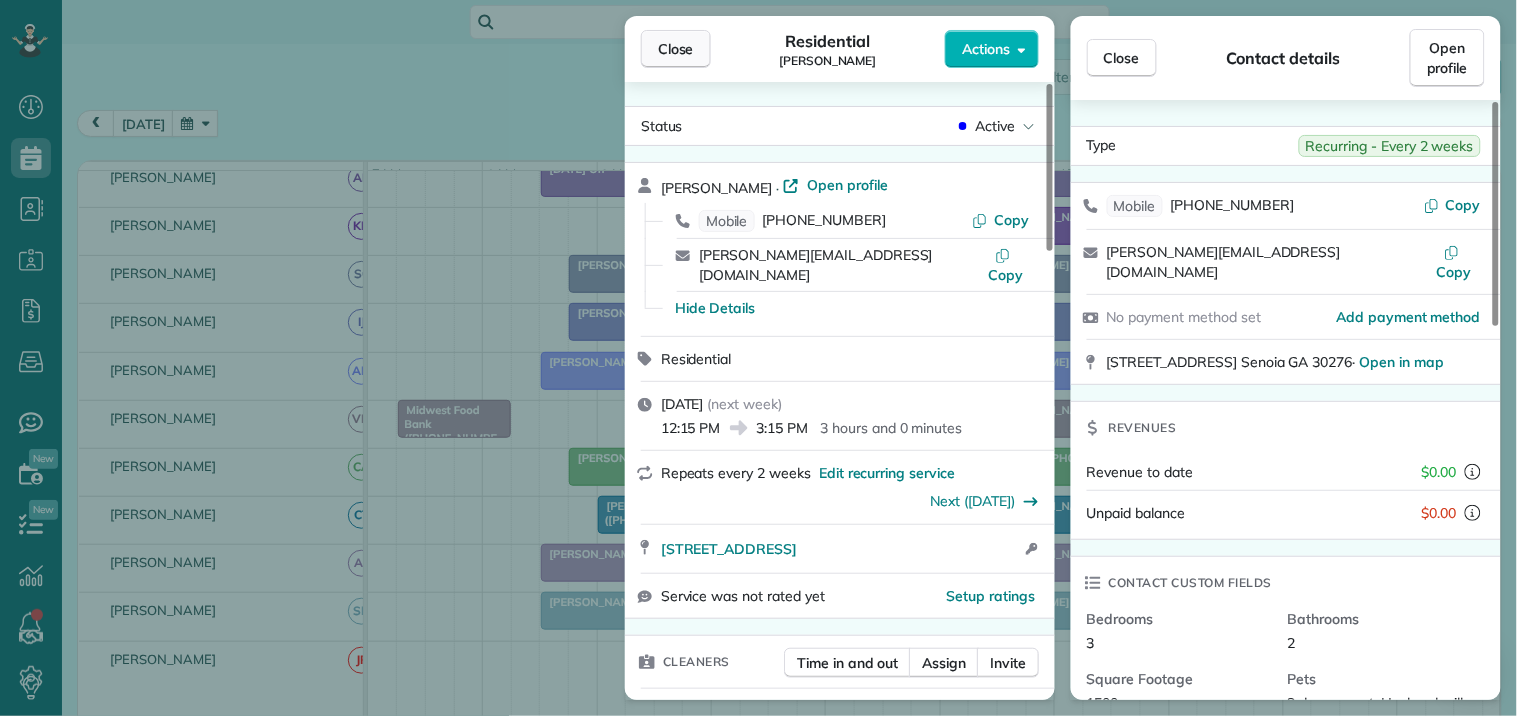 click on "Close" at bounding box center [676, 49] 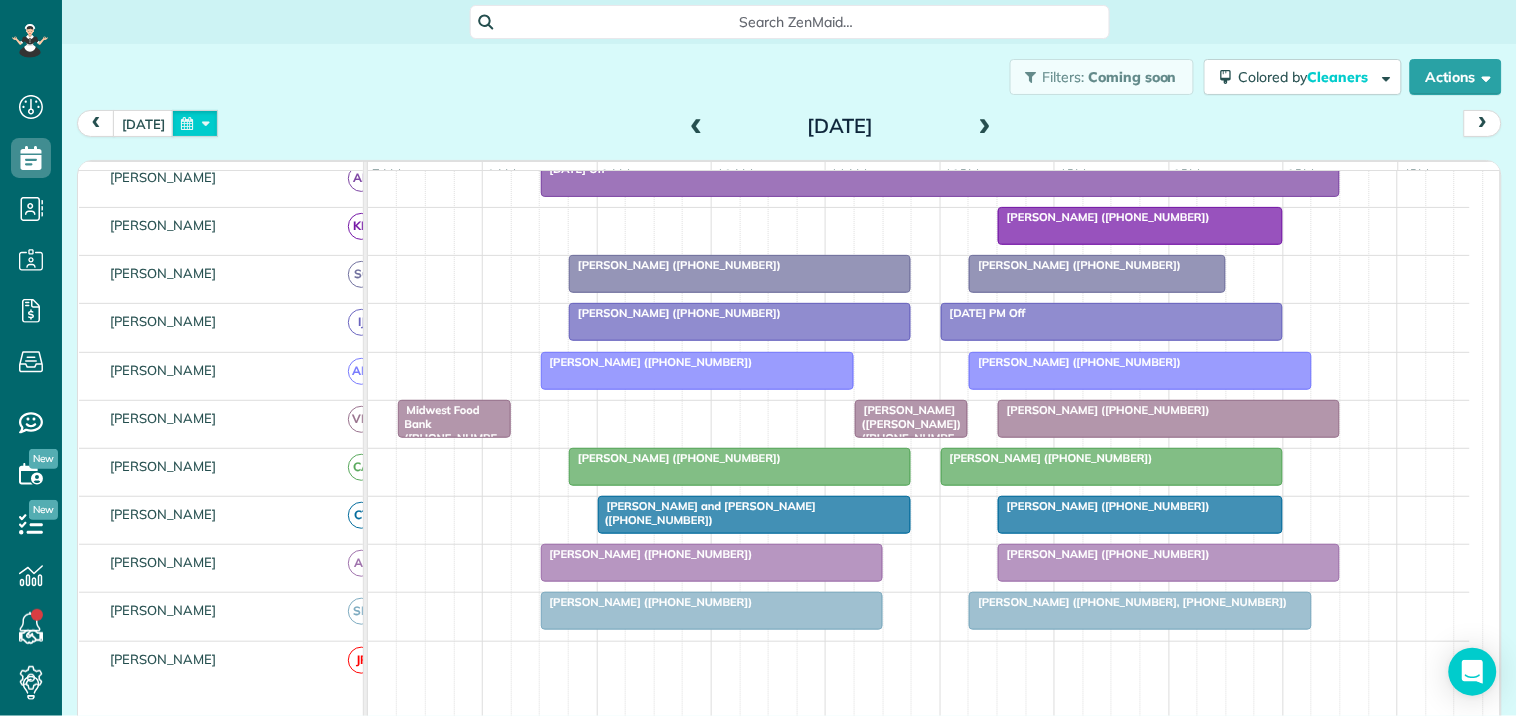 click at bounding box center (195, 123) 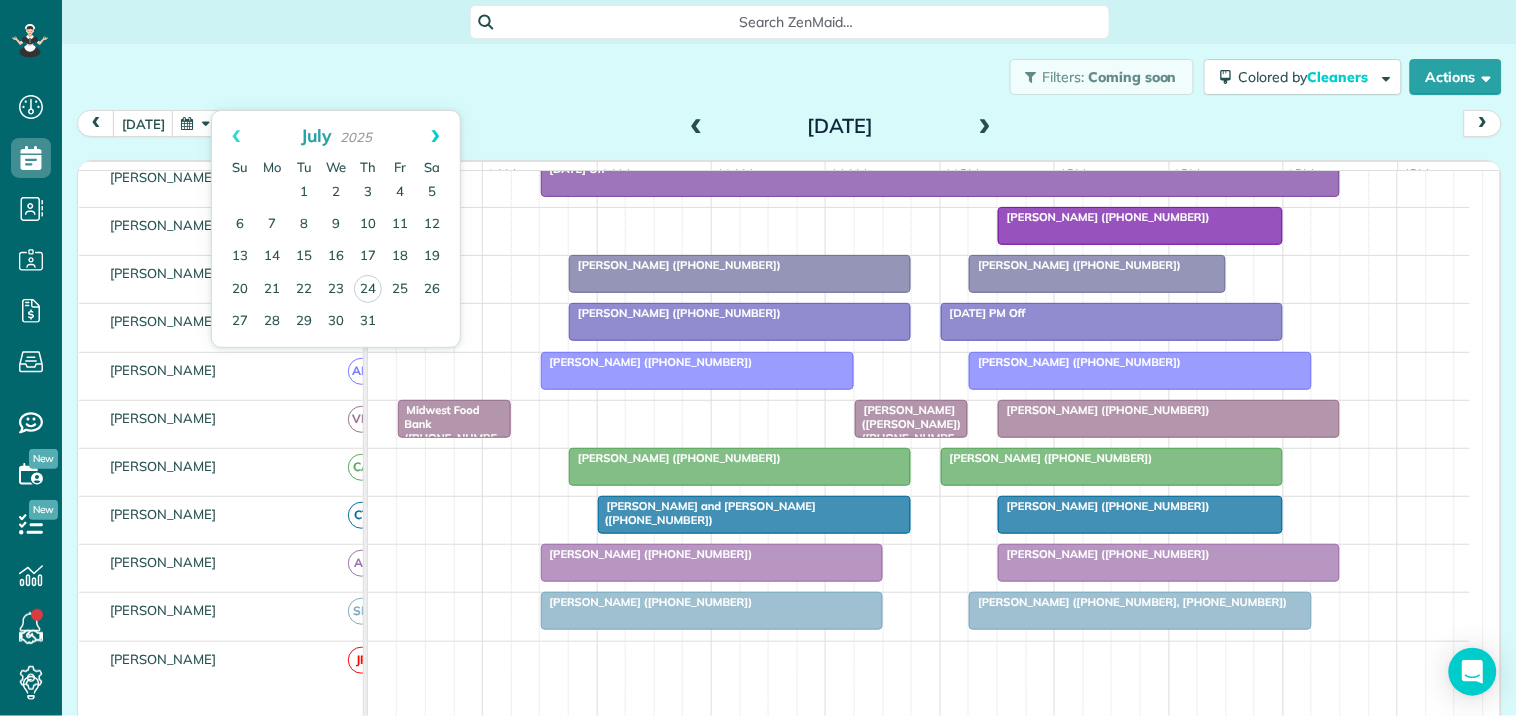 click on "Next" at bounding box center [435, 136] 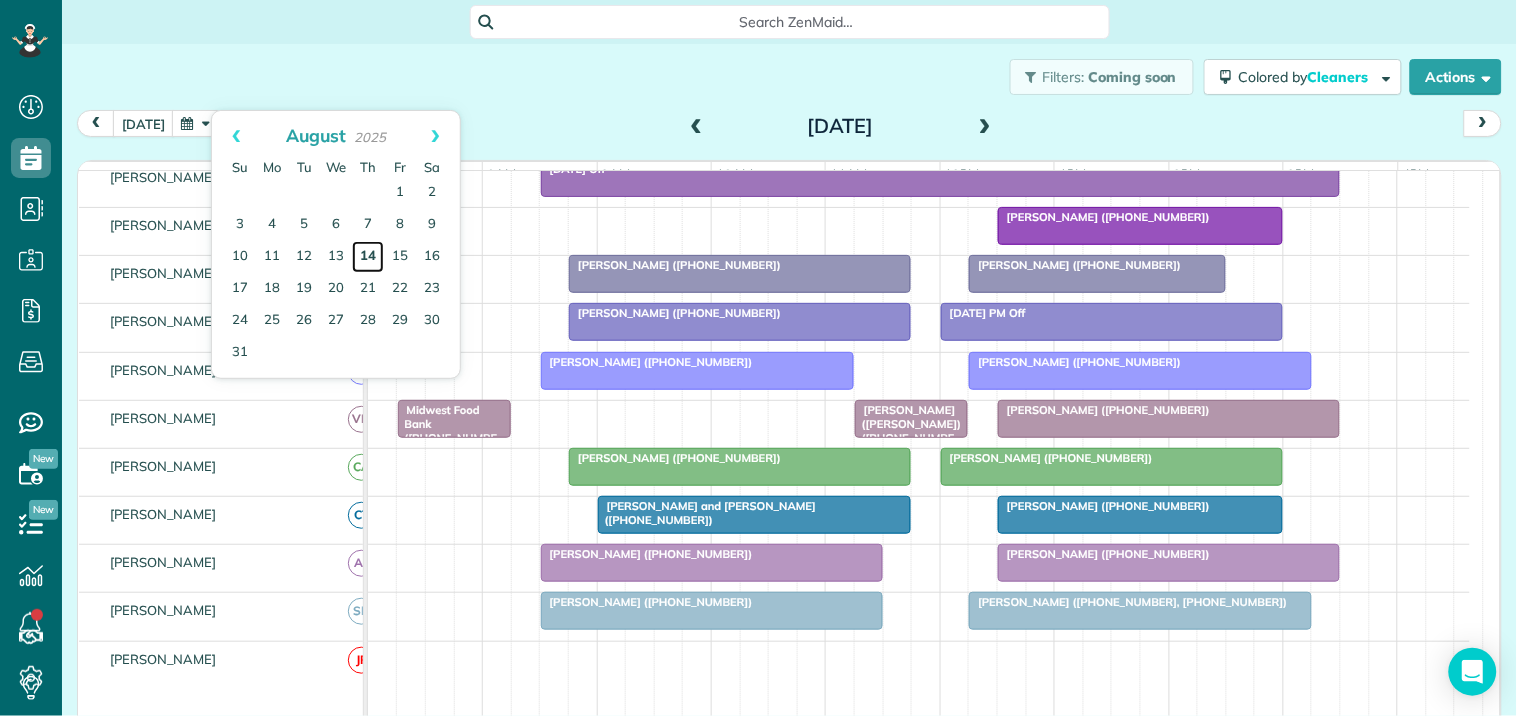 click on "14" at bounding box center [368, 257] 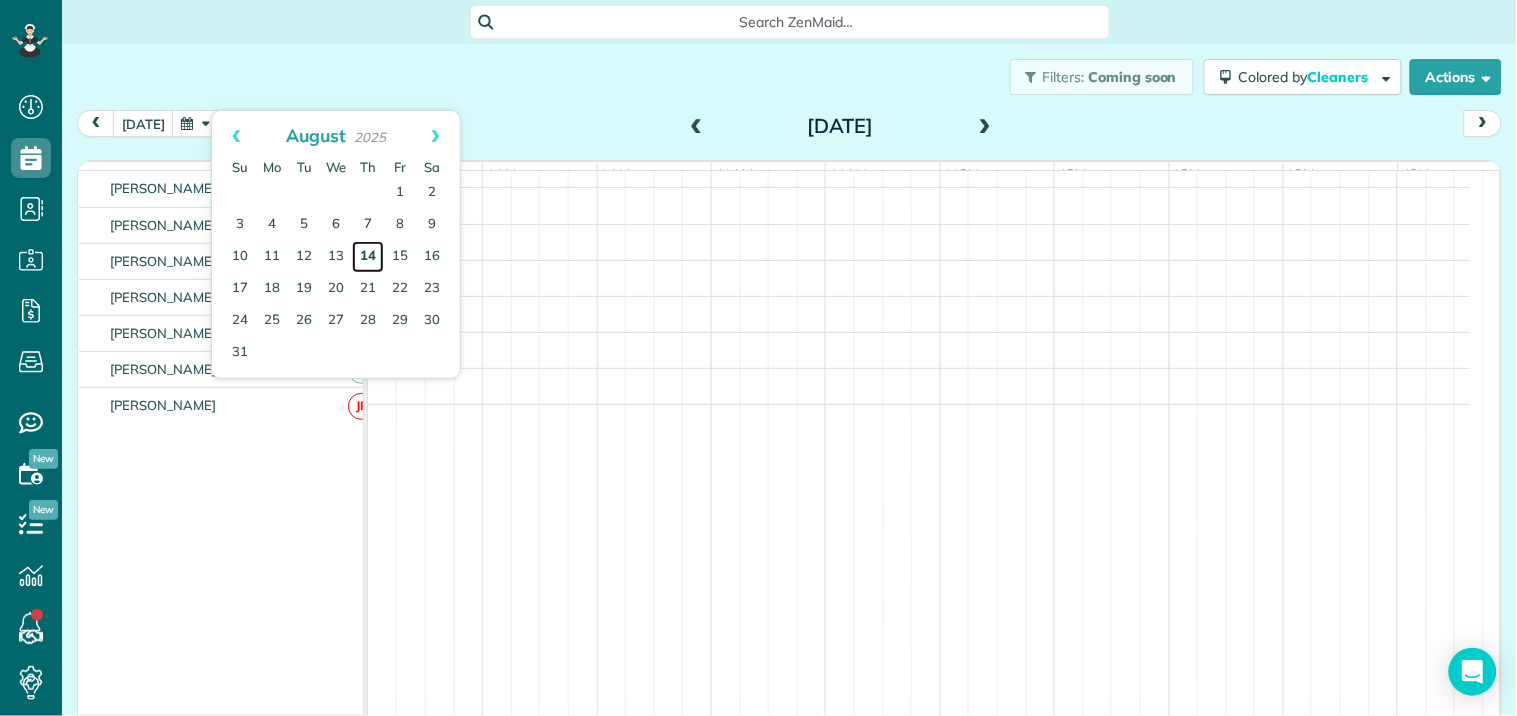 scroll, scrollTop: 294, scrollLeft: 0, axis: vertical 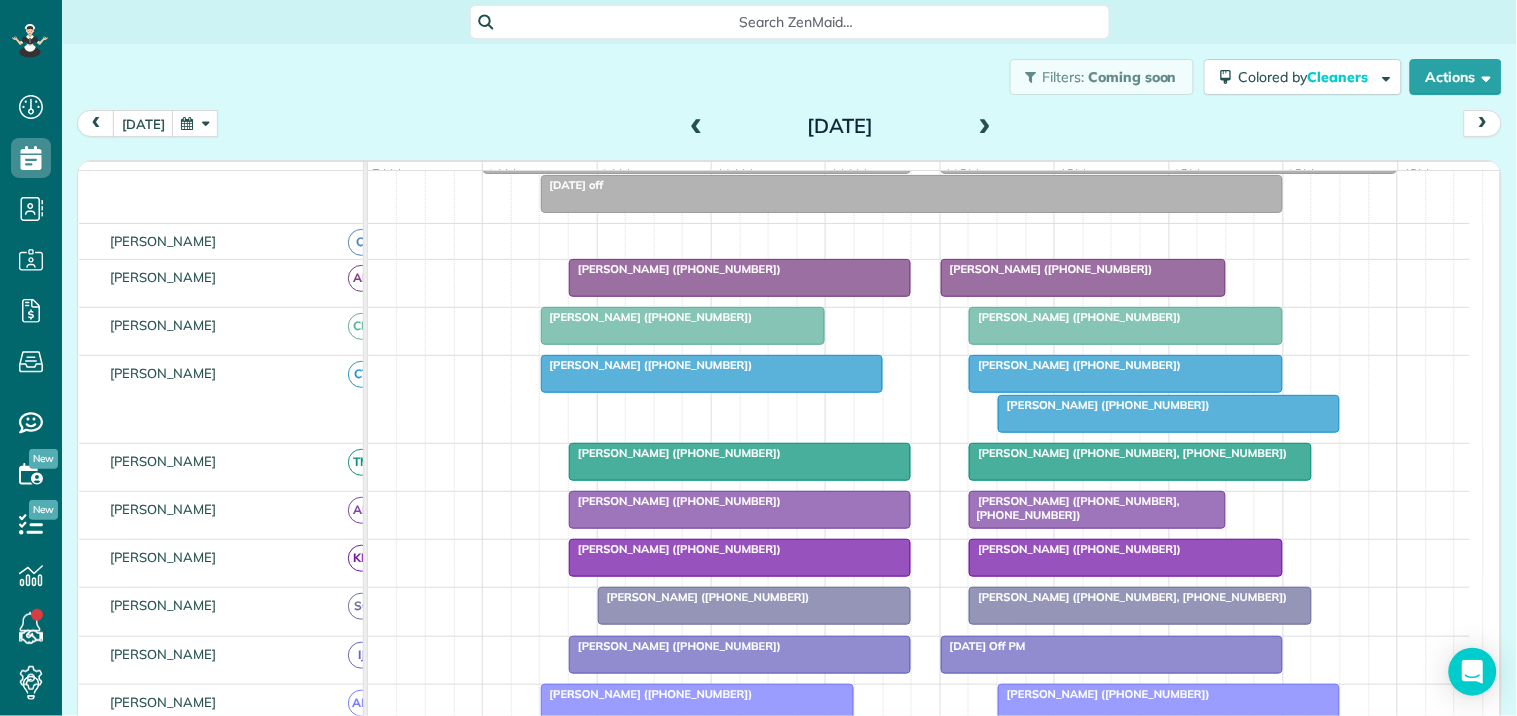 click at bounding box center [740, 462] 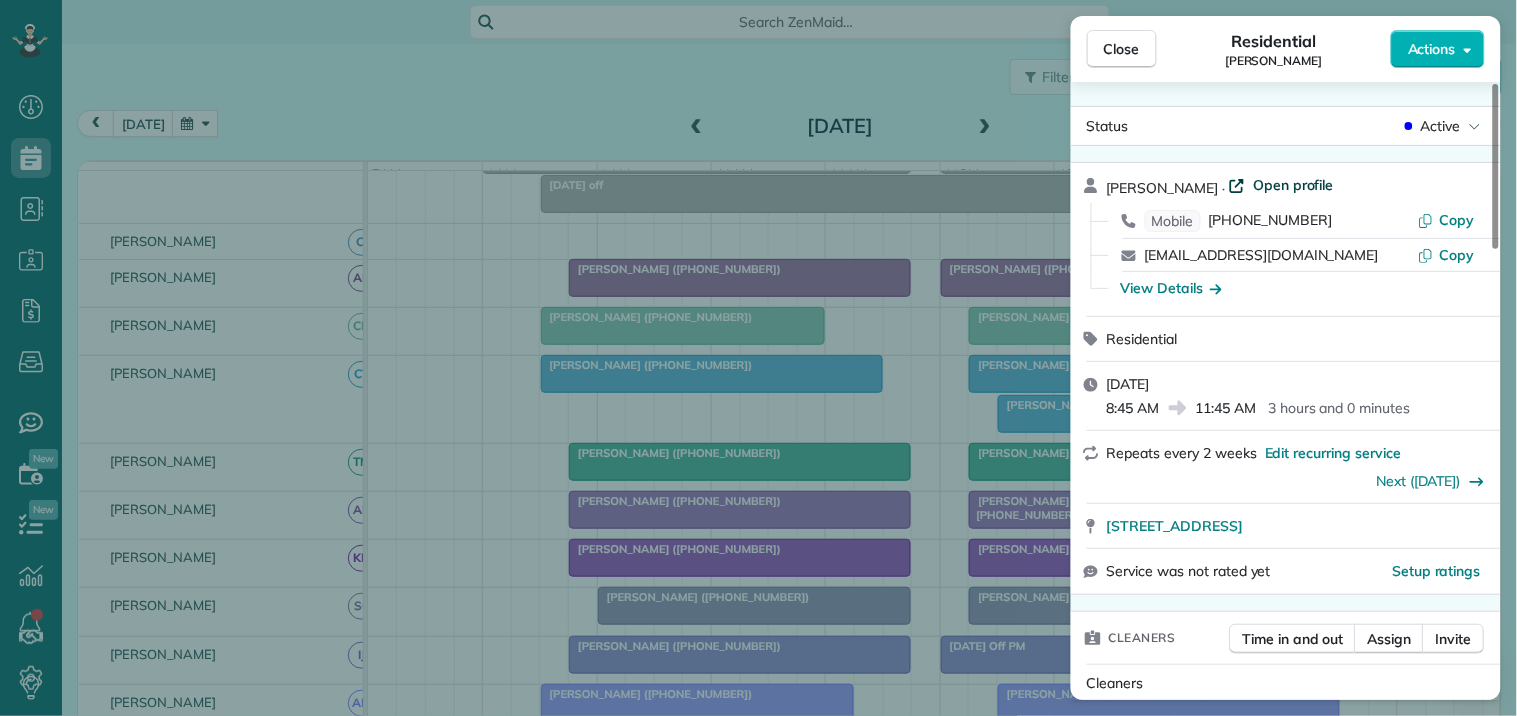 click on "Open profile" at bounding box center [1293, 185] 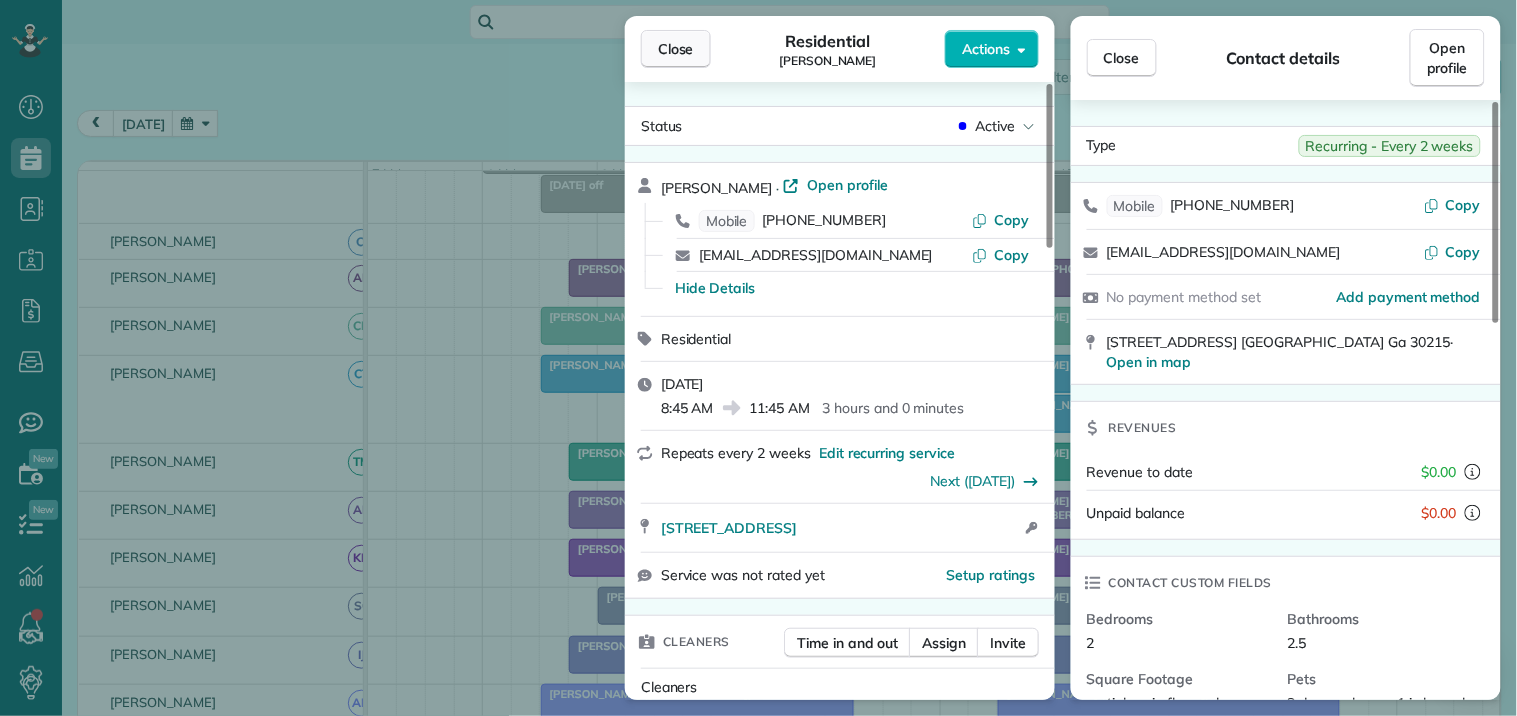 click on "Close" at bounding box center [676, 49] 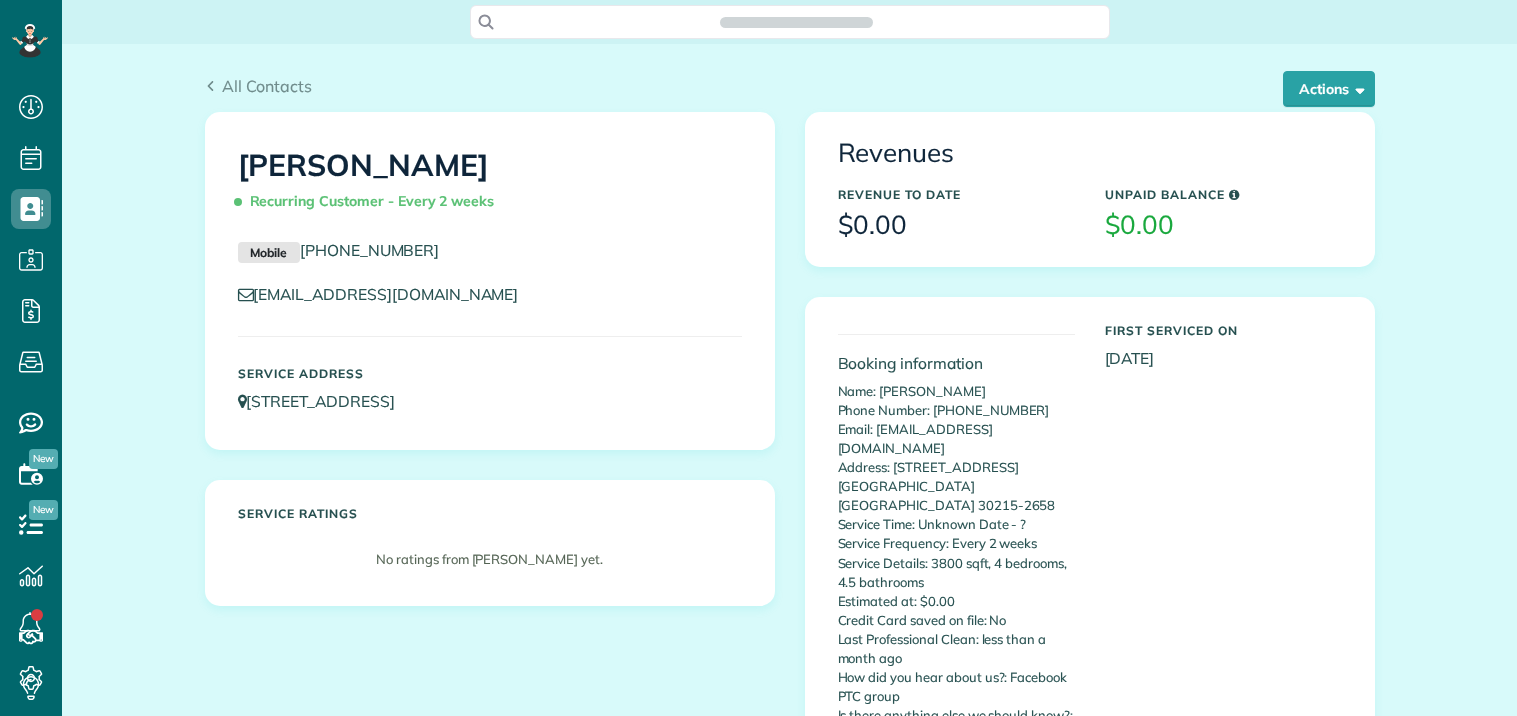 scroll, scrollTop: 0, scrollLeft: 0, axis: both 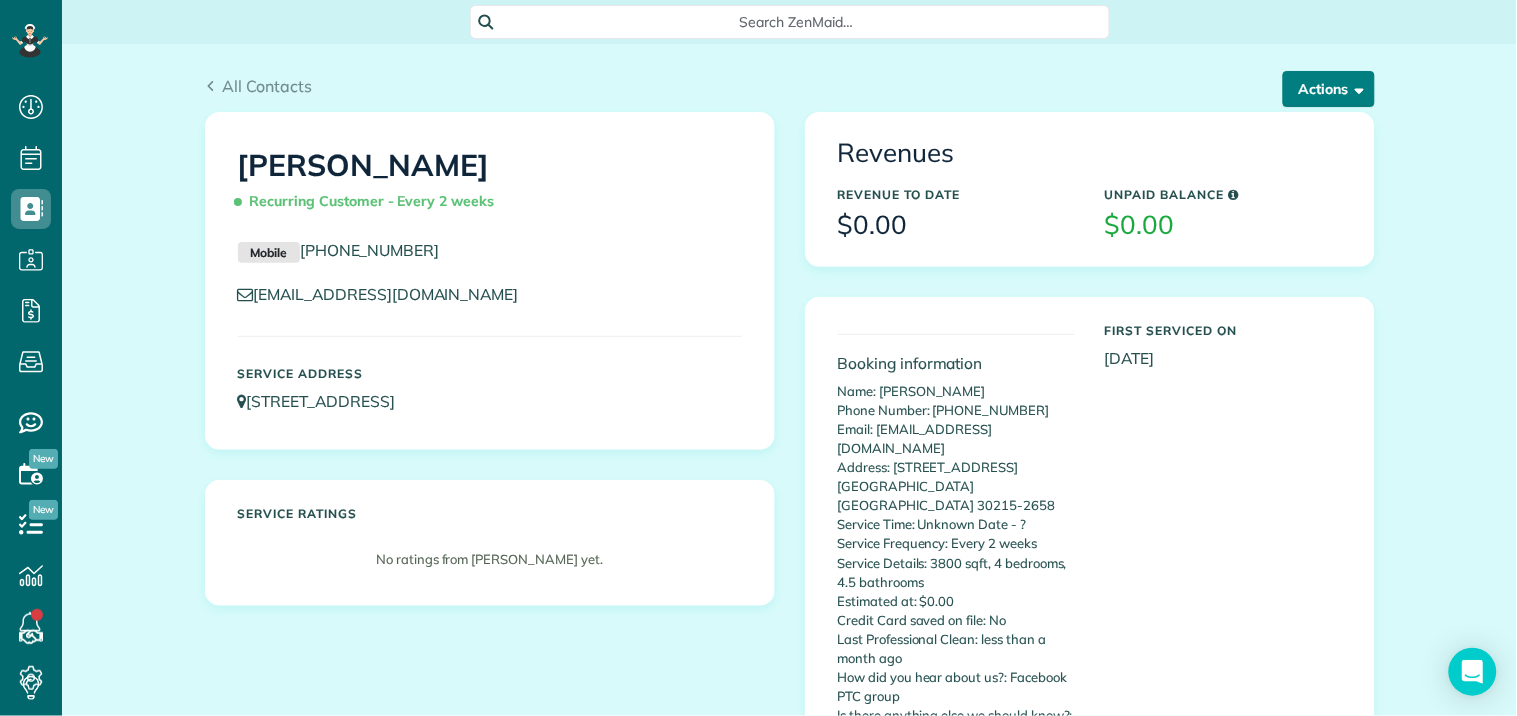 click on "Actions" at bounding box center [1329, 89] 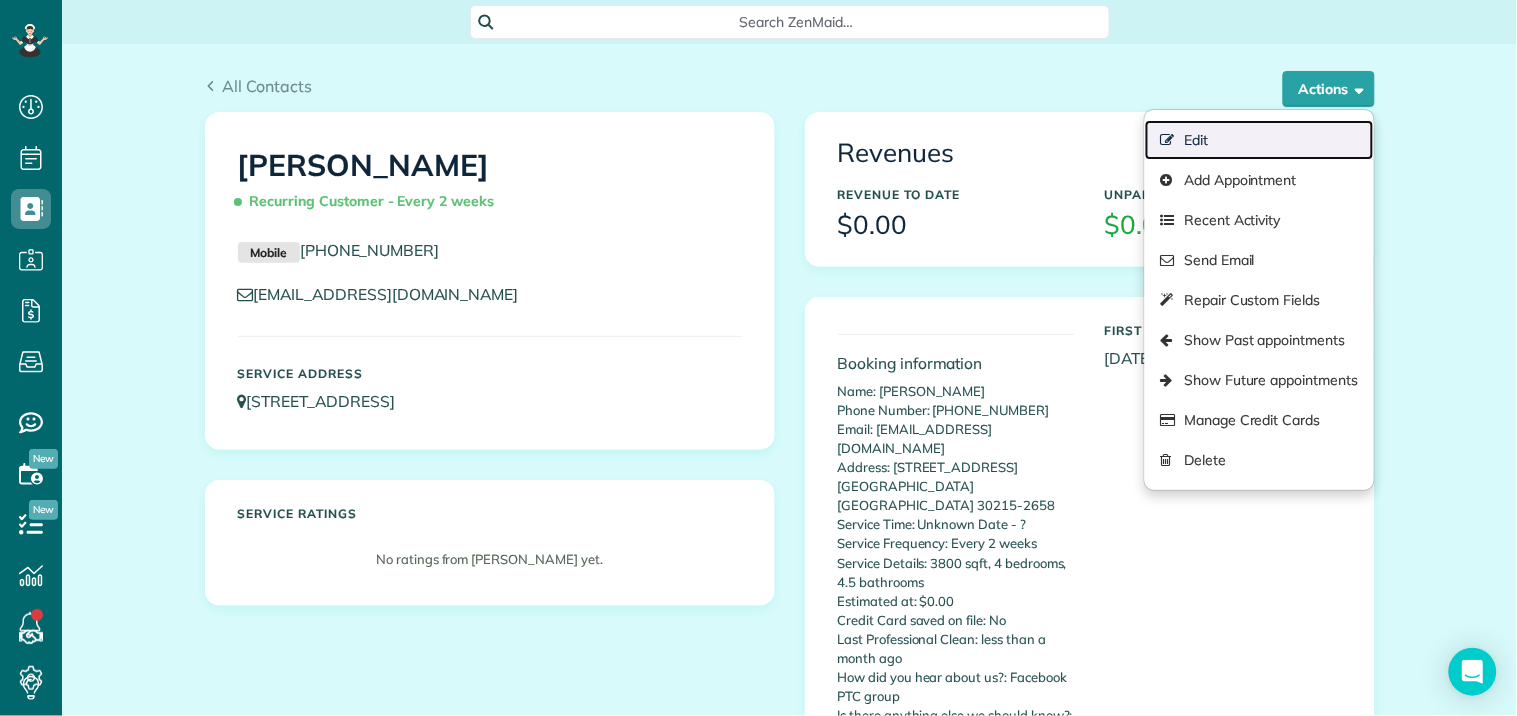 click on "Edit" at bounding box center [1259, 140] 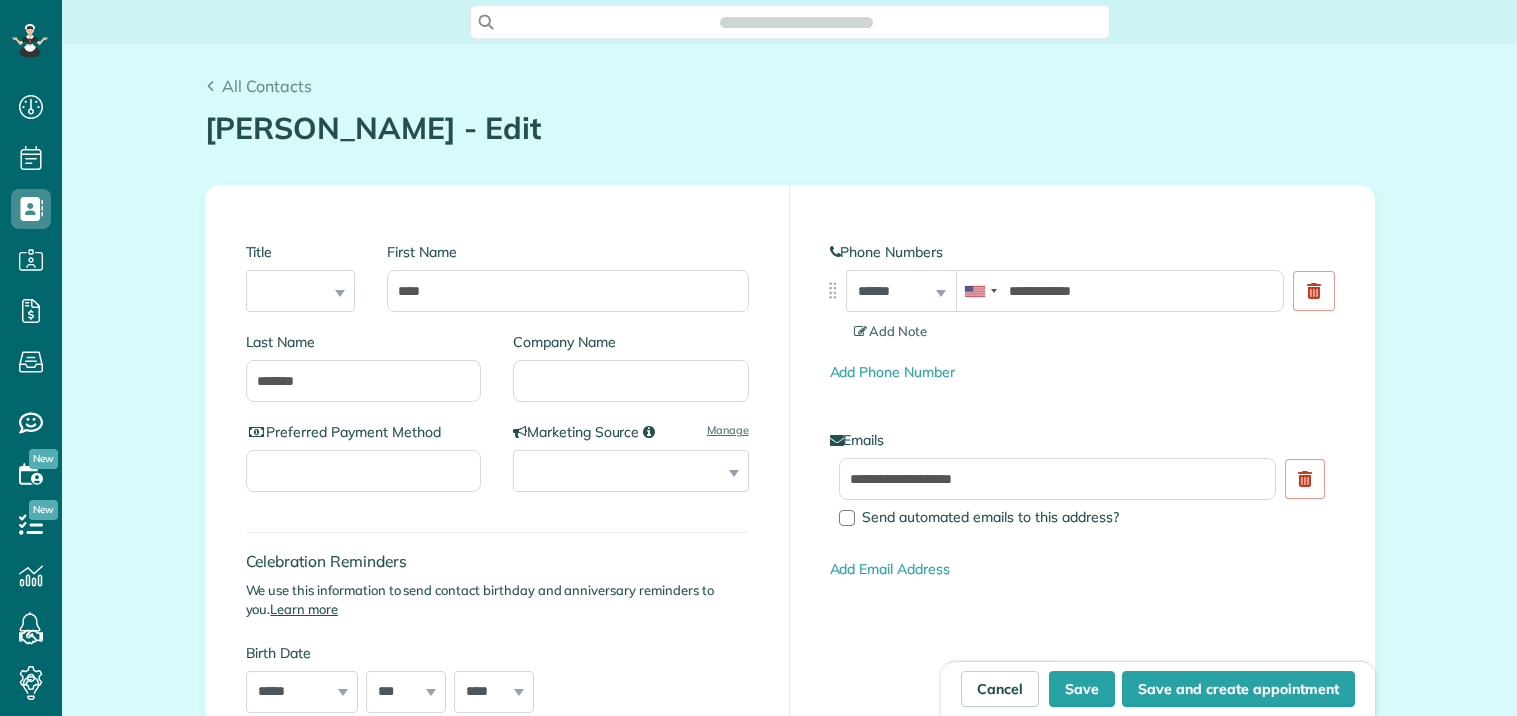 scroll, scrollTop: 0, scrollLeft: 0, axis: both 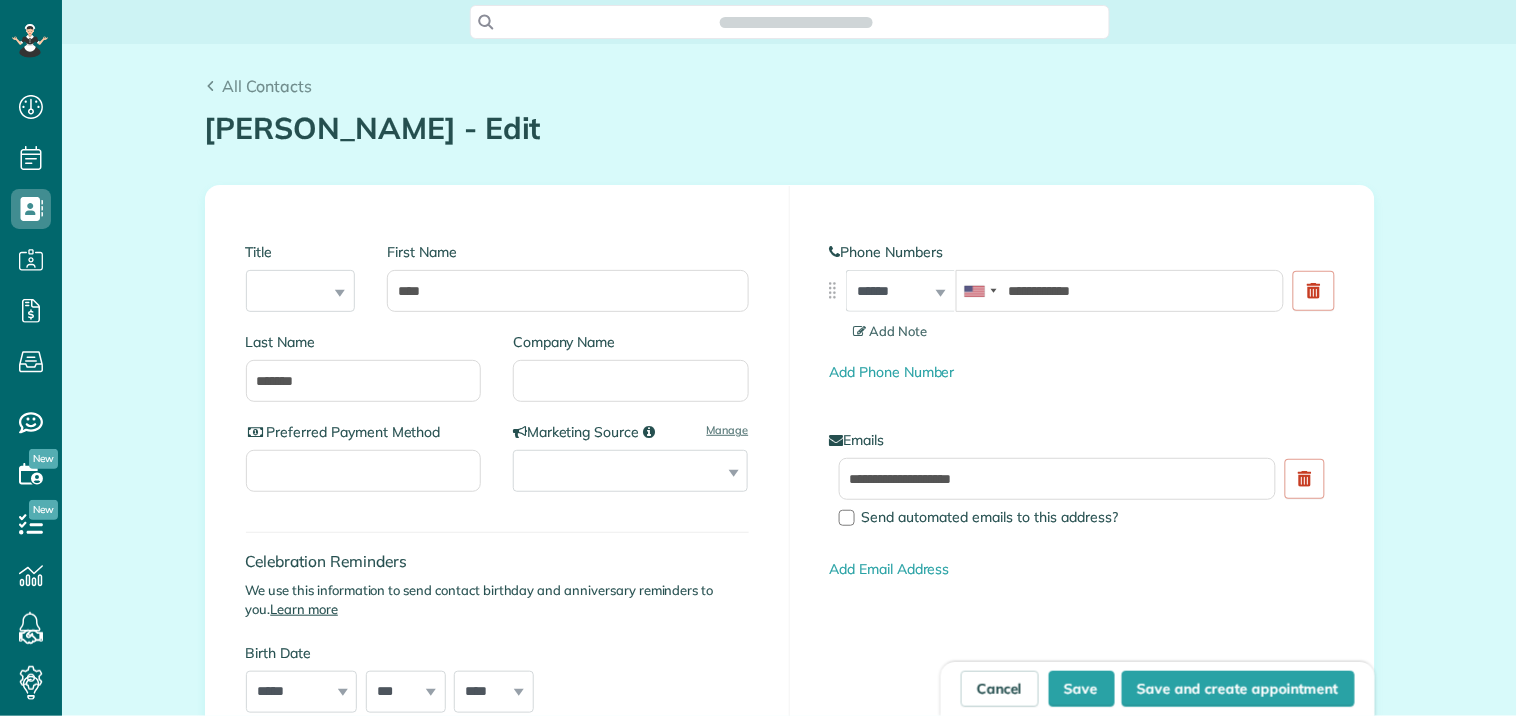 type on "**********" 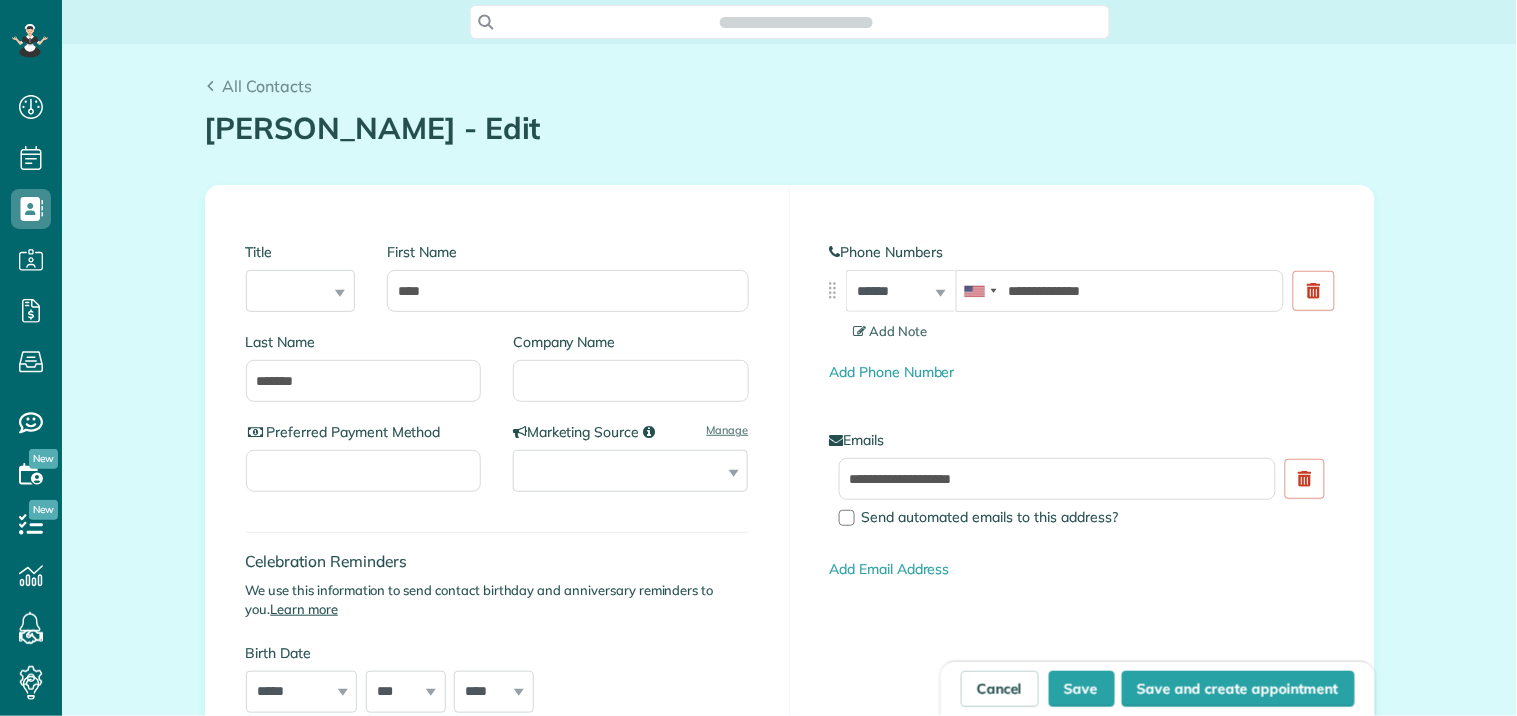 scroll, scrollTop: 8, scrollLeft: 8, axis: both 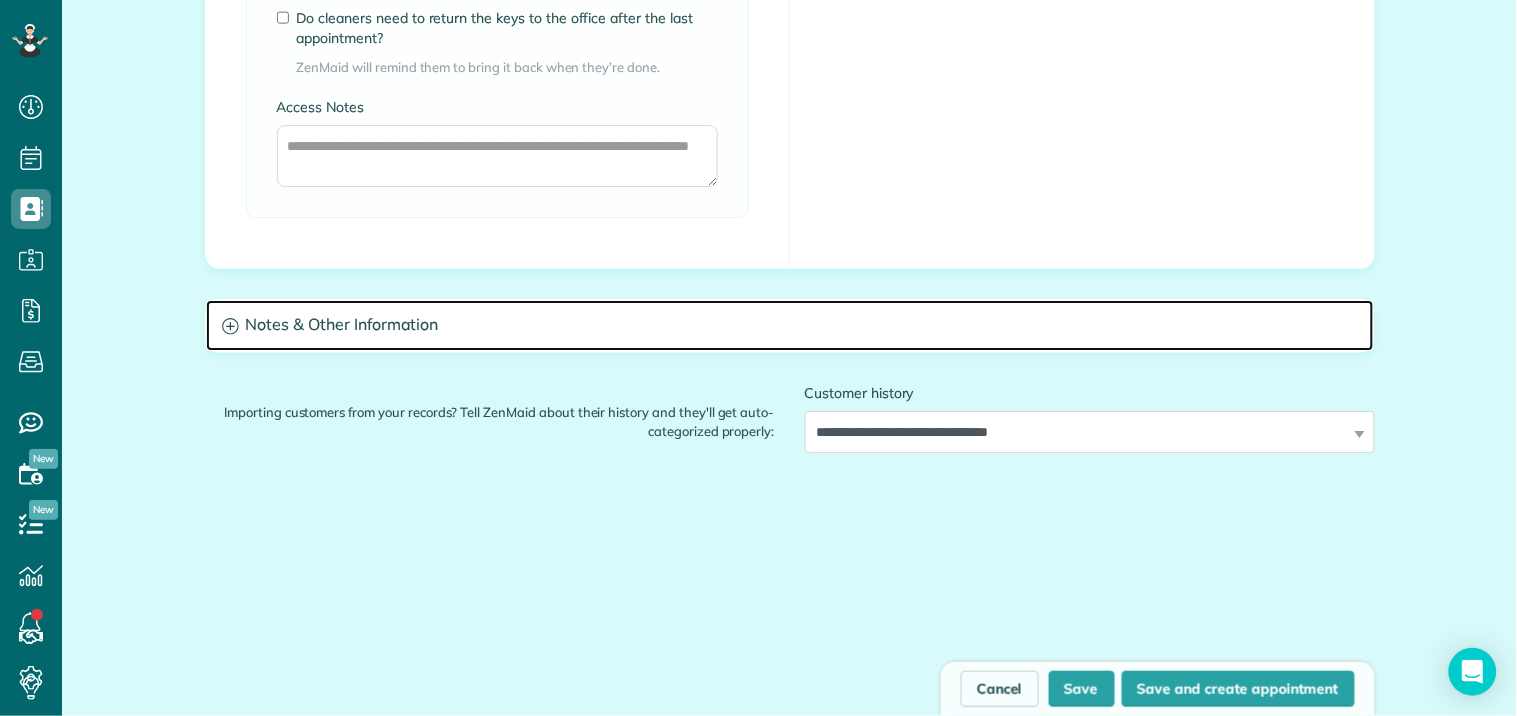 click 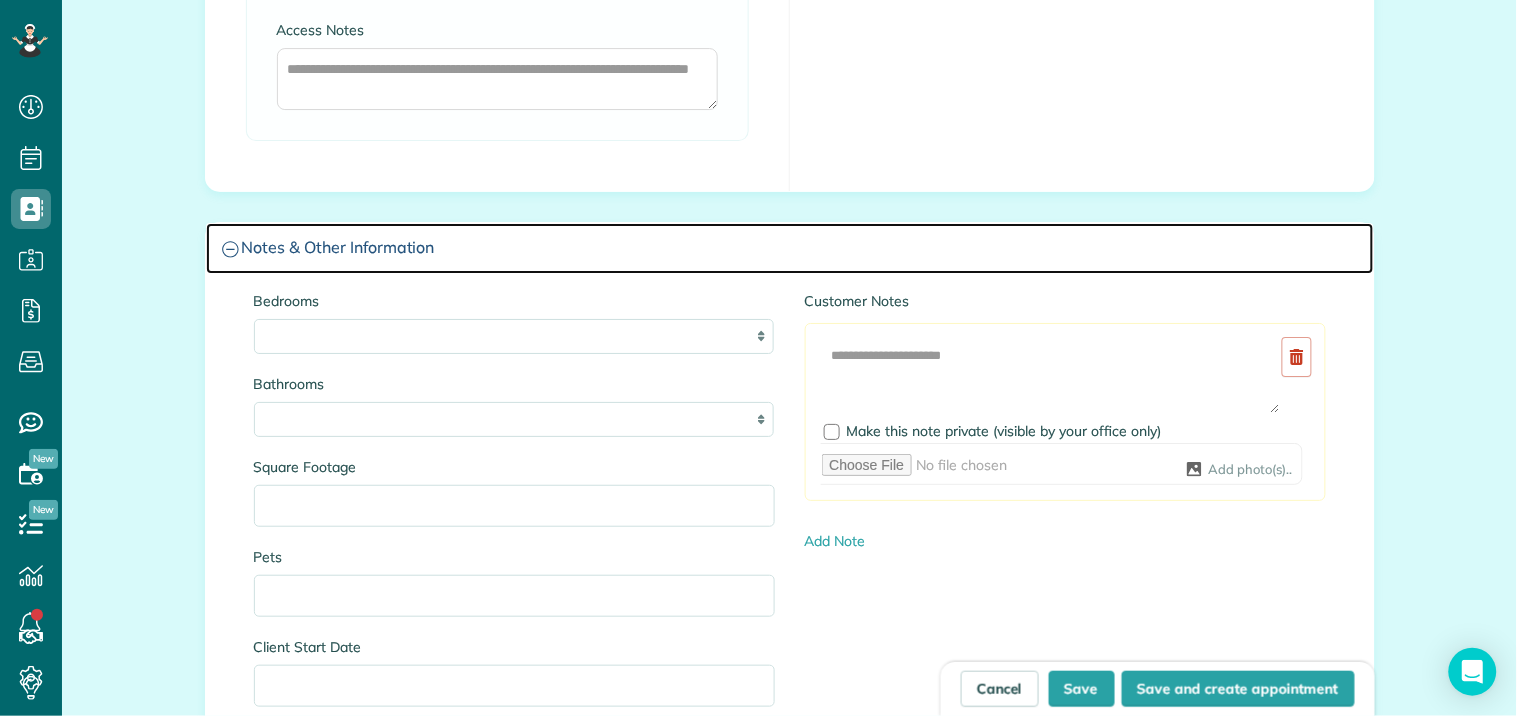 scroll, scrollTop: 1888, scrollLeft: 0, axis: vertical 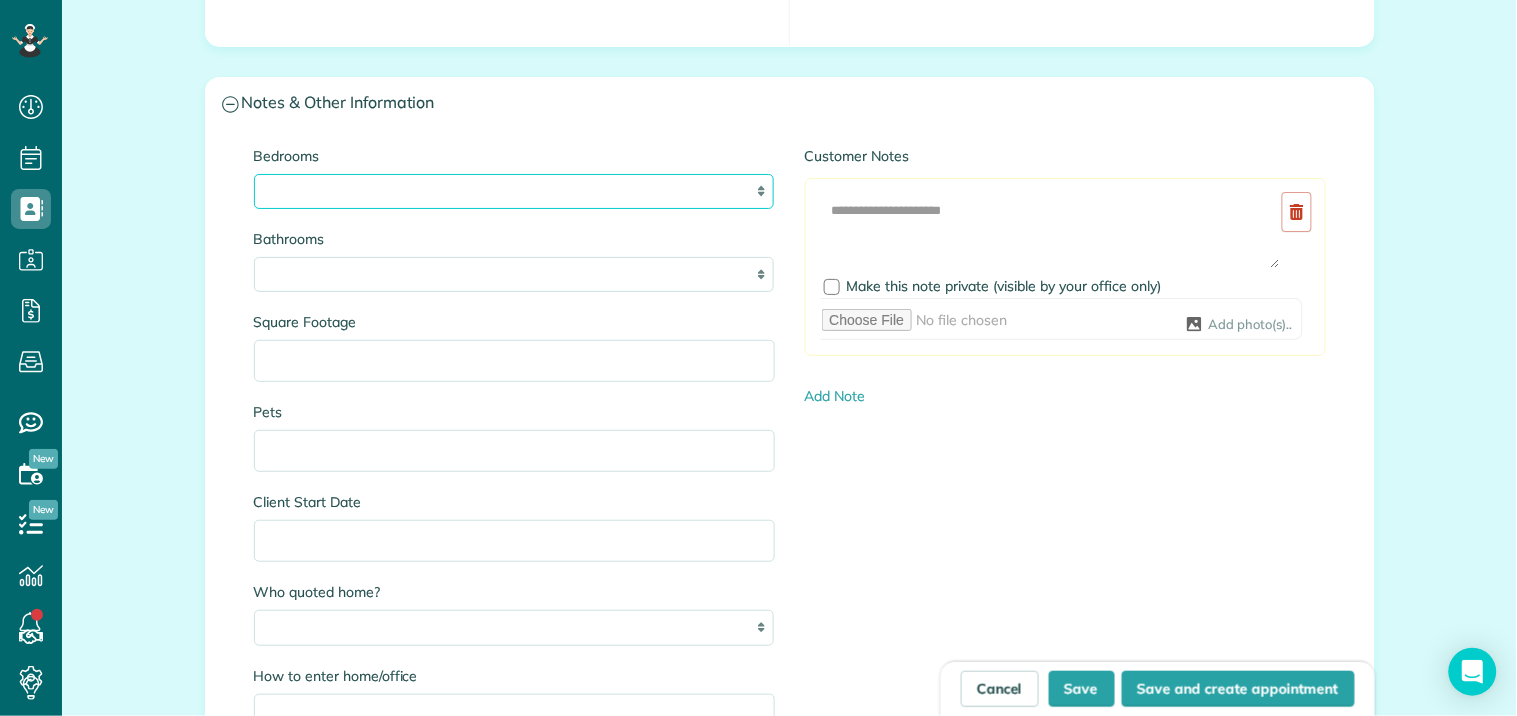 click on "*
*
*
*
*
*" at bounding box center [514, 191] 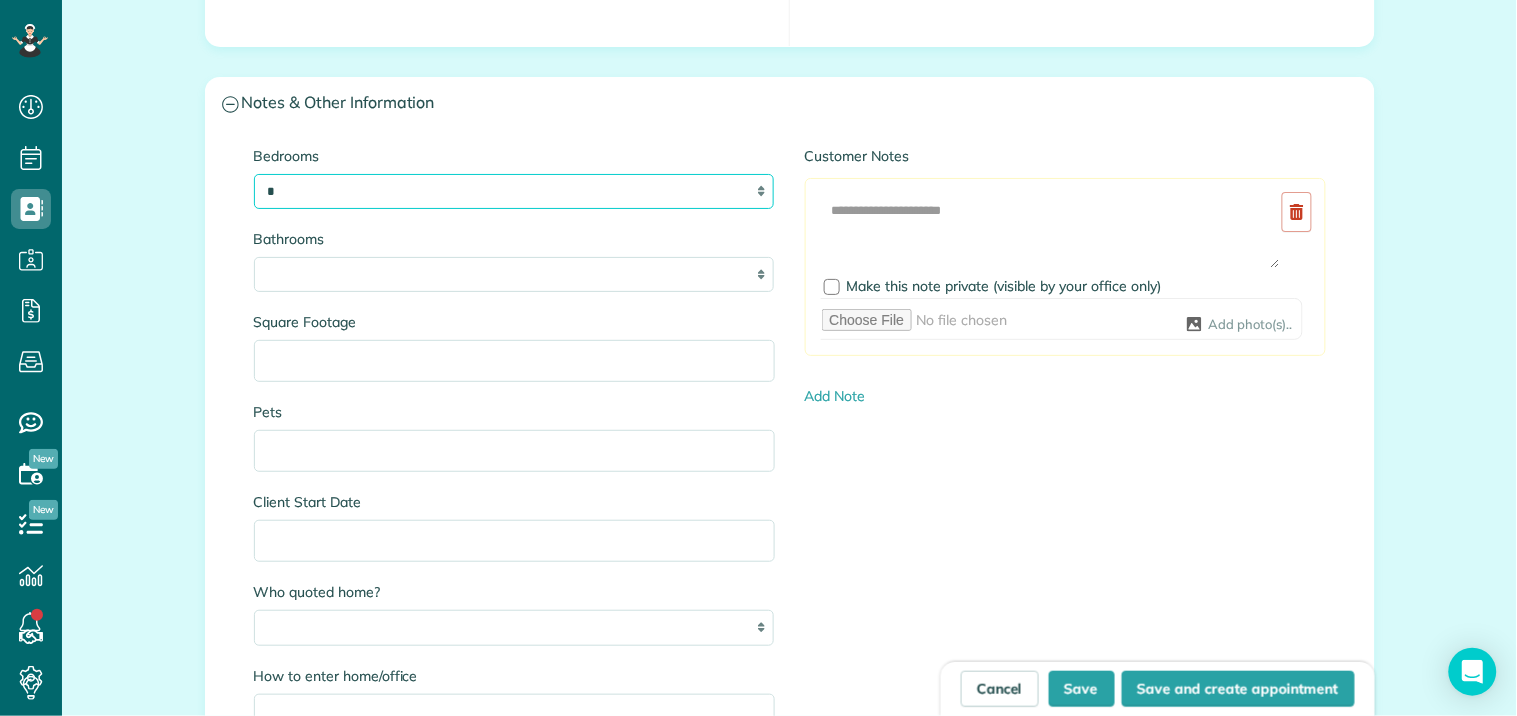 click on "*
*
*
*
*
*" at bounding box center [514, 191] 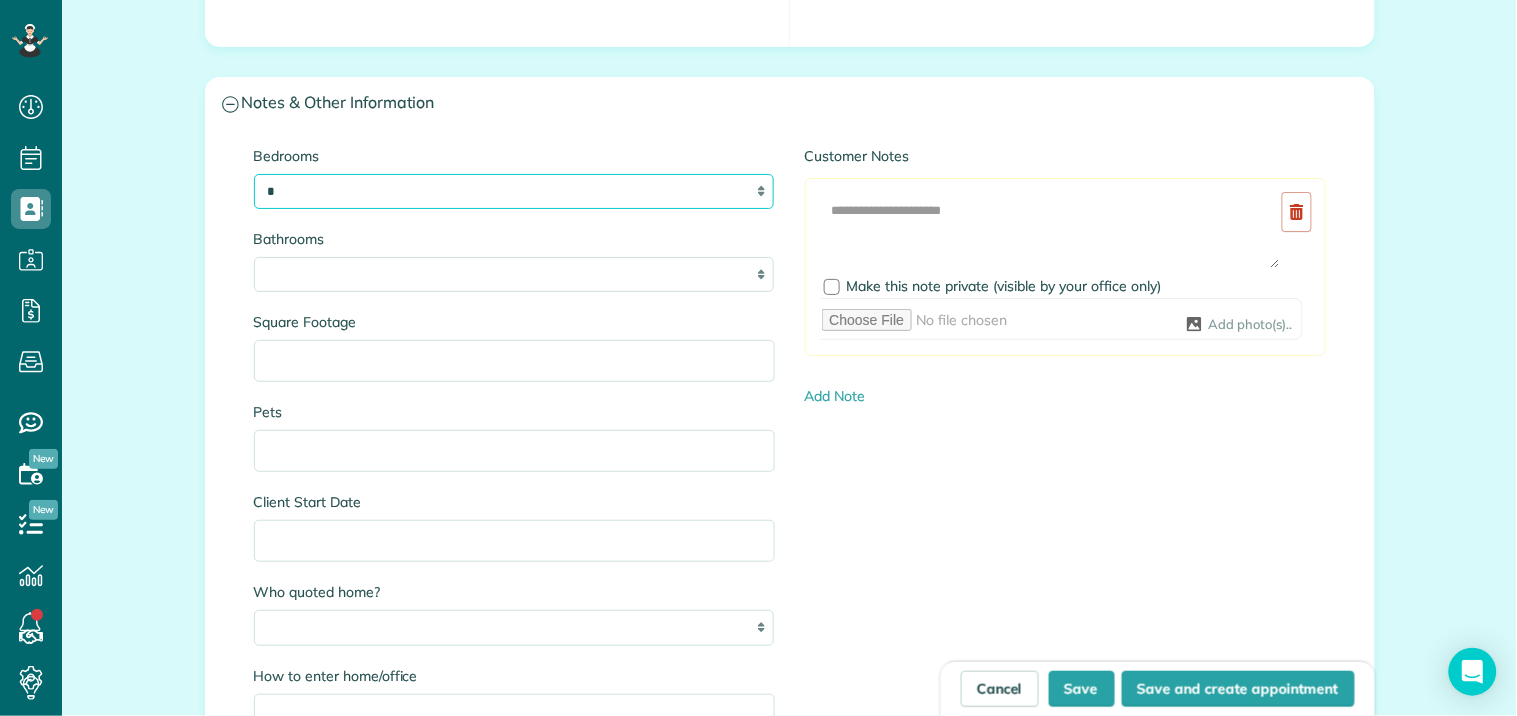 click on "*
*
*
*
*
*" at bounding box center (514, 191) 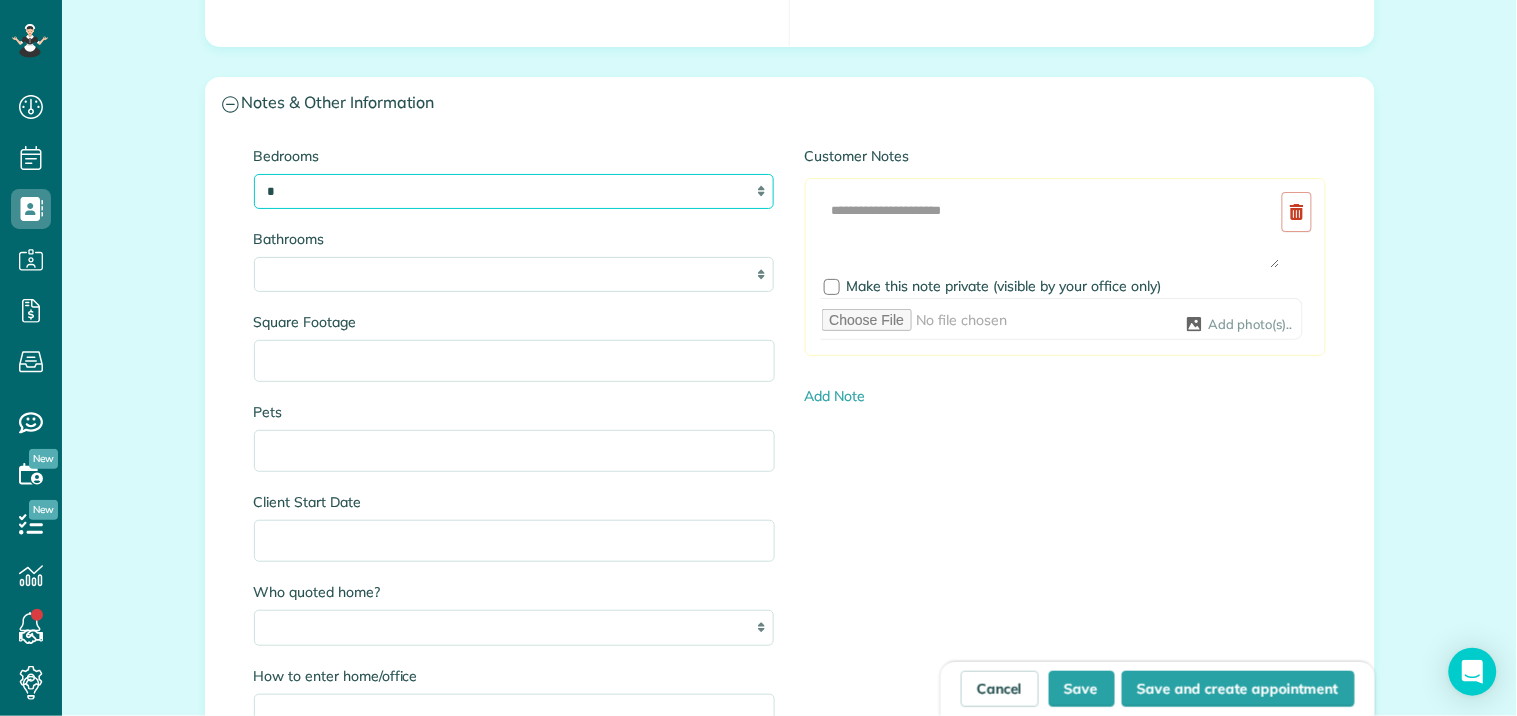 select on "*" 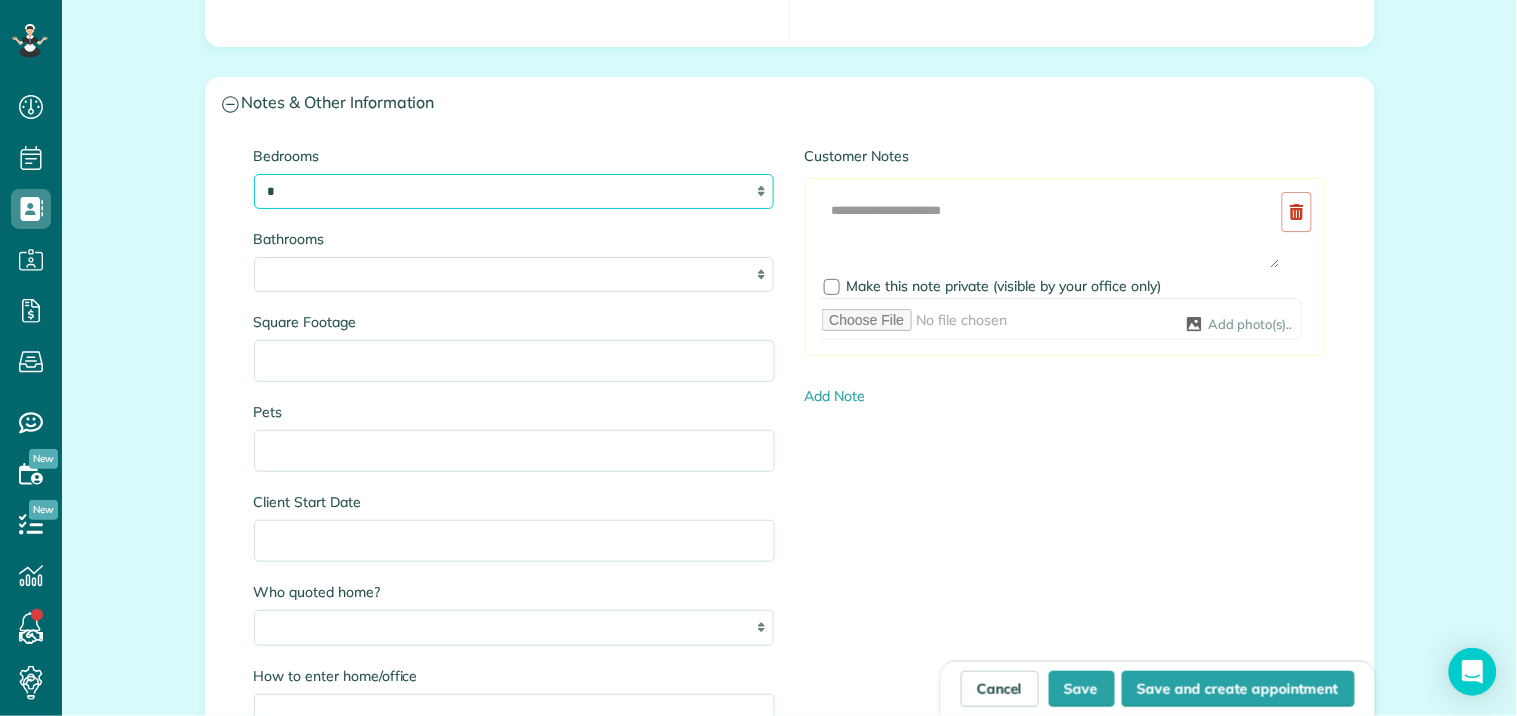 click on "*
*
*
*
*
*" at bounding box center (514, 191) 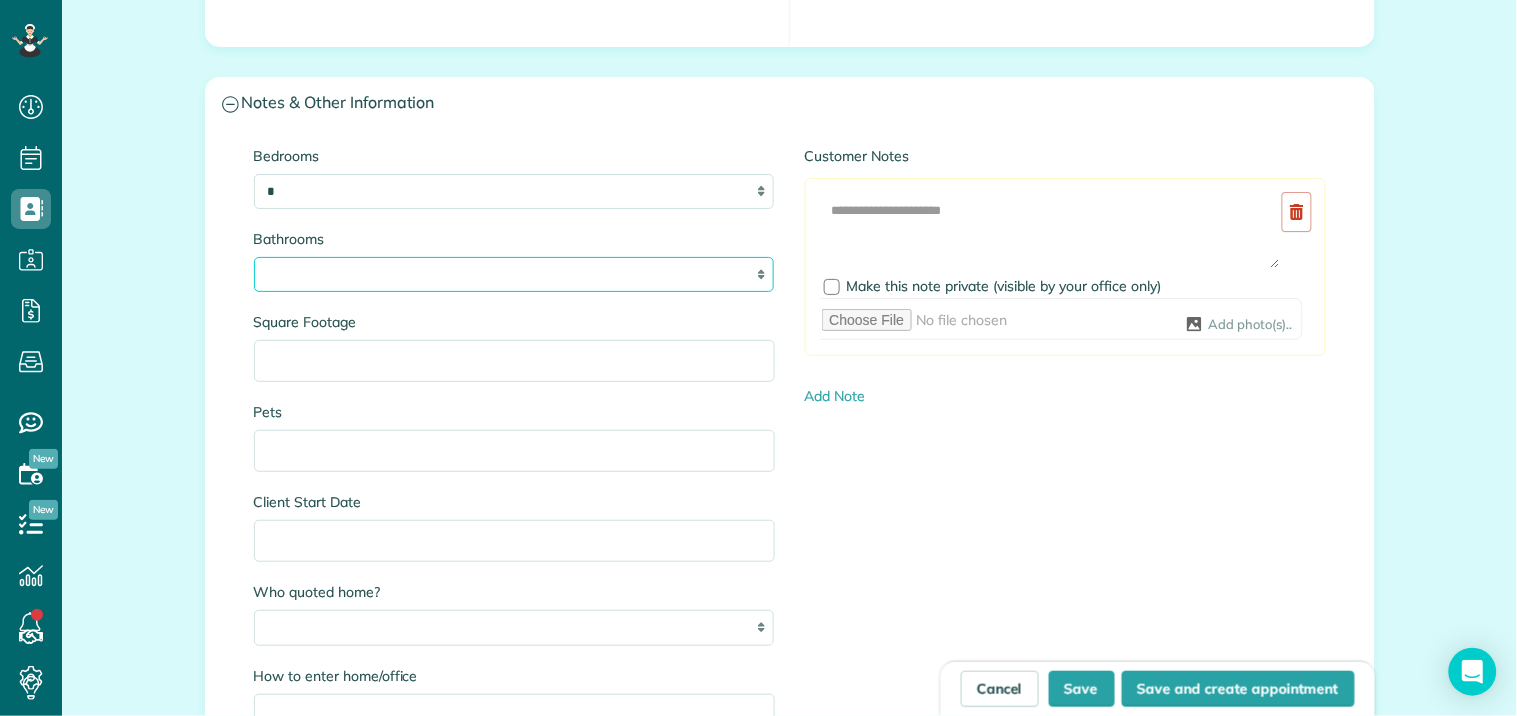 click on "*
***
*
***
*
***
*
***
**" at bounding box center (514, 274) 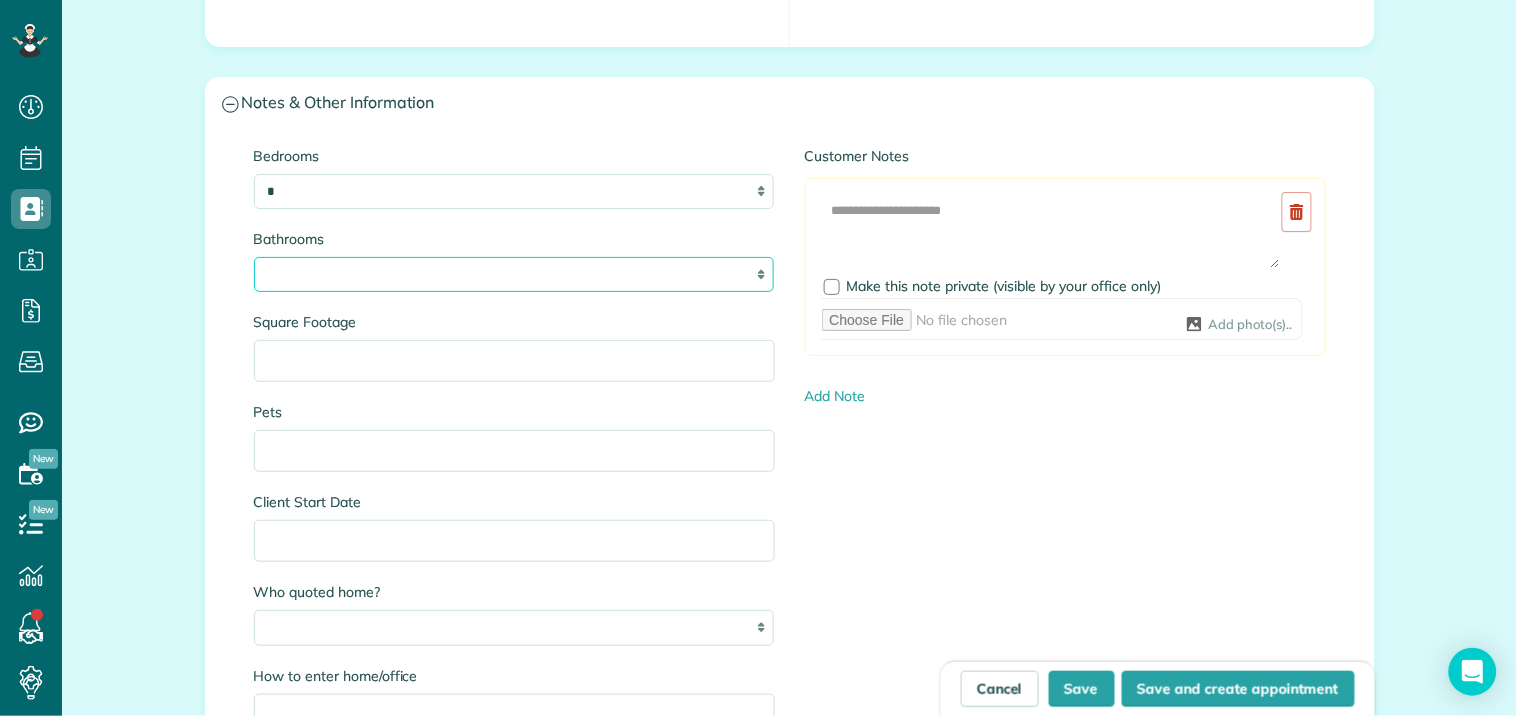 select on "*" 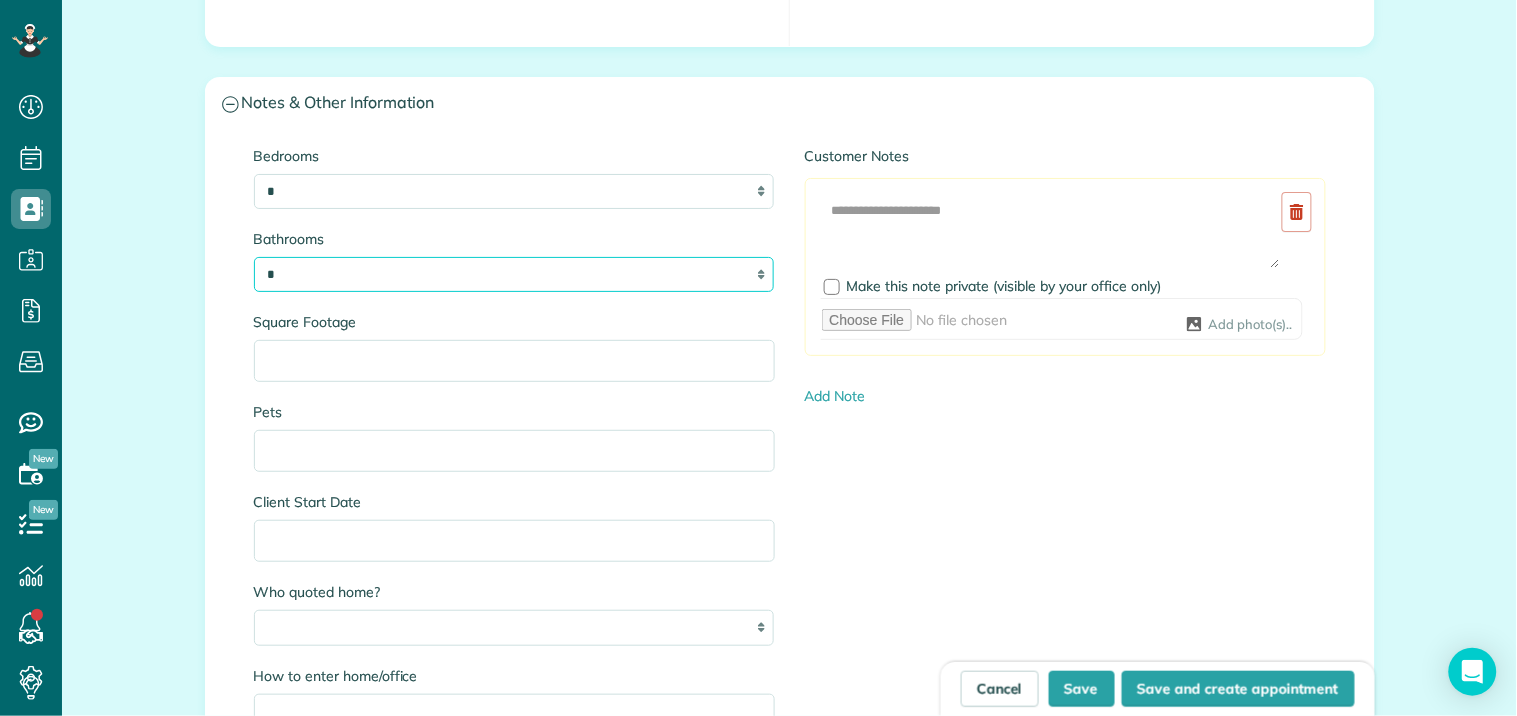 click on "*
***
*
***
*
***
*
***
**" at bounding box center [514, 274] 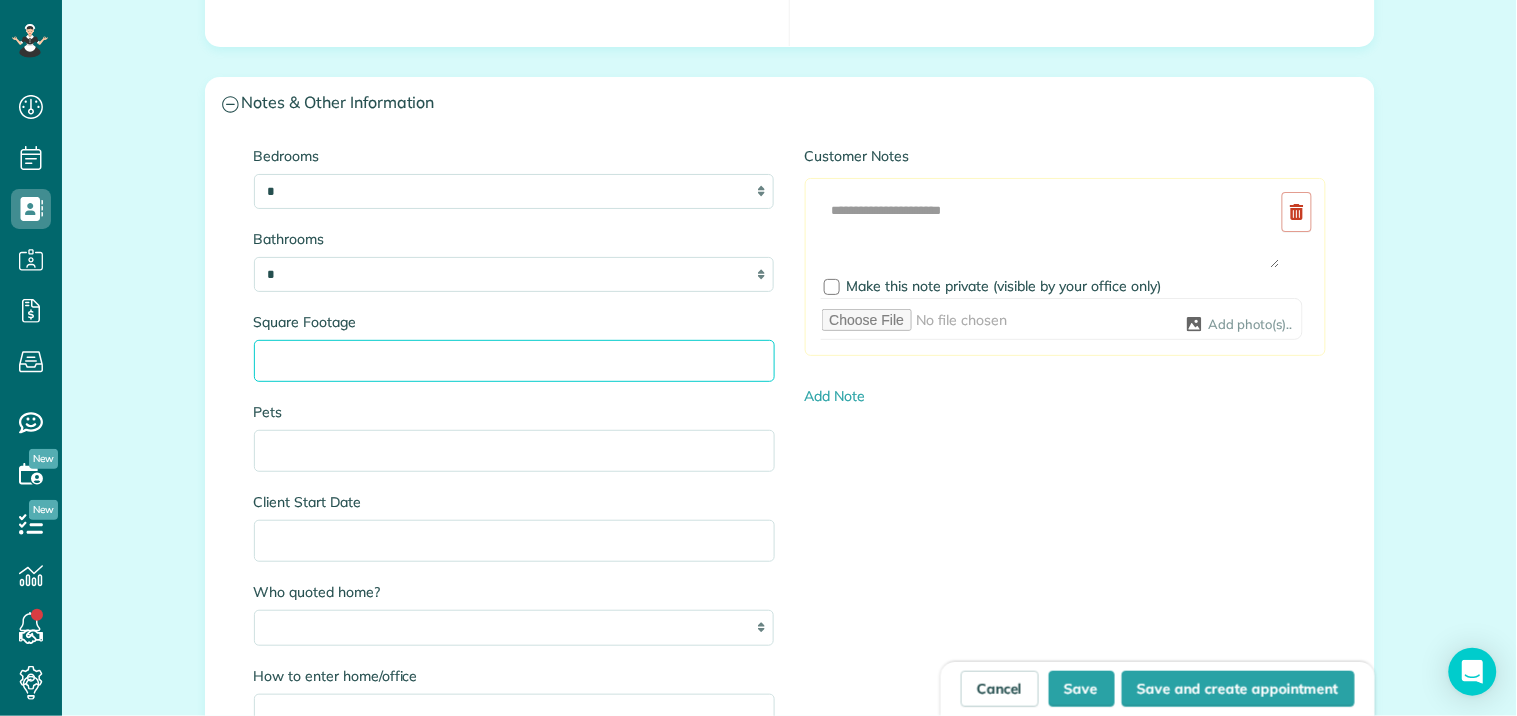 click on "Square Footage" at bounding box center [514, 361] 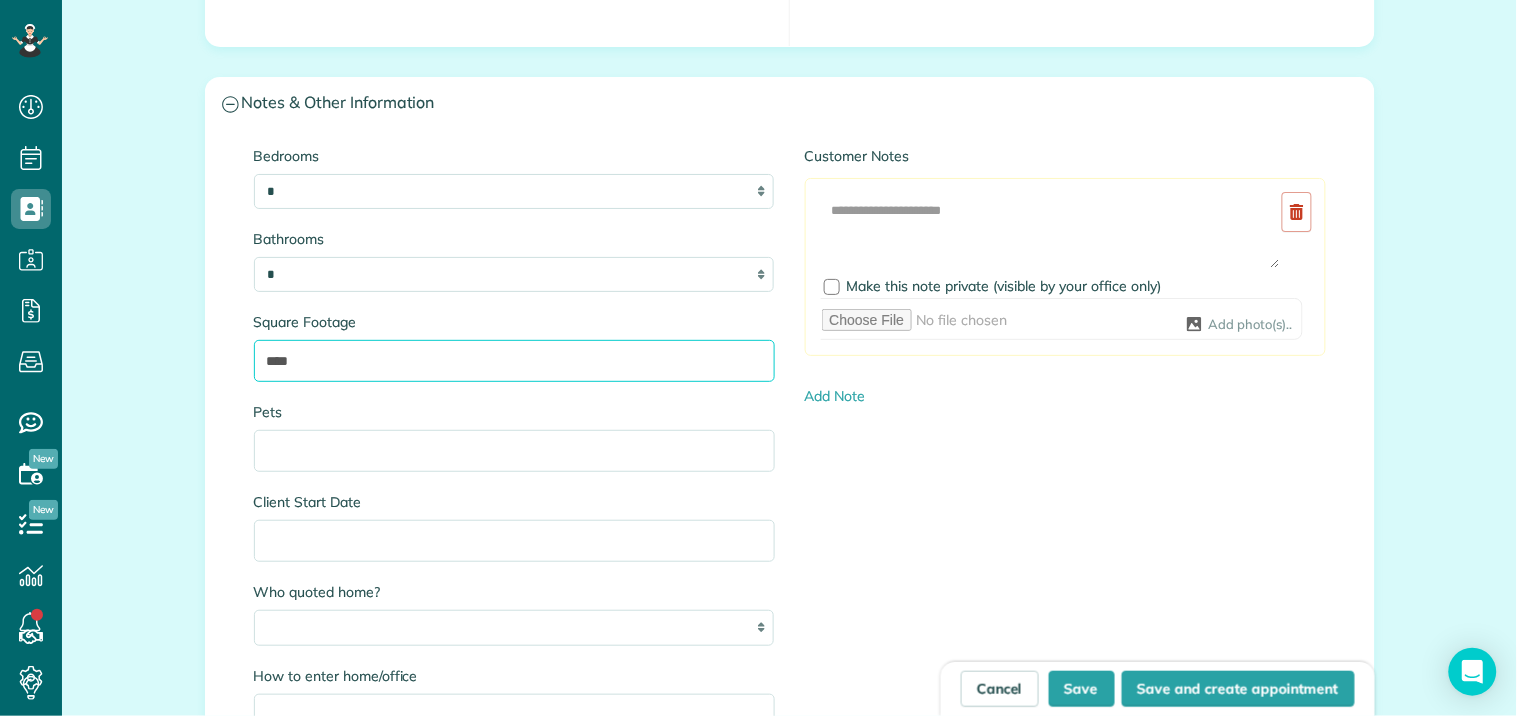 type on "****" 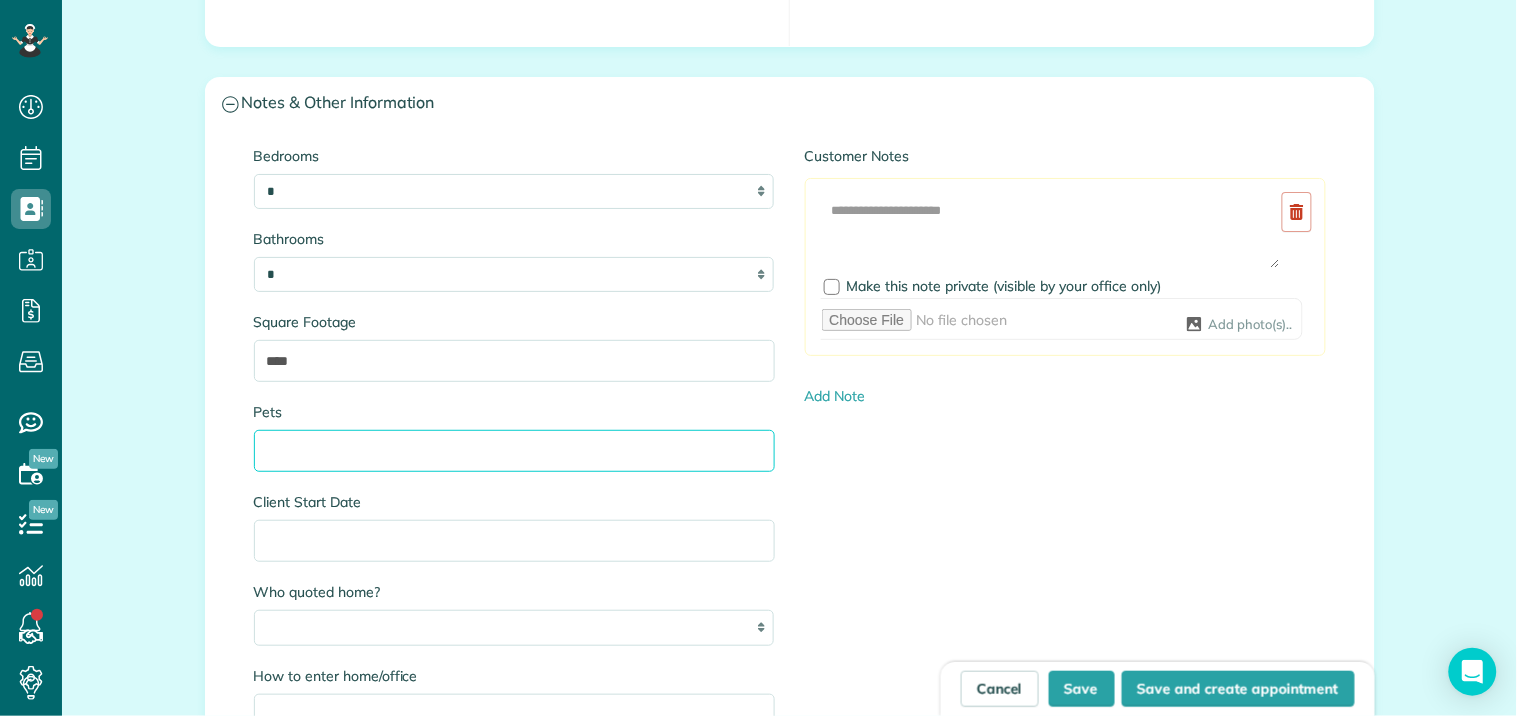 click on "Pets" at bounding box center (514, 451) 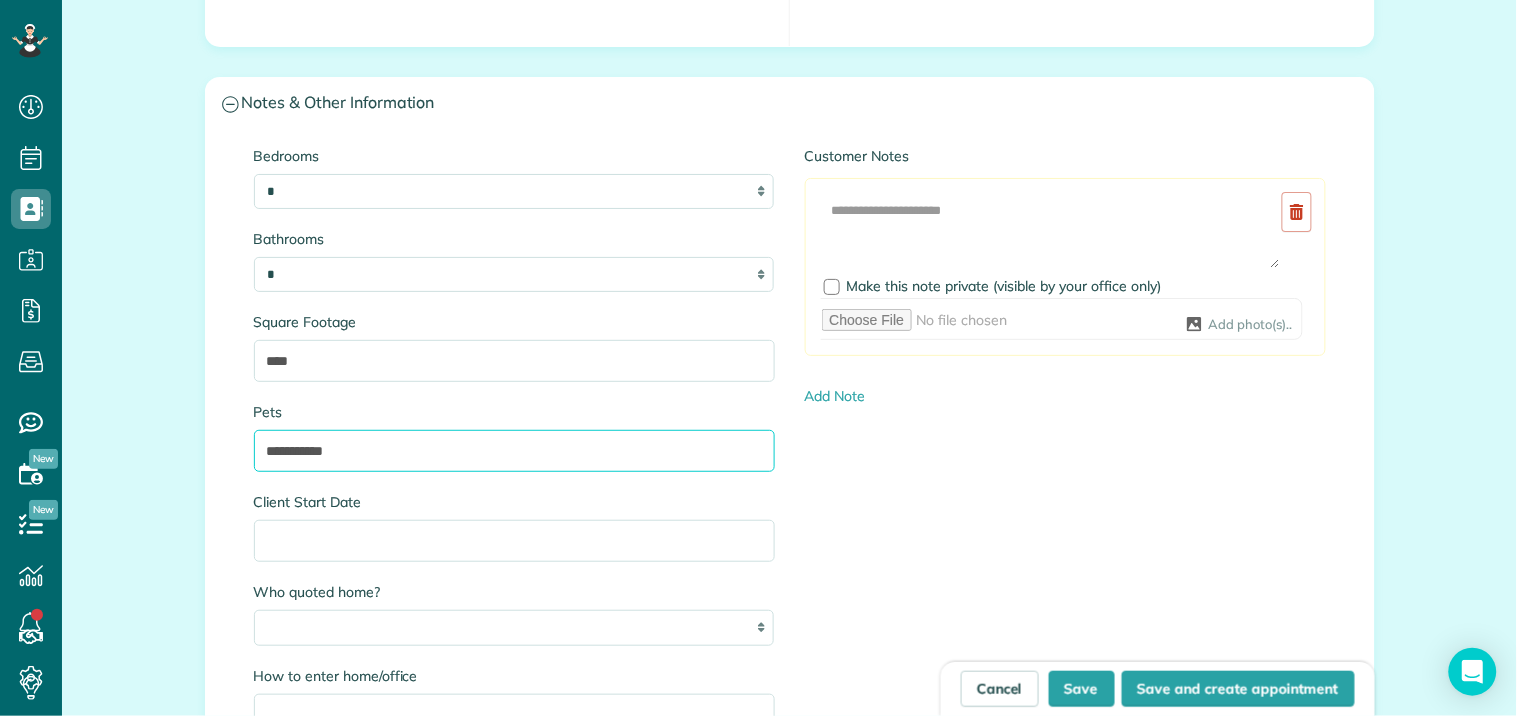 scroll, scrollTop: 2111, scrollLeft: 0, axis: vertical 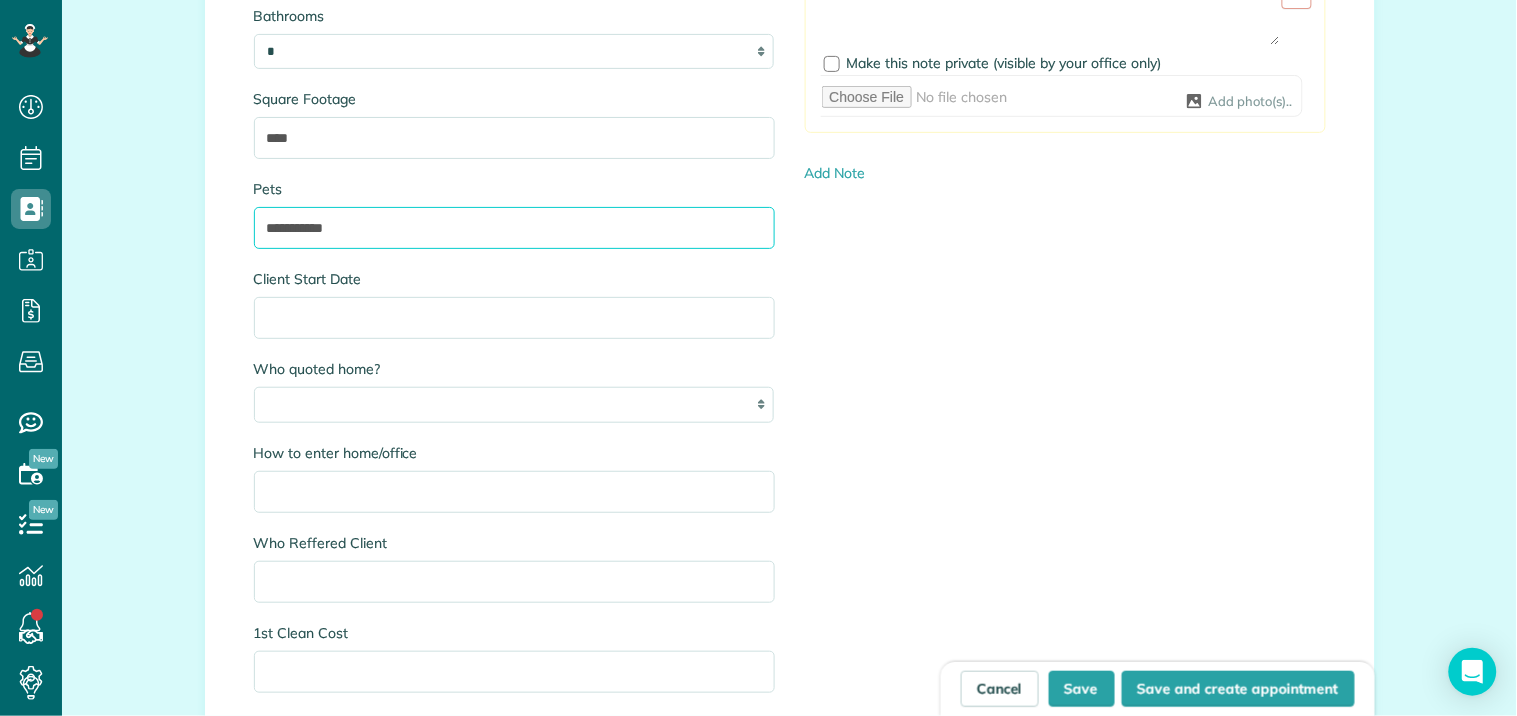 type on "**********" 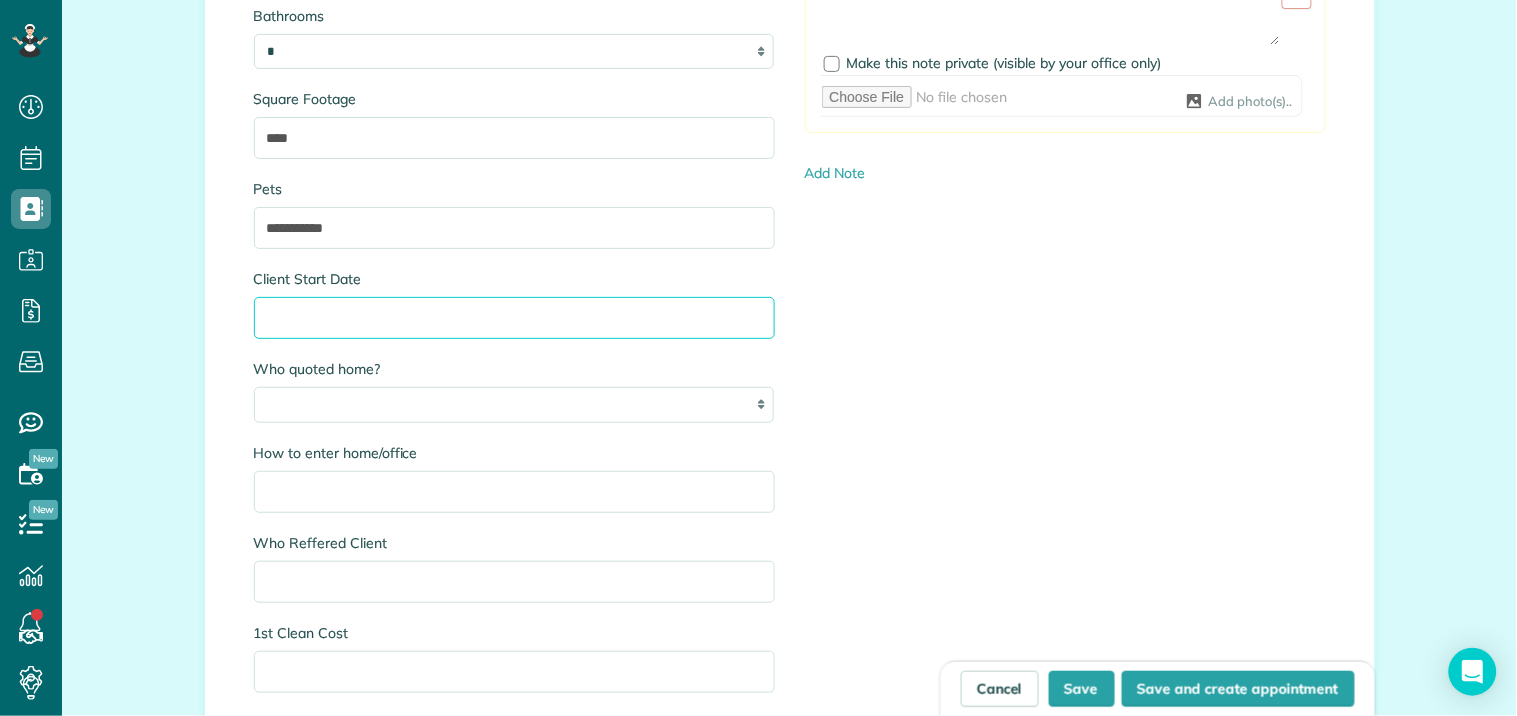 click on "Client Start Date" at bounding box center (514, 318) 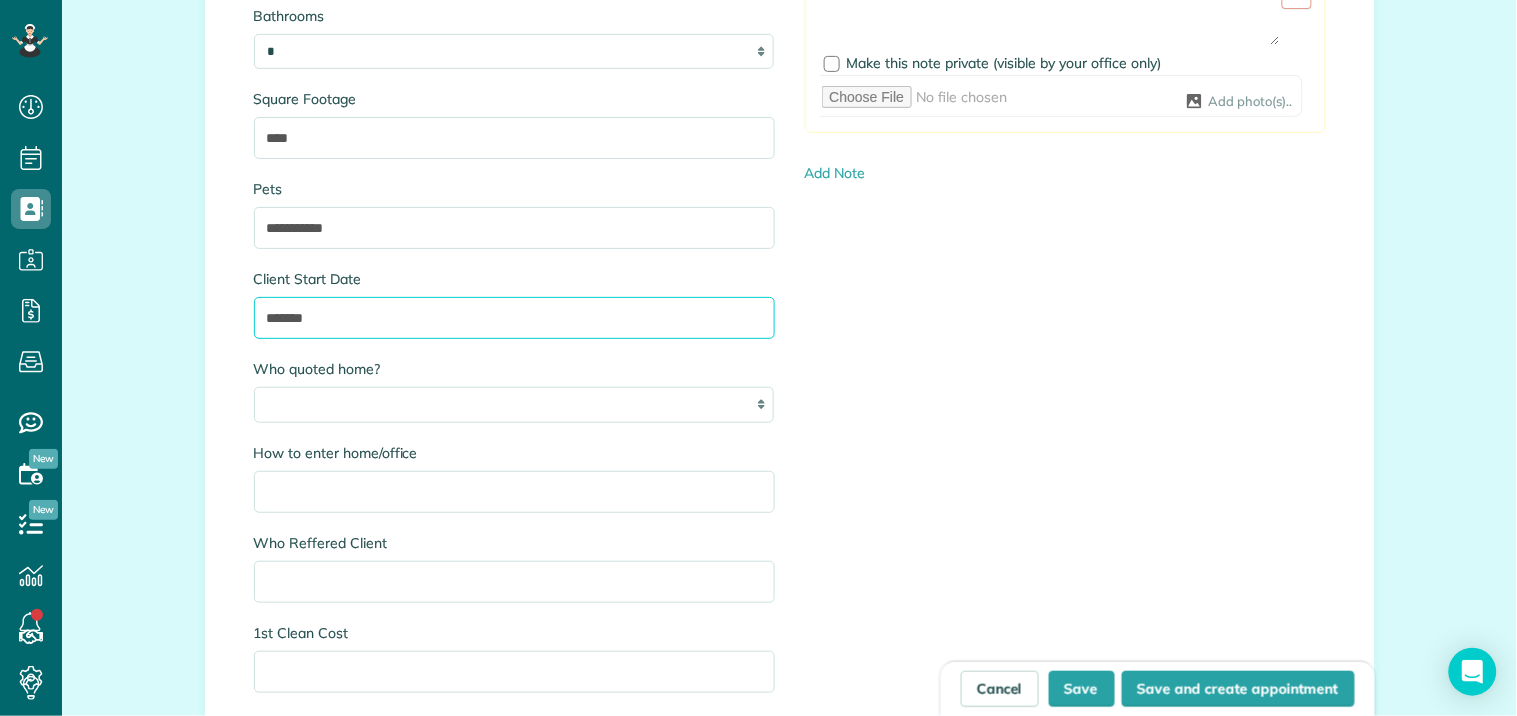 type on "*******" 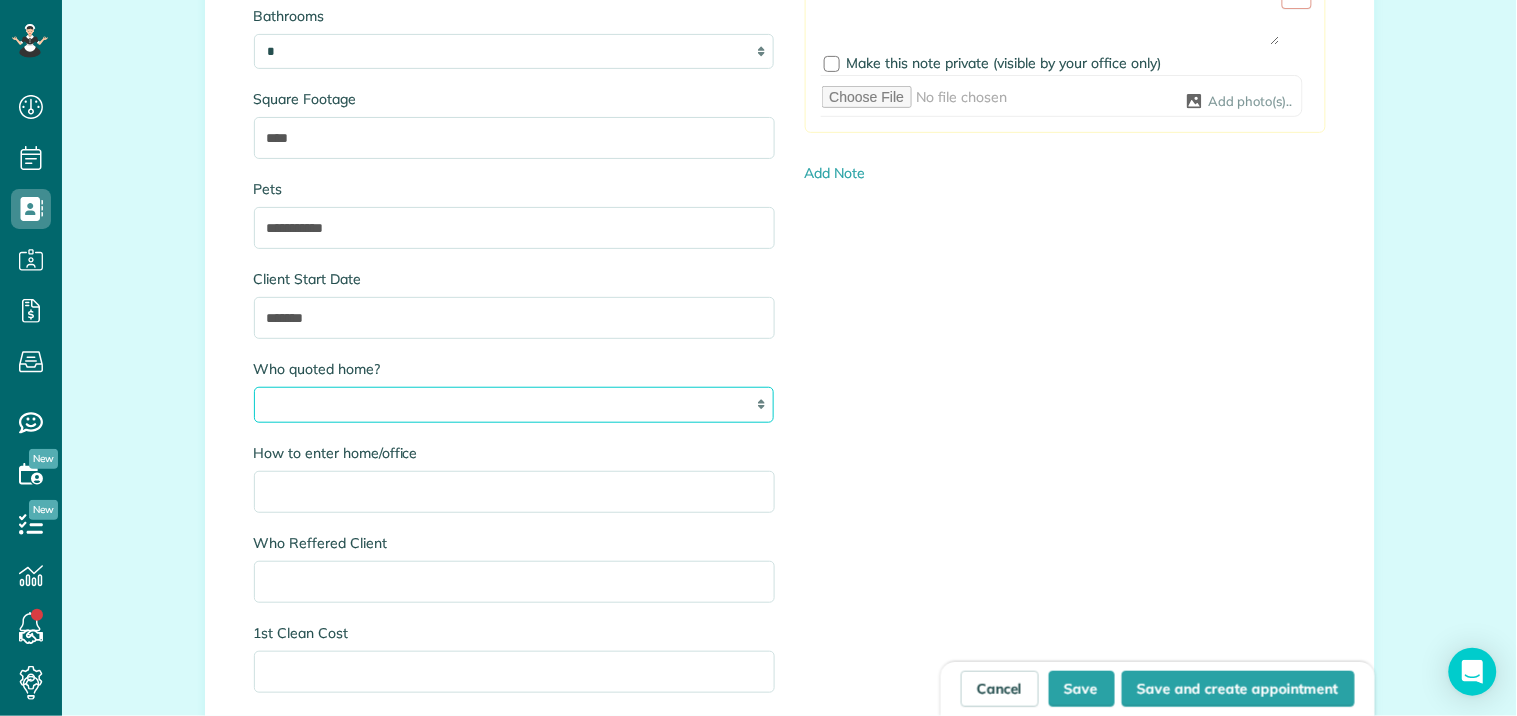 click on "***
****" at bounding box center (514, 404) 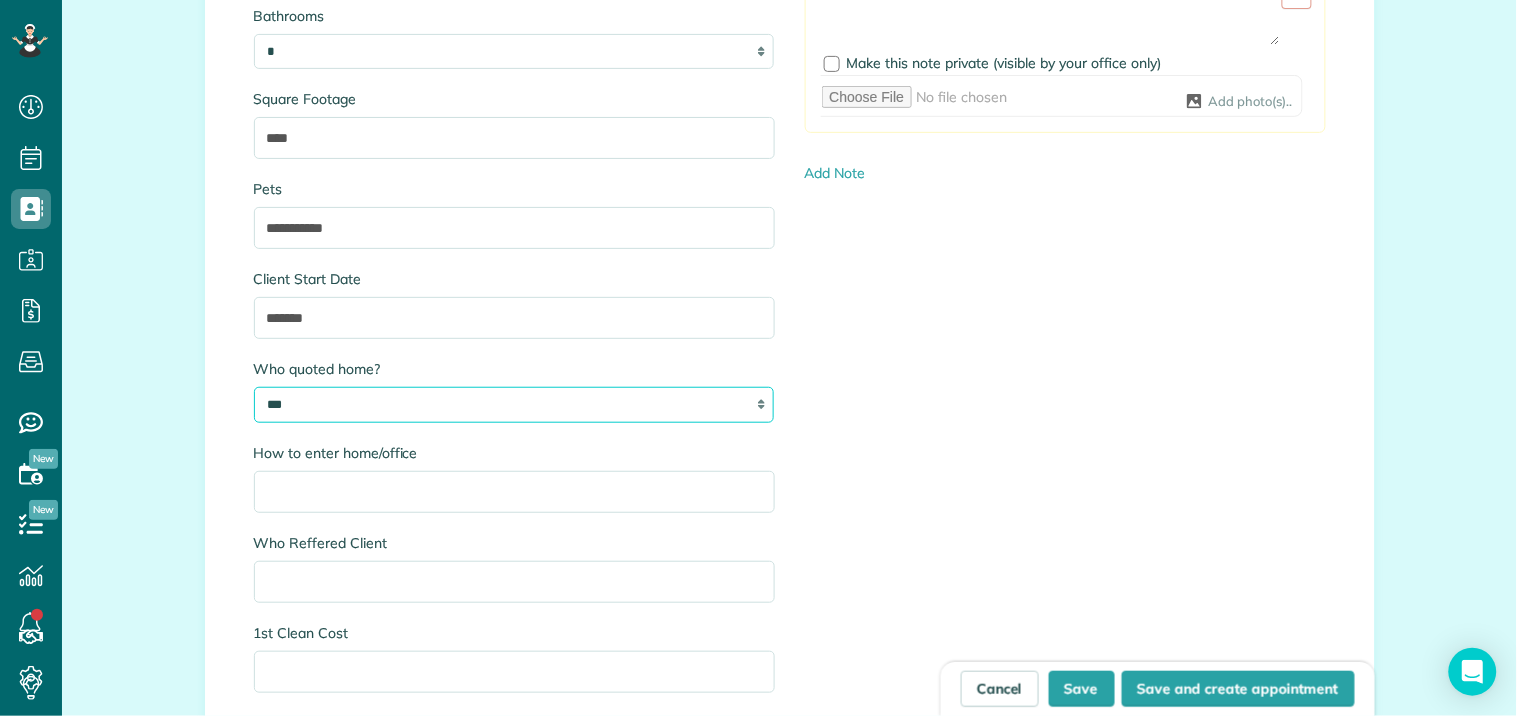 click on "***
****" at bounding box center (514, 404) 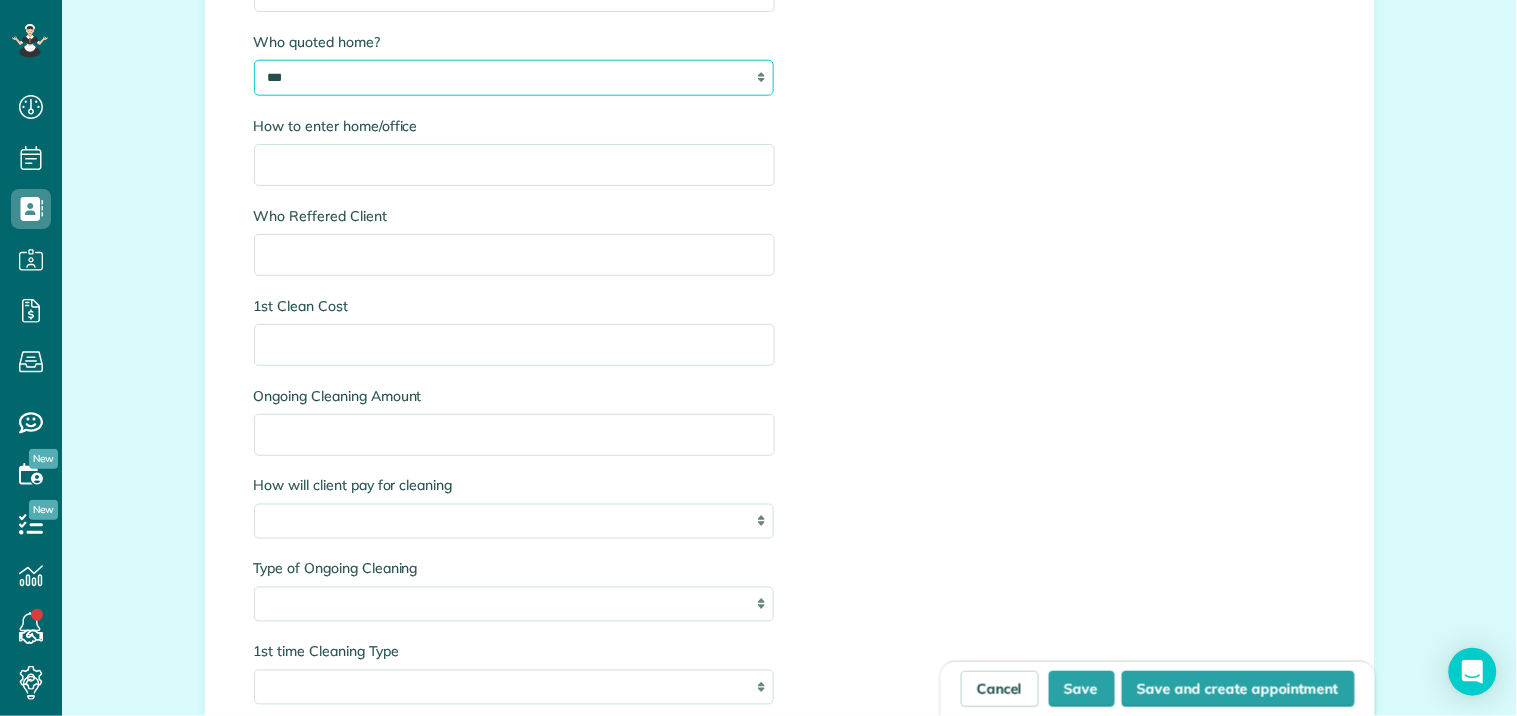 scroll, scrollTop: 2444, scrollLeft: 0, axis: vertical 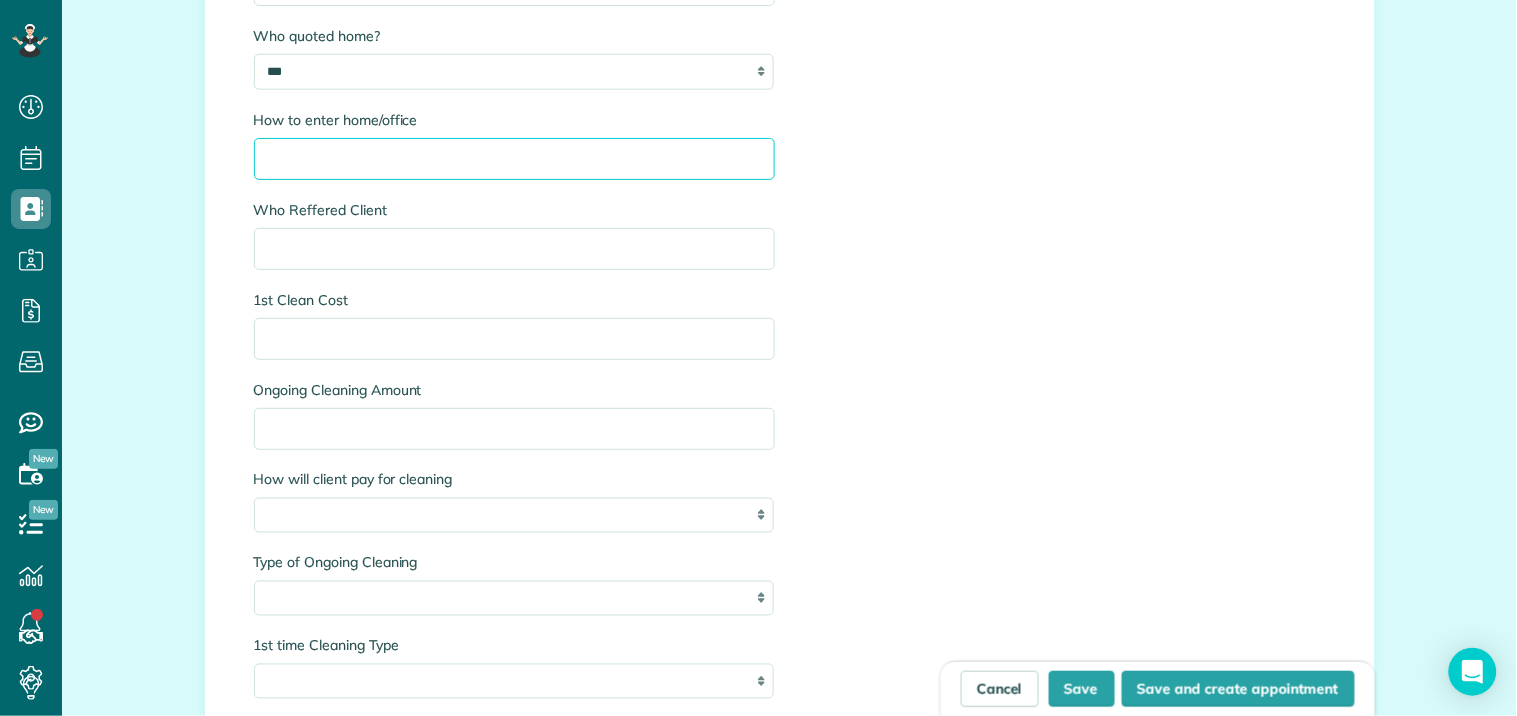 click on "How to enter home/office" at bounding box center [514, 159] 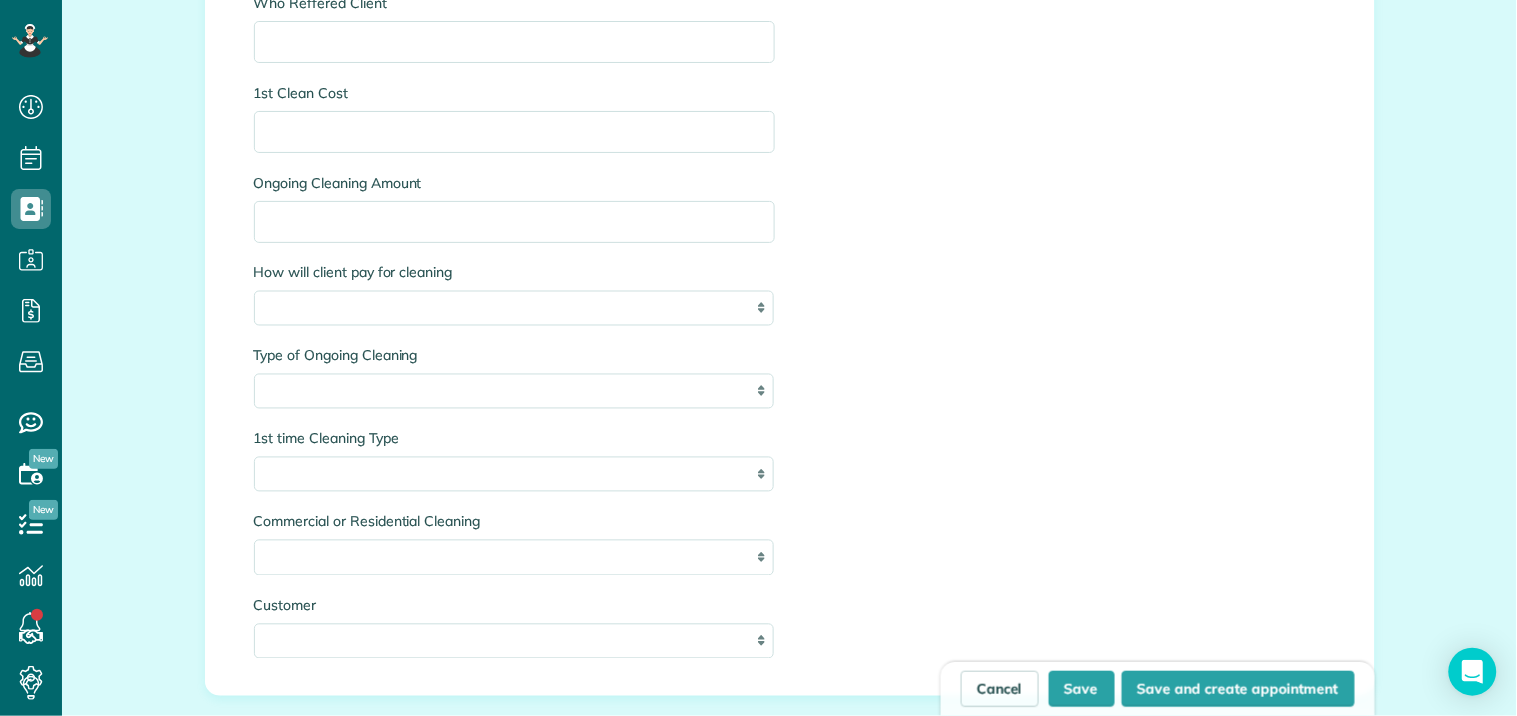 scroll, scrollTop: 2666, scrollLeft: 0, axis: vertical 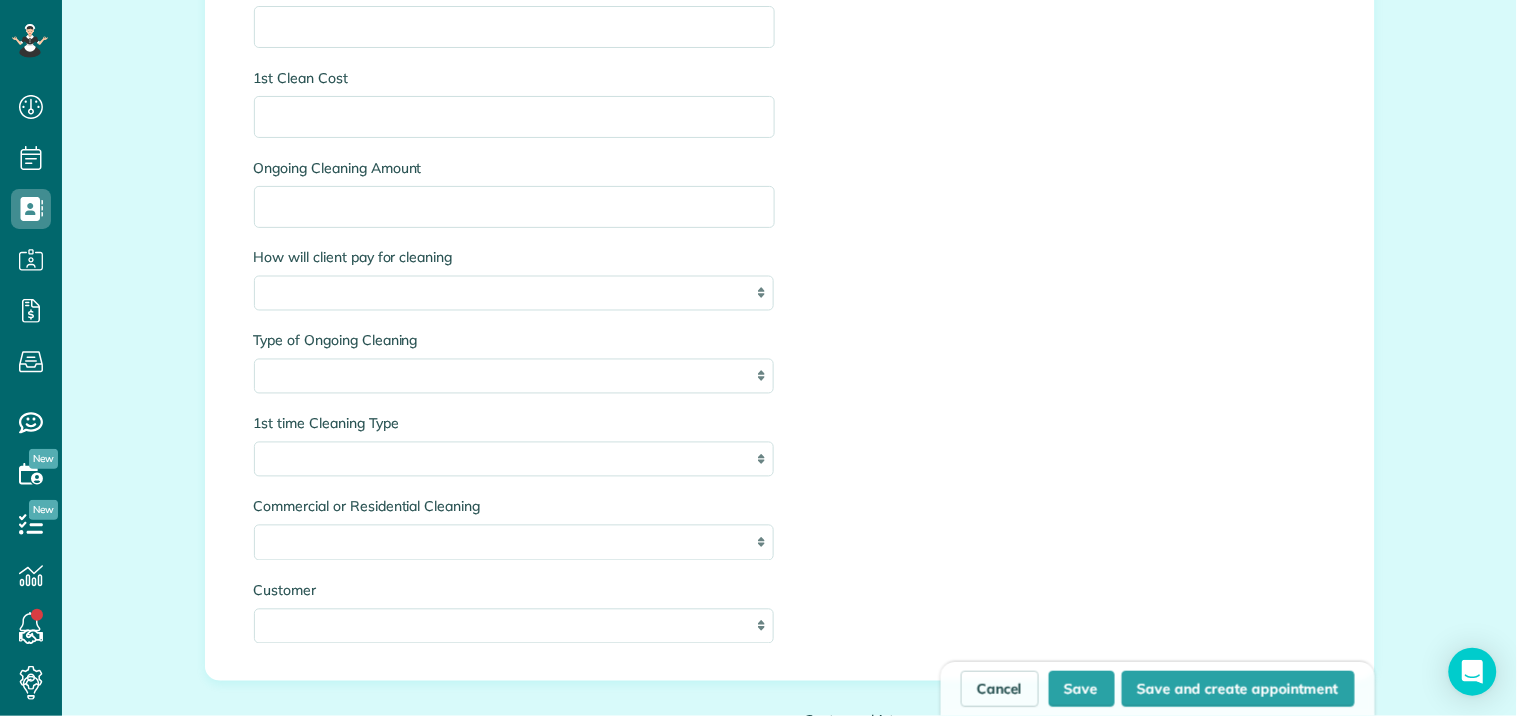 type on "**********" 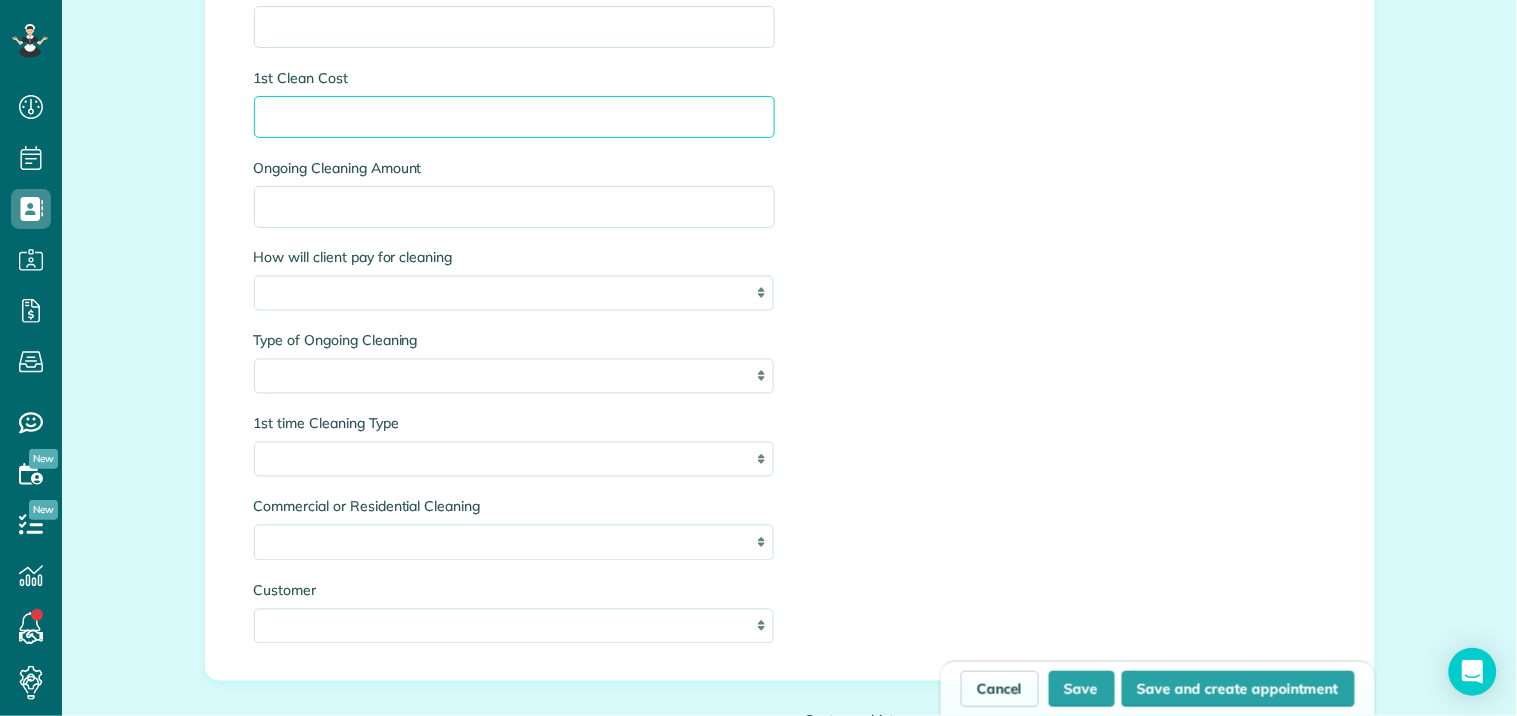 click on "1st Clean  Cost" at bounding box center [514, 117] 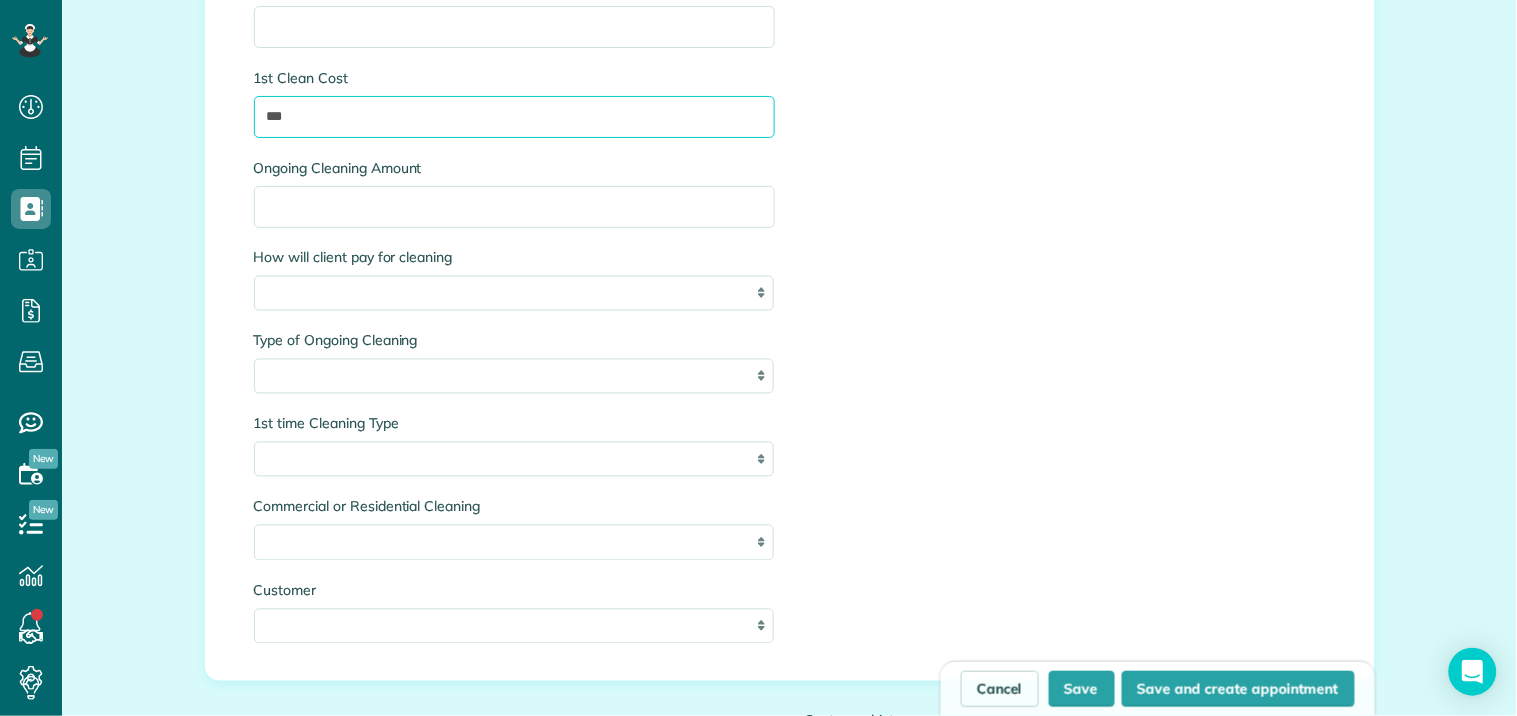type on "***" 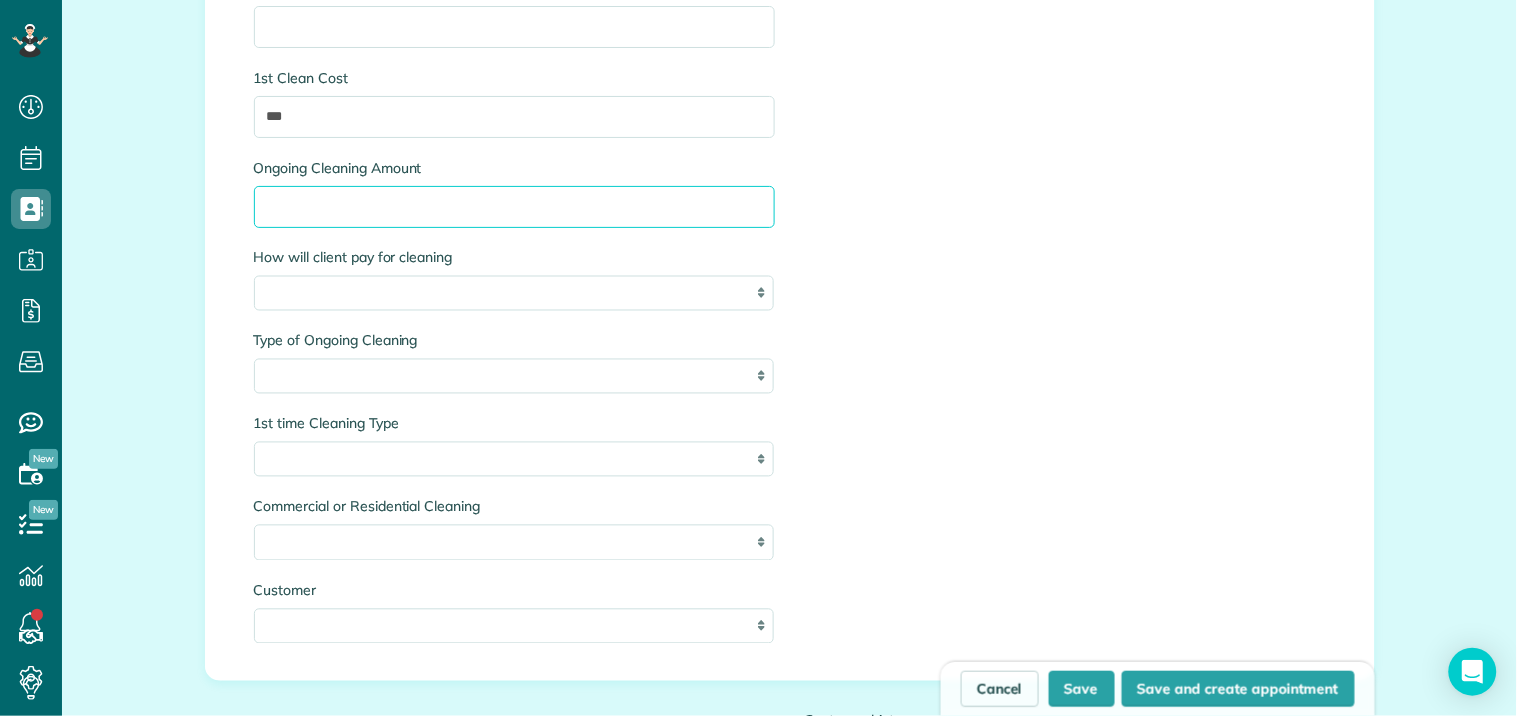 click on "Ongoing Cleaning Amount" at bounding box center [514, 207] 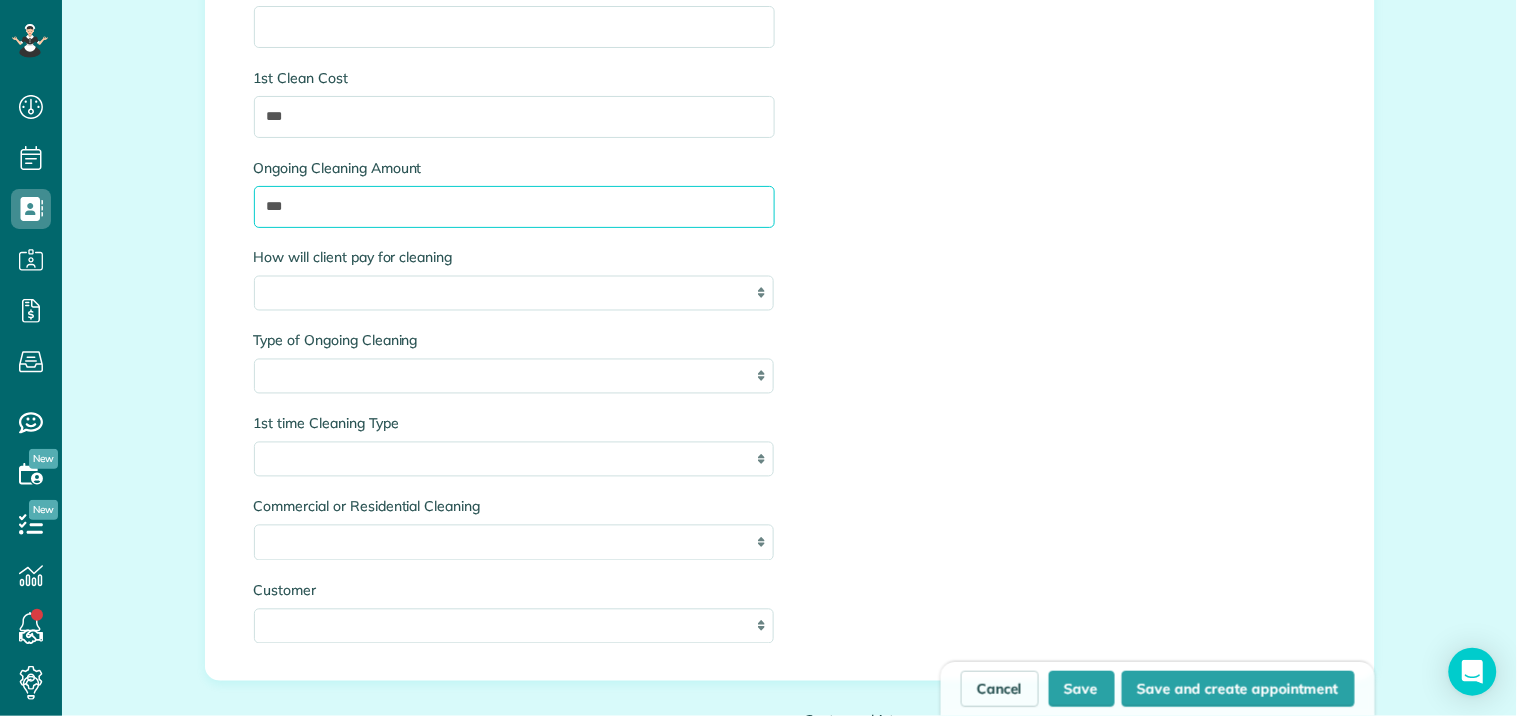 type on "***" 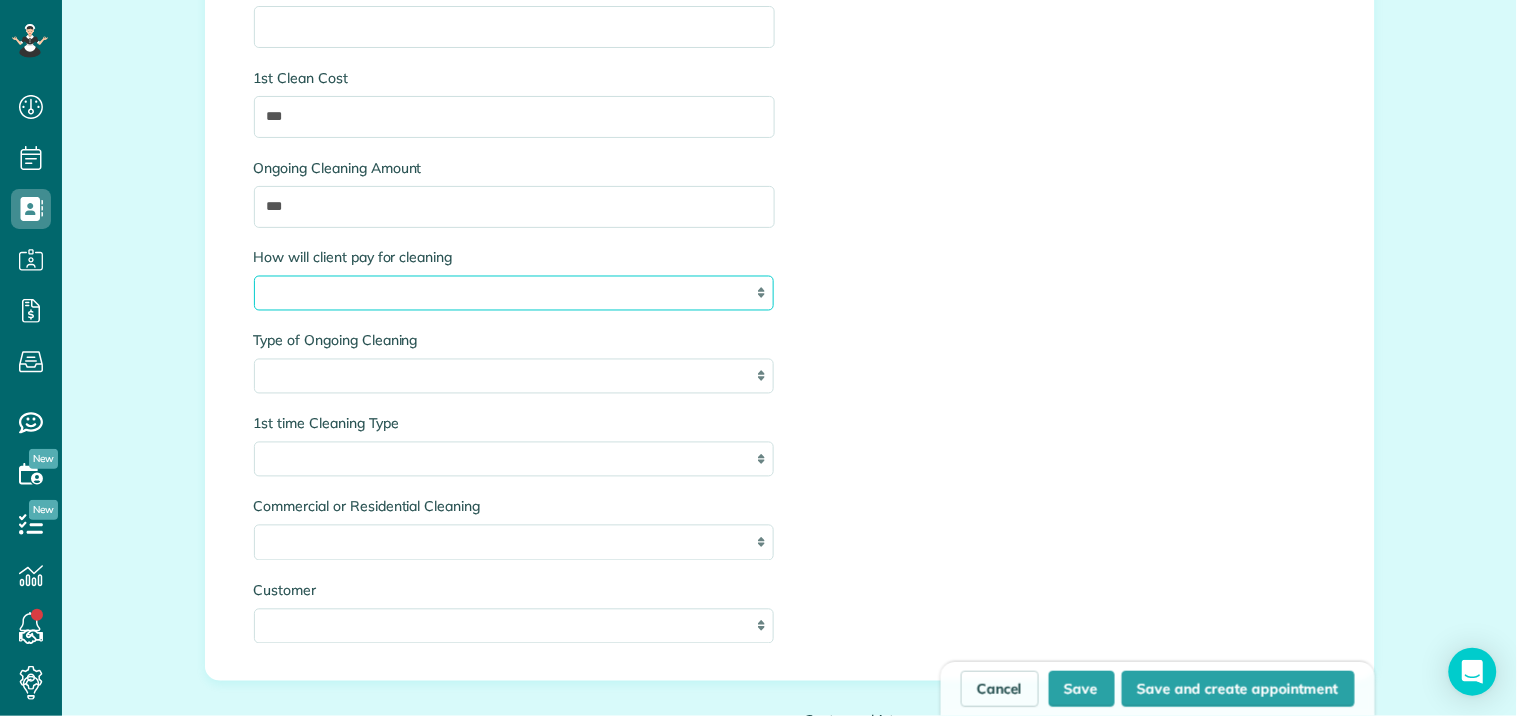 click on "**********" at bounding box center [514, 293] 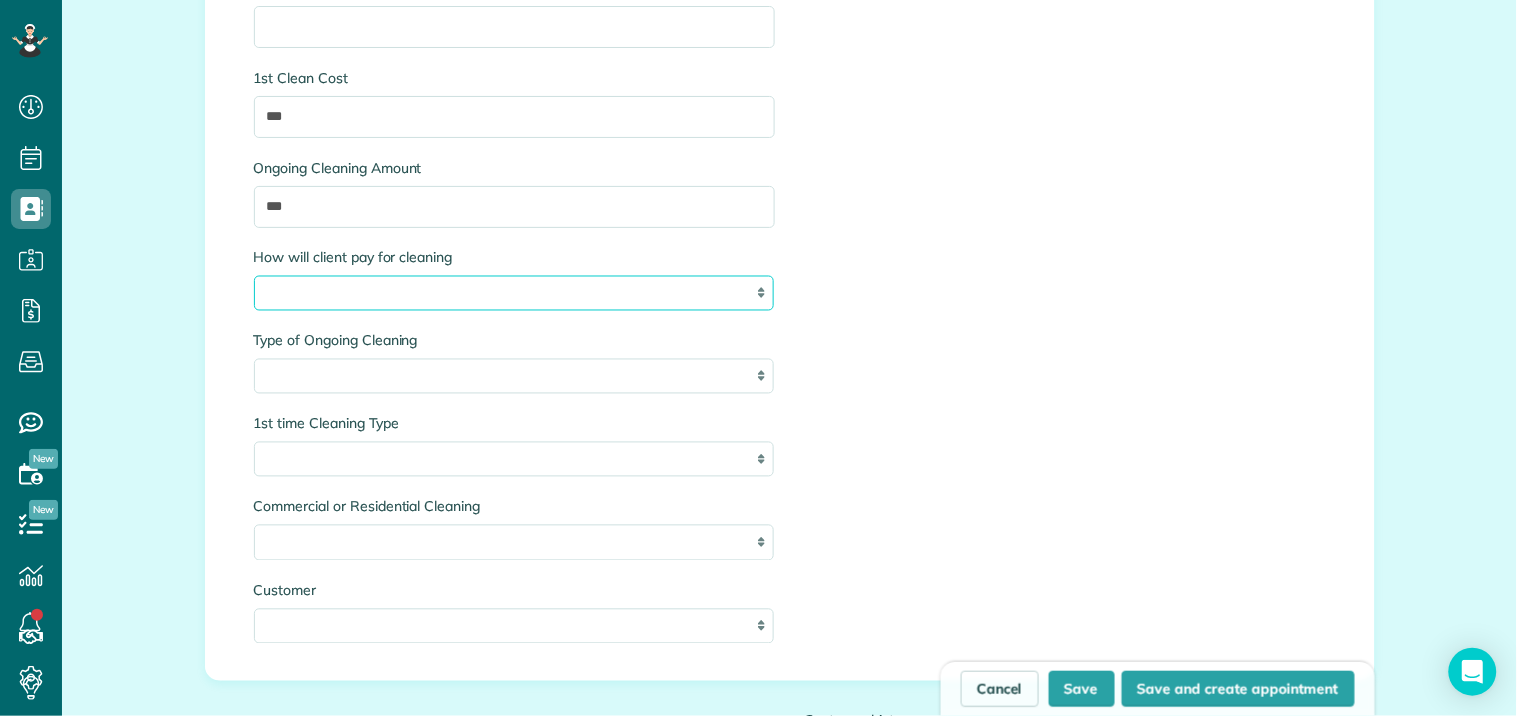 select on "**********" 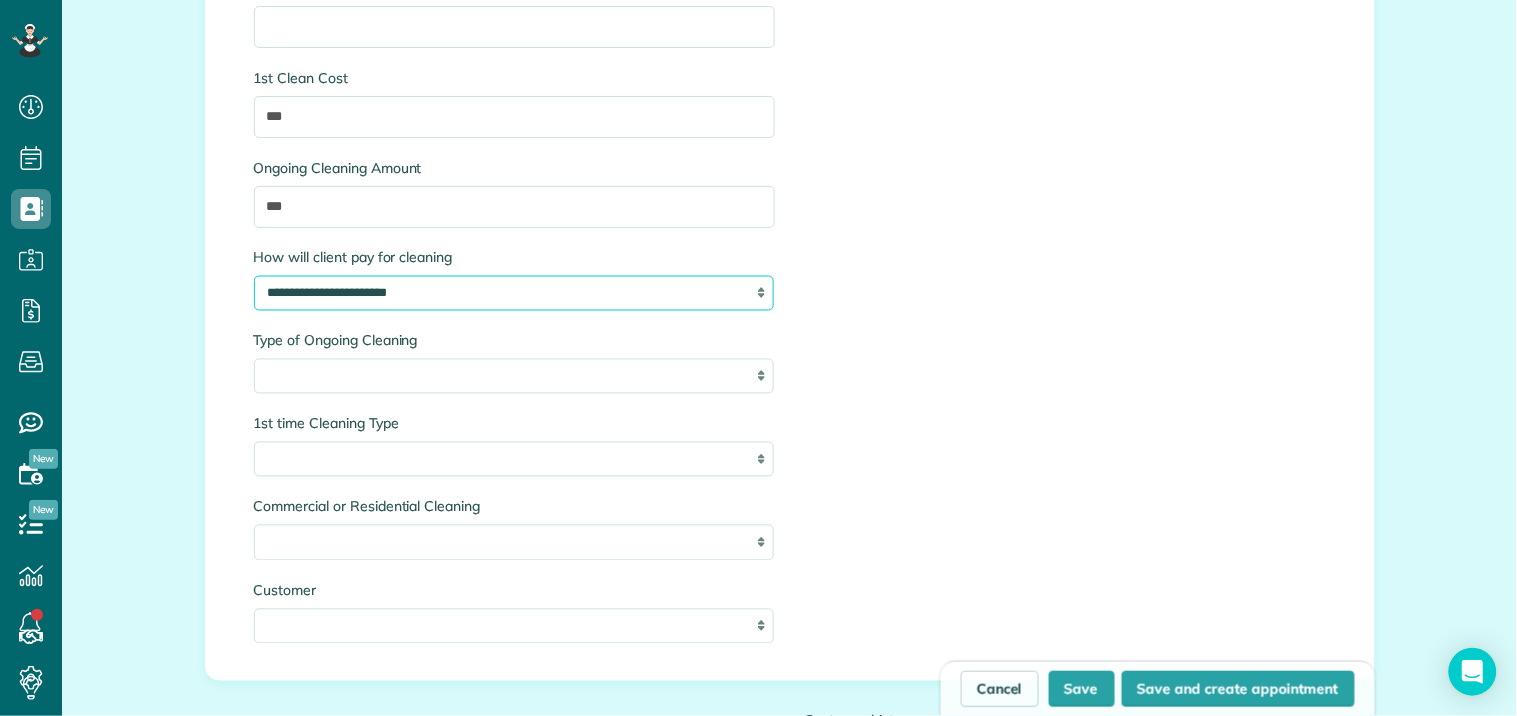 click on "**********" at bounding box center (514, 293) 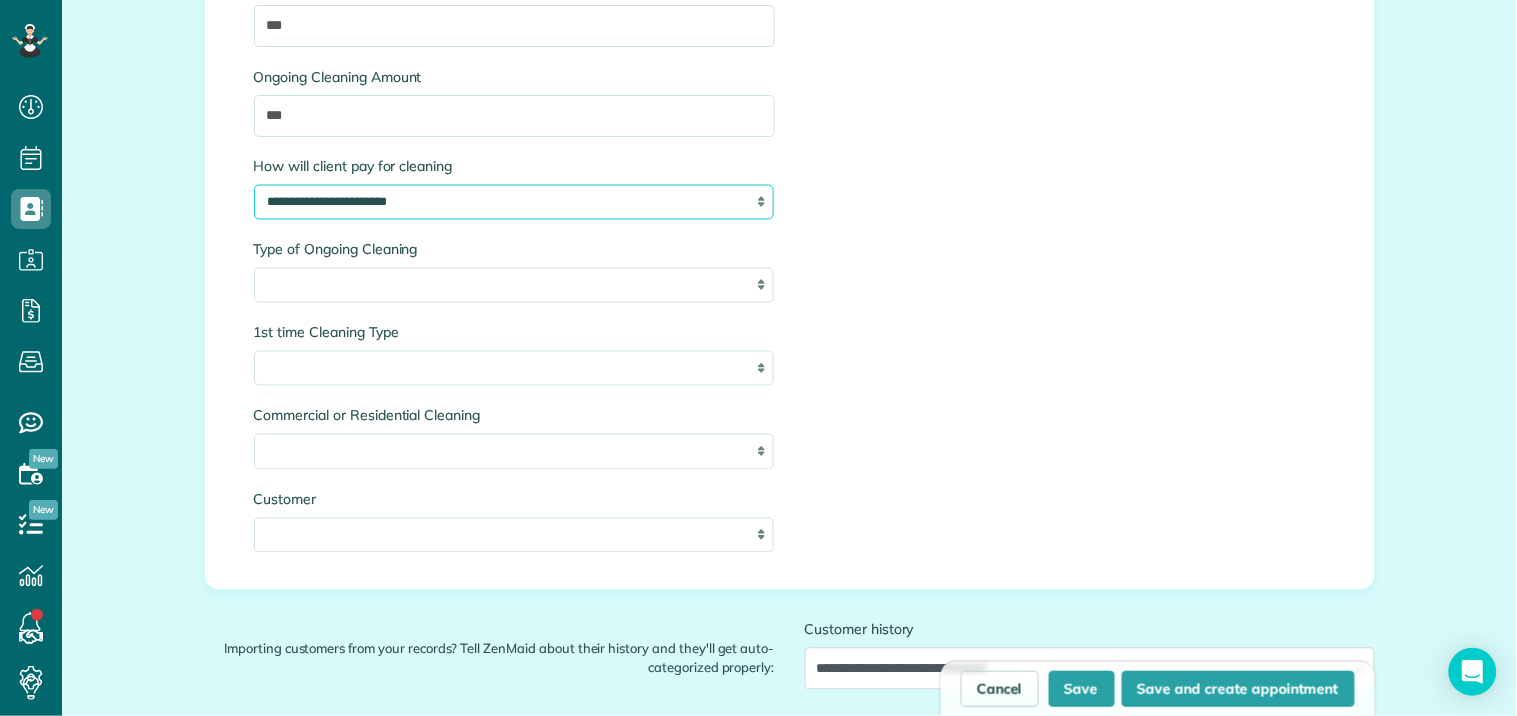 scroll, scrollTop: 2888, scrollLeft: 0, axis: vertical 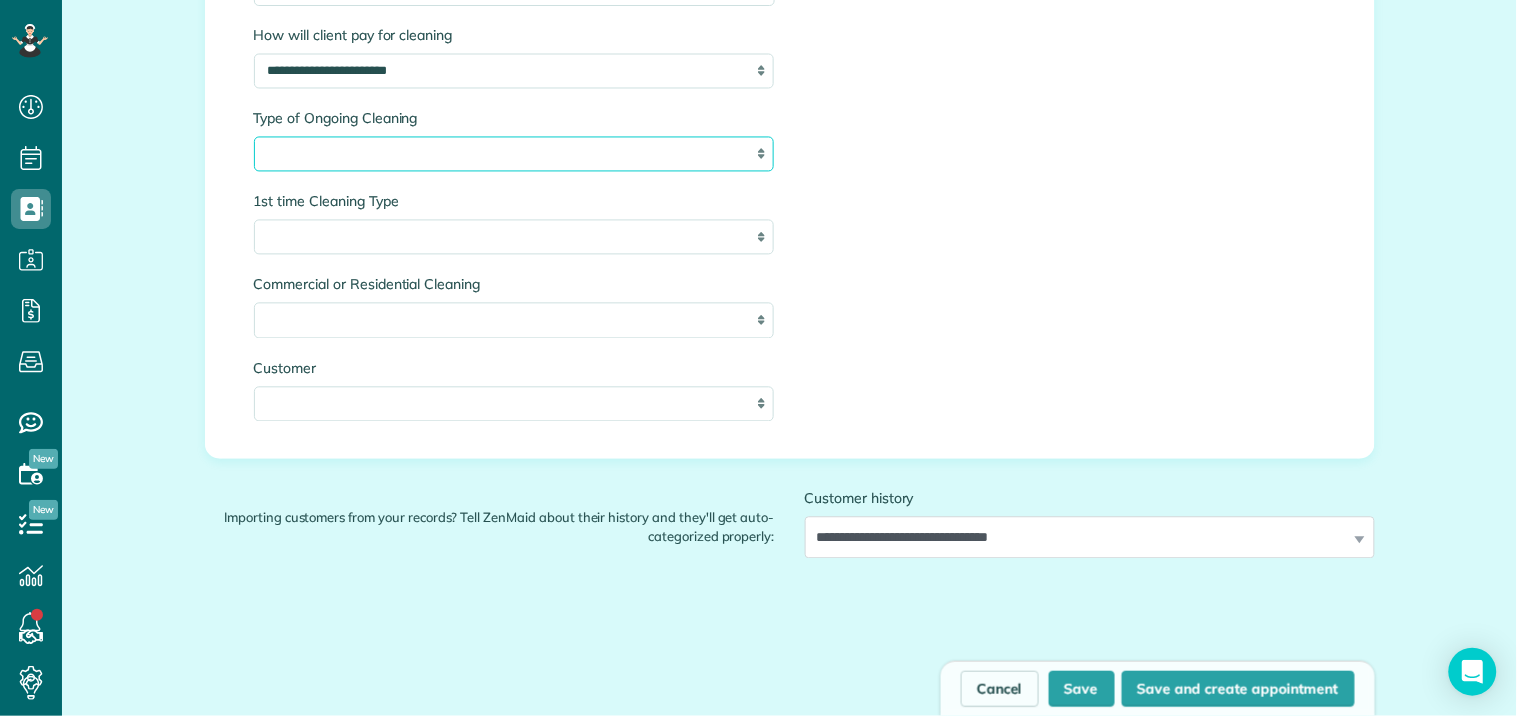 click on "**********" at bounding box center [514, 154] 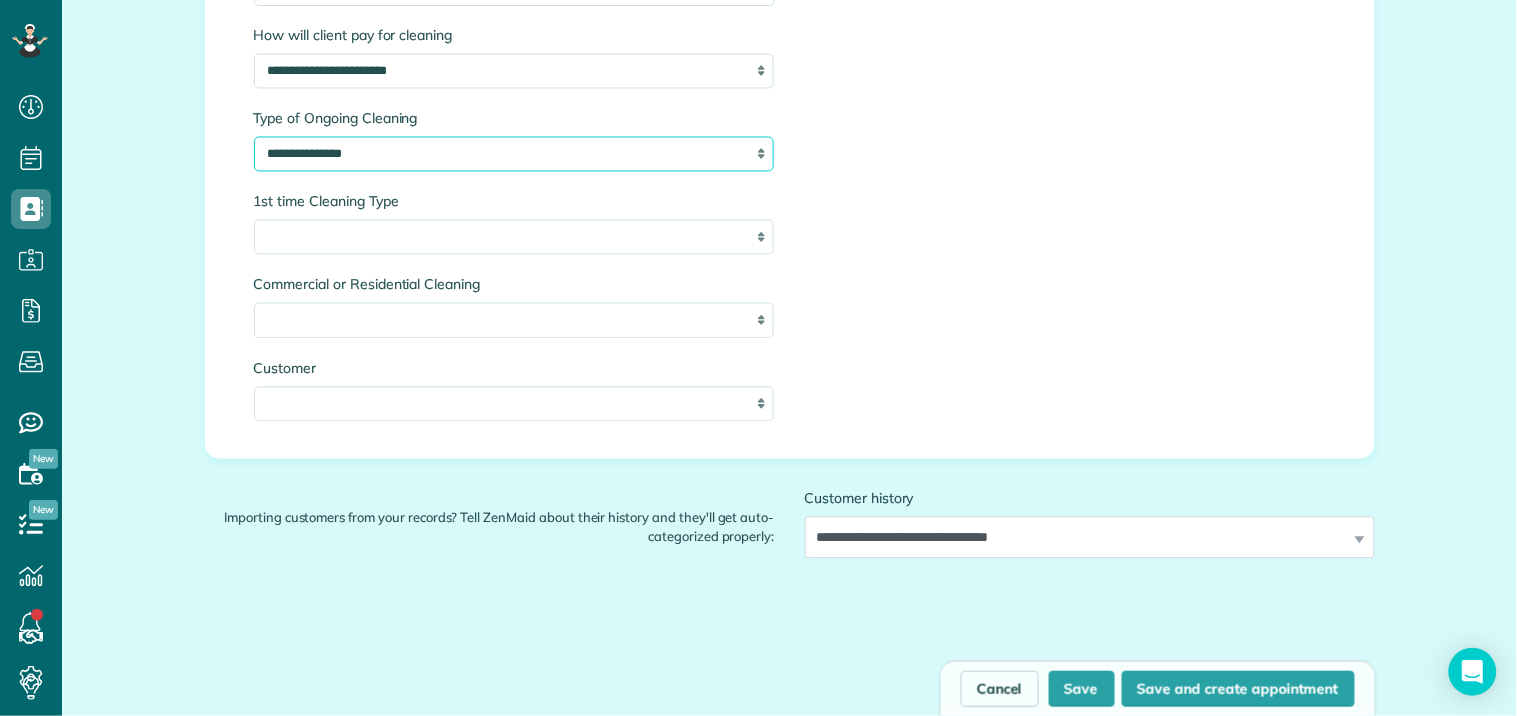 click on "**********" at bounding box center (514, 154) 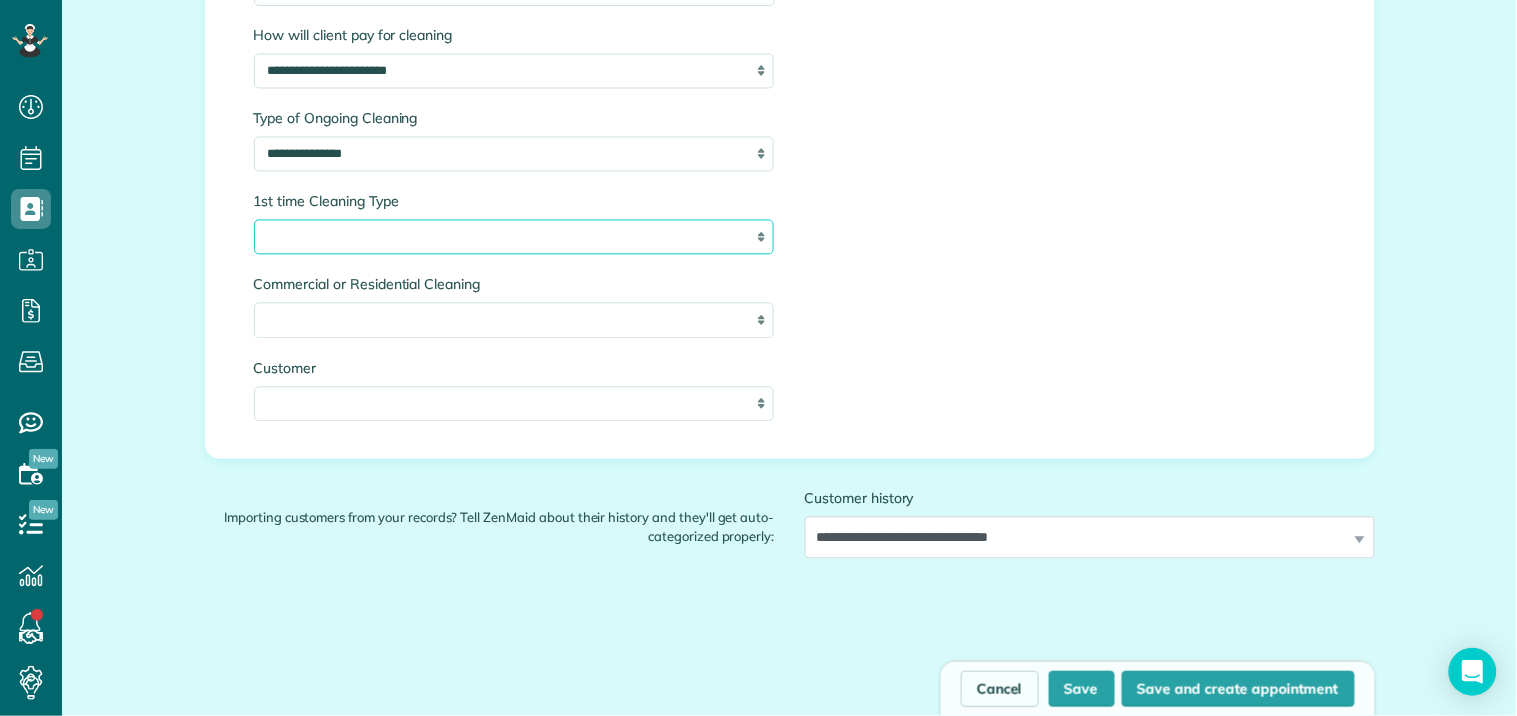 click on "**********" at bounding box center (514, 237) 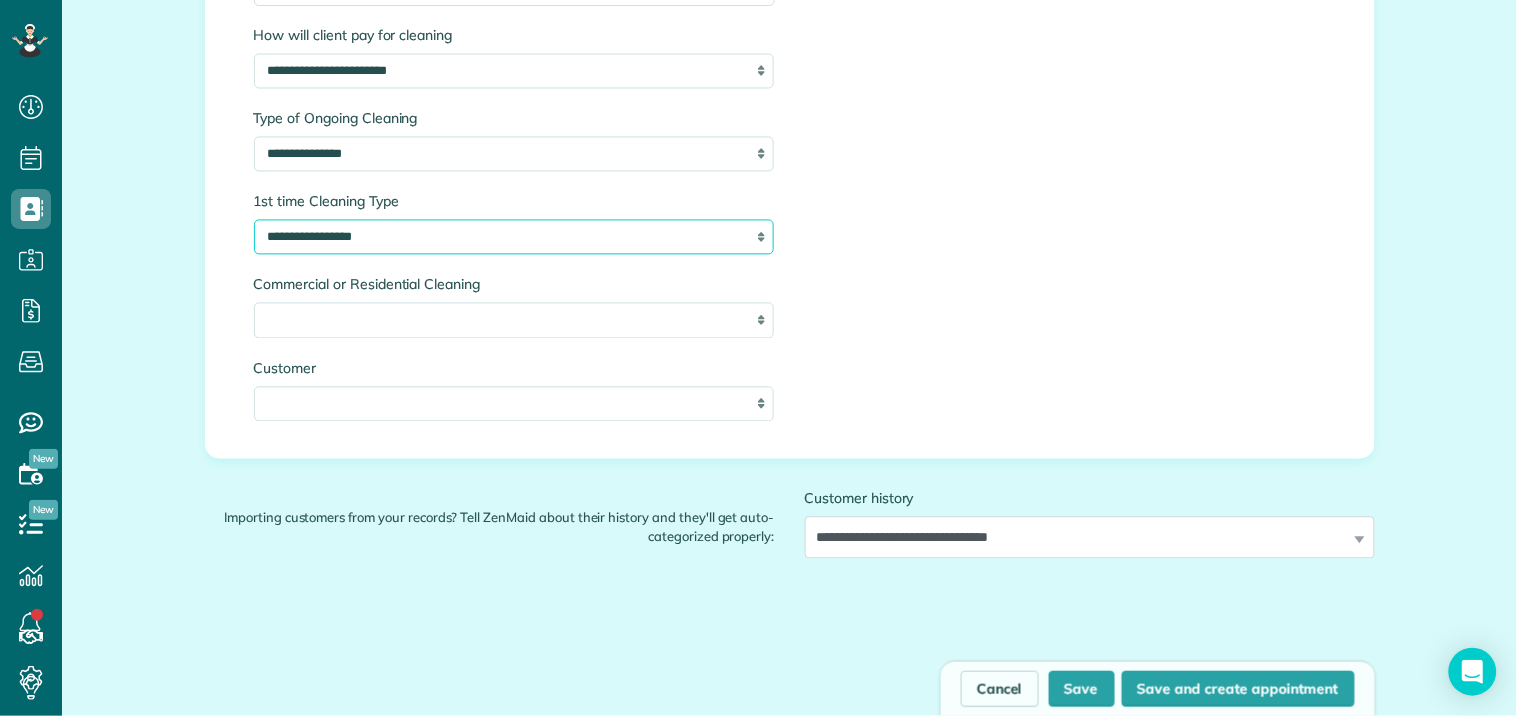 click on "**********" at bounding box center (514, 237) 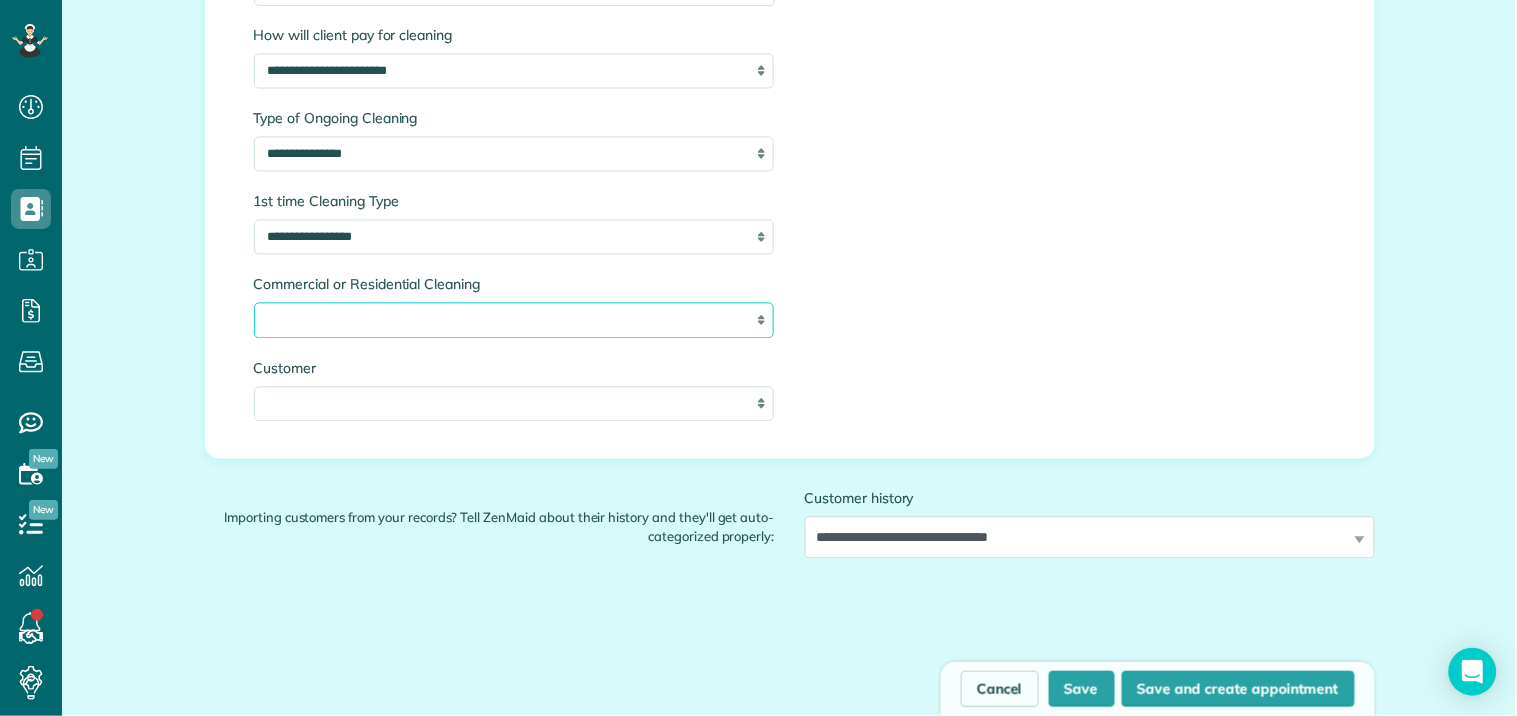 click on "**********" at bounding box center (514, 320) 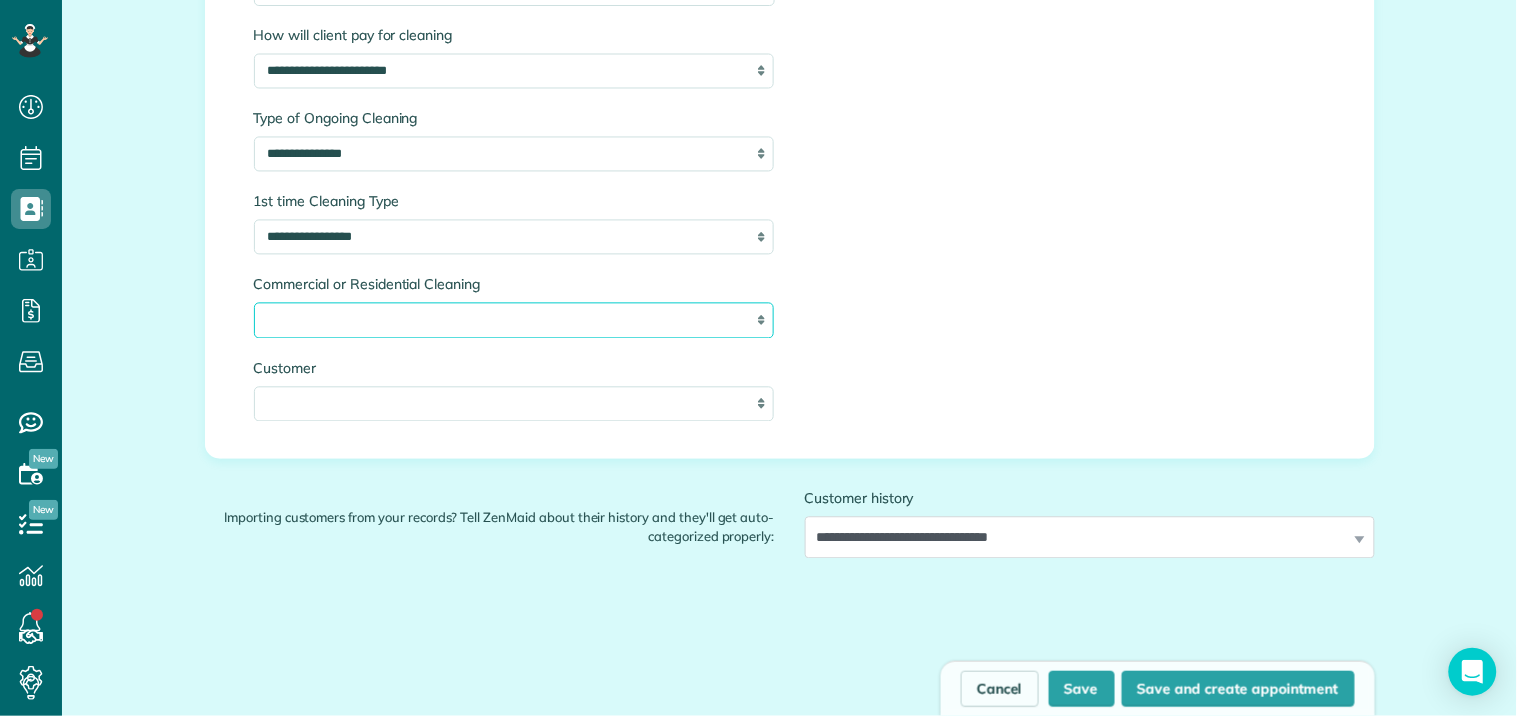select on "**********" 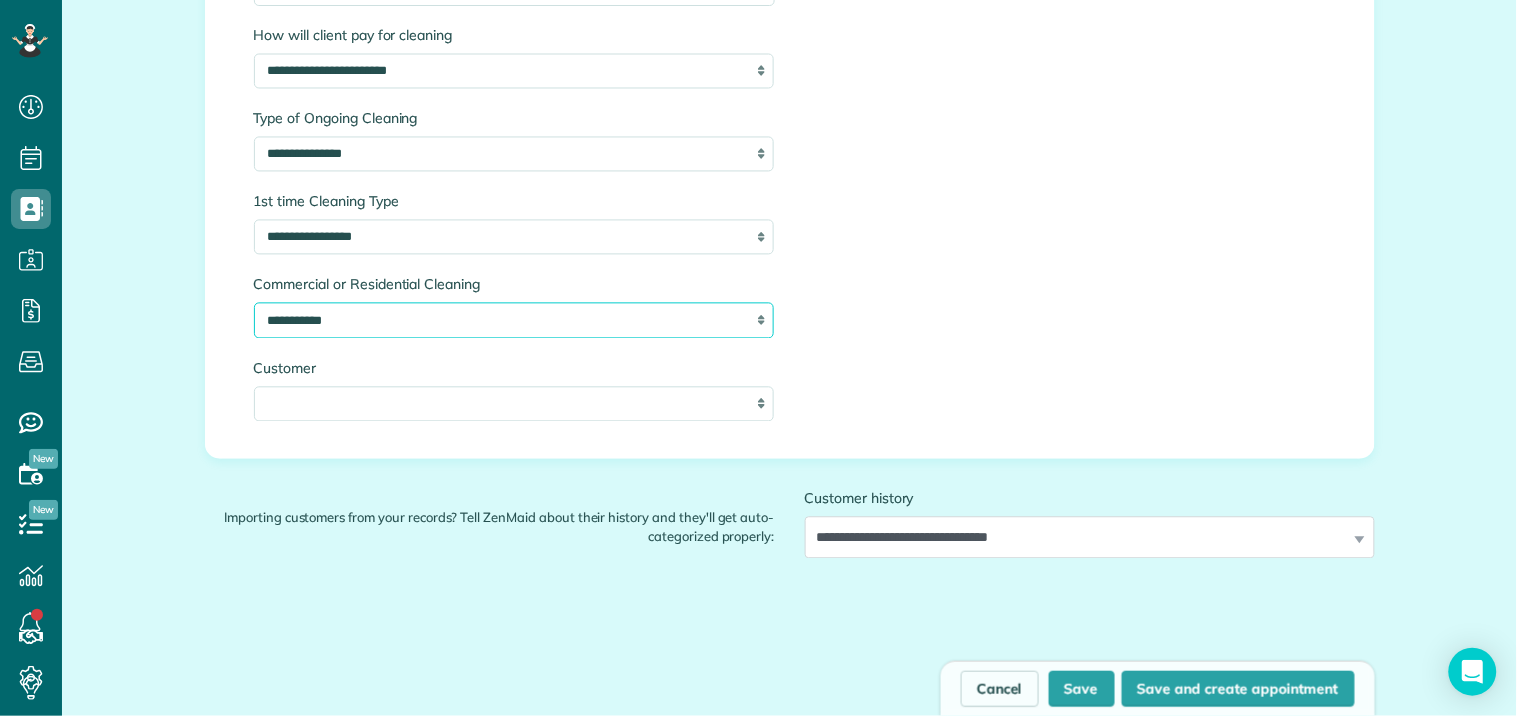 click on "**********" at bounding box center (514, 320) 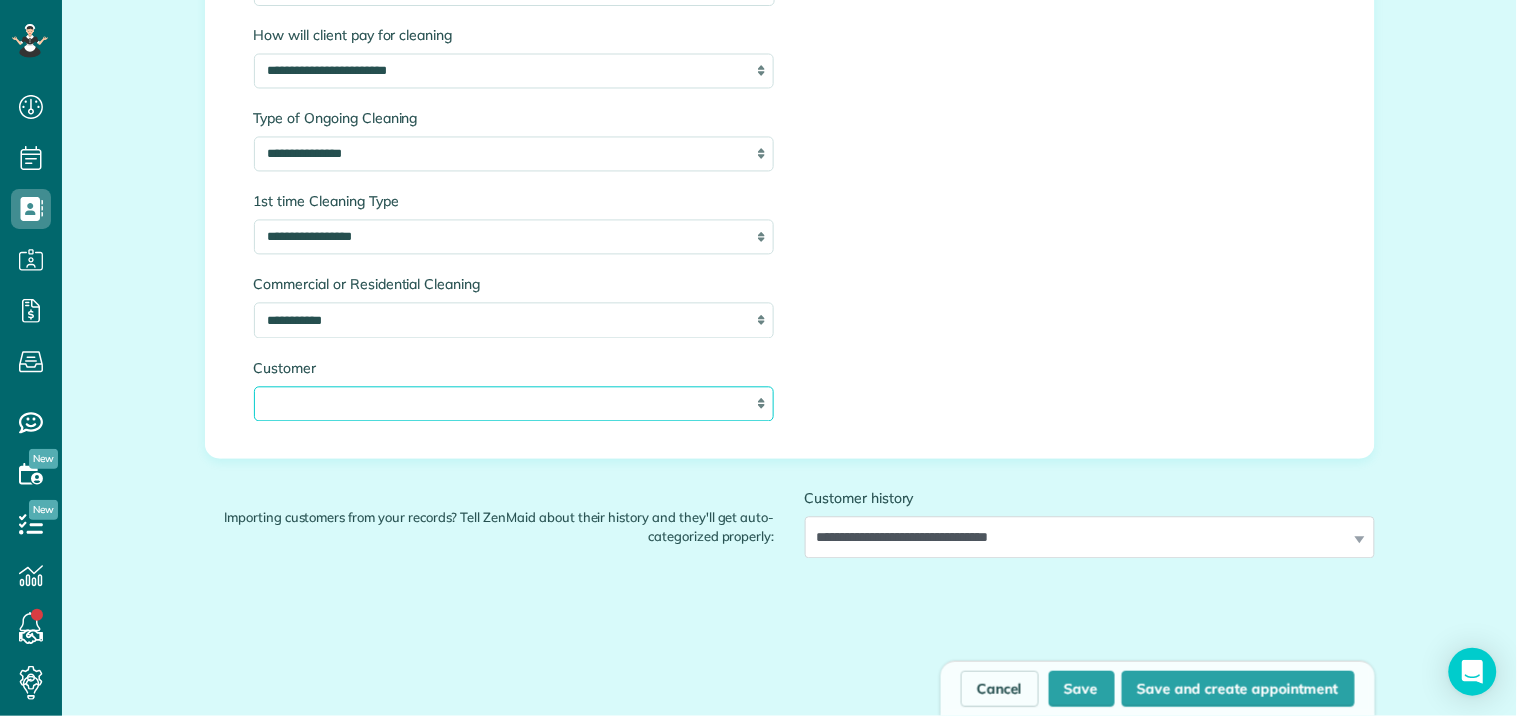 click on "****
*******" at bounding box center [514, 404] 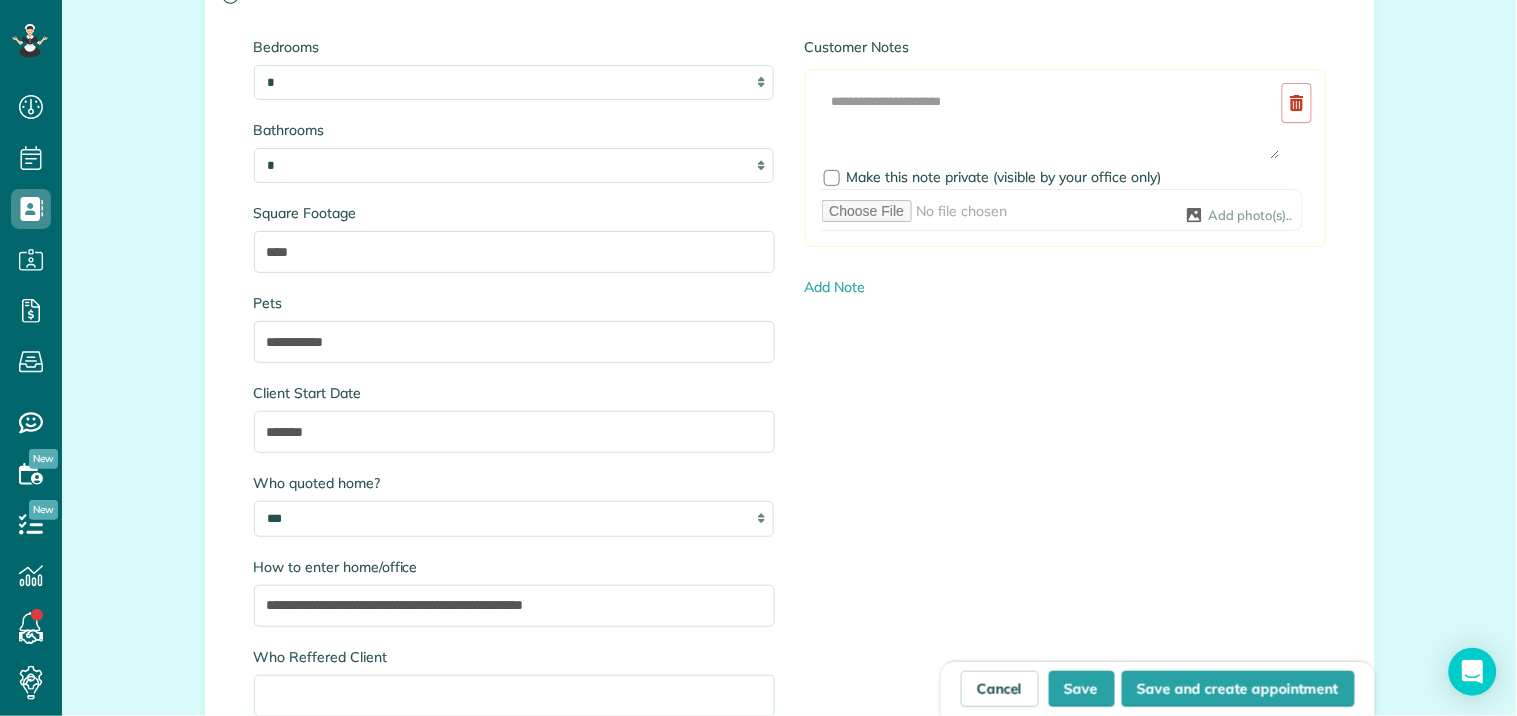 scroll, scrollTop: 2000, scrollLeft: 0, axis: vertical 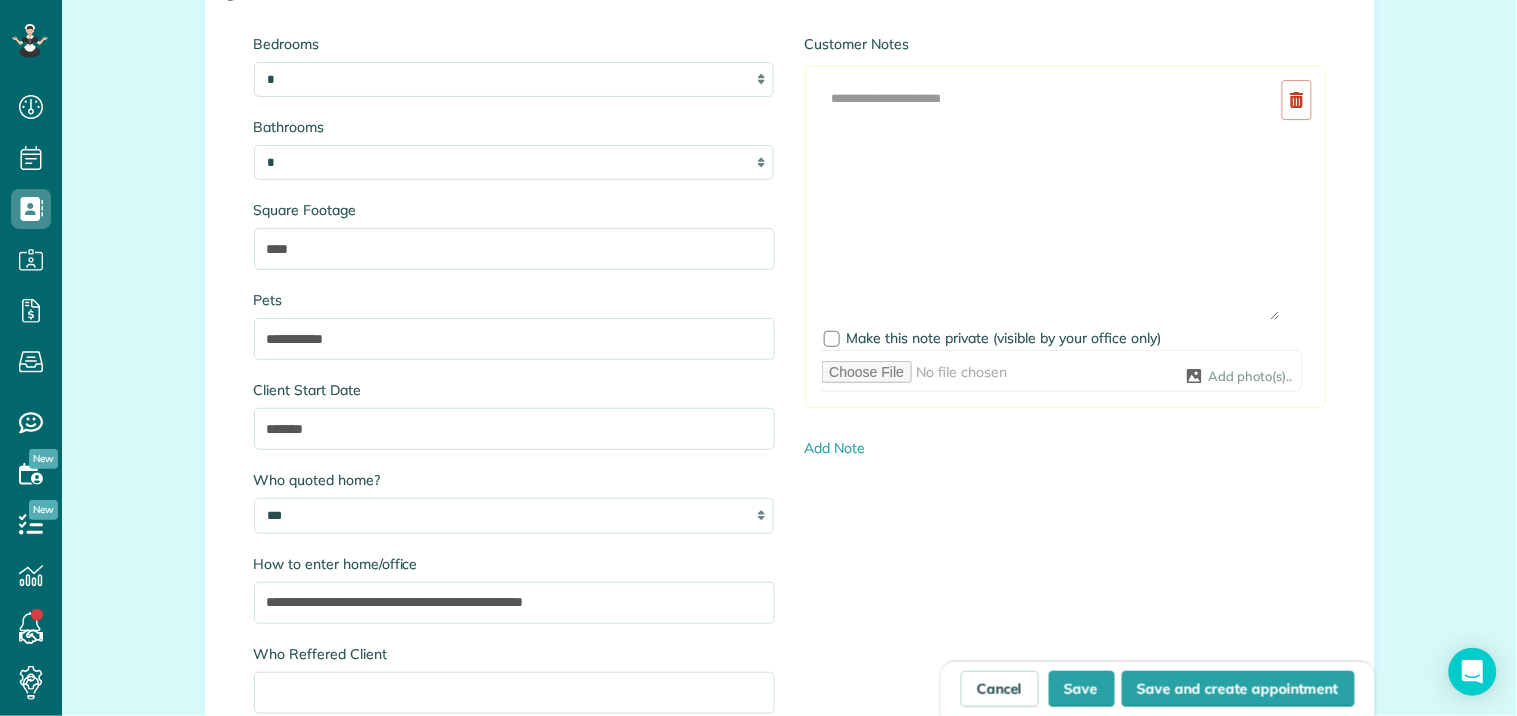 drag, startPoint x: 1257, startPoint y: 152, endPoint x: 1002, endPoint y: 171, distance: 255.70686 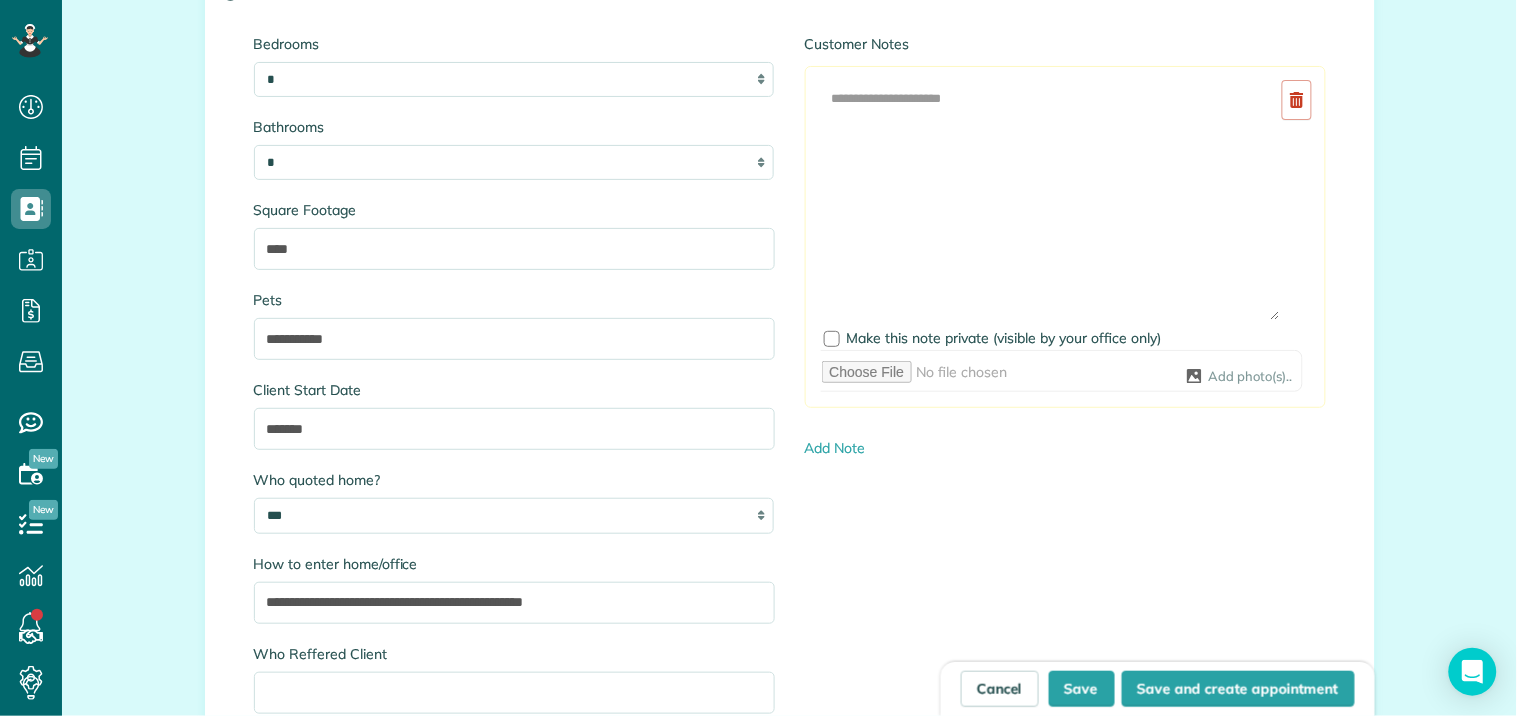 click at bounding box center (1051, 200) 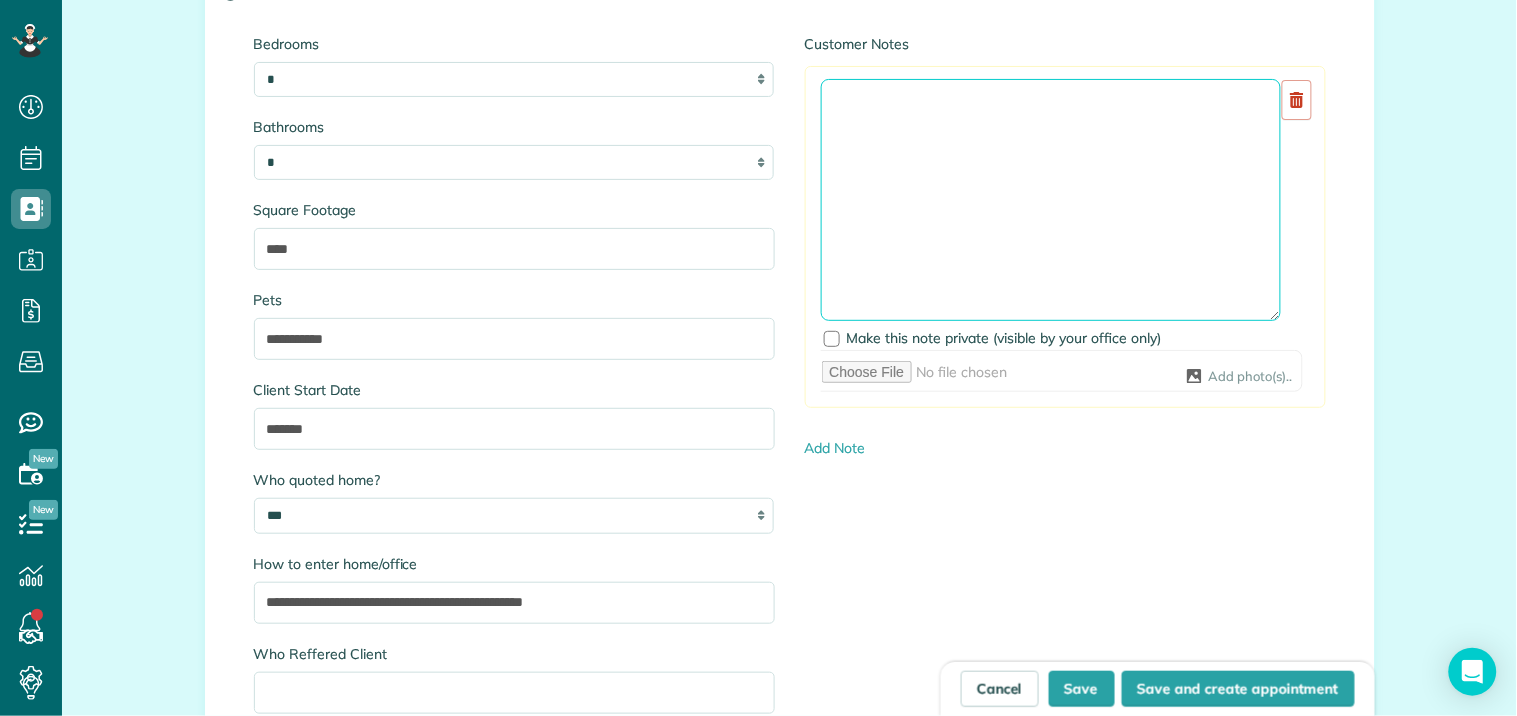 click at bounding box center (1051, 200) 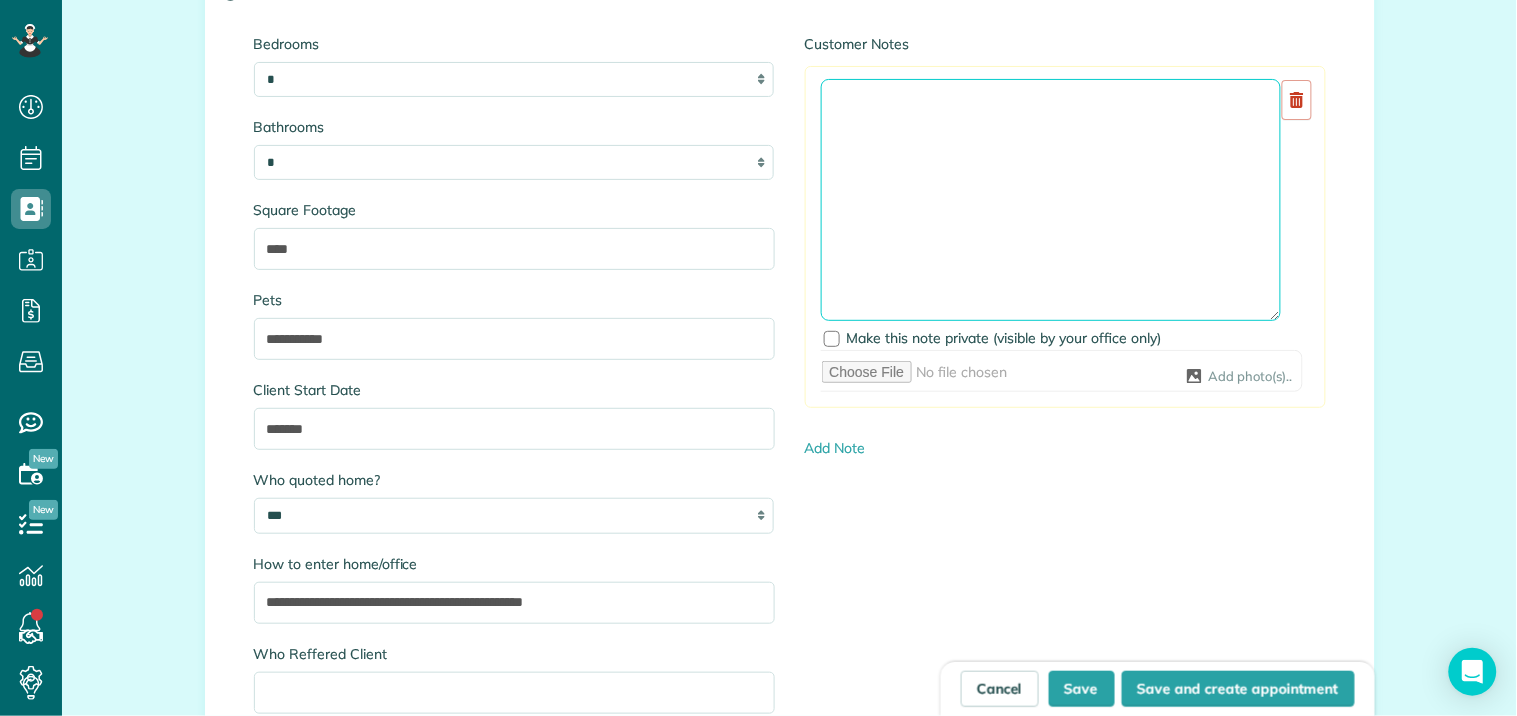 type on "*" 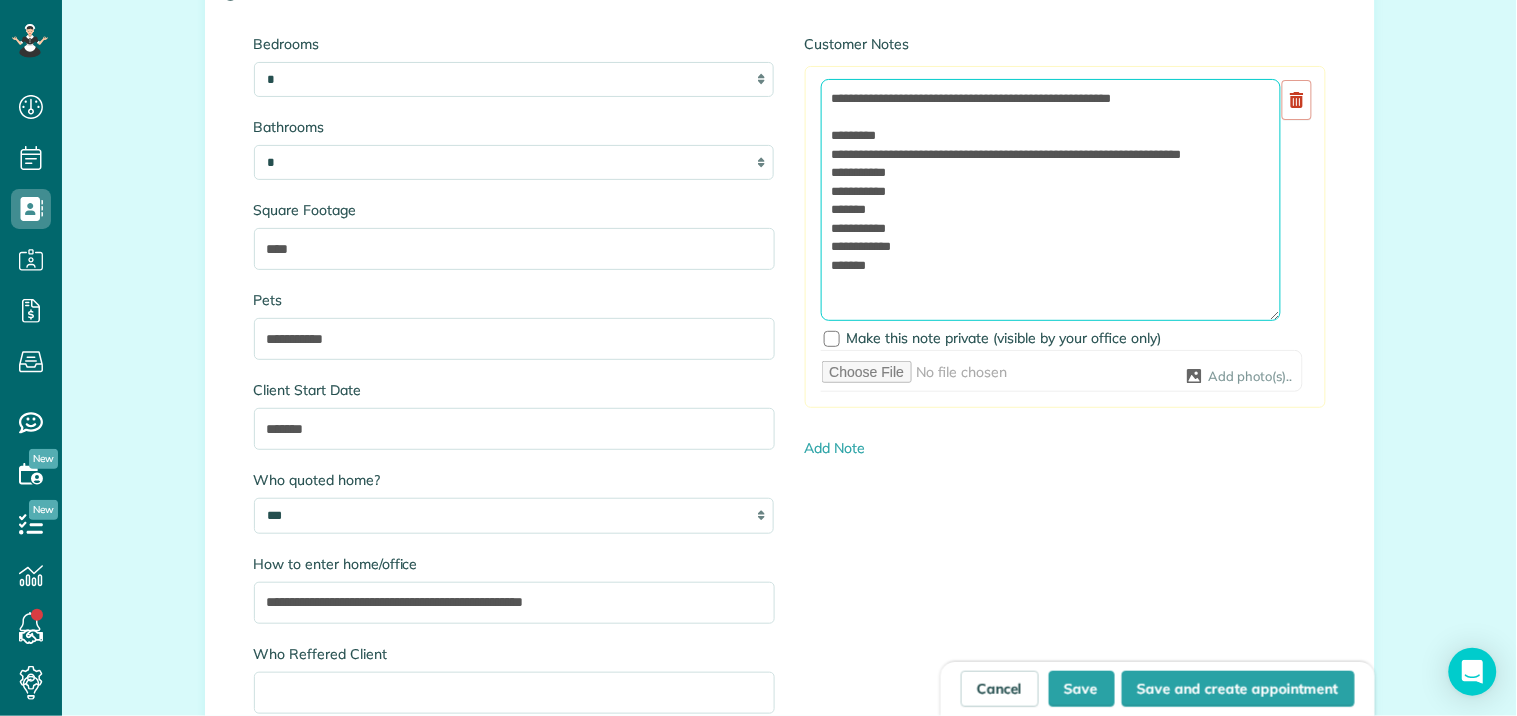 click on "**********" at bounding box center [1051, 200] 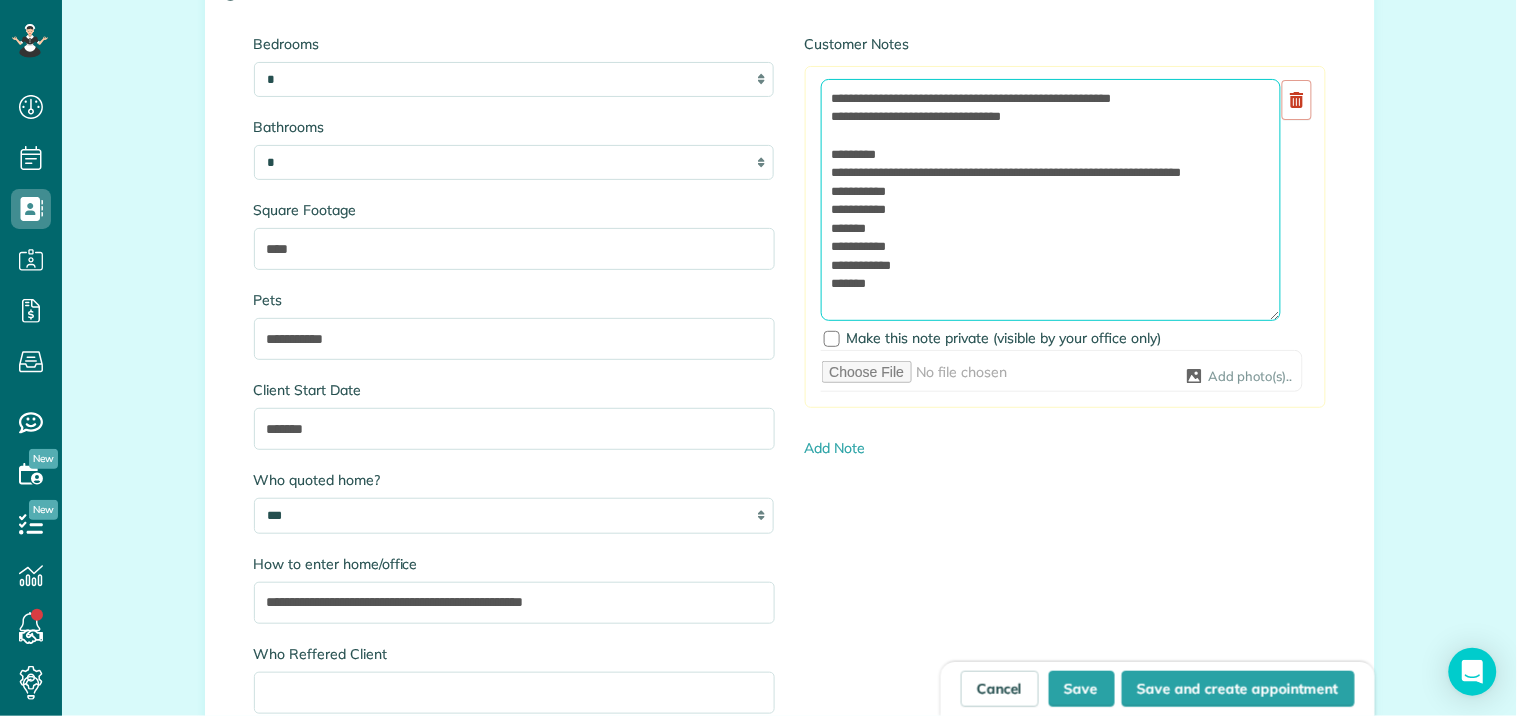 click on "**********" at bounding box center [1051, 200] 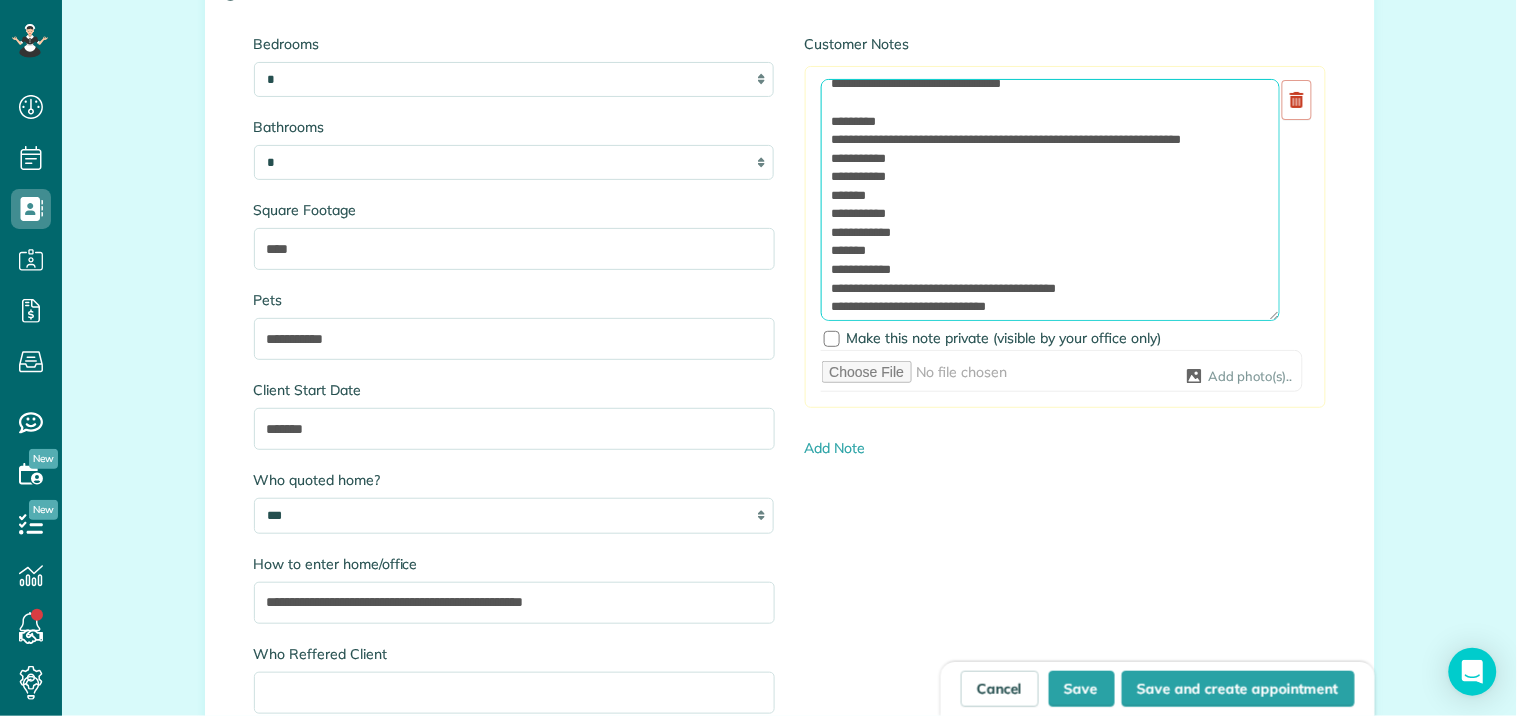 scroll, scrollTop: 0, scrollLeft: 0, axis: both 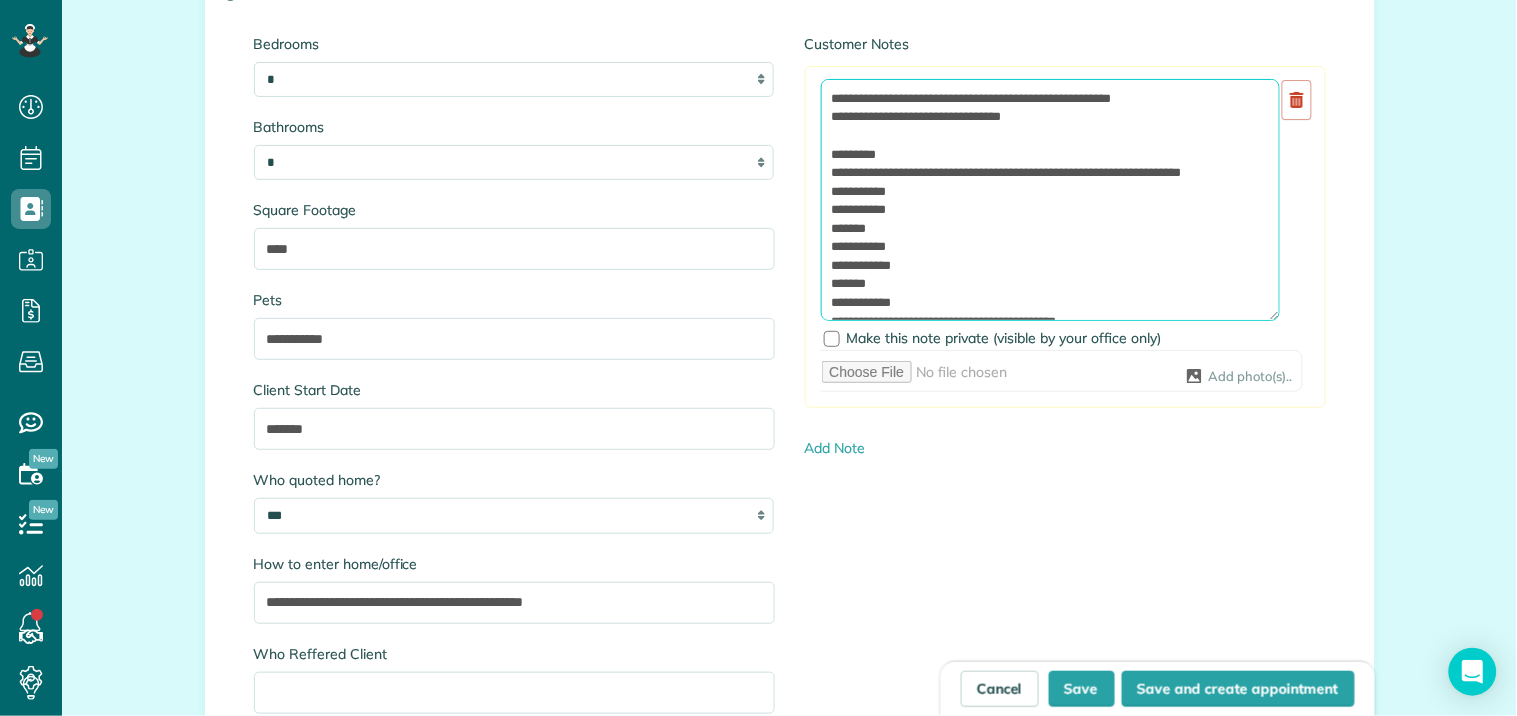 click on "**********" at bounding box center [1051, 200] 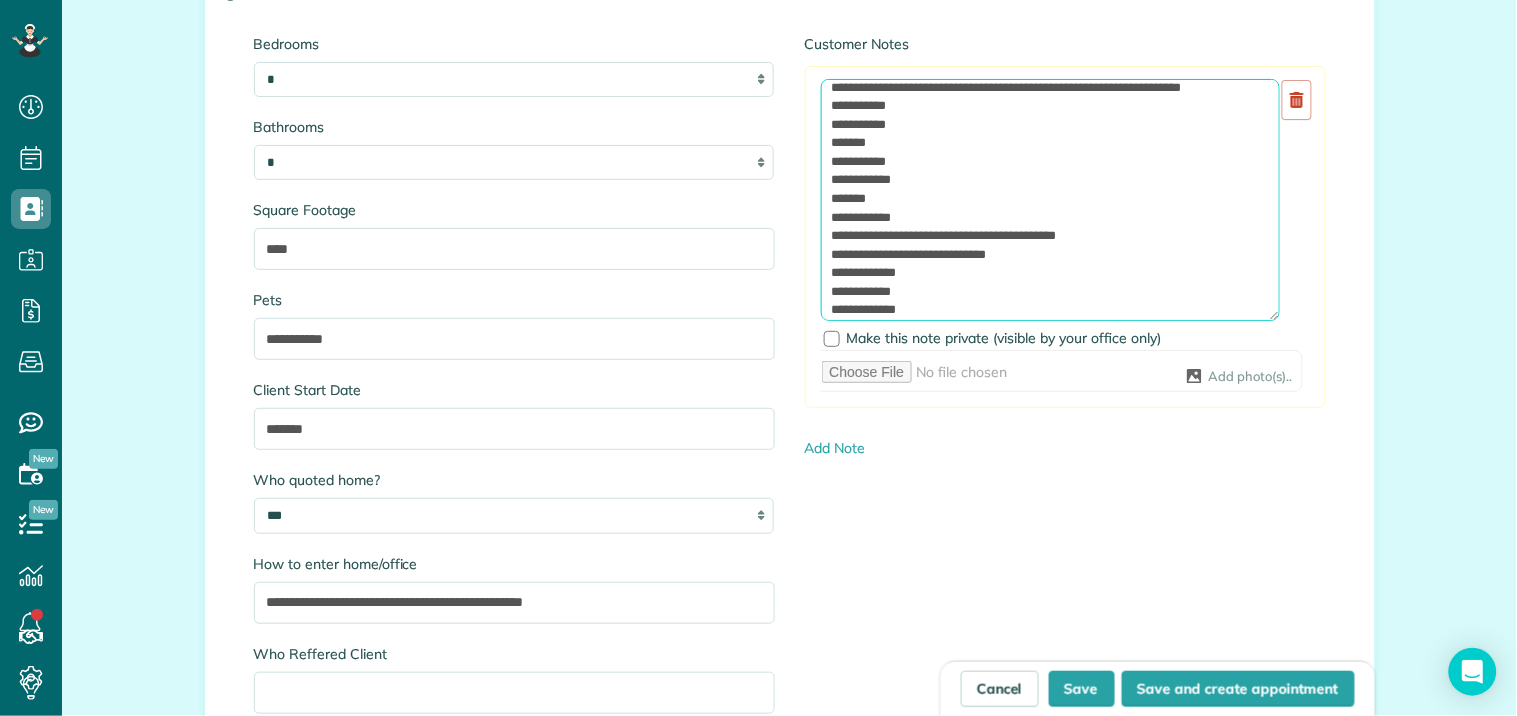 scroll, scrollTop: 244, scrollLeft: 0, axis: vertical 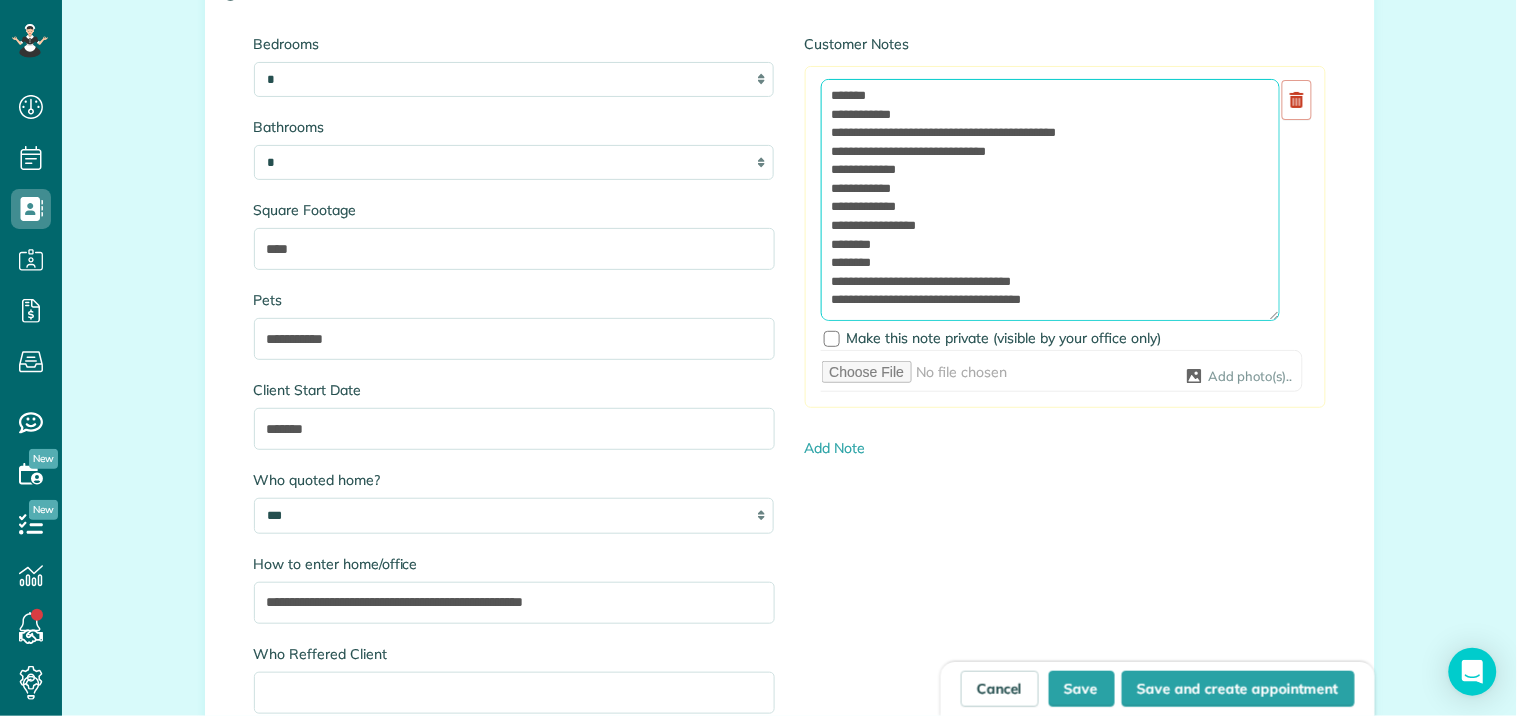 click on "**********" at bounding box center [1051, 200] 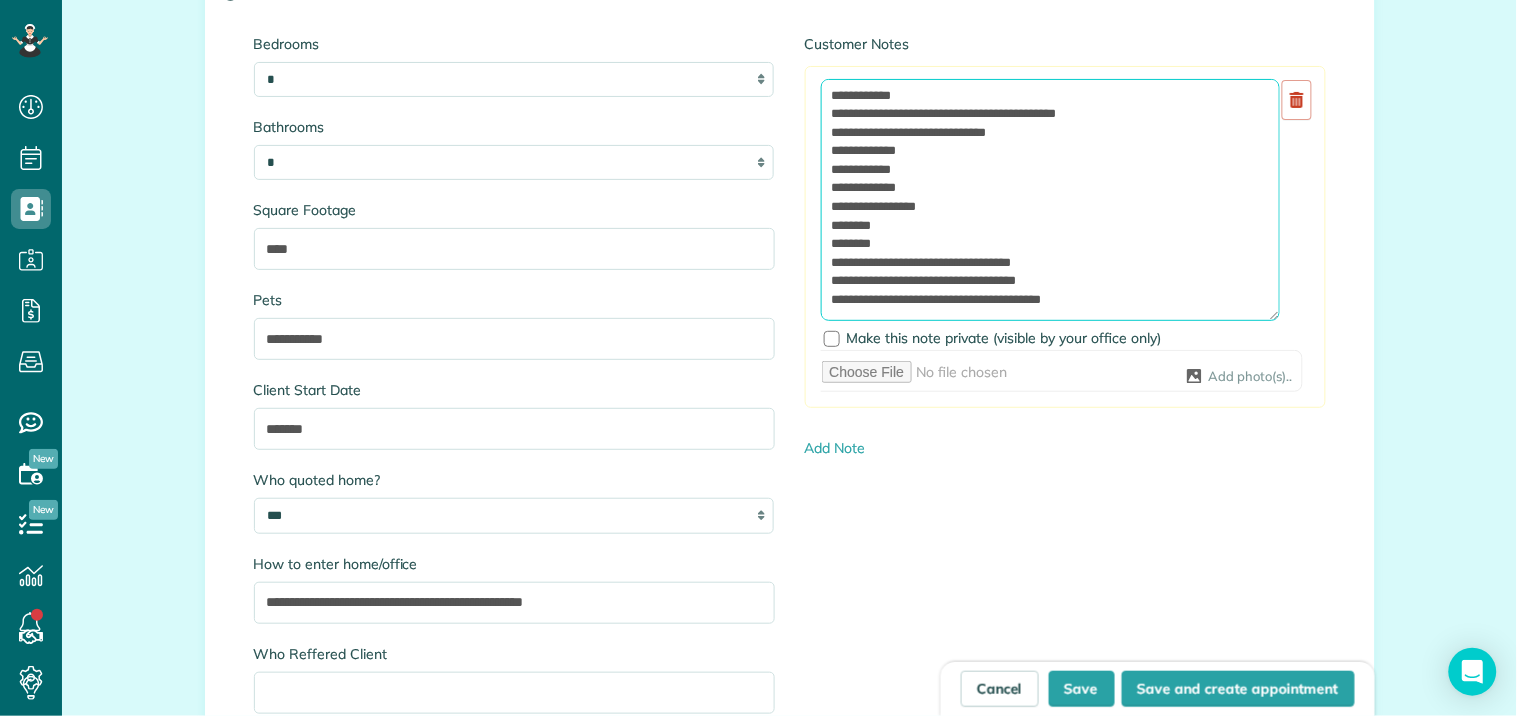 type on "**********" 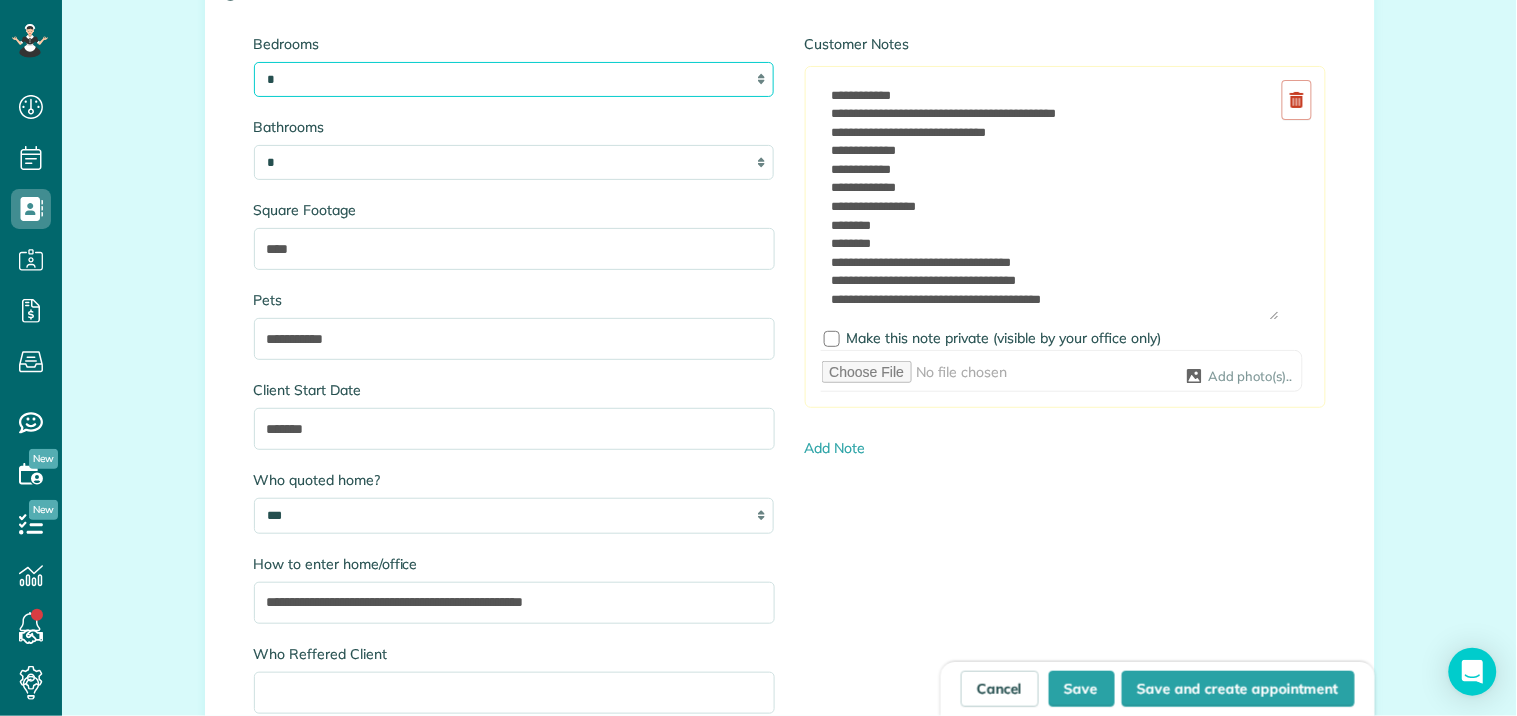 click on "*
*
*
*
*
*" at bounding box center [514, 79] 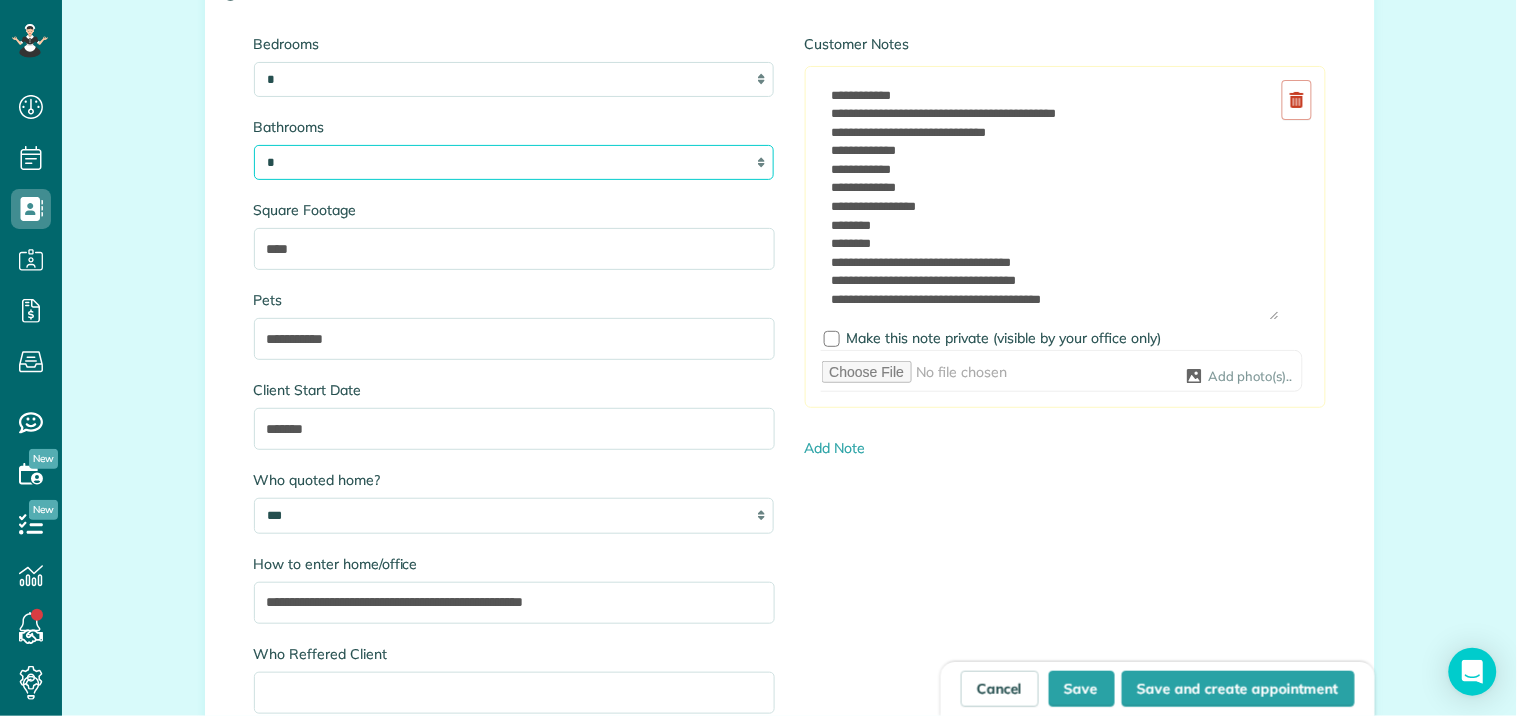 click on "*
***
*
***
*
***
*
***
**" at bounding box center (514, 162) 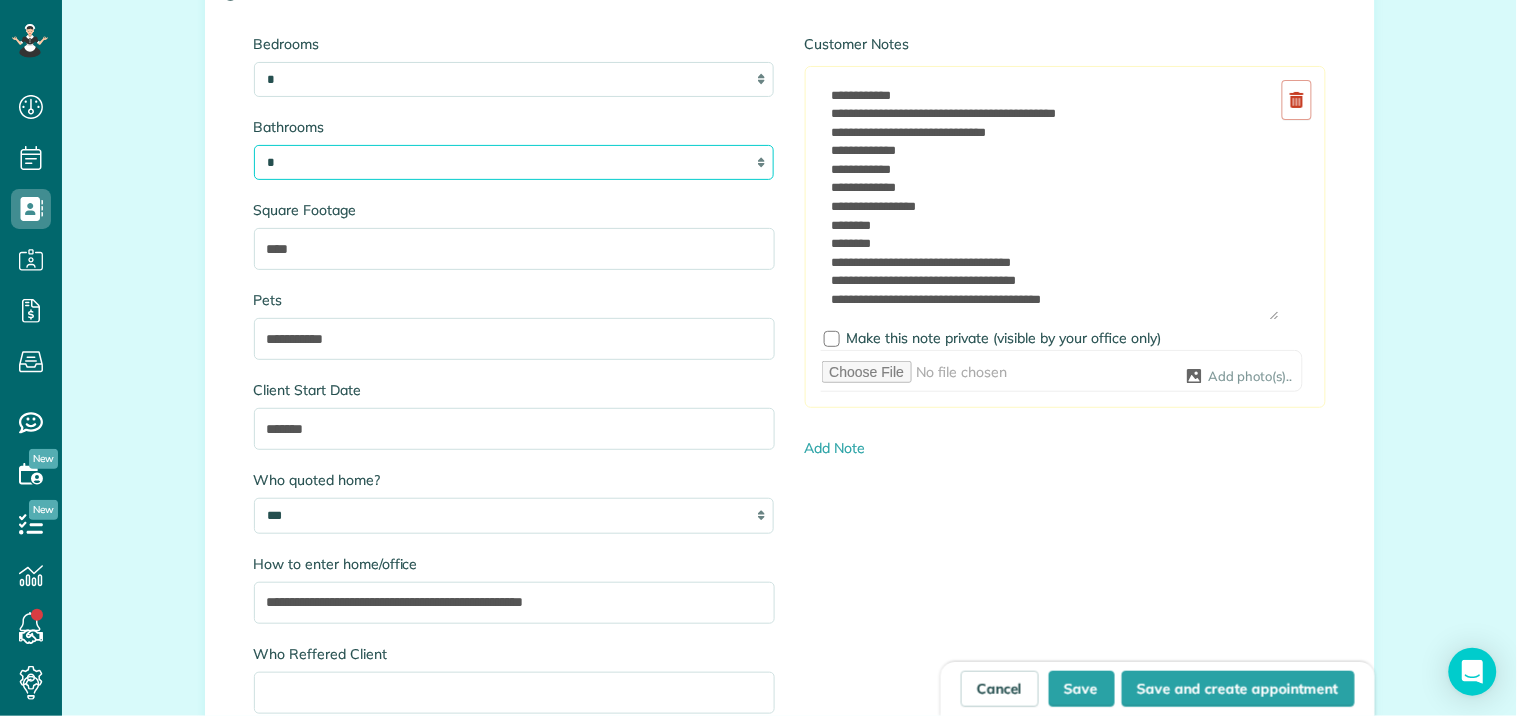 select on "***" 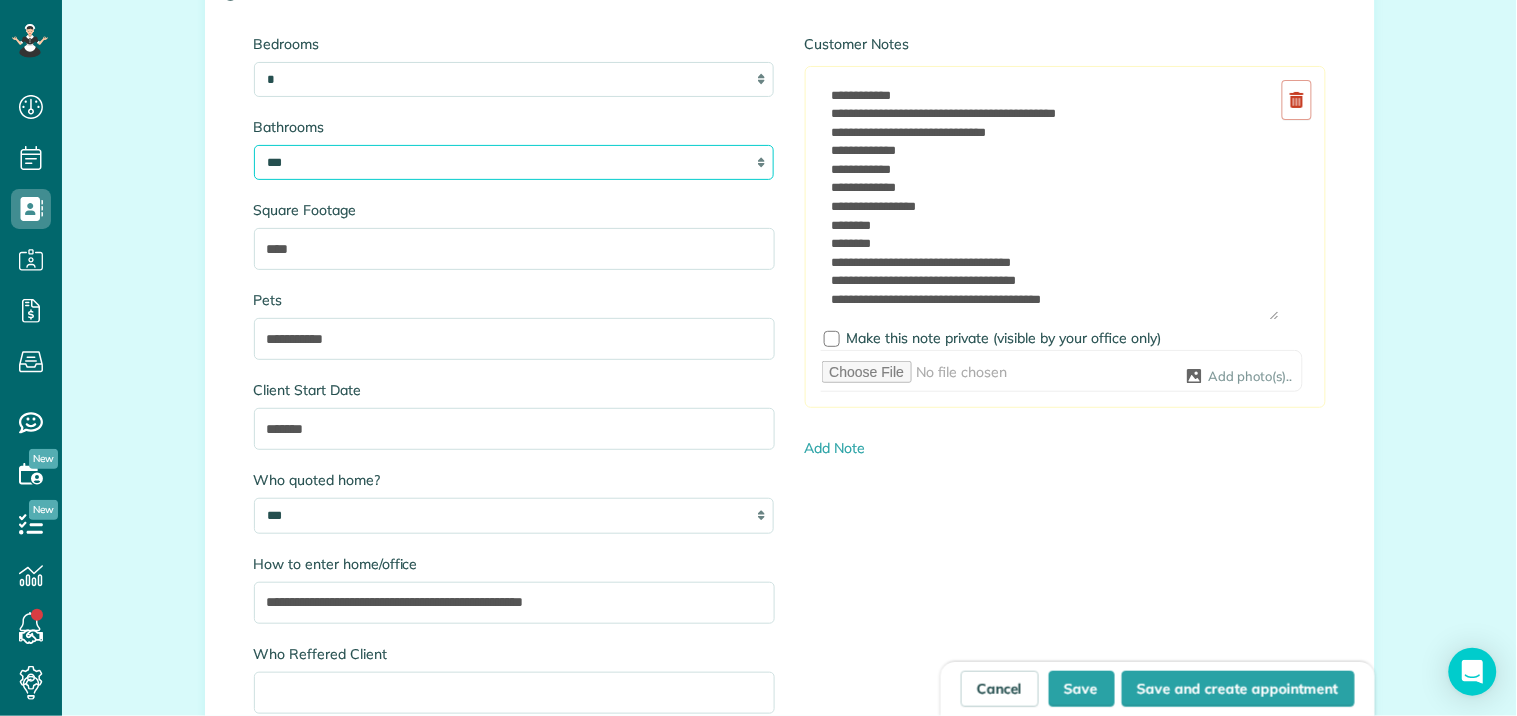 click on "*
***
*
***
*
***
*
***
**" at bounding box center (514, 162) 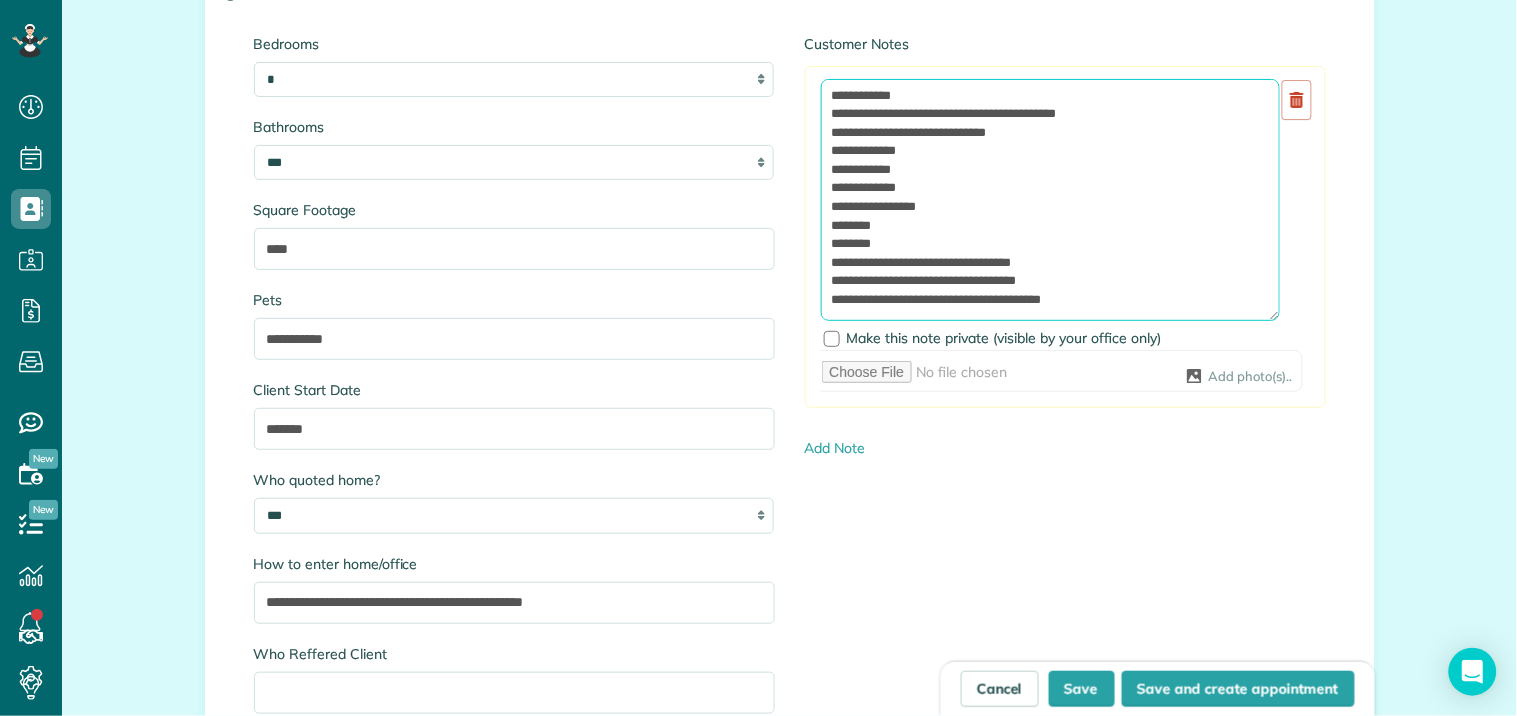click on "**********" at bounding box center (1051, 200) 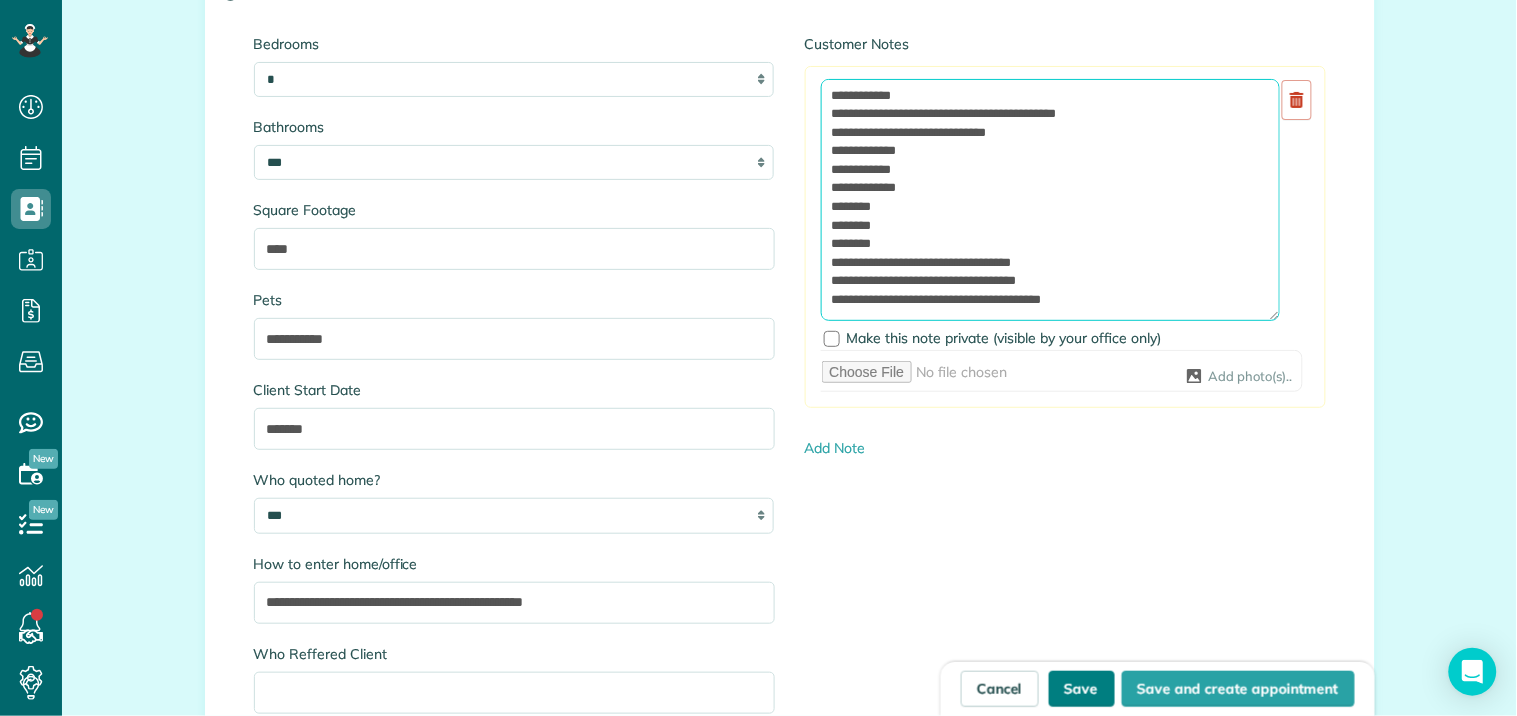 type on "**********" 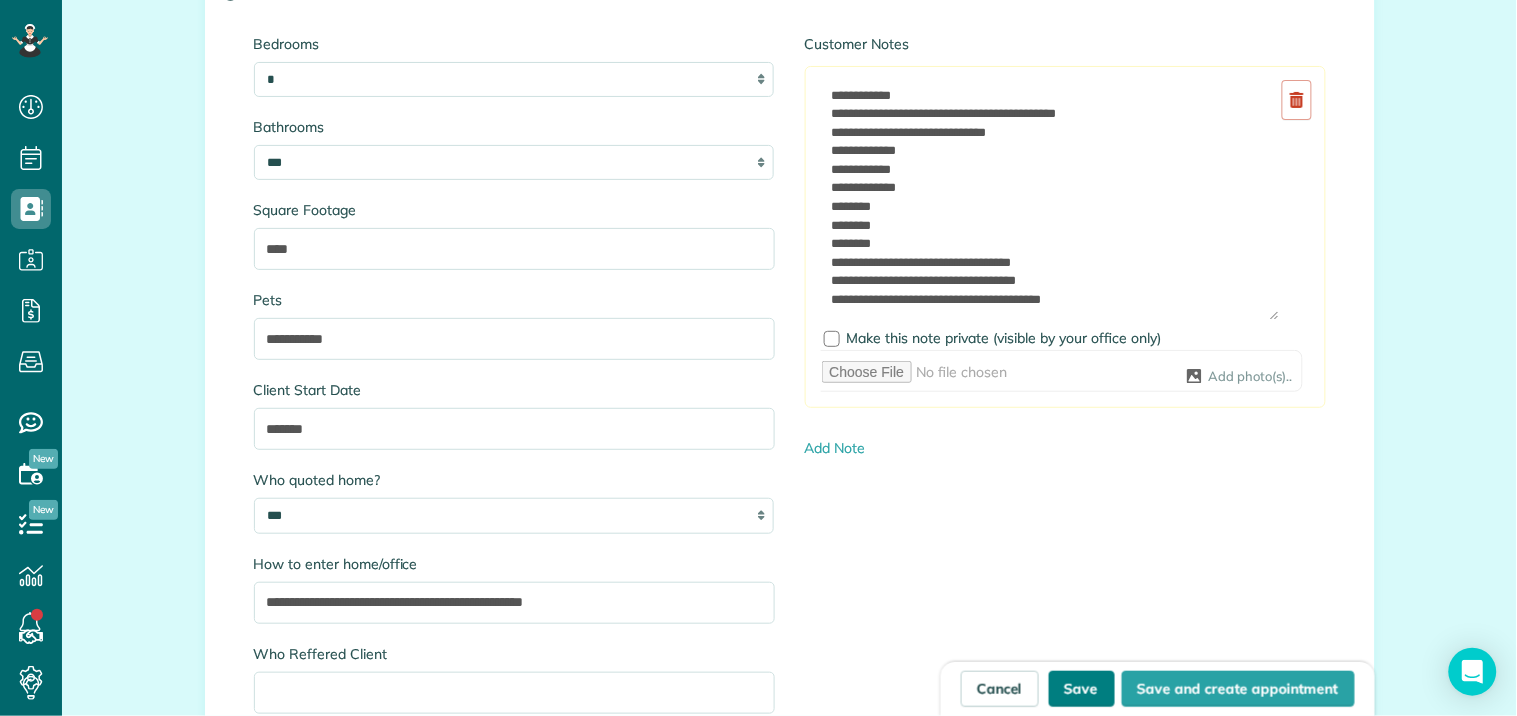 click on "Save" at bounding box center [1082, 689] 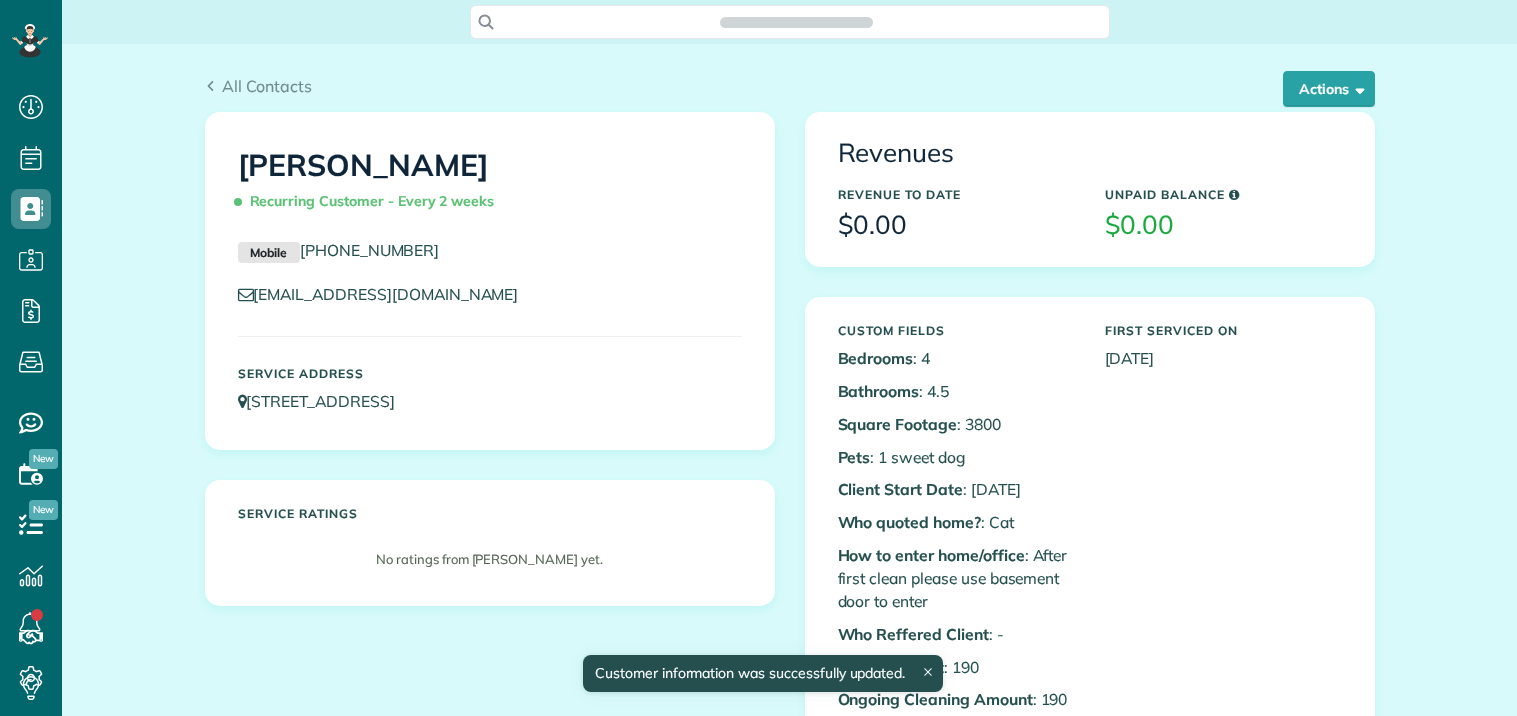 scroll, scrollTop: 0, scrollLeft: 0, axis: both 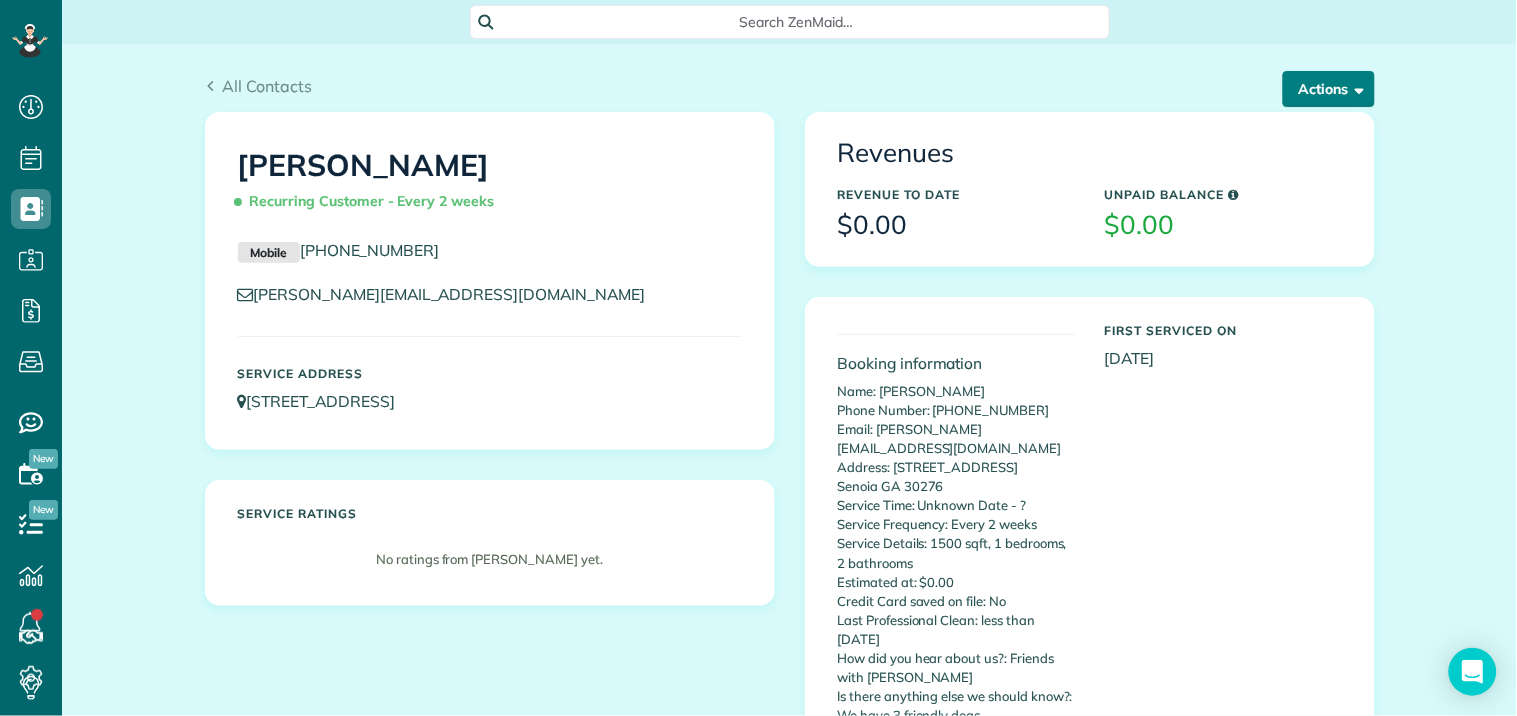 click on "Actions" at bounding box center [1329, 89] 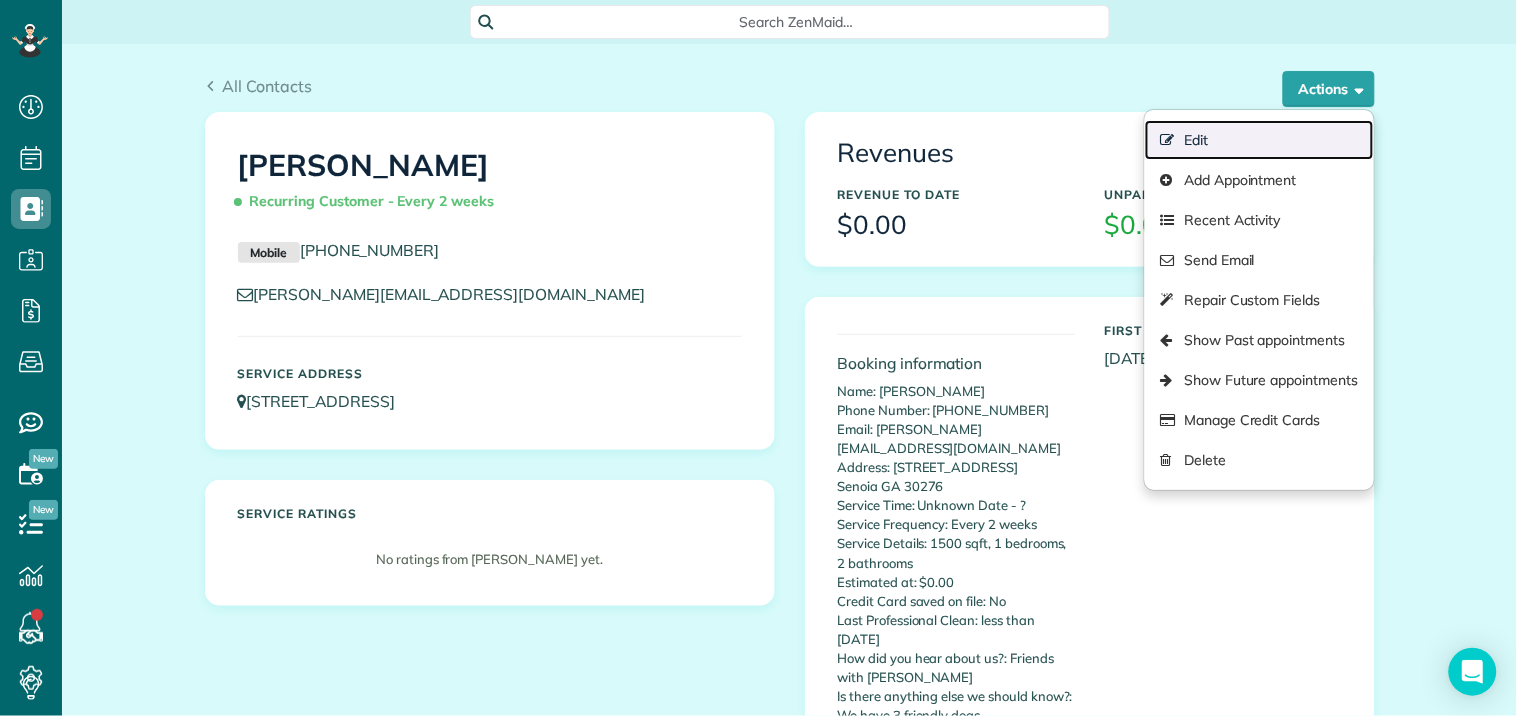 click on "Edit" at bounding box center (1259, 140) 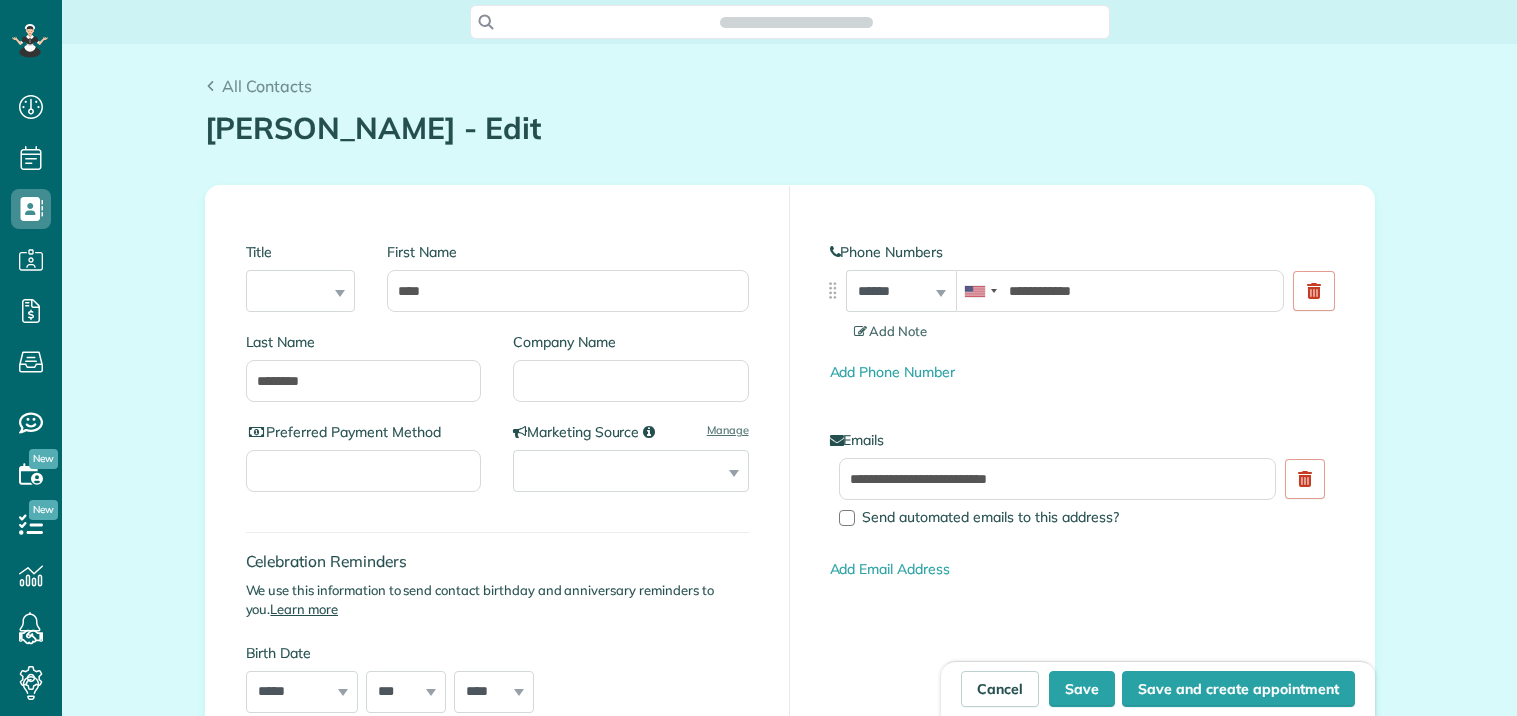 scroll, scrollTop: 0, scrollLeft: 0, axis: both 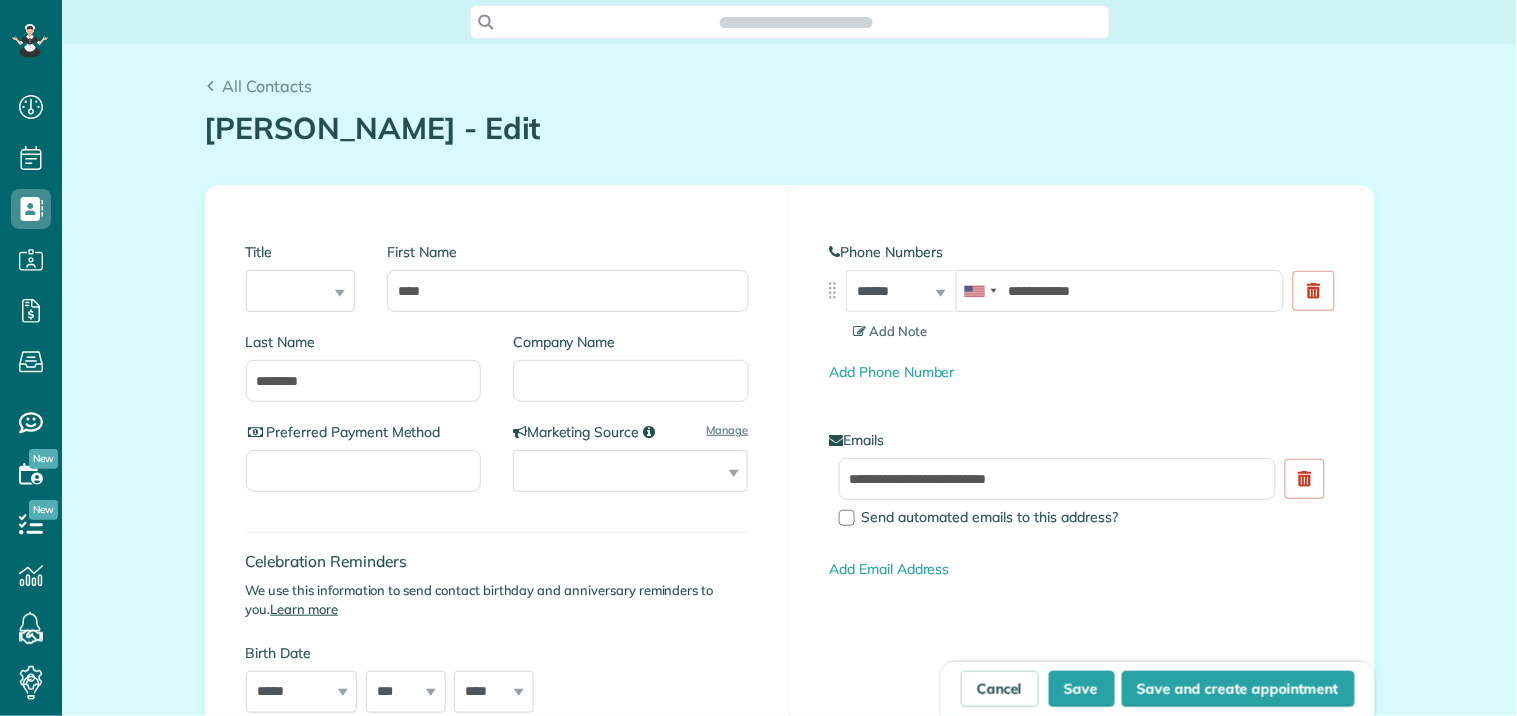type on "**********" 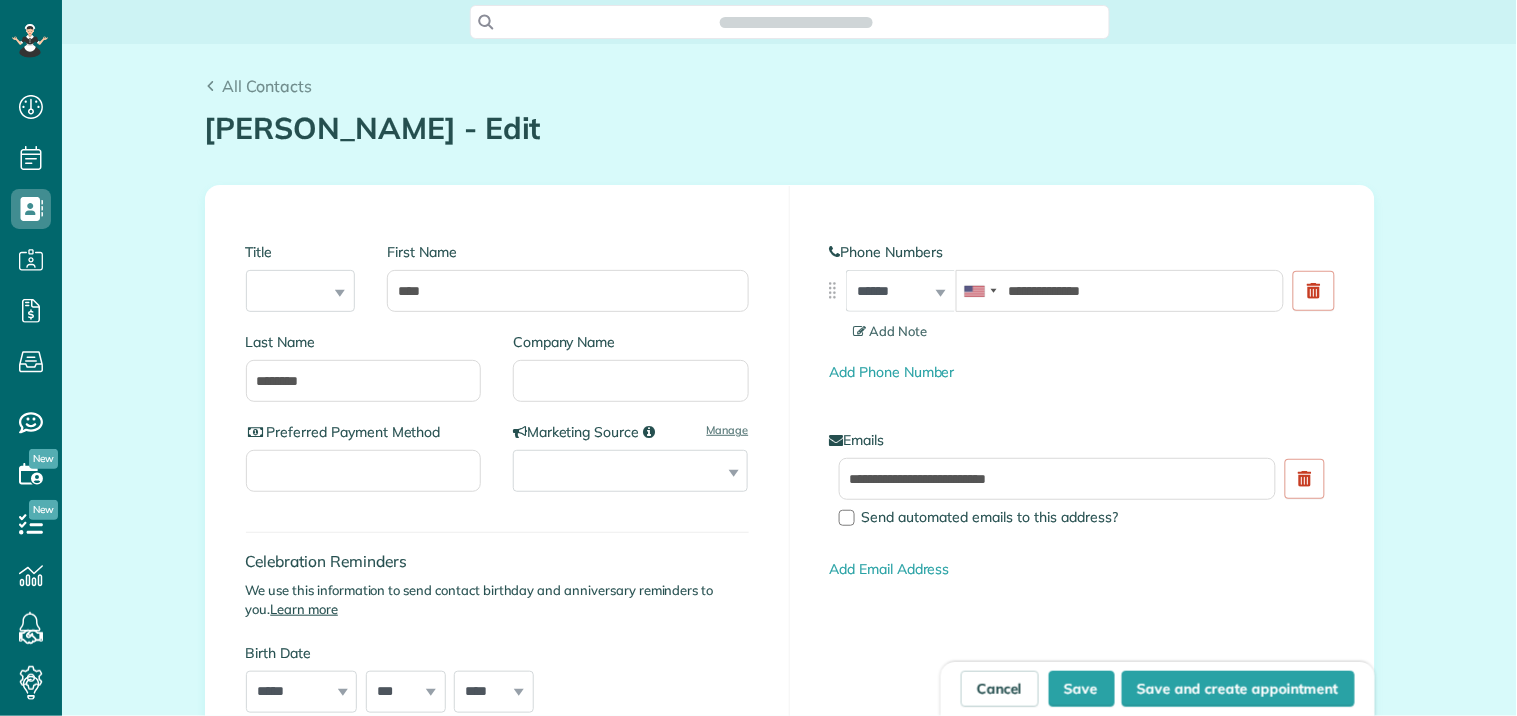 scroll, scrollTop: 716, scrollLeft: 62, axis: both 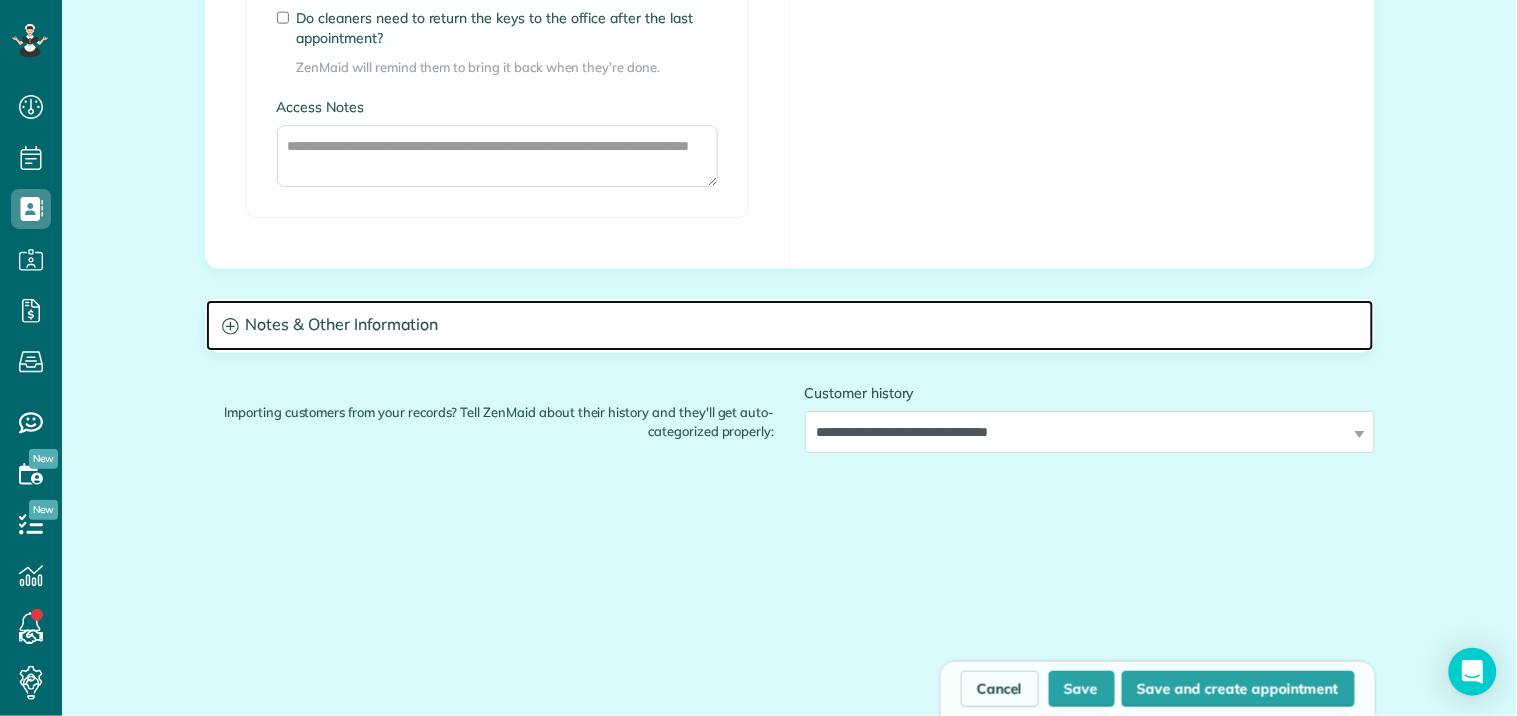 click 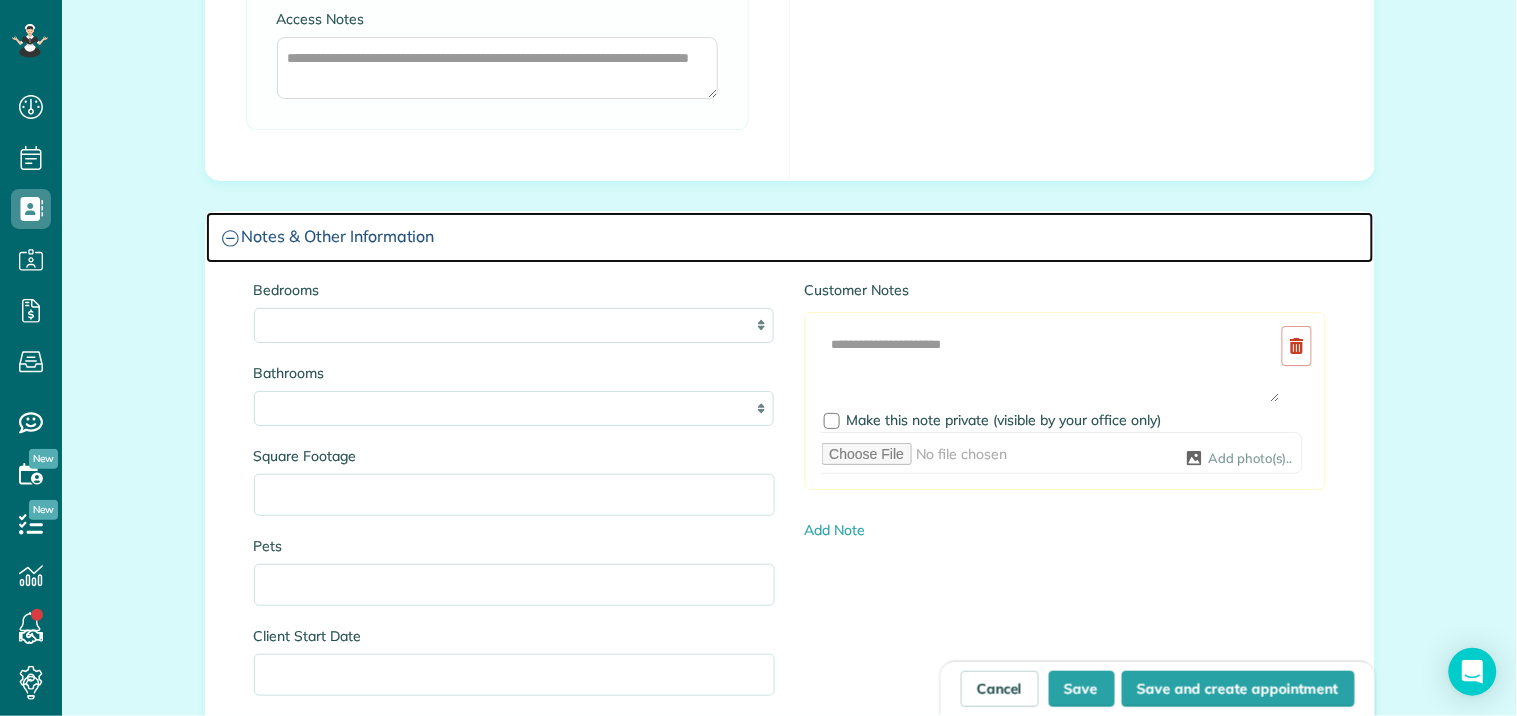 scroll, scrollTop: 1888, scrollLeft: 0, axis: vertical 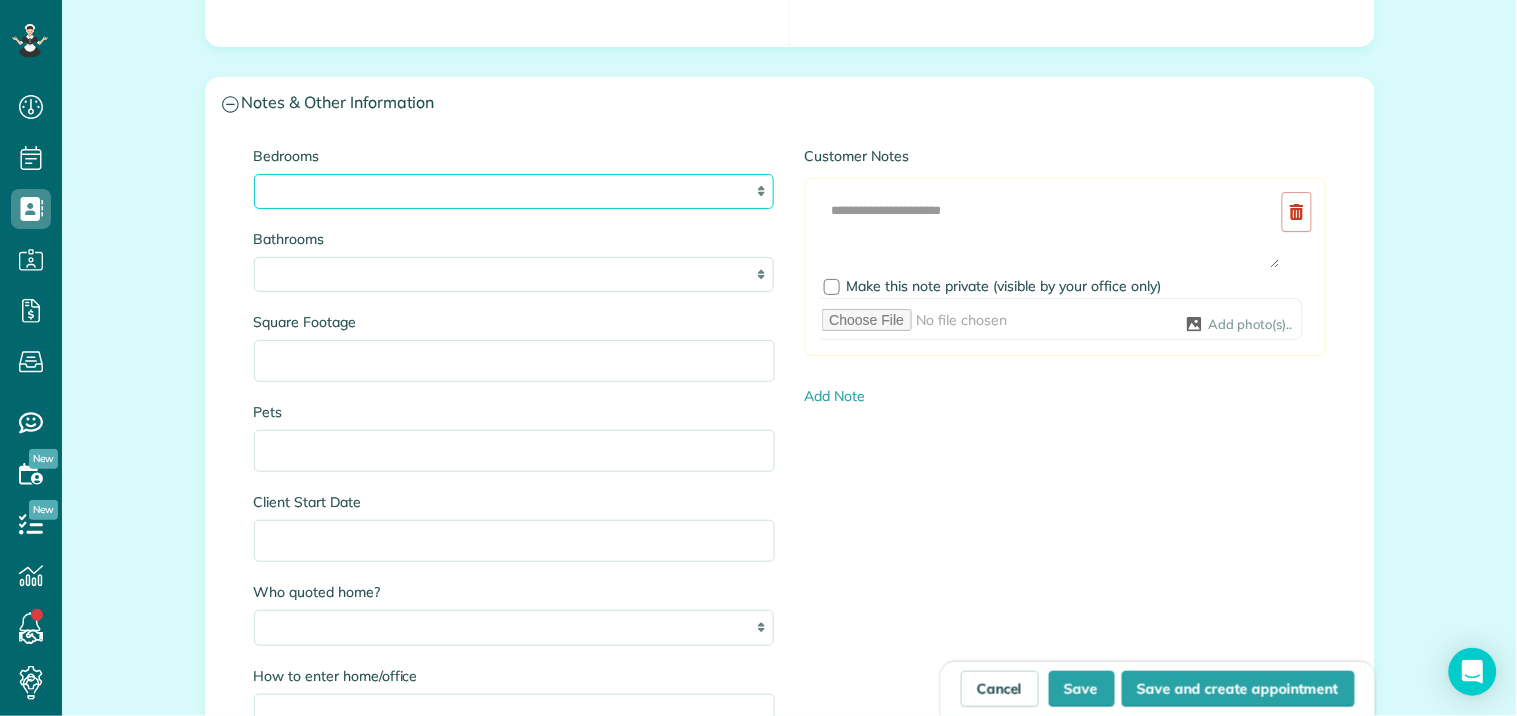 click on "*
*
*
*
*
*" at bounding box center (514, 191) 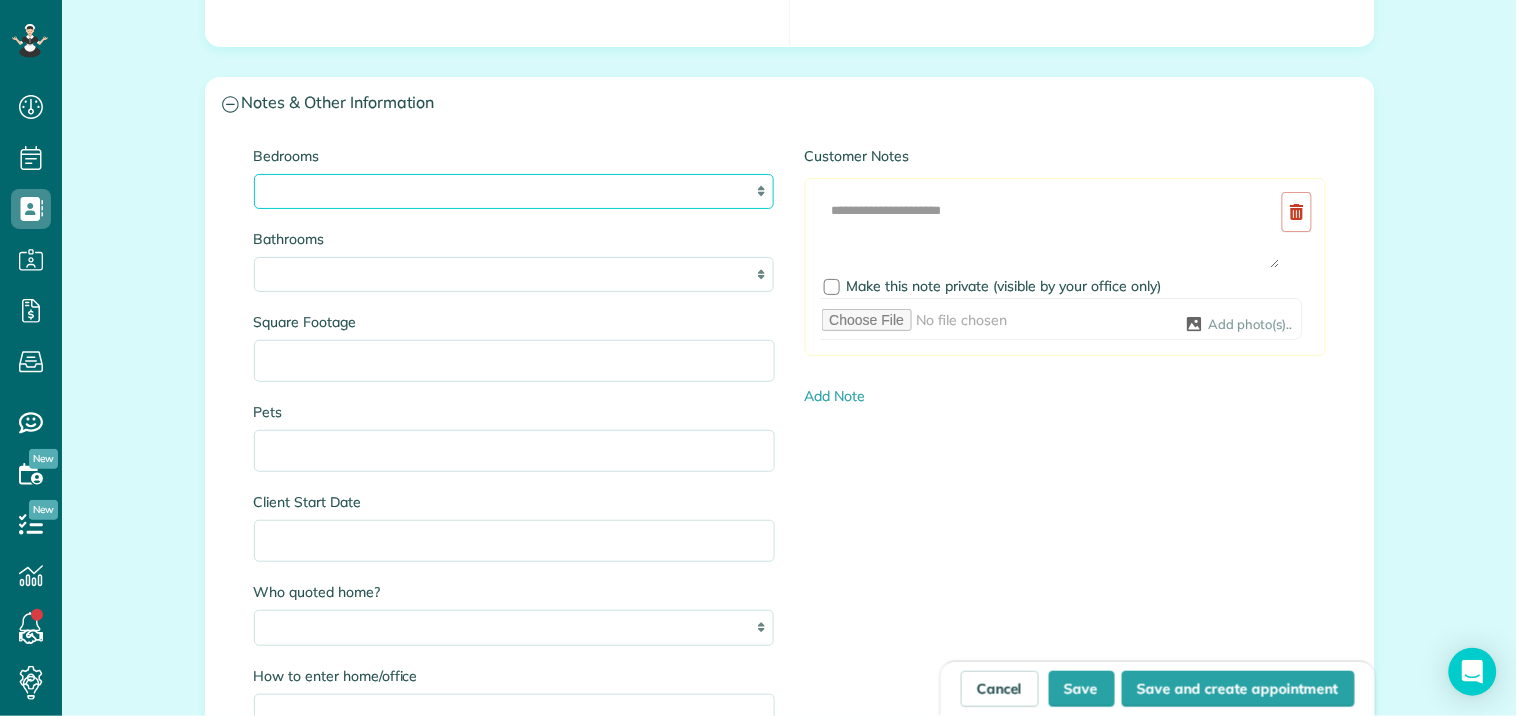 select on "*" 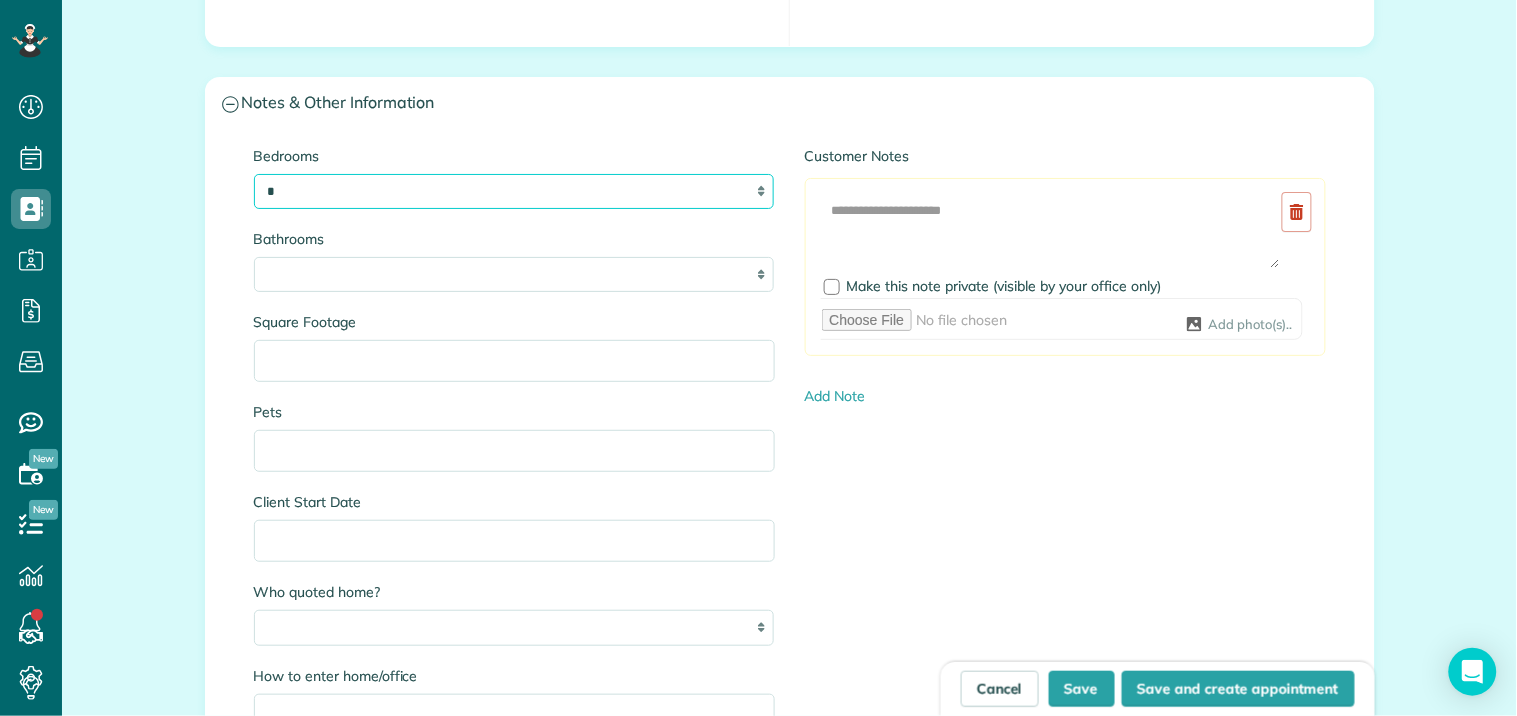 click on "*
*
*
*
*
*" at bounding box center (514, 191) 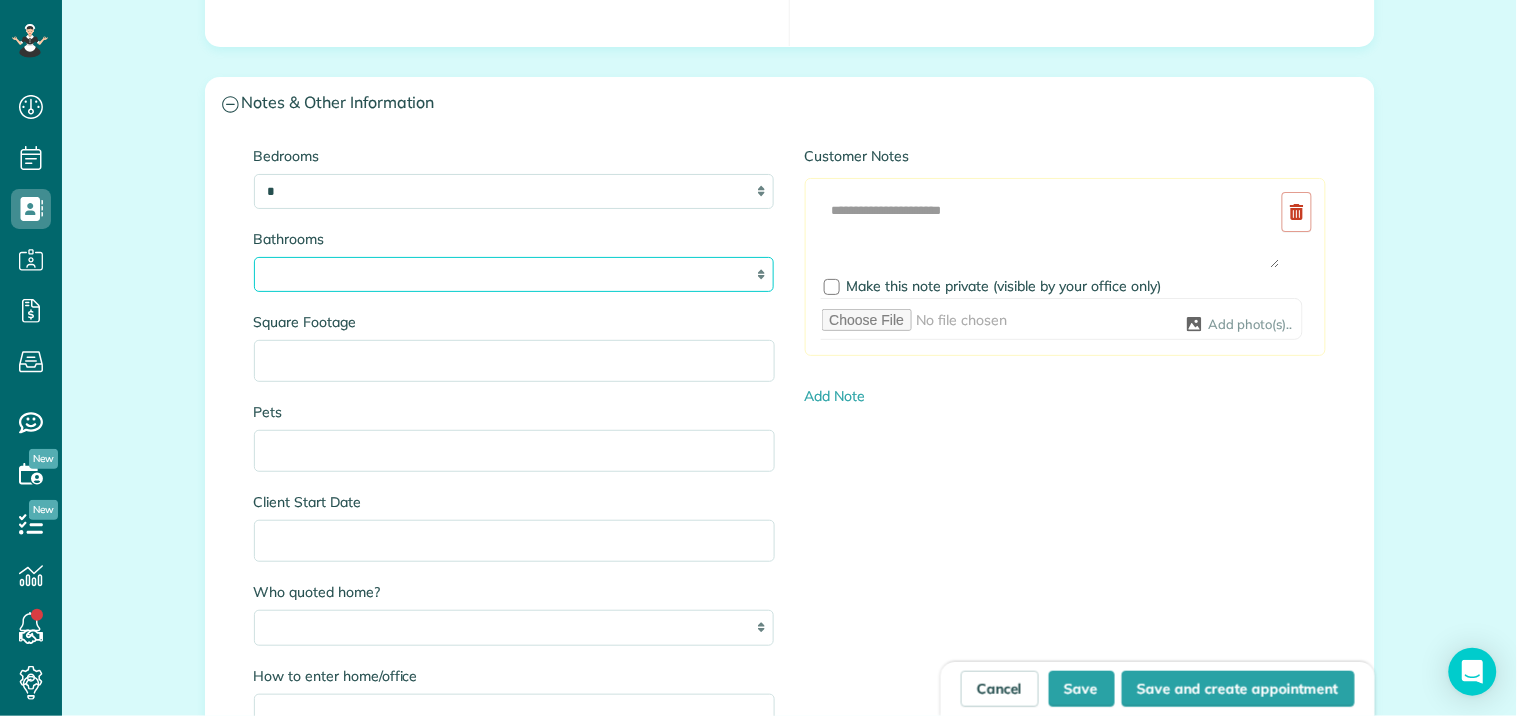 click on "*
***
*
***
*
***
*
***
**" at bounding box center [514, 274] 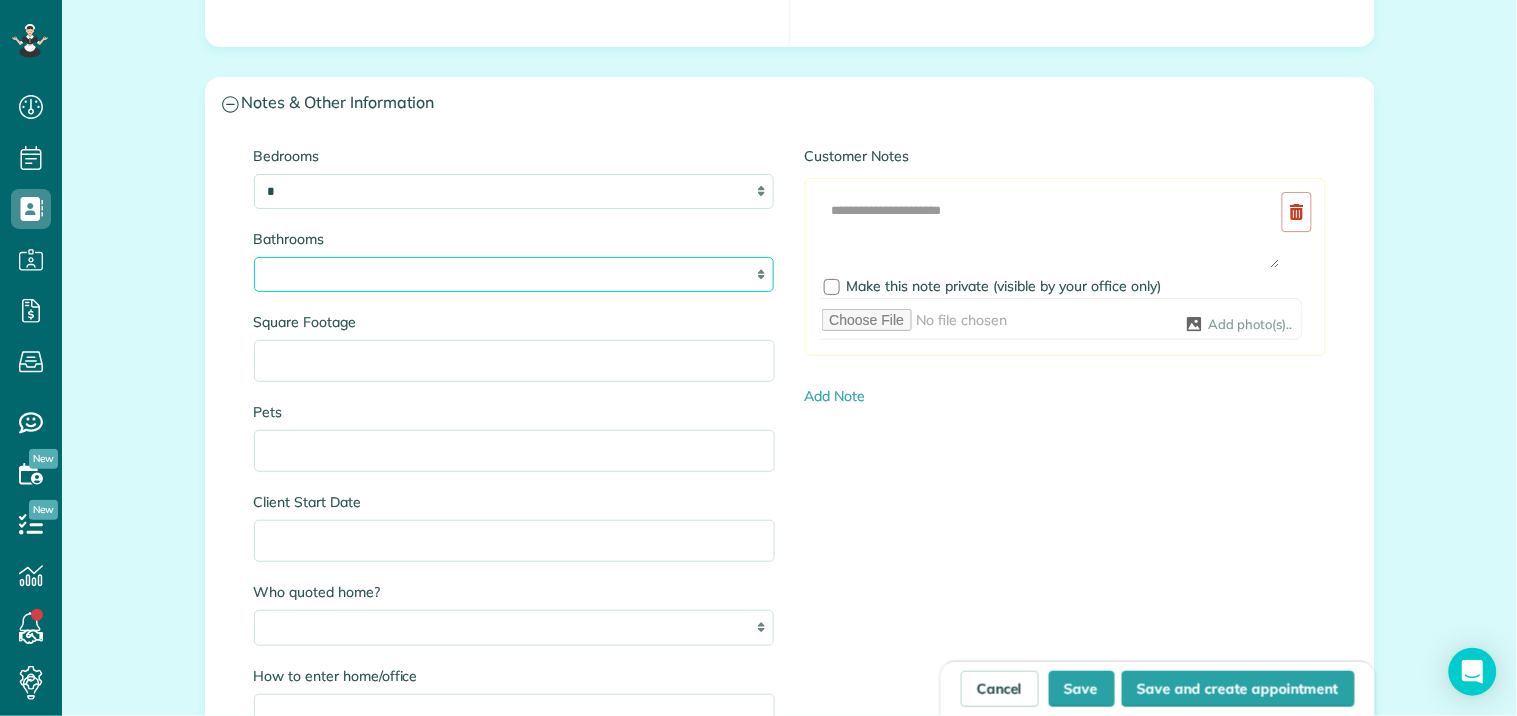 select on "*" 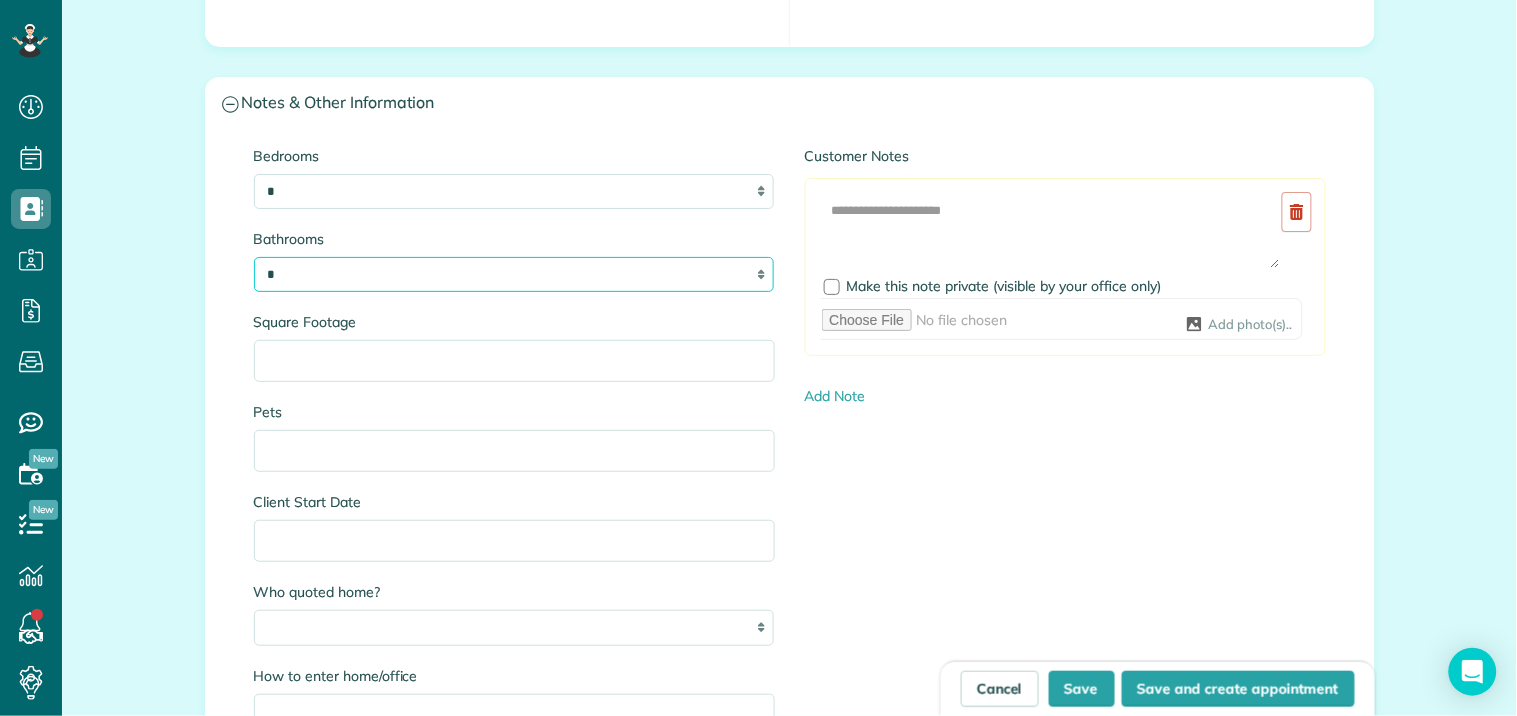 click on "*
***
*
***
*
***
*
***
**" at bounding box center (514, 274) 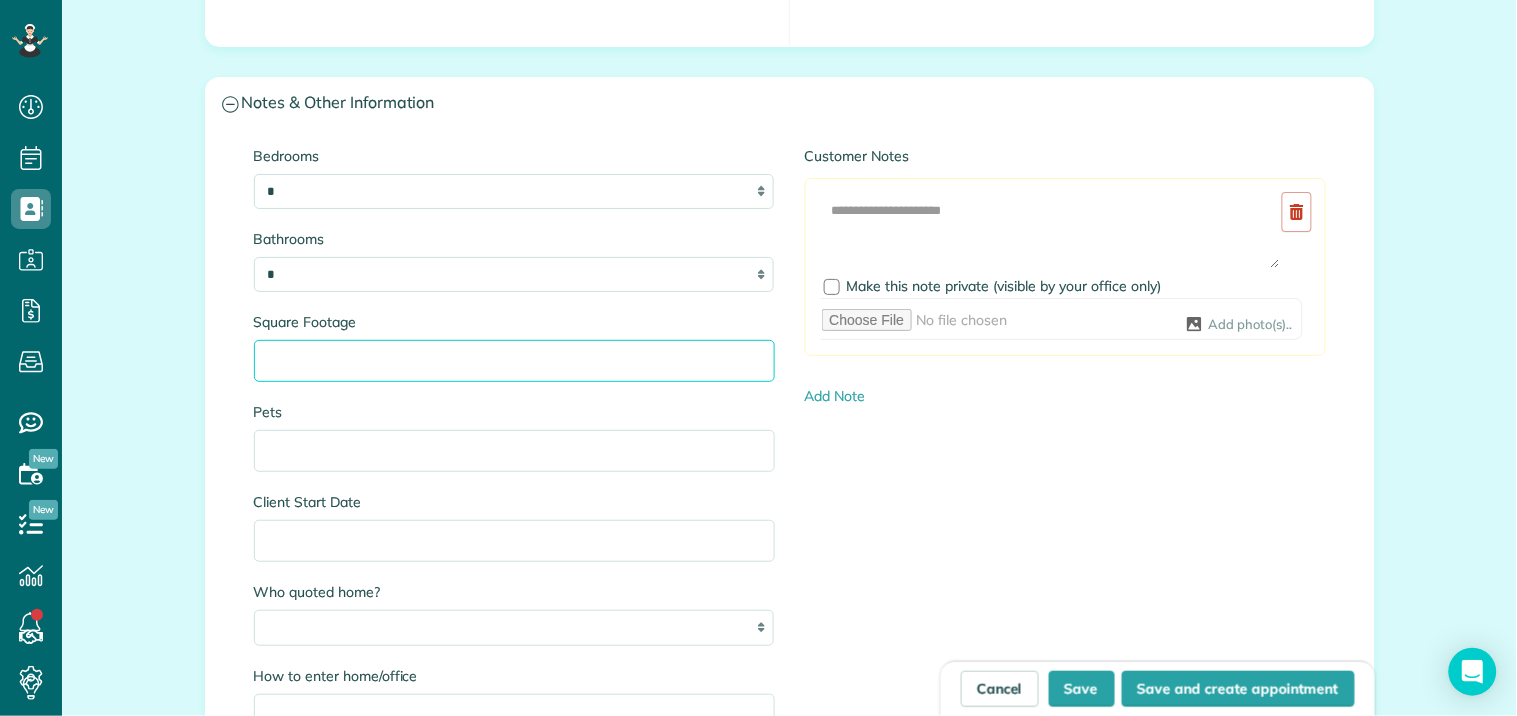 click on "Square Footage" at bounding box center (514, 361) 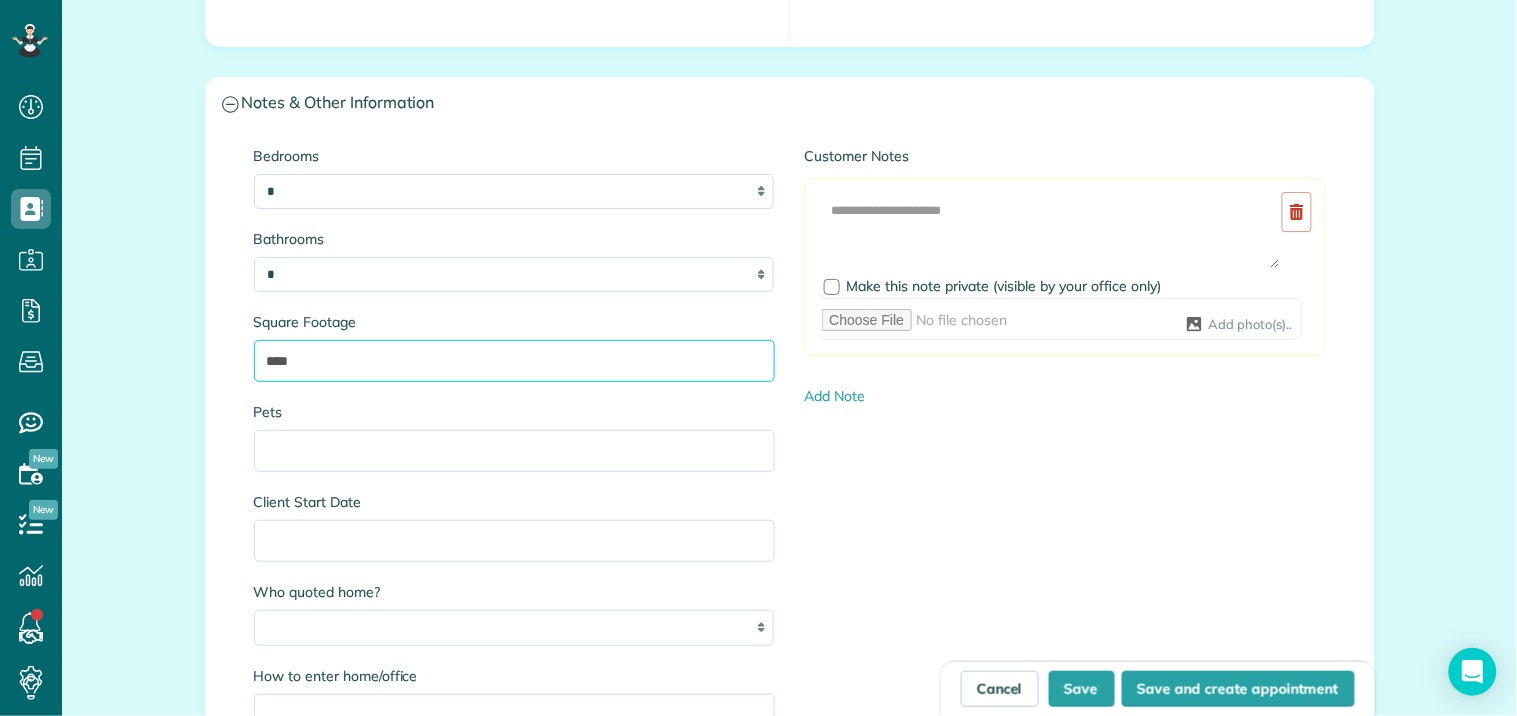 type on "****" 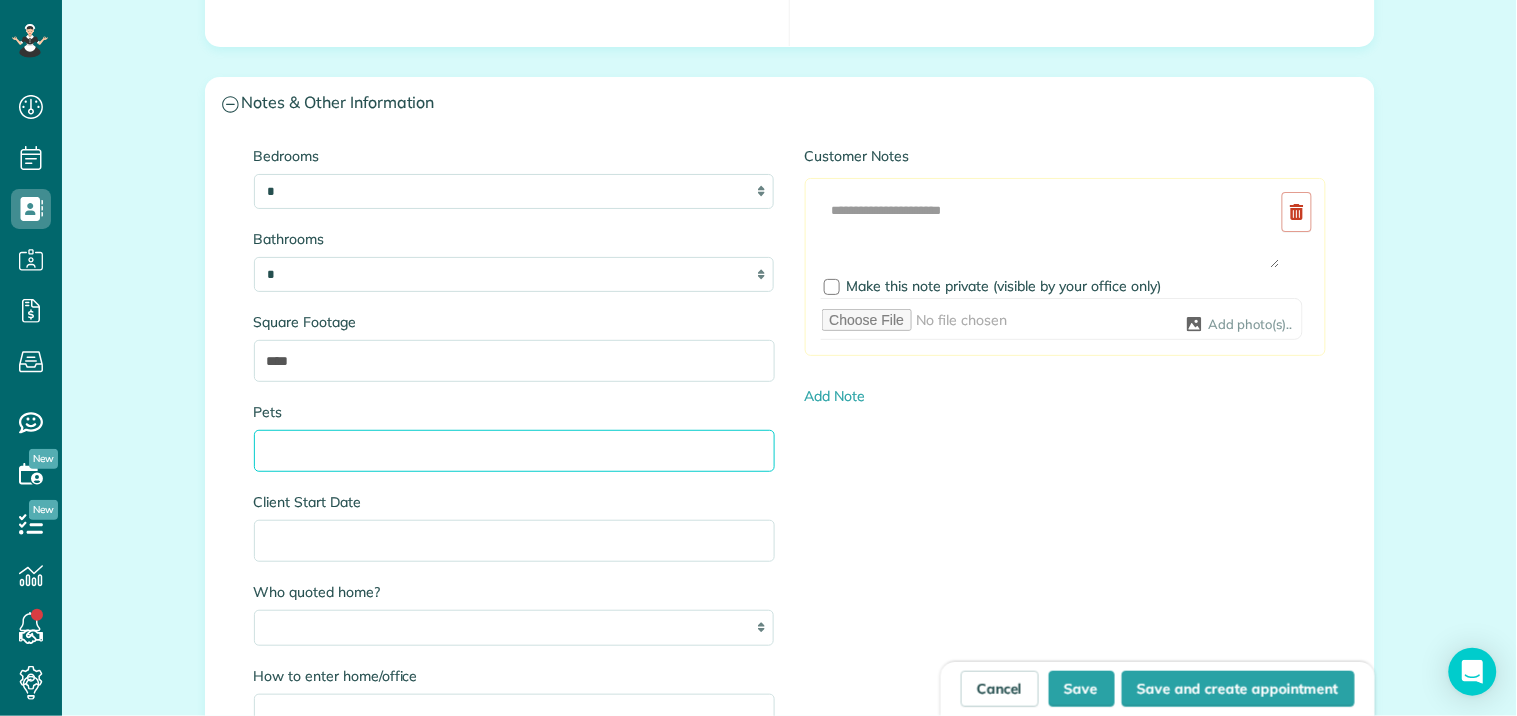 click on "Pets" at bounding box center [514, 451] 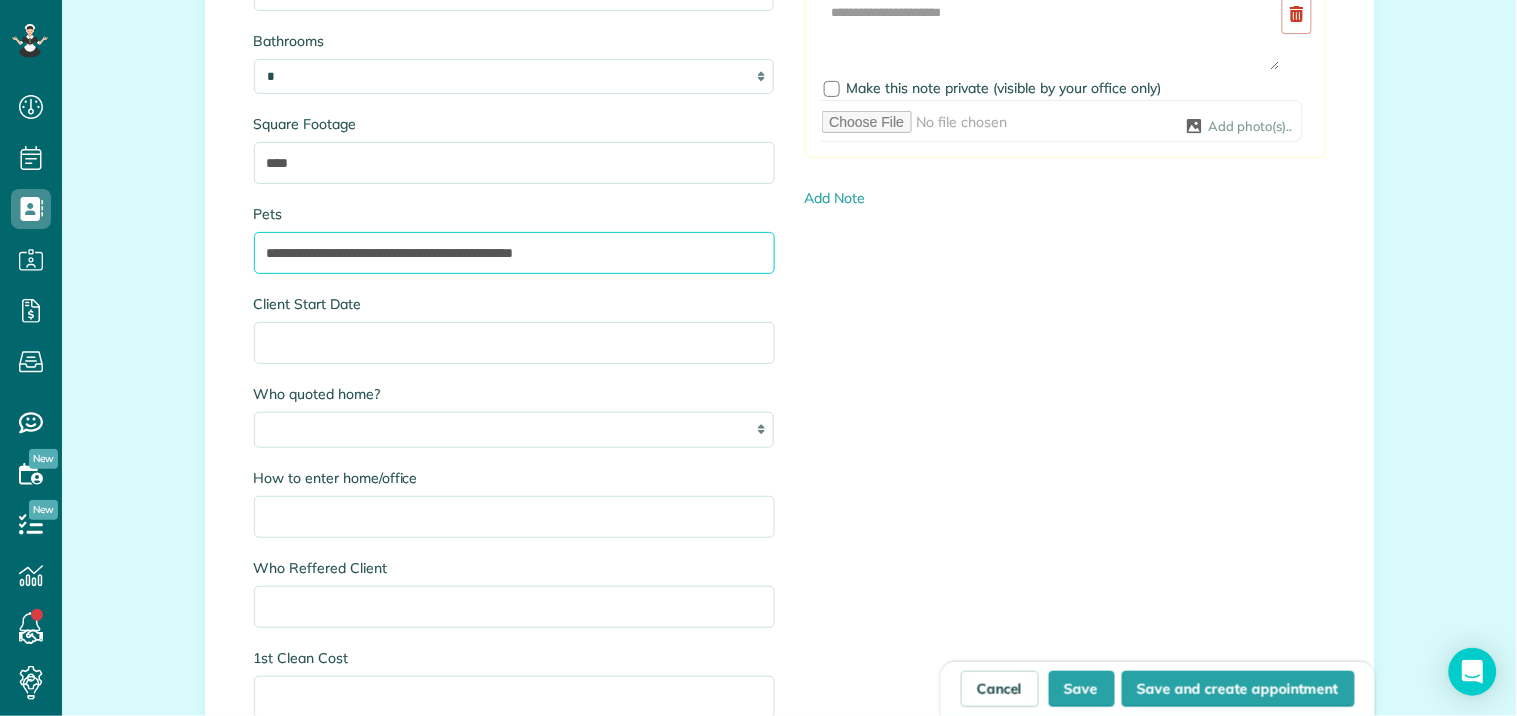 scroll, scrollTop: 2111, scrollLeft: 0, axis: vertical 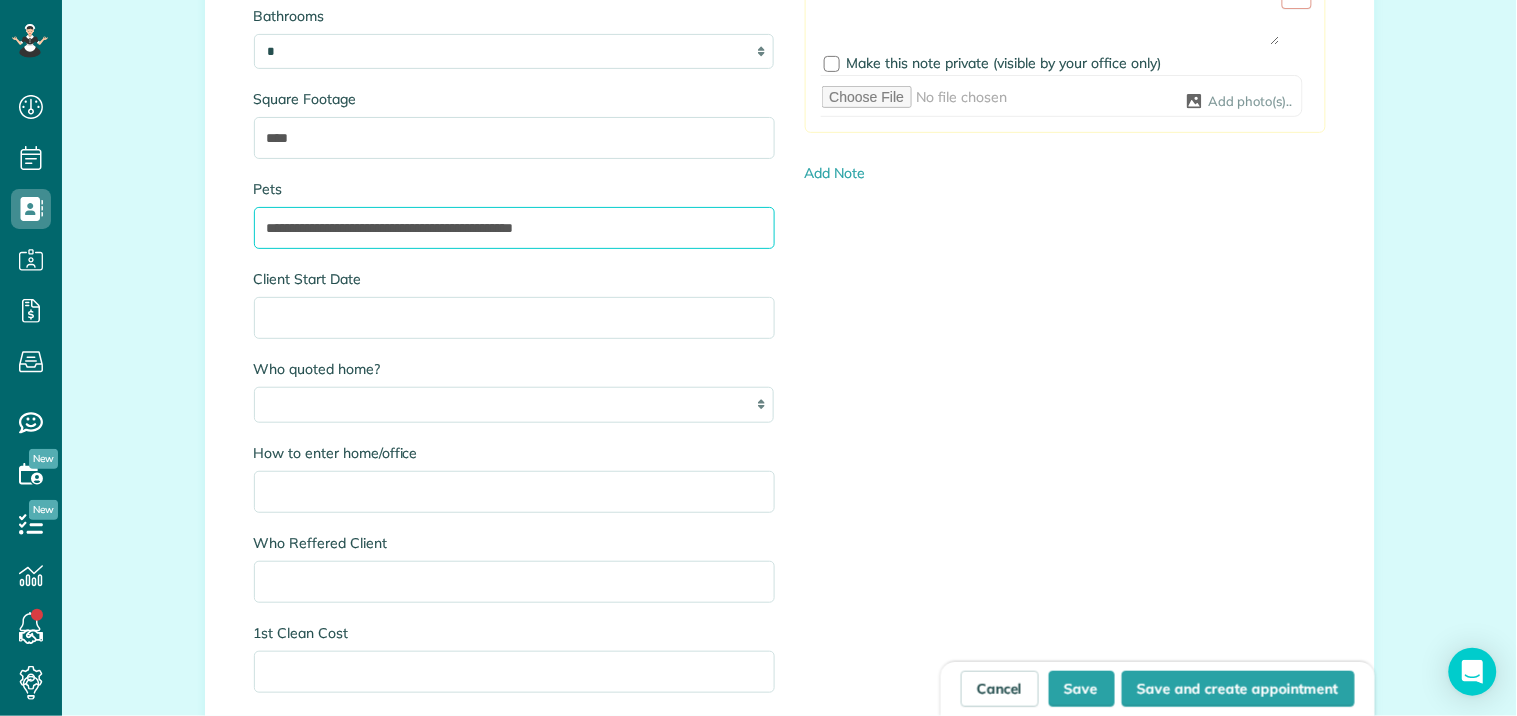 type on "**********" 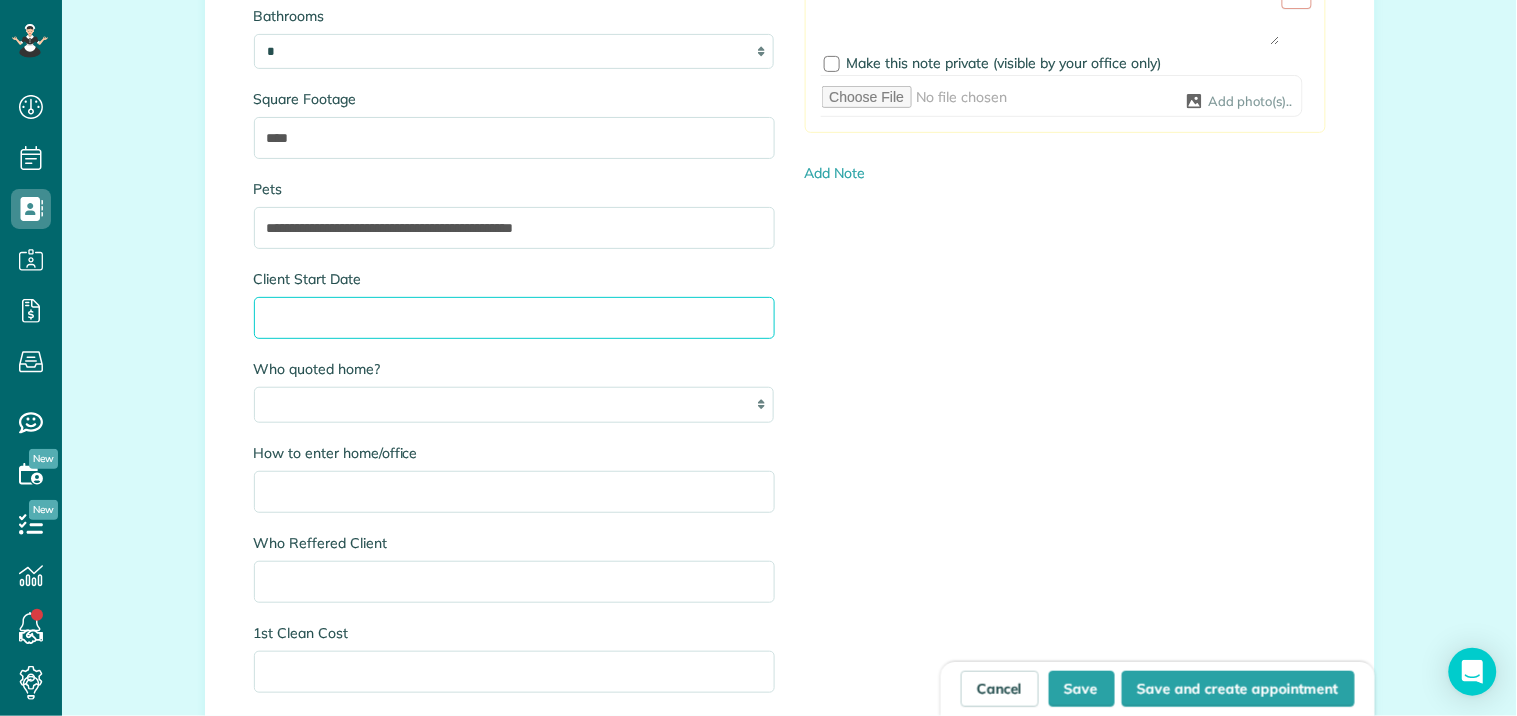 click on "Client Start Date" at bounding box center [514, 318] 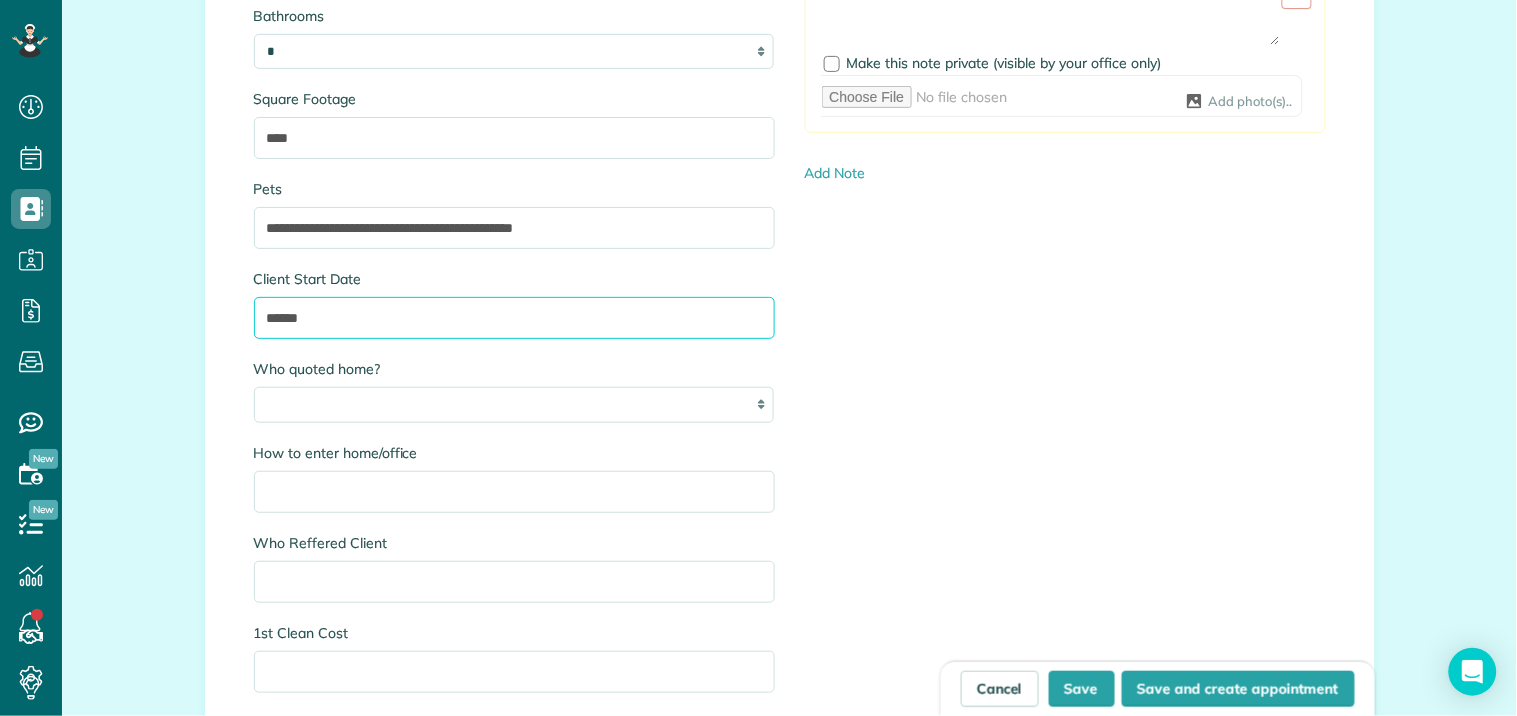 type on "******" 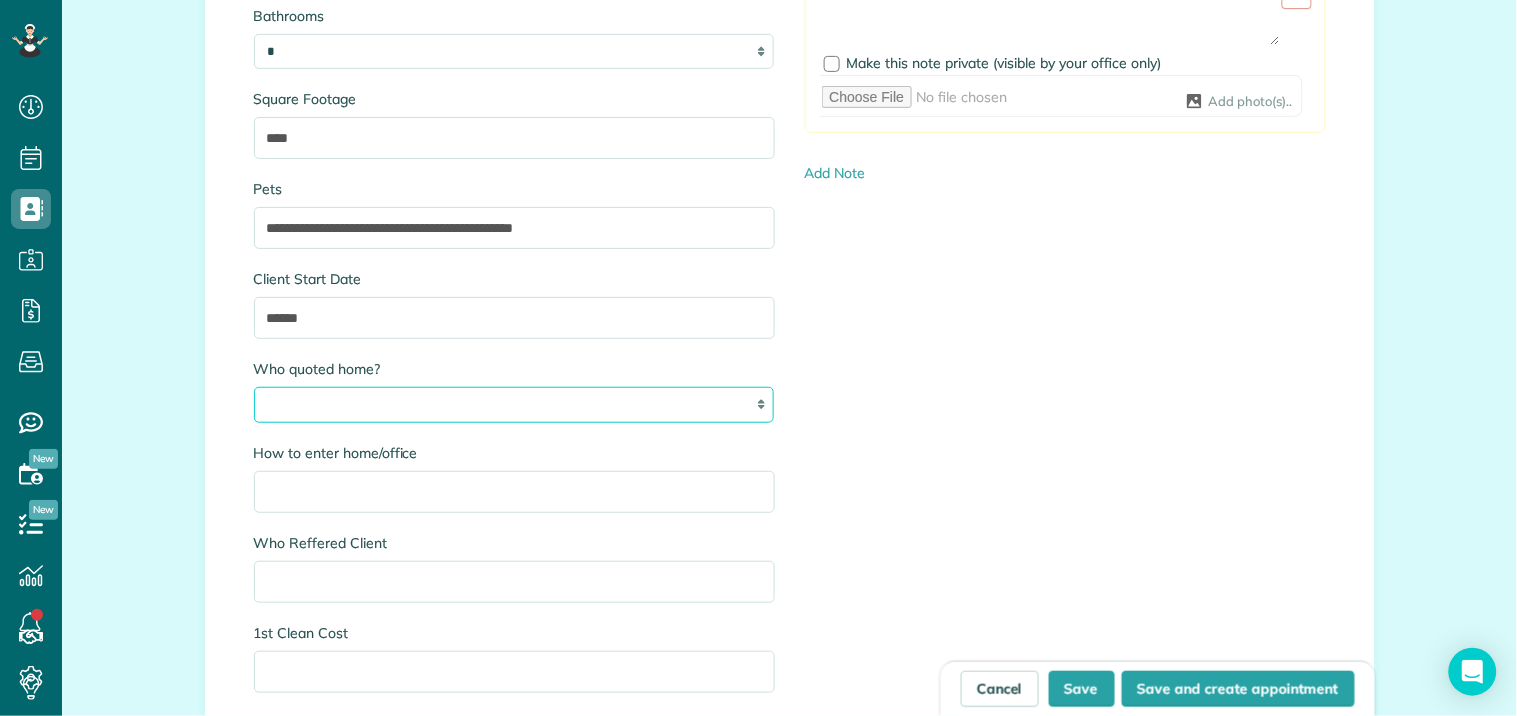 click on "***
****" at bounding box center (514, 404) 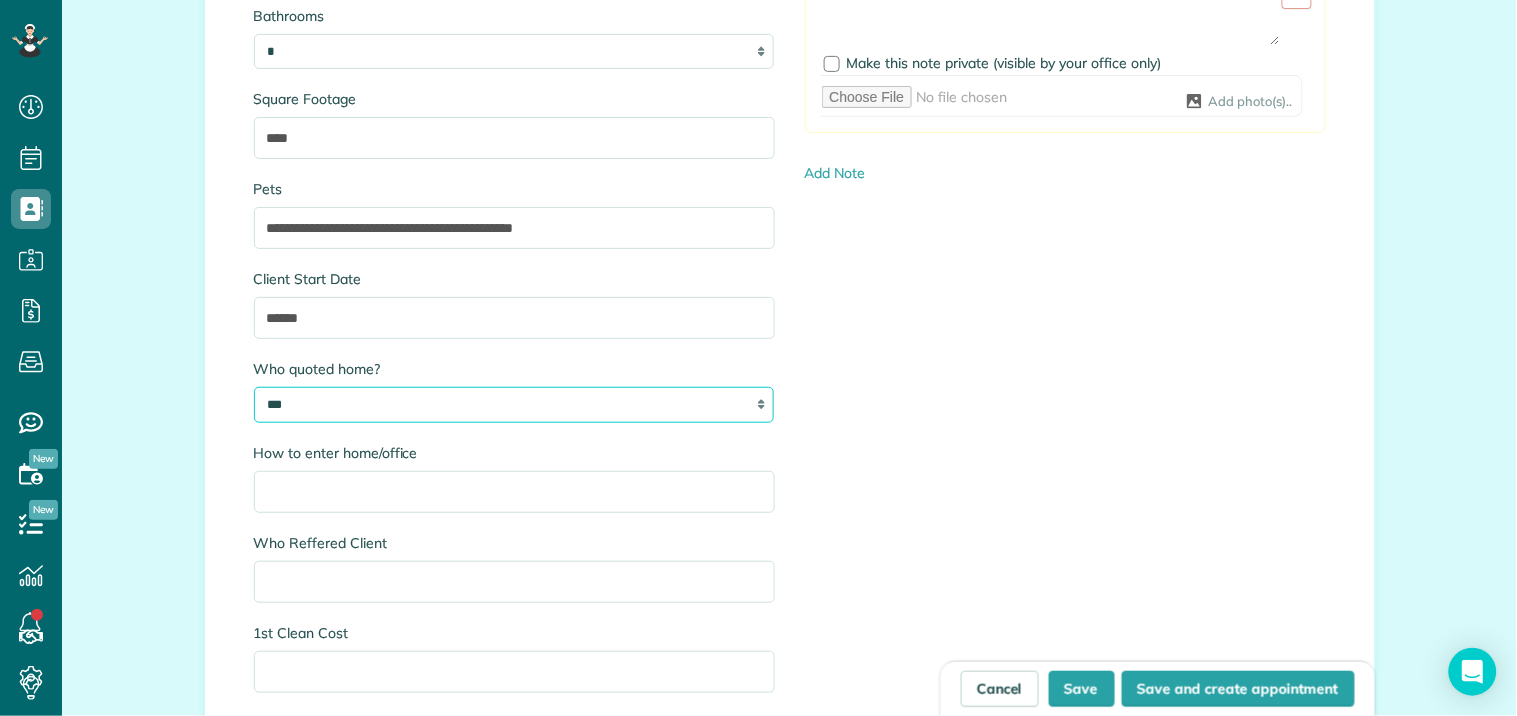 click on "***
****" at bounding box center [514, 404] 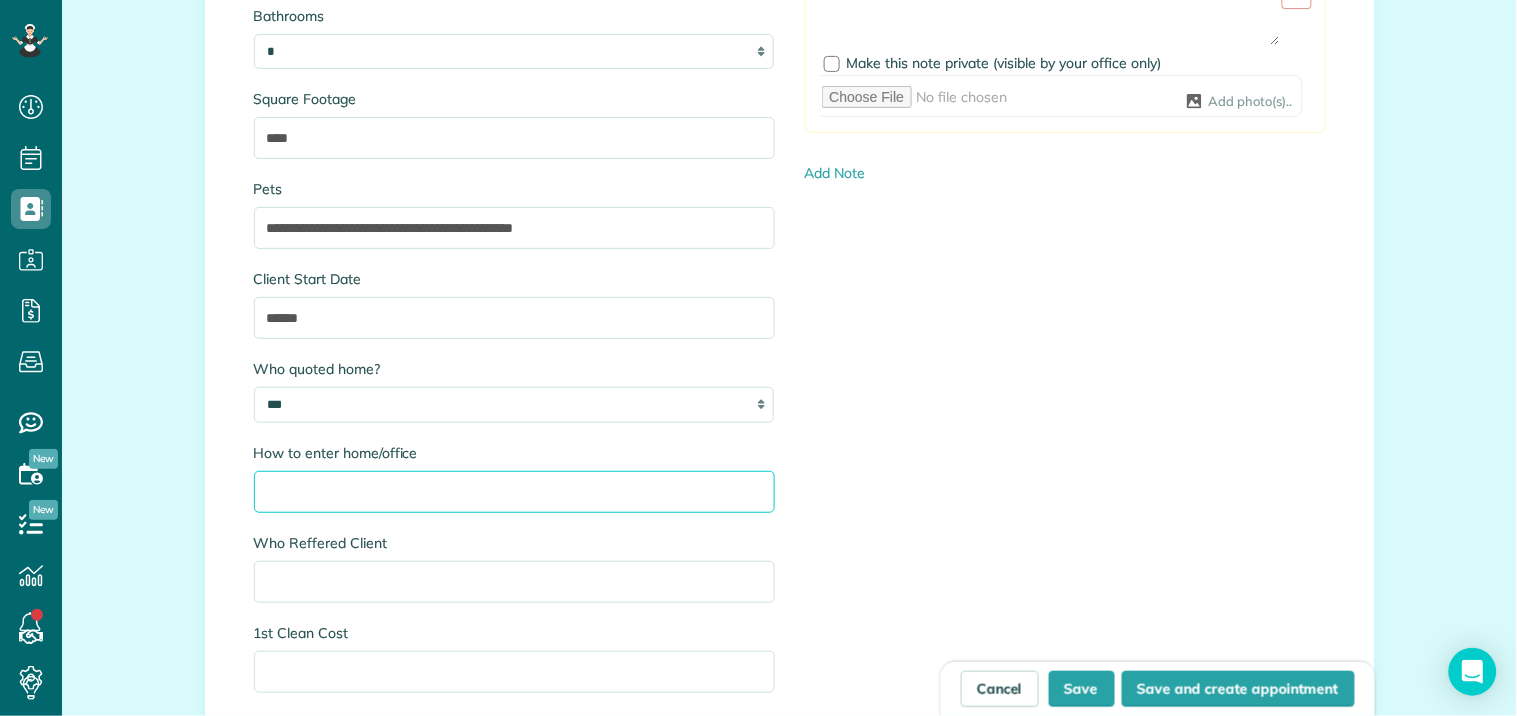 click on "How to enter home/office" at bounding box center (514, 492) 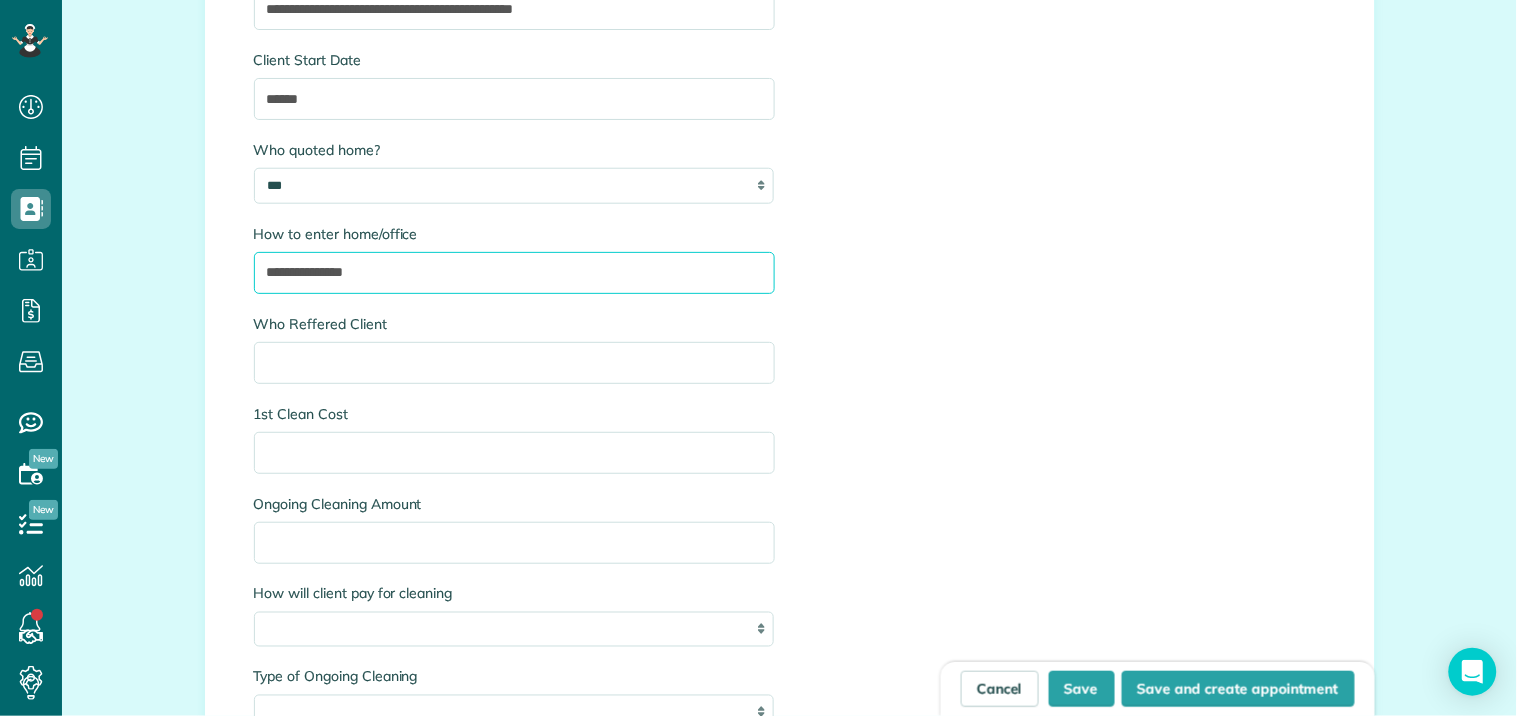 scroll, scrollTop: 2444, scrollLeft: 0, axis: vertical 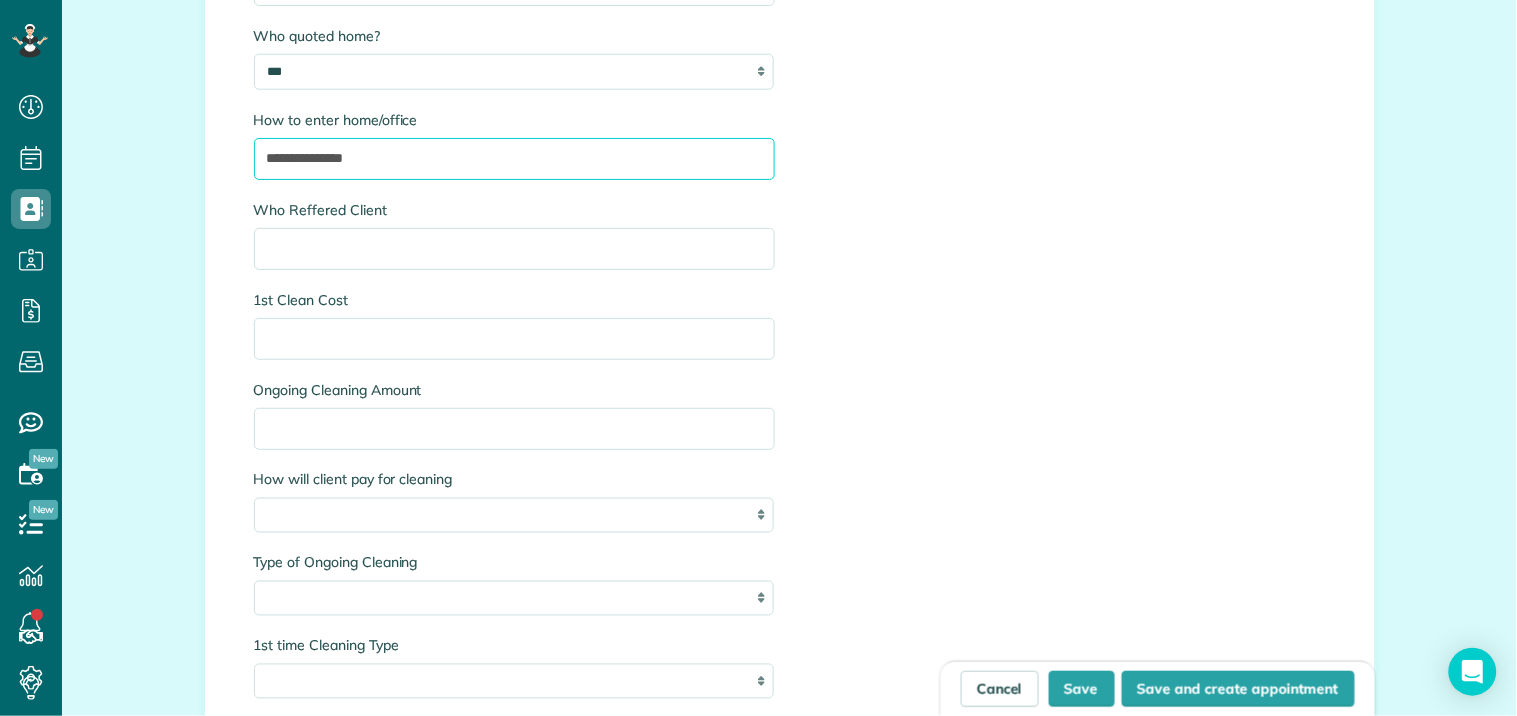 type on "**********" 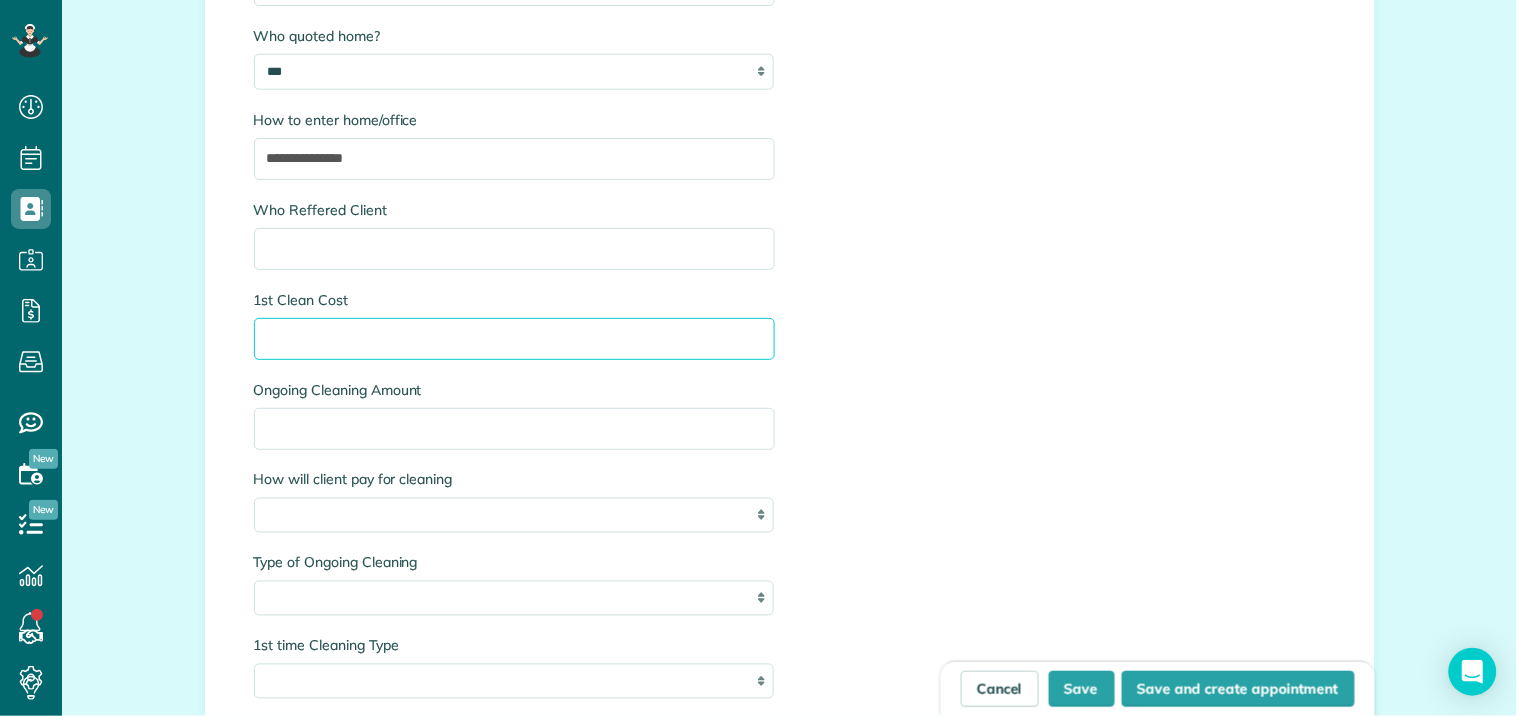 click on "1st Clean  Cost" at bounding box center [514, 339] 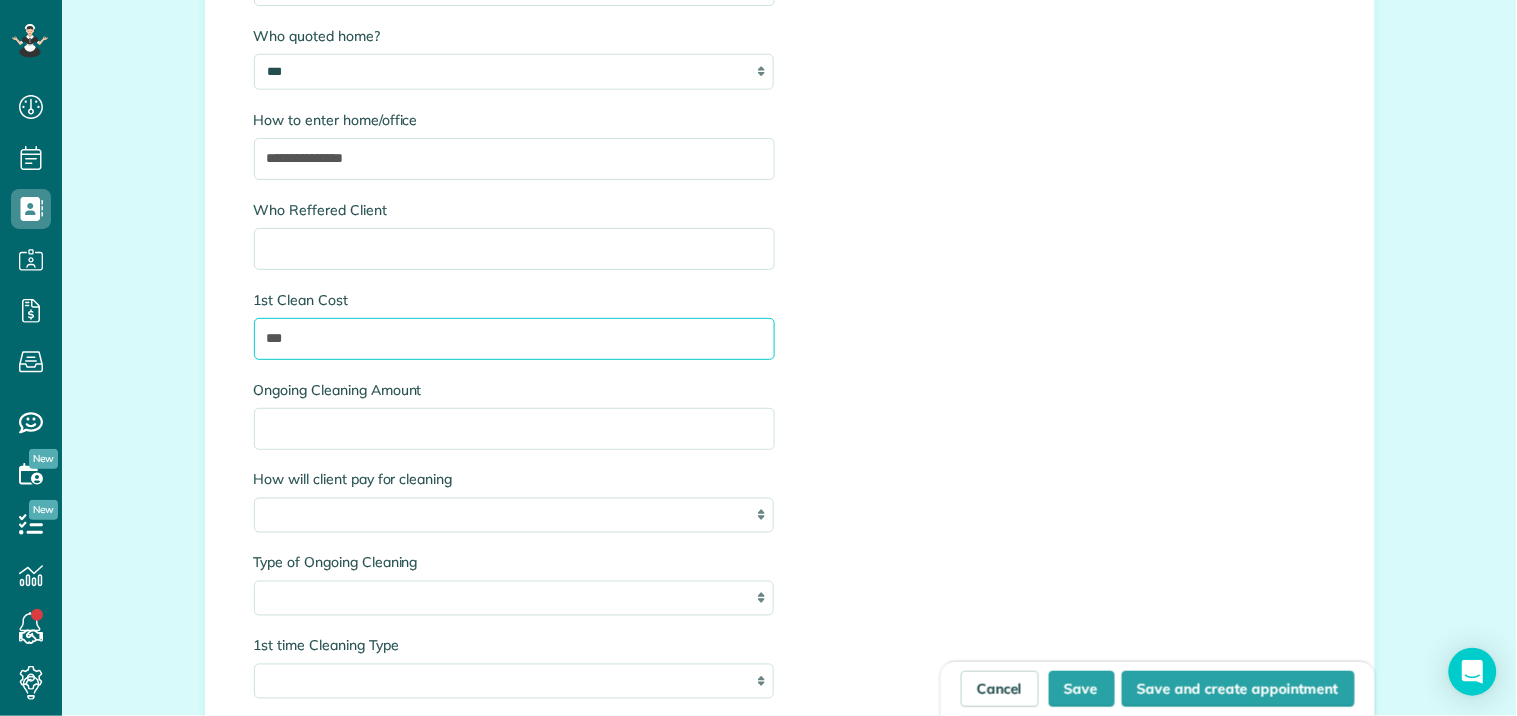 type on "***" 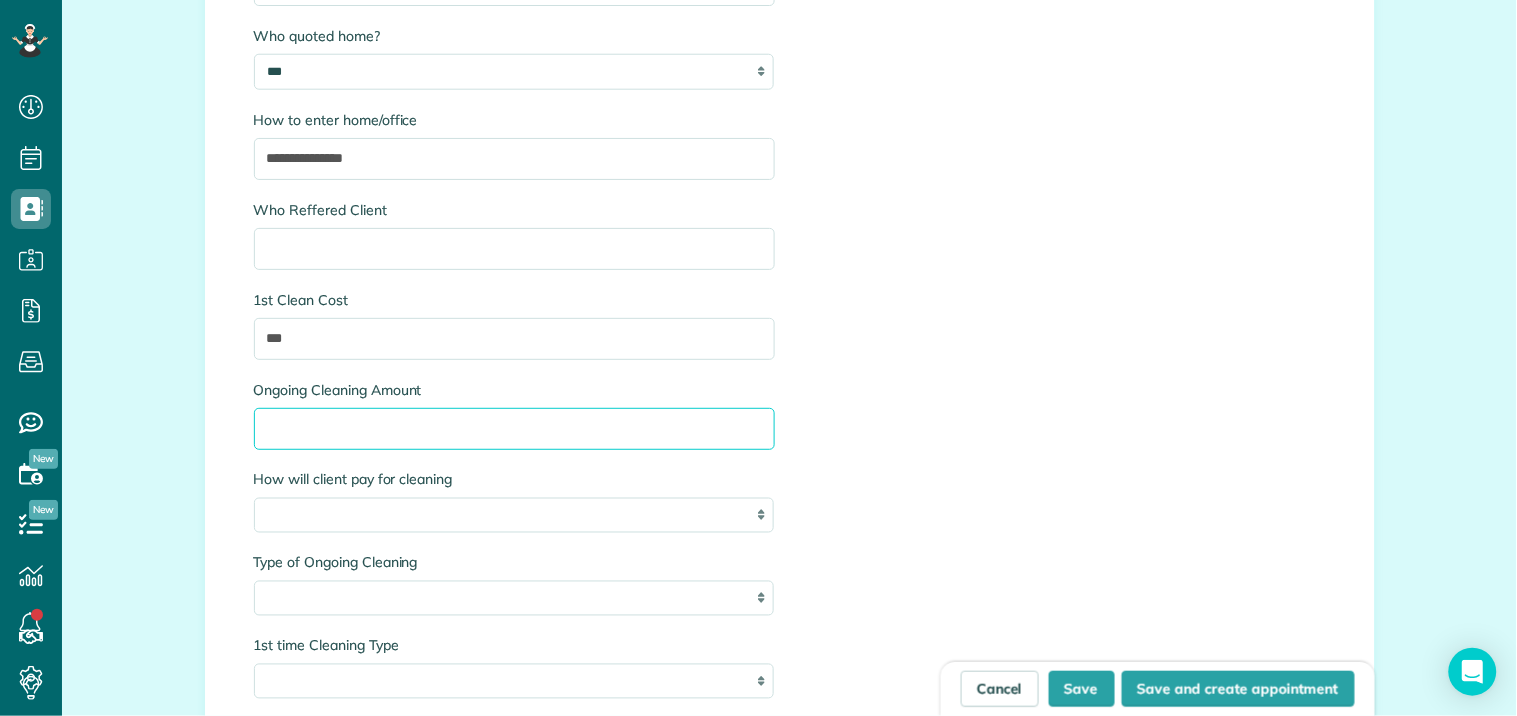 click on "Ongoing Cleaning Amount" at bounding box center (514, 429) 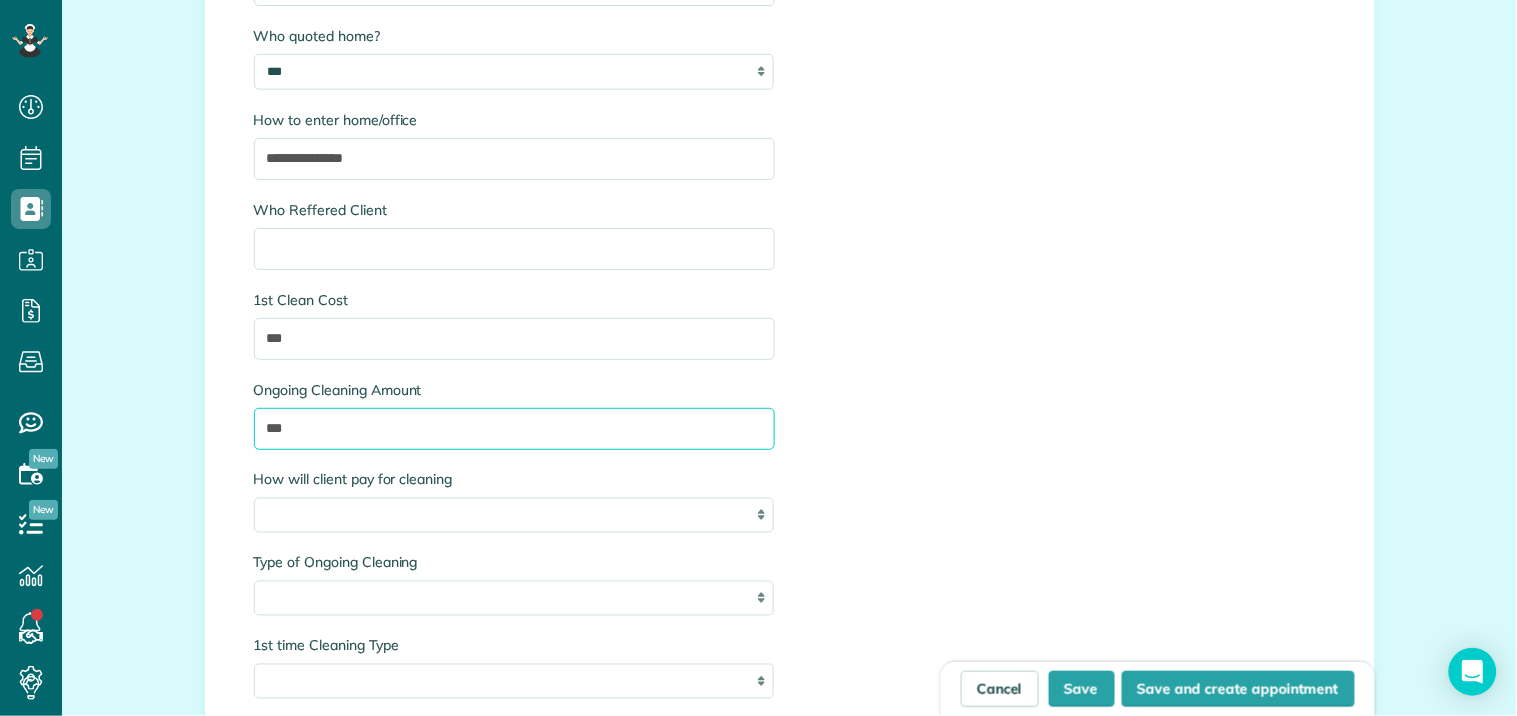 scroll, scrollTop: 2666, scrollLeft: 0, axis: vertical 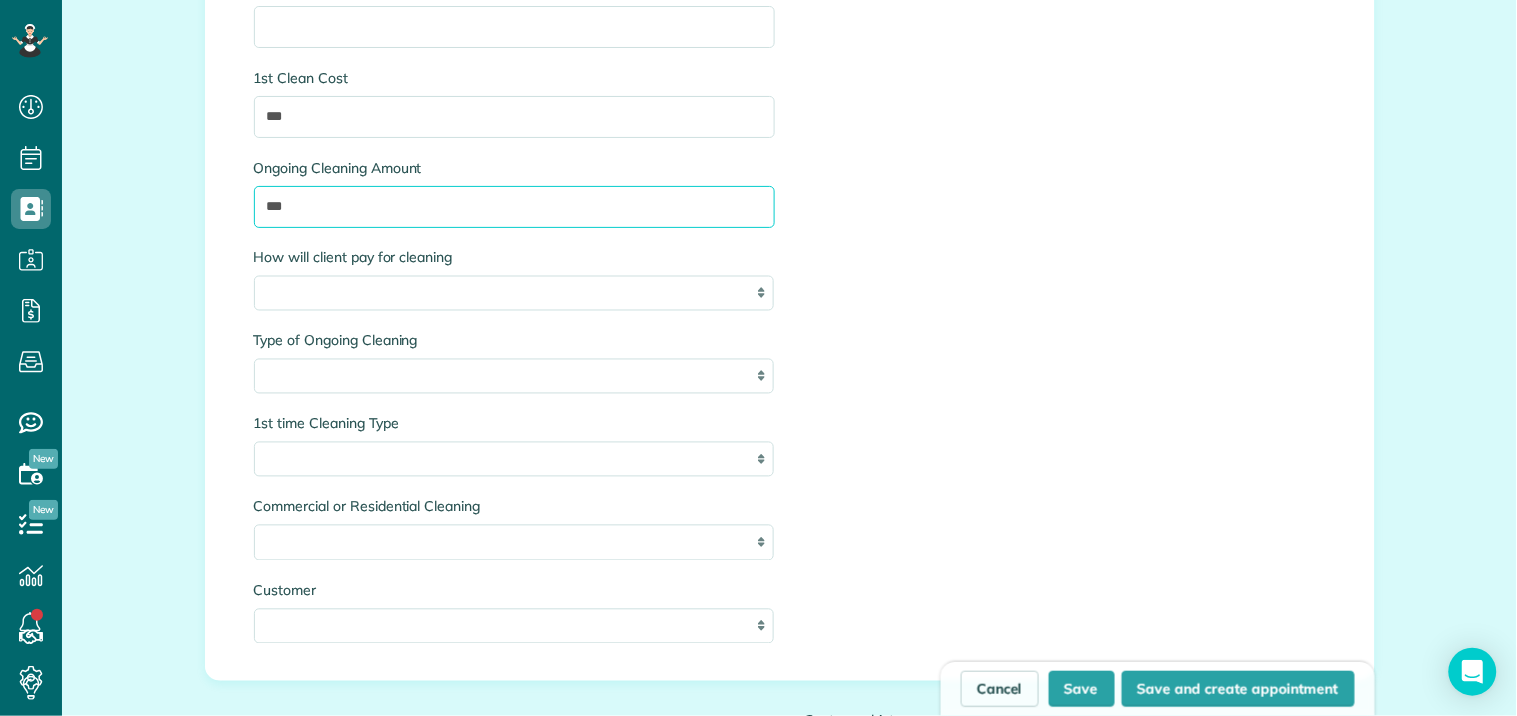 type on "***" 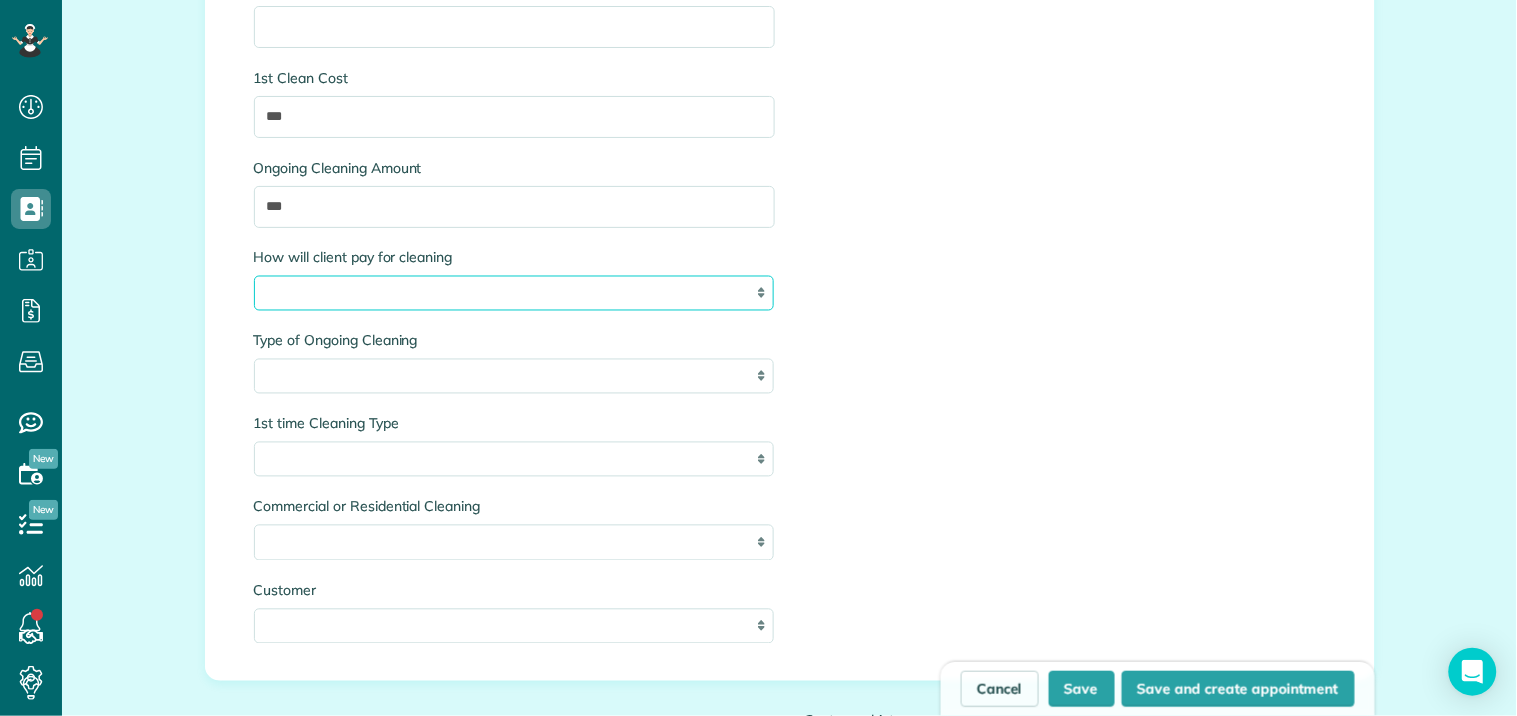 click on "**********" at bounding box center (514, 293) 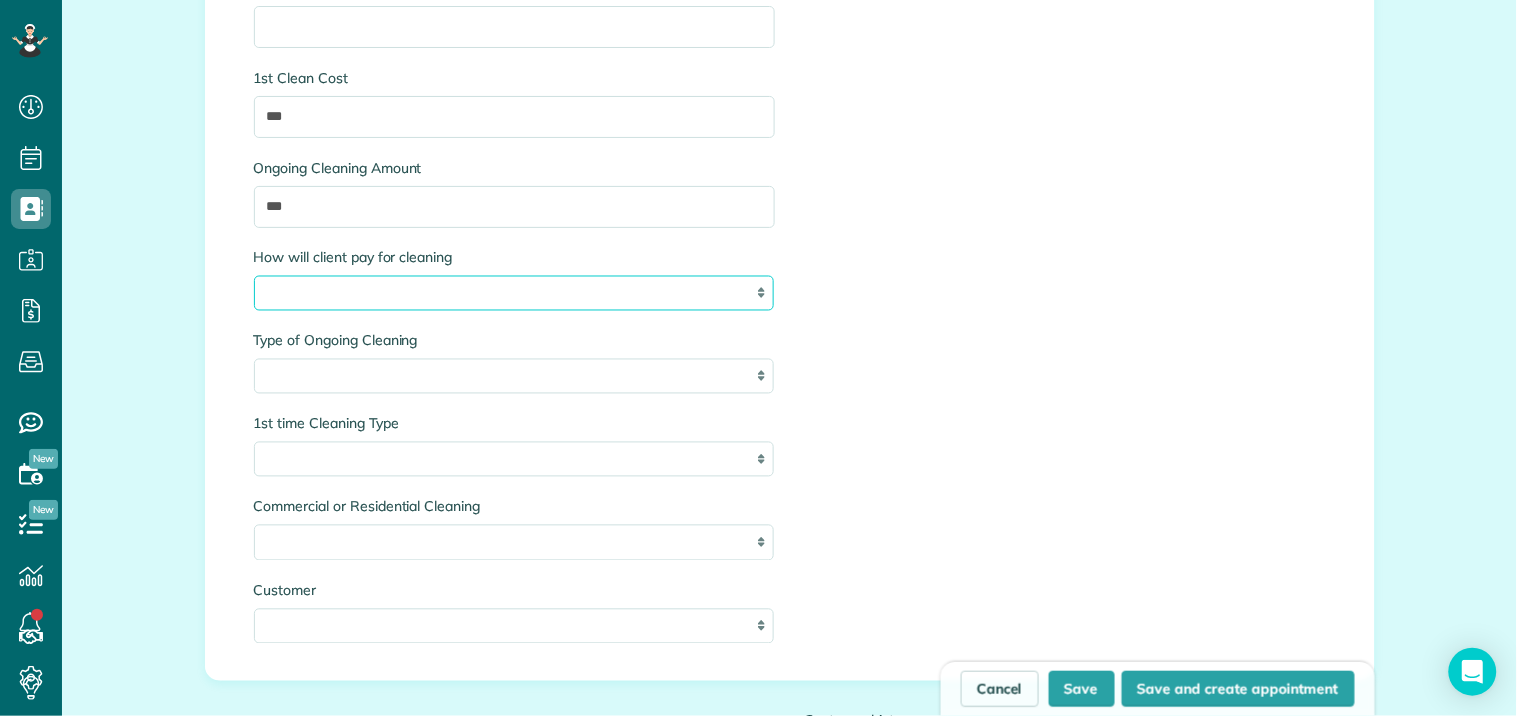 select on "**********" 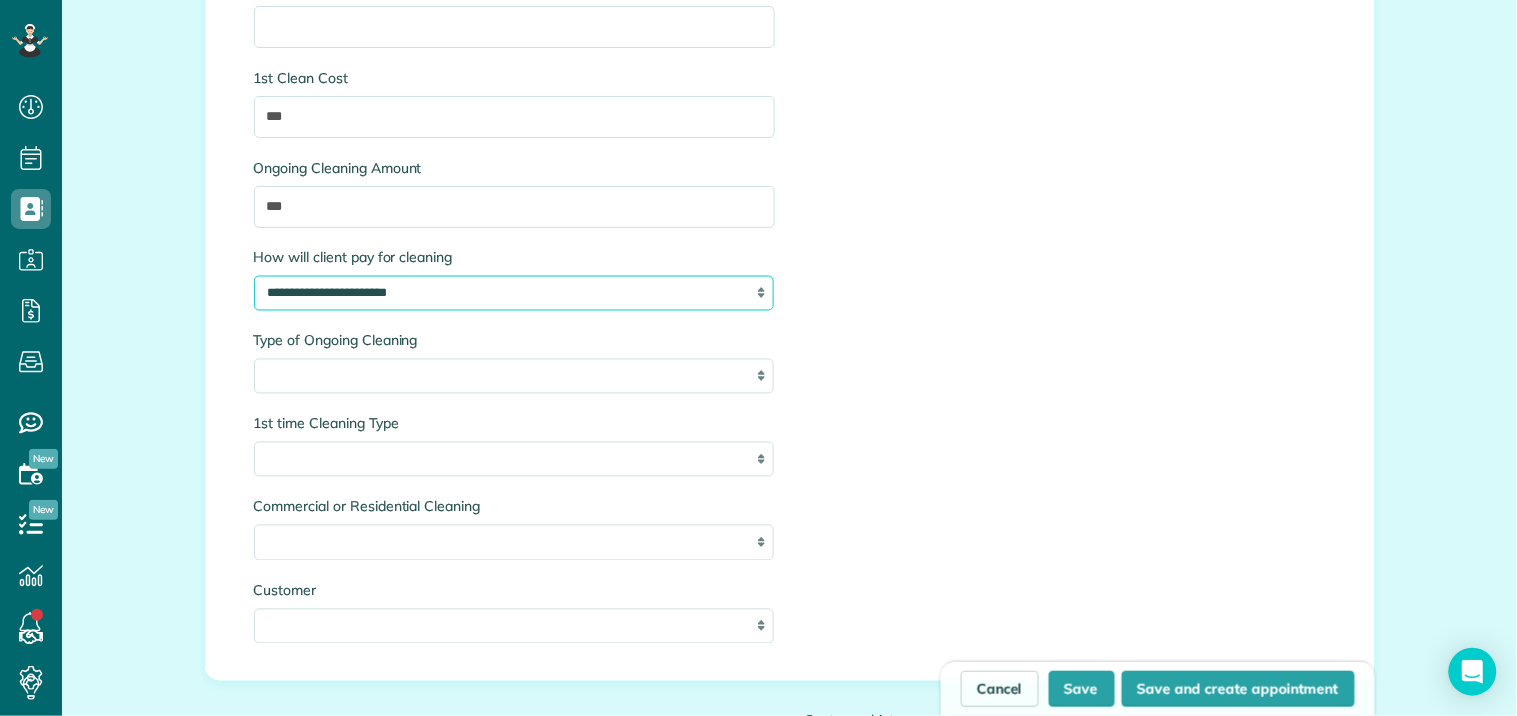 click on "**********" at bounding box center [514, 293] 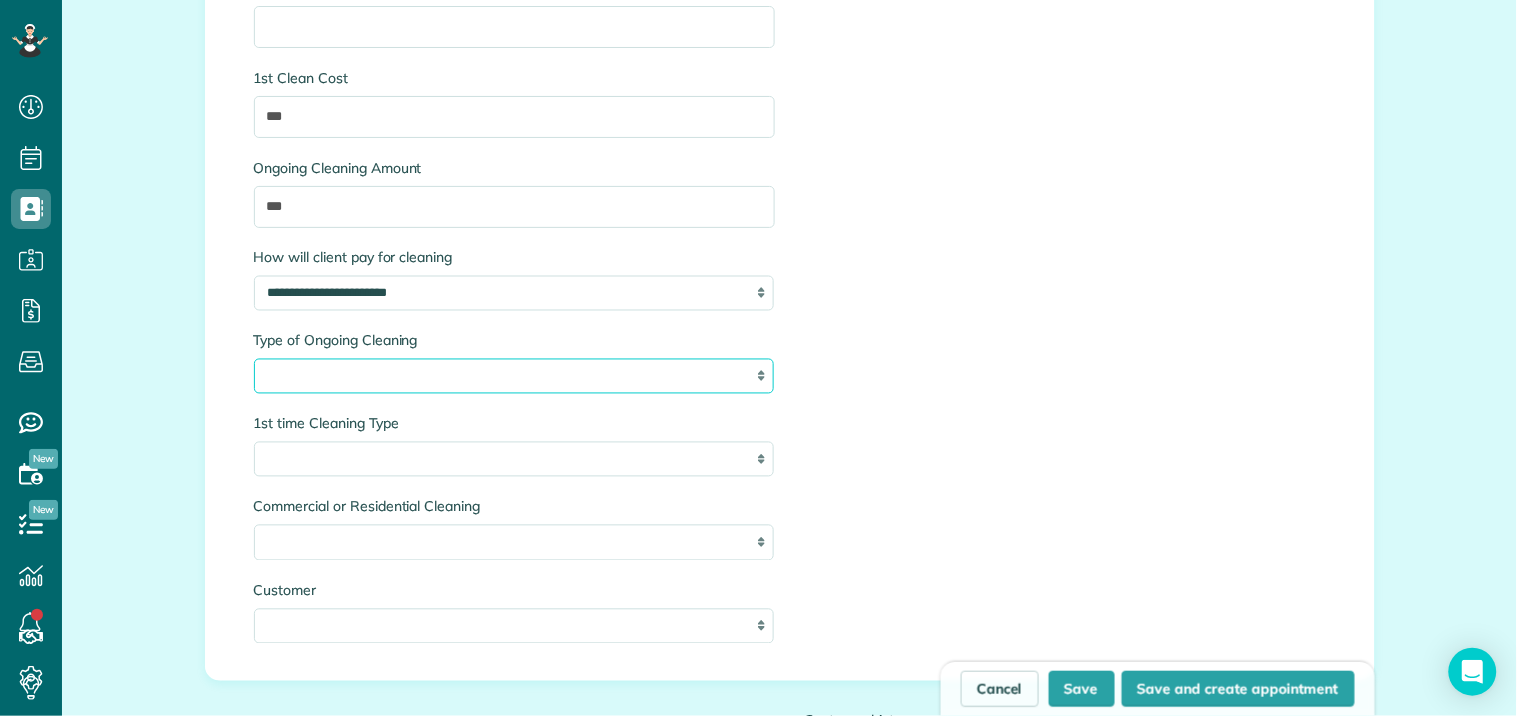 click on "**********" at bounding box center (514, 376) 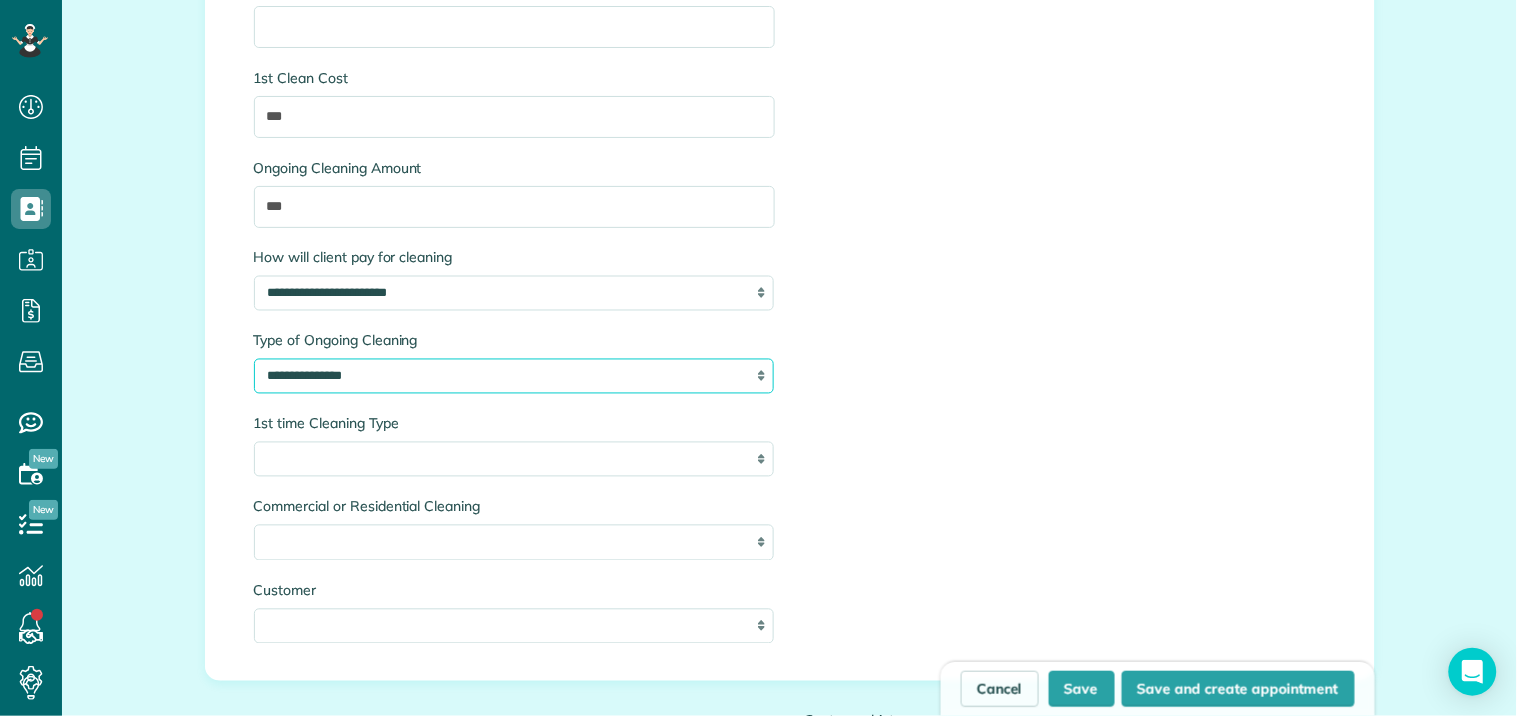 click on "**********" at bounding box center [514, 376] 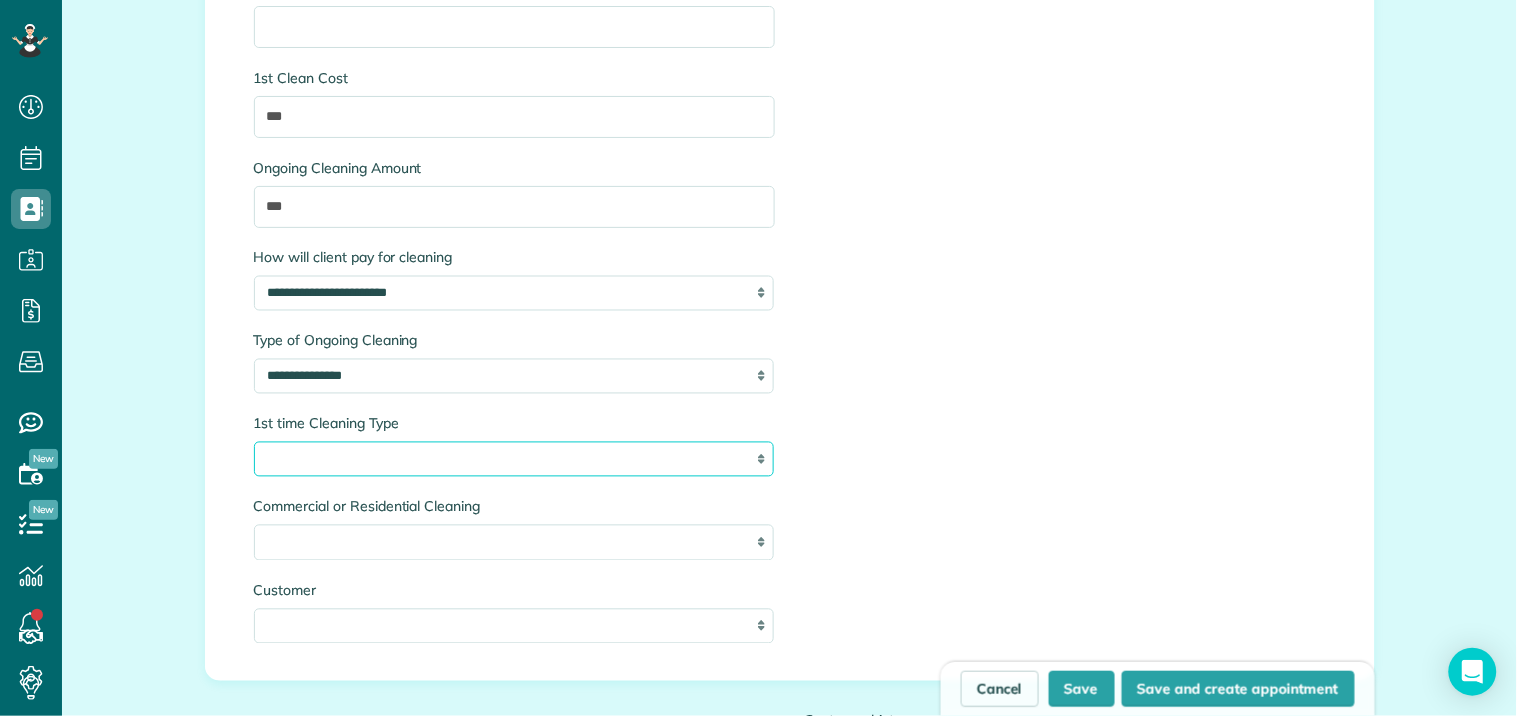 click on "**********" at bounding box center [514, 459] 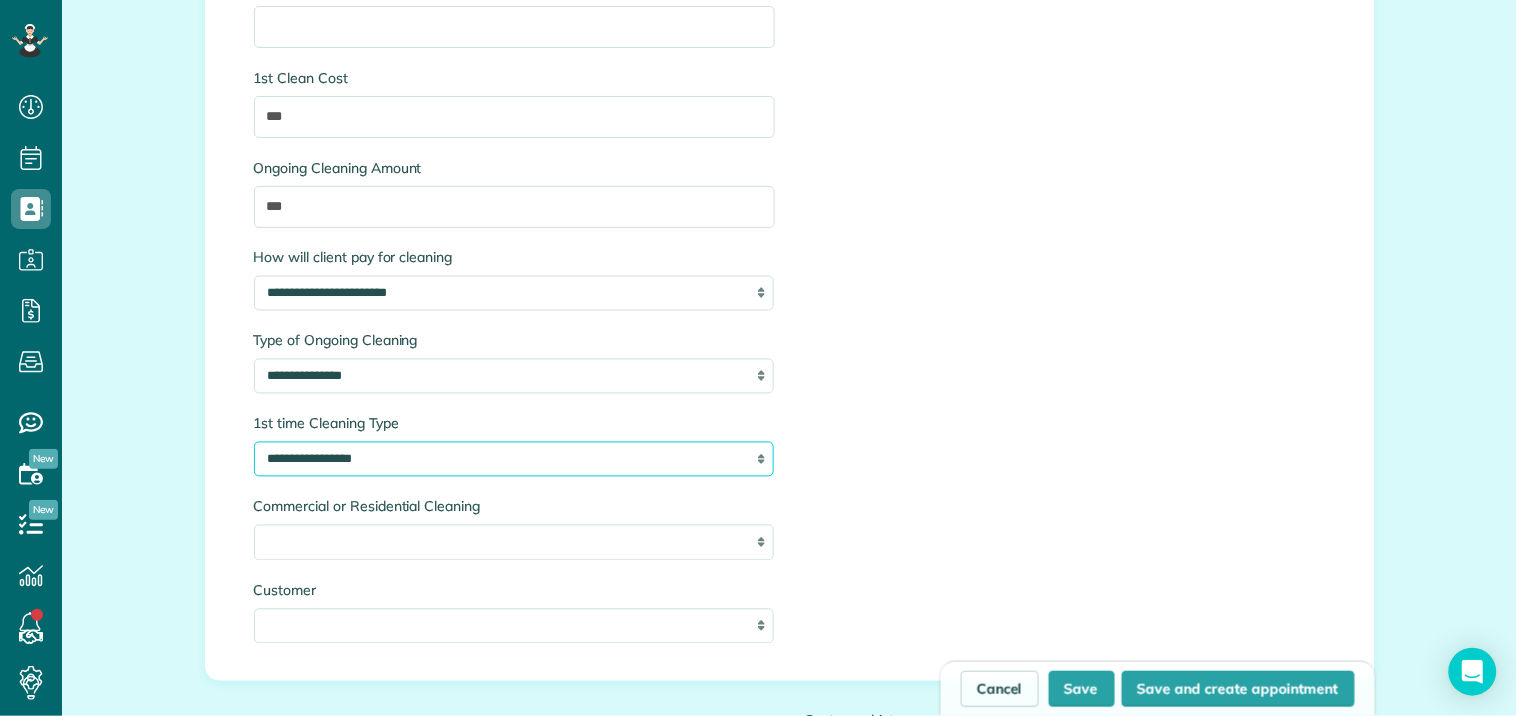 click on "**********" at bounding box center (514, 459) 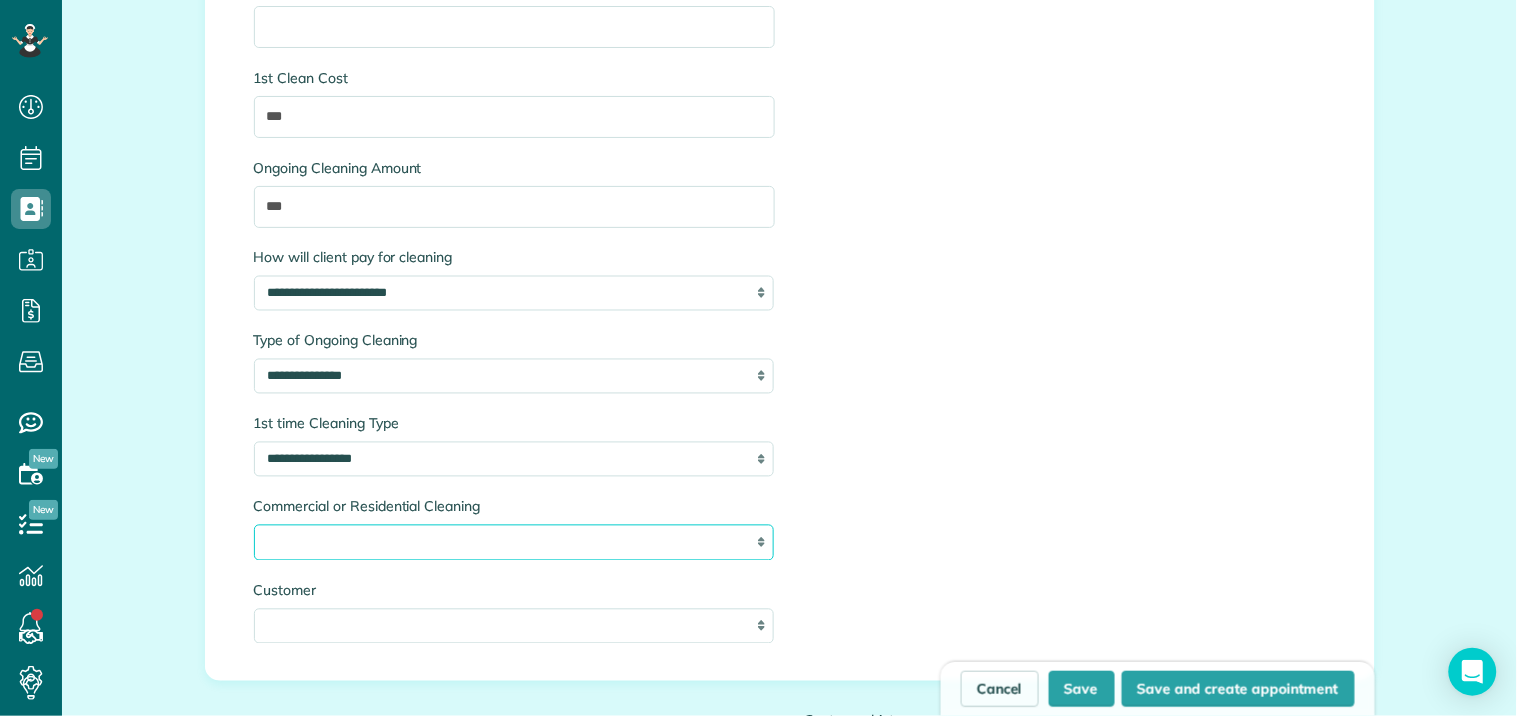 click on "**********" at bounding box center [514, 542] 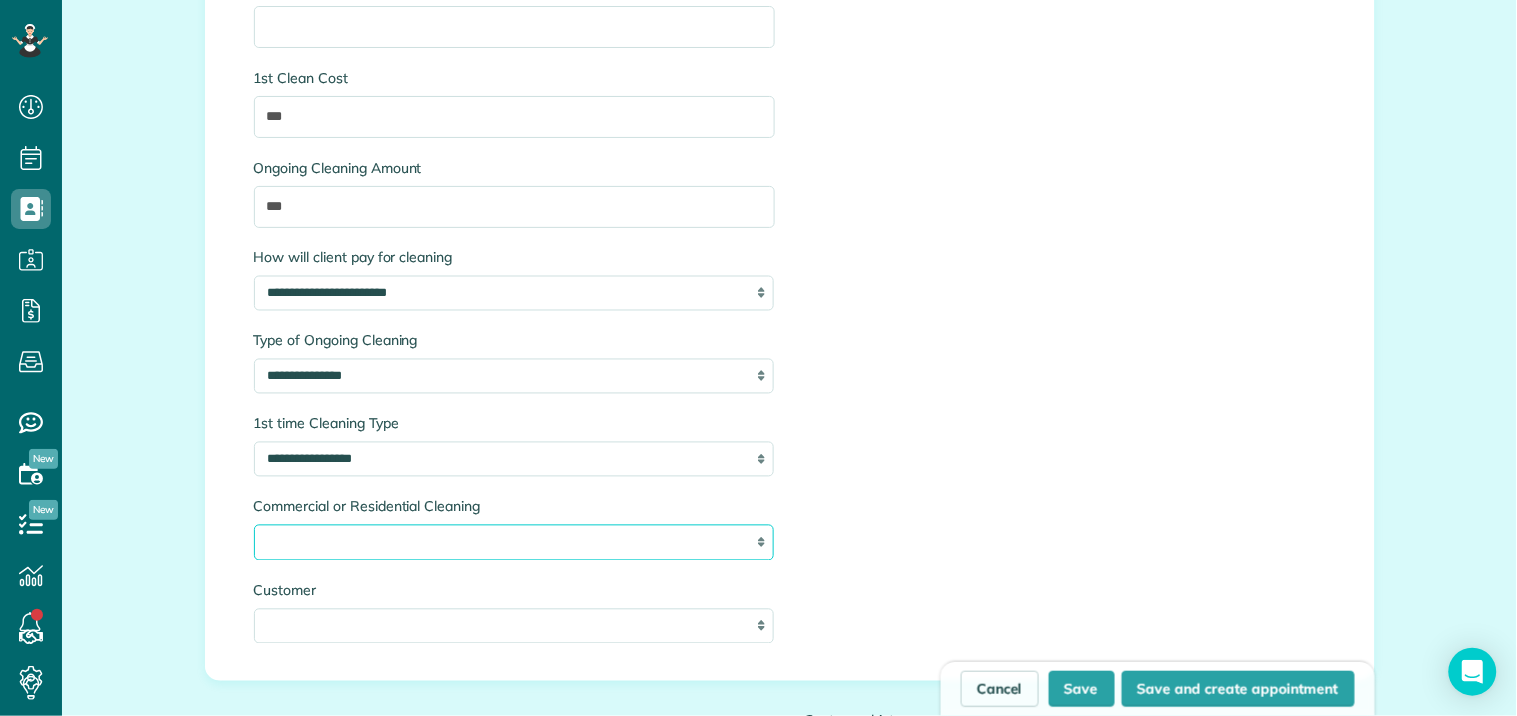 select on "**********" 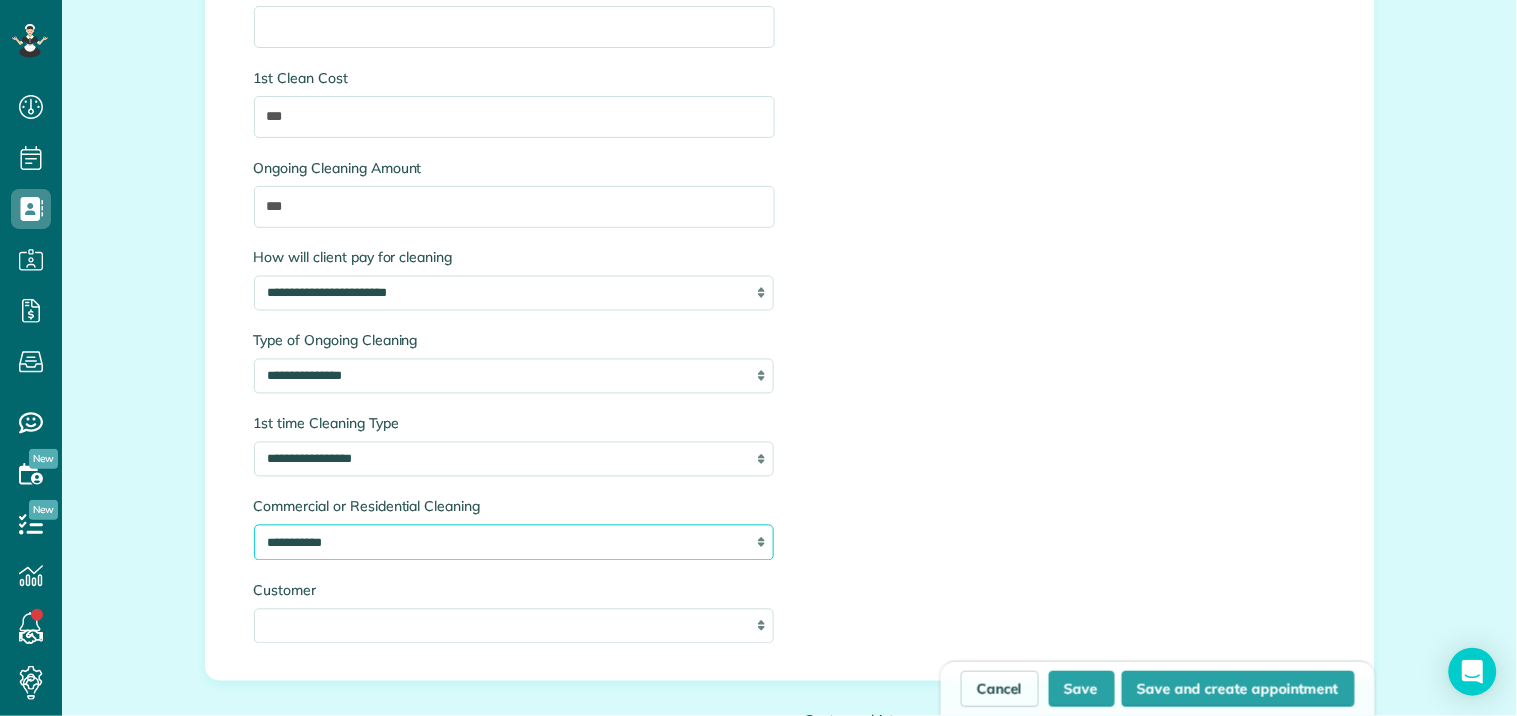 click on "**********" at bounding box center [514, 542] 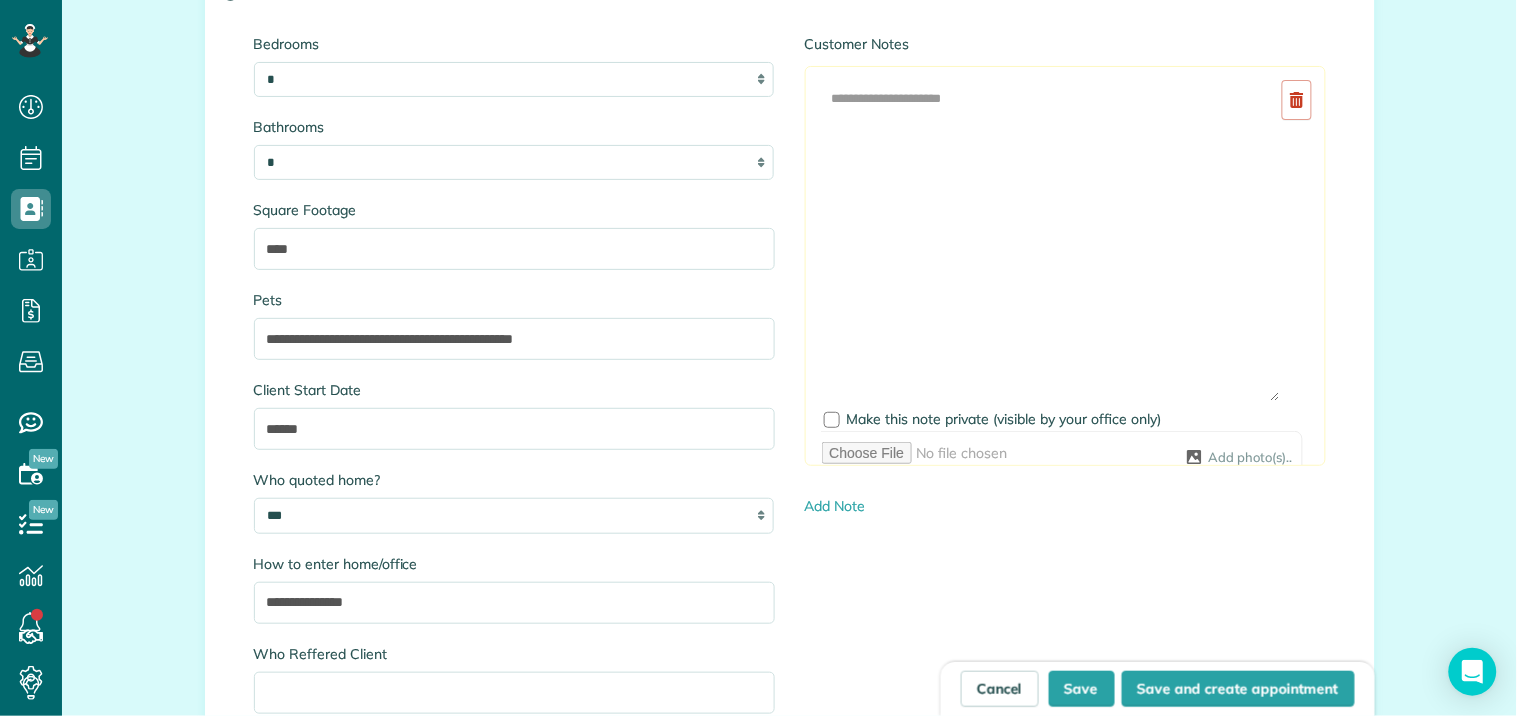 drag, startPoint x: 1266, startPoint y: 151, endPoint x: 1188, endPoint y: 392, distance: 253.3081 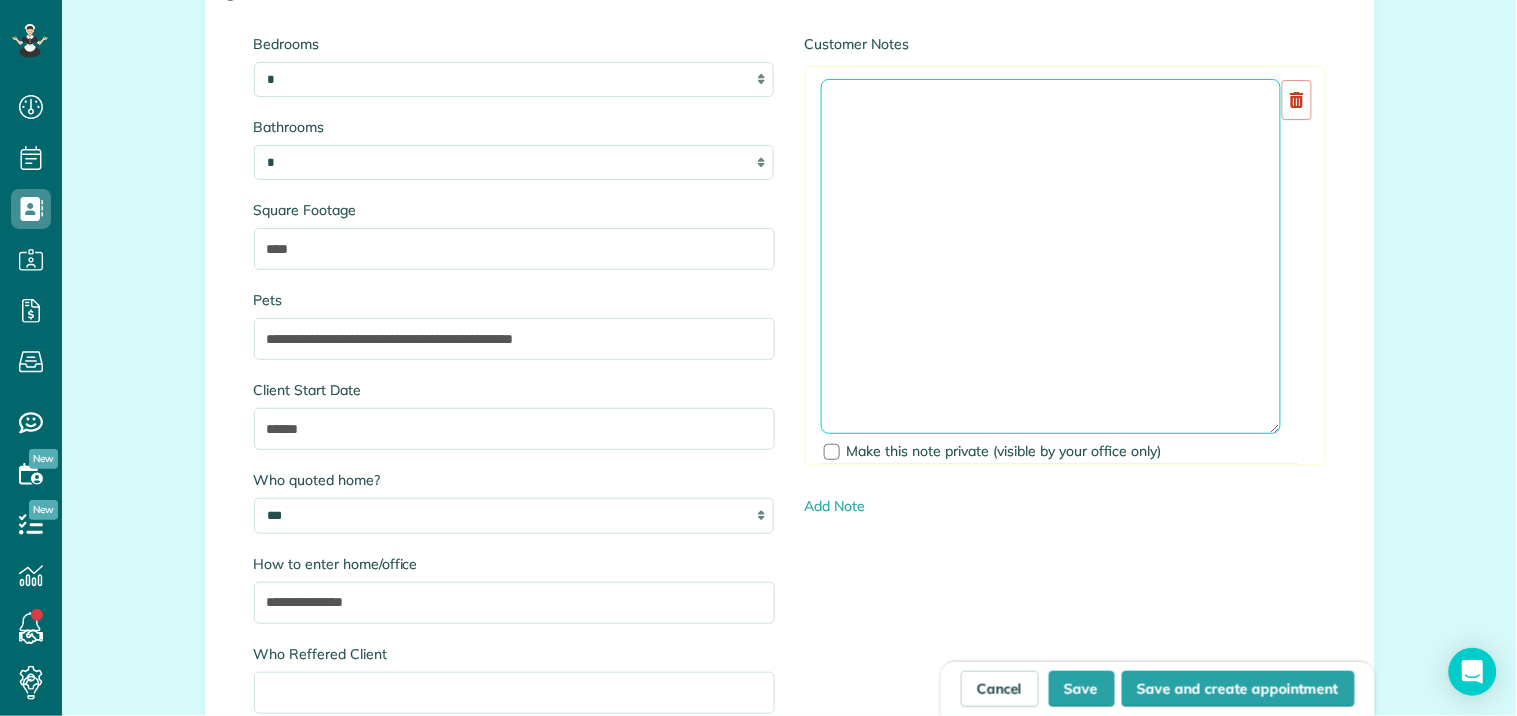 click at bounding box center [1051, 256] 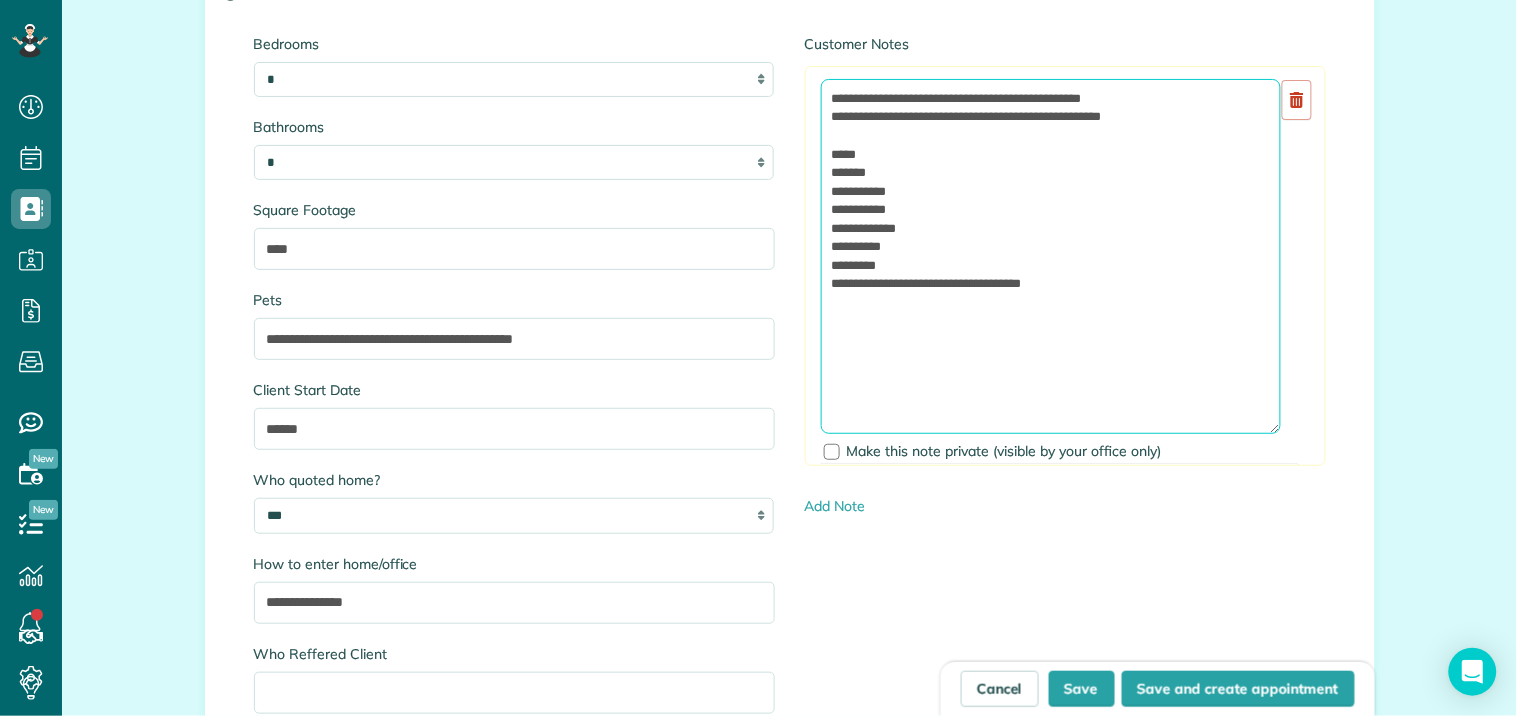 click on "**********" at bounding box center [1051, 256] 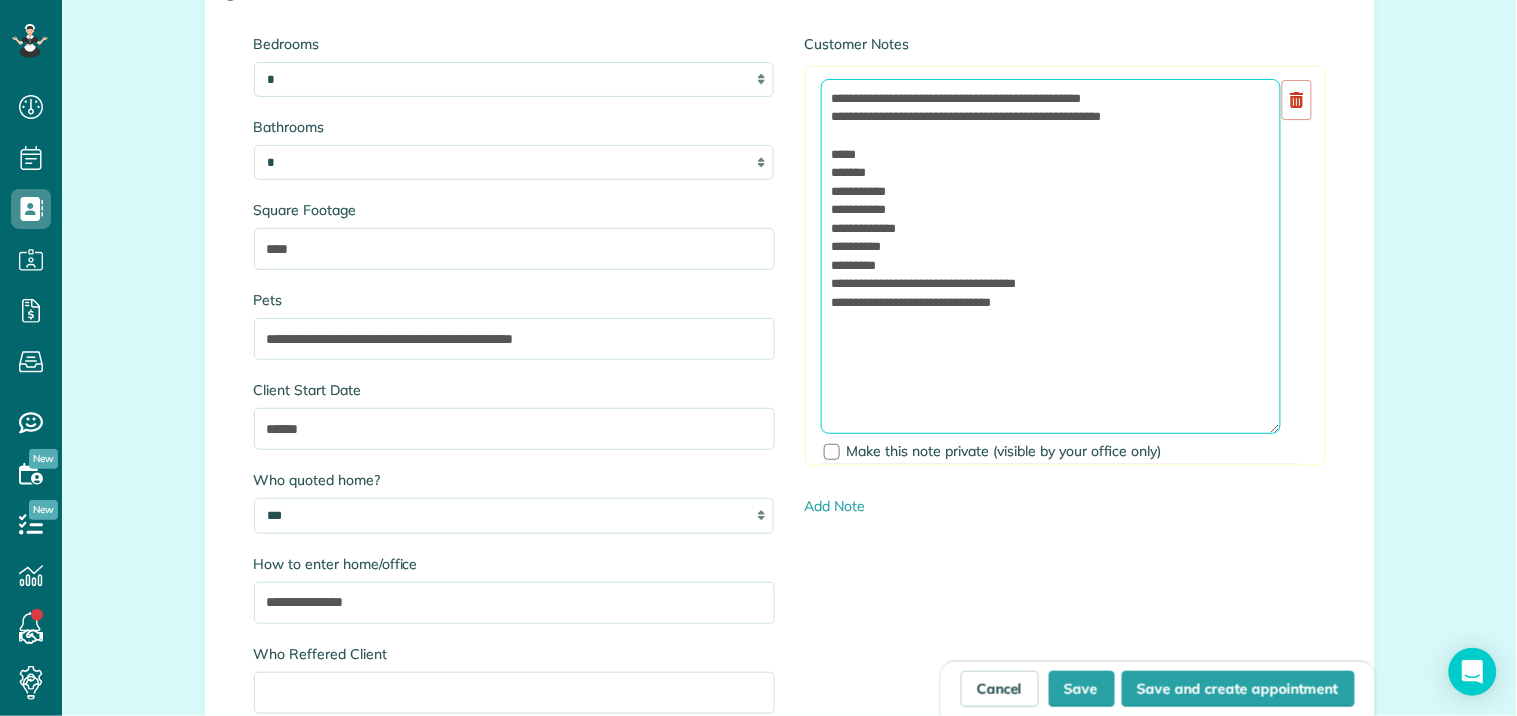 click on "**********" at bounding box center [1051, 256] 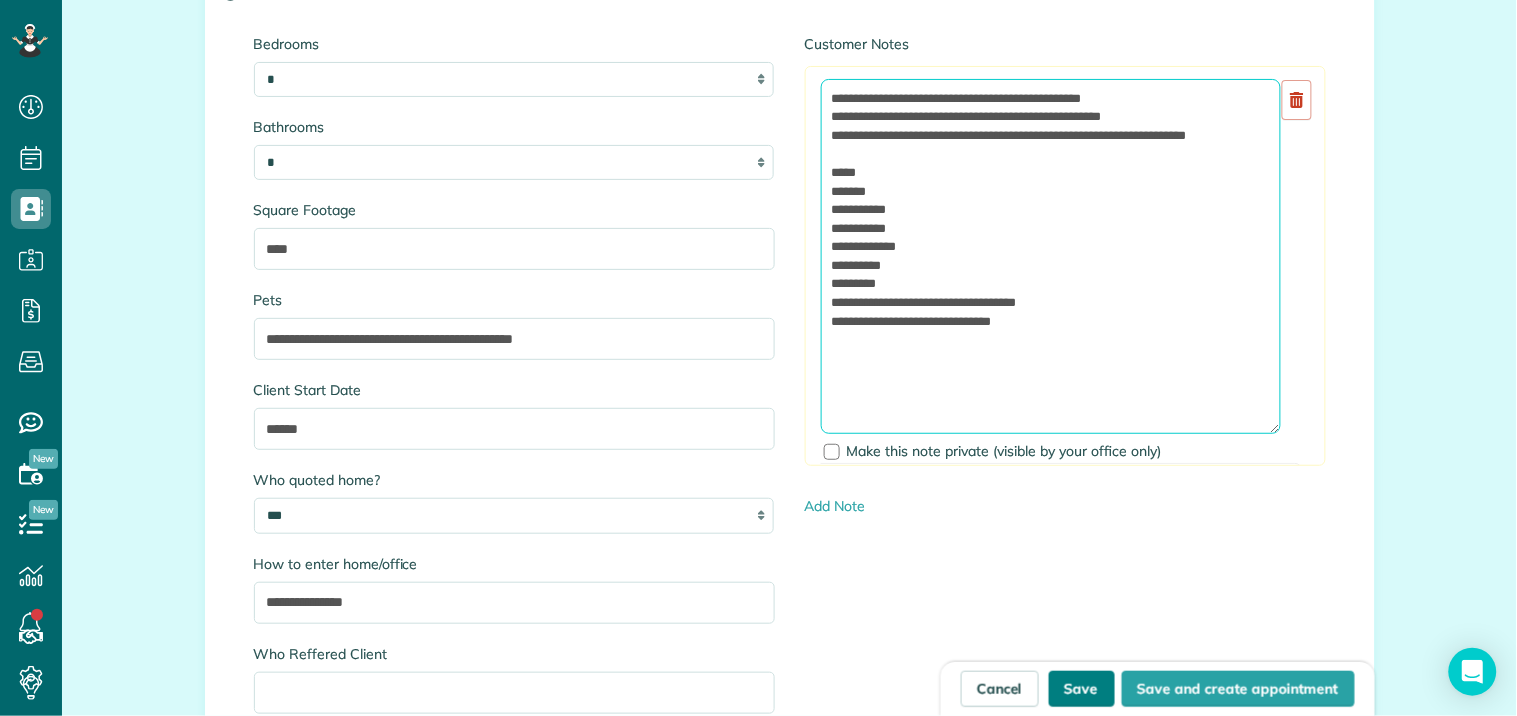 type on "**********" 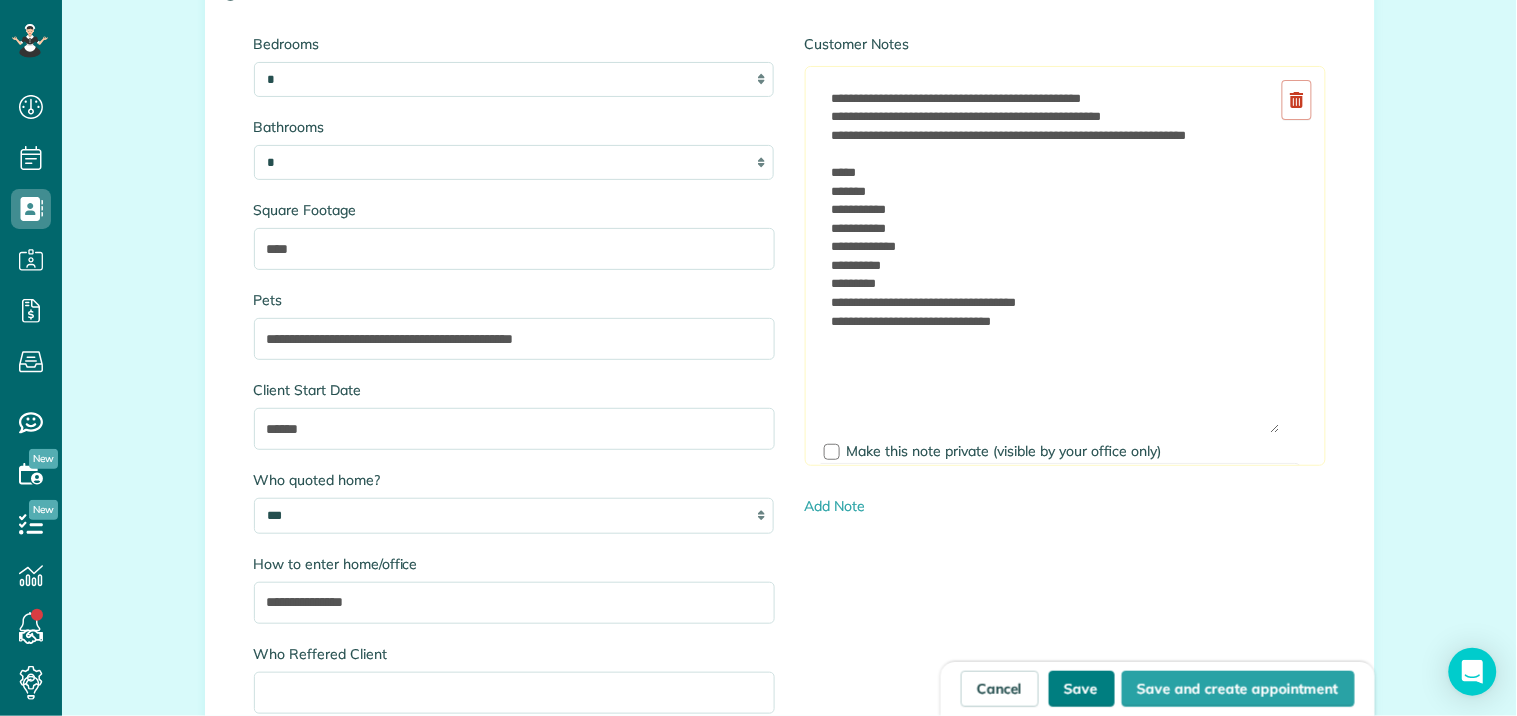 click on "Save" at bounding box center [1082, 689] 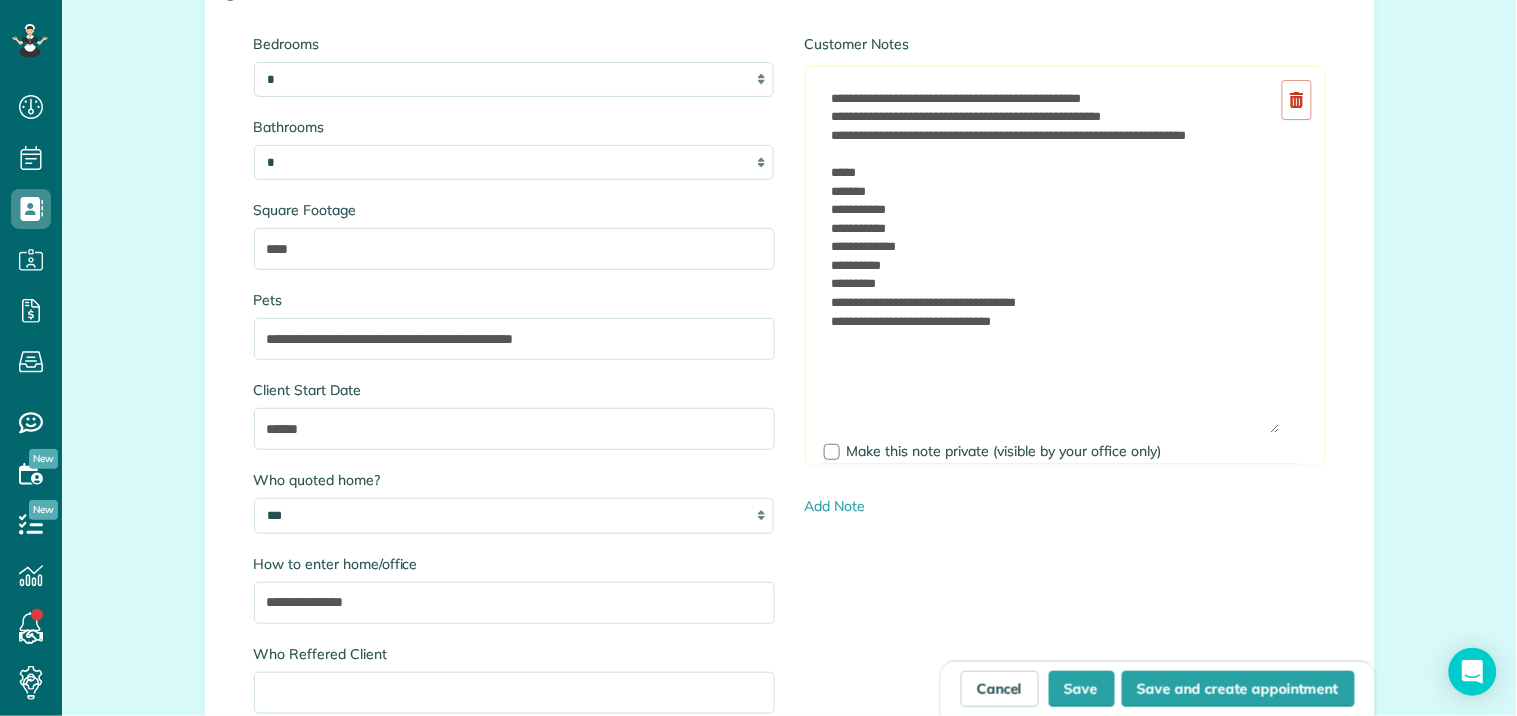 type on "**********" 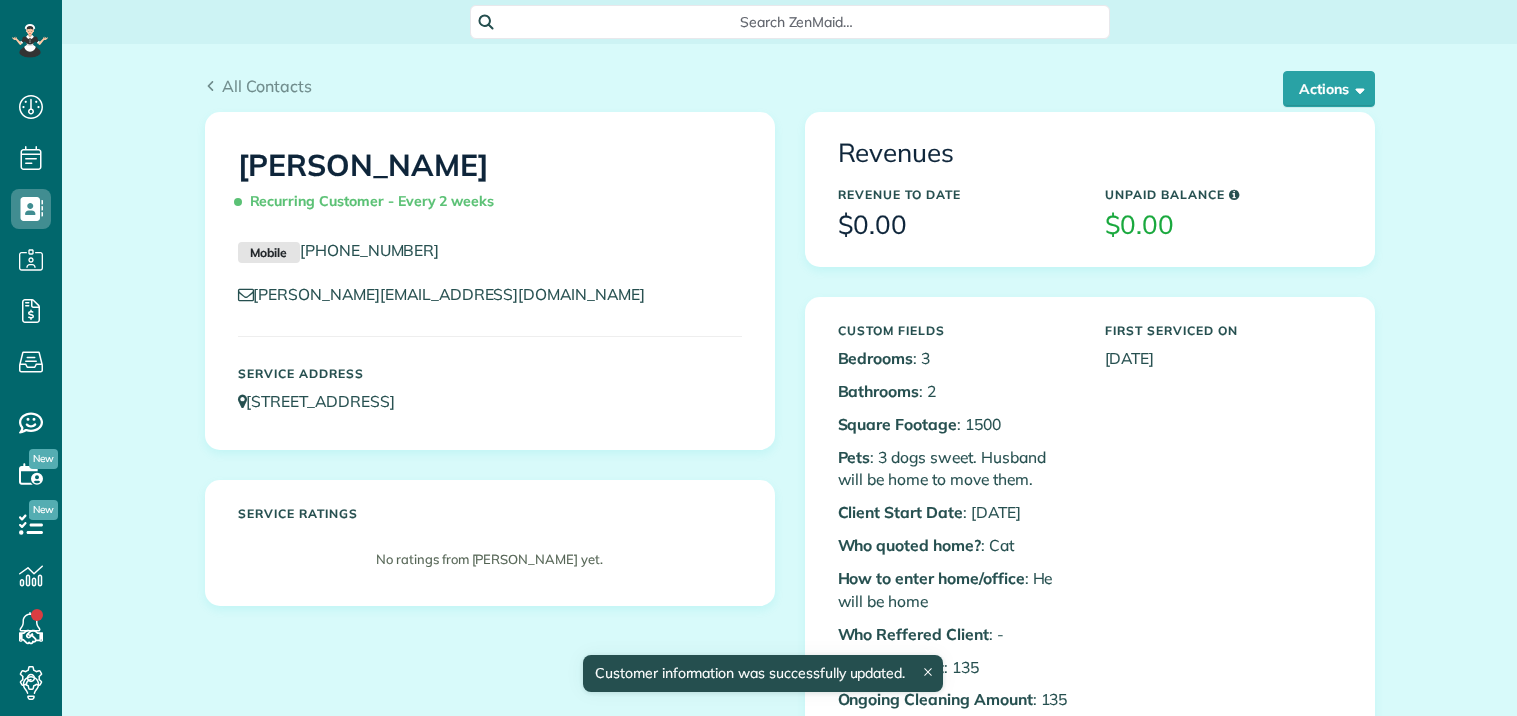 scroll, scrollTop: 0, scrollLeft: 0, axis: both 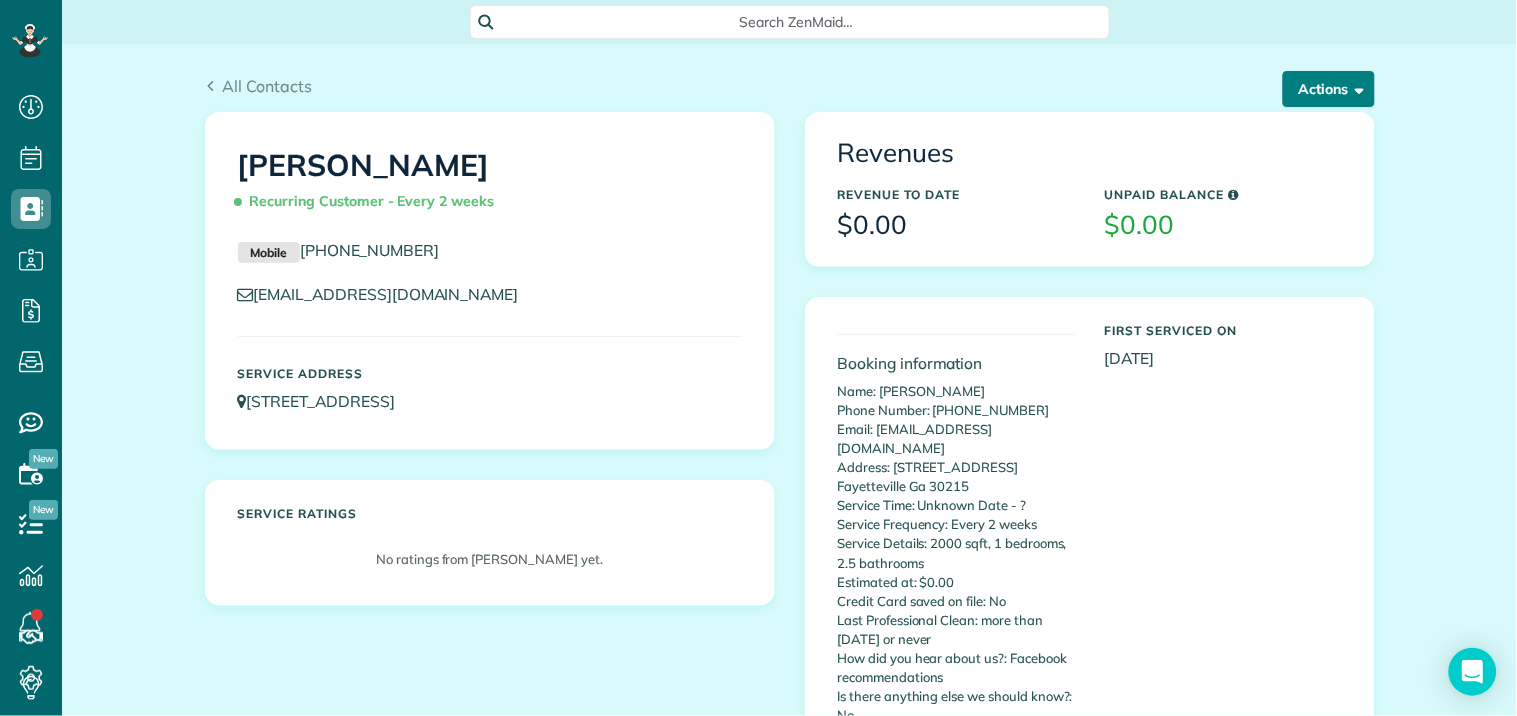 click on "Actions" at bounding box center (1329, 89) 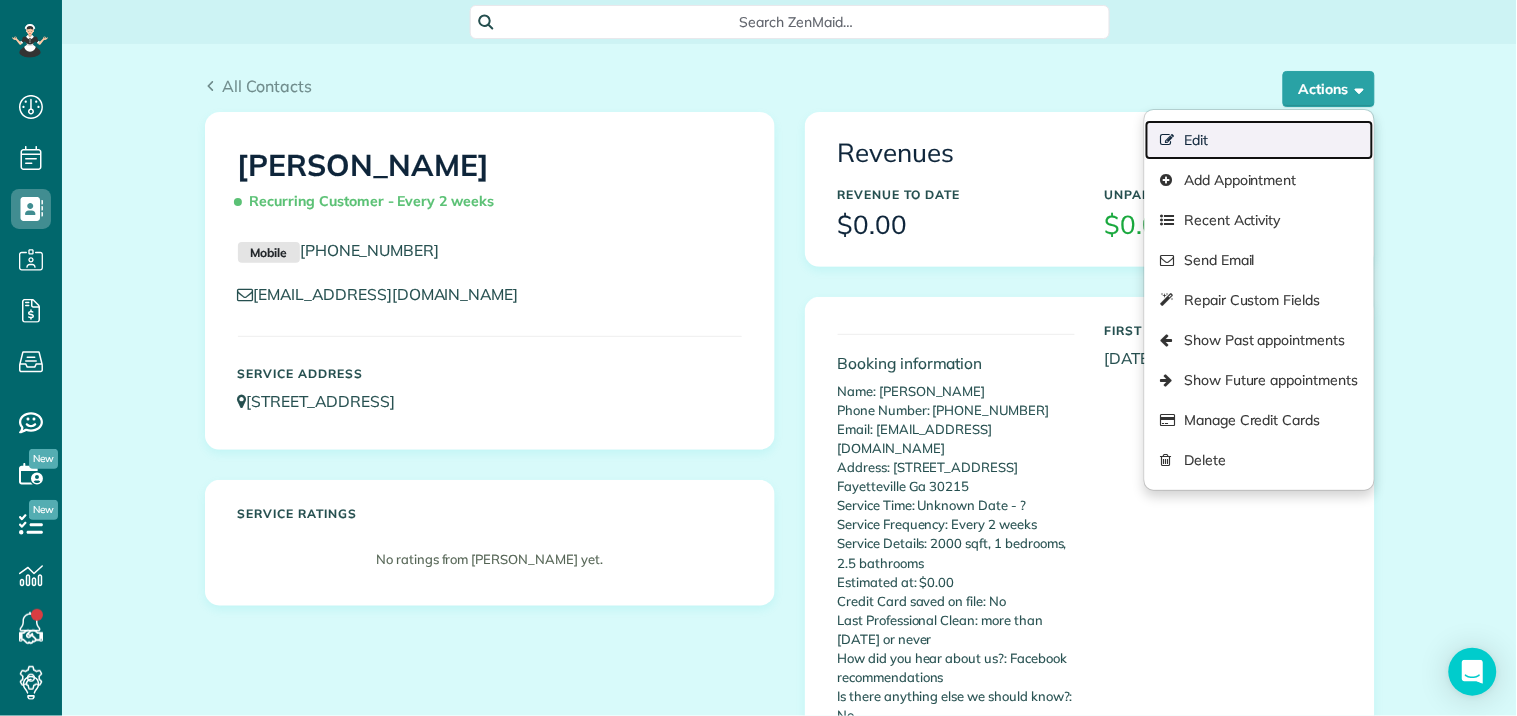 click on "Edit" at bounding box center (1259, 140) 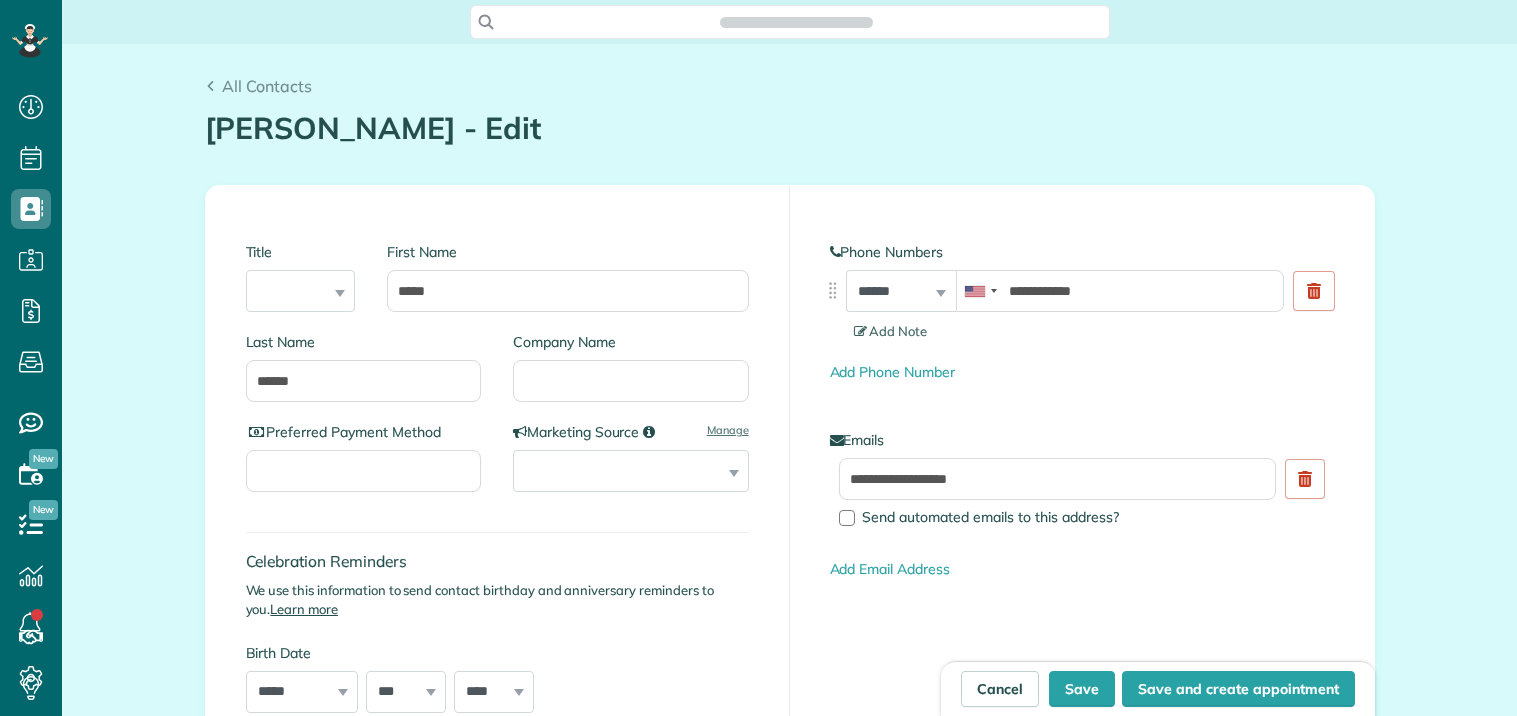 scroll, scrollTop: 0, scrollLeft: 0, axis: both 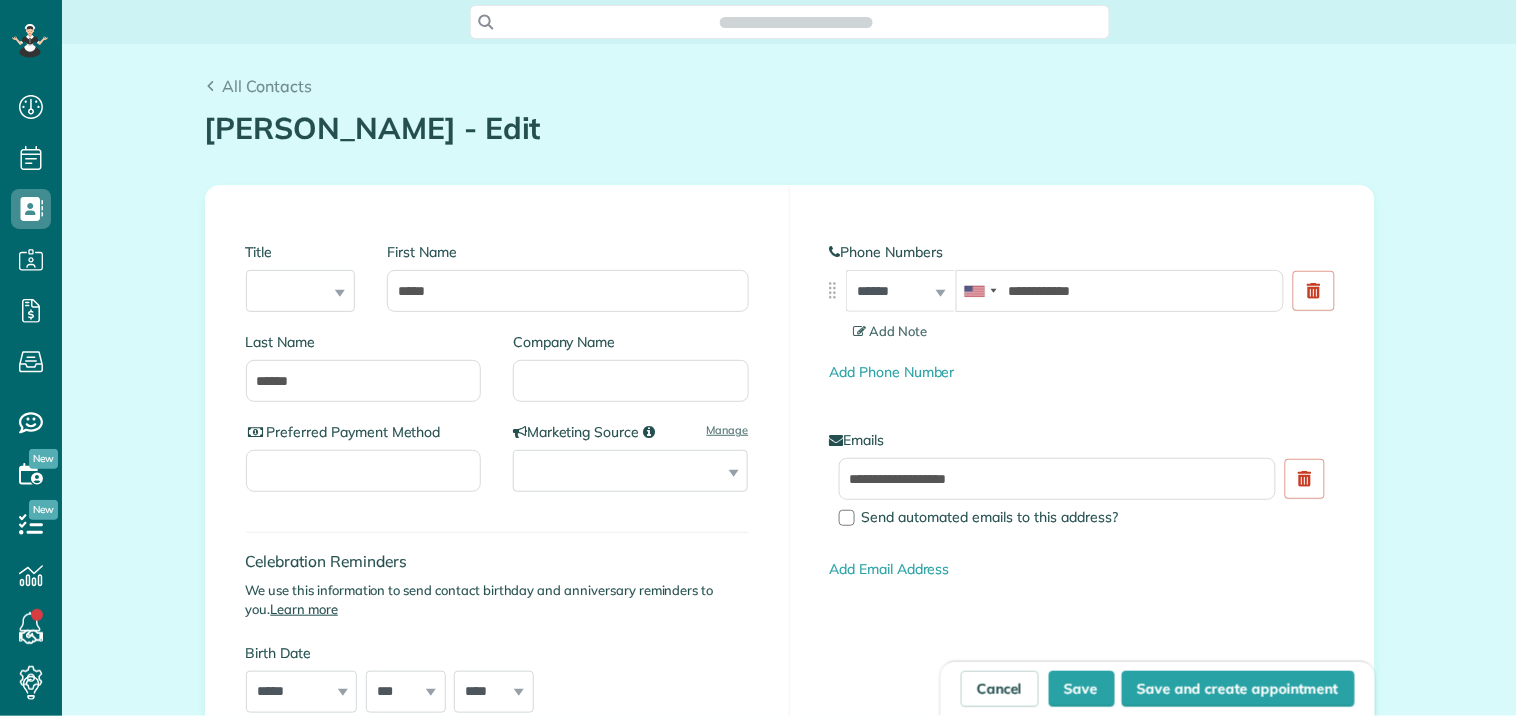 type on "**********" 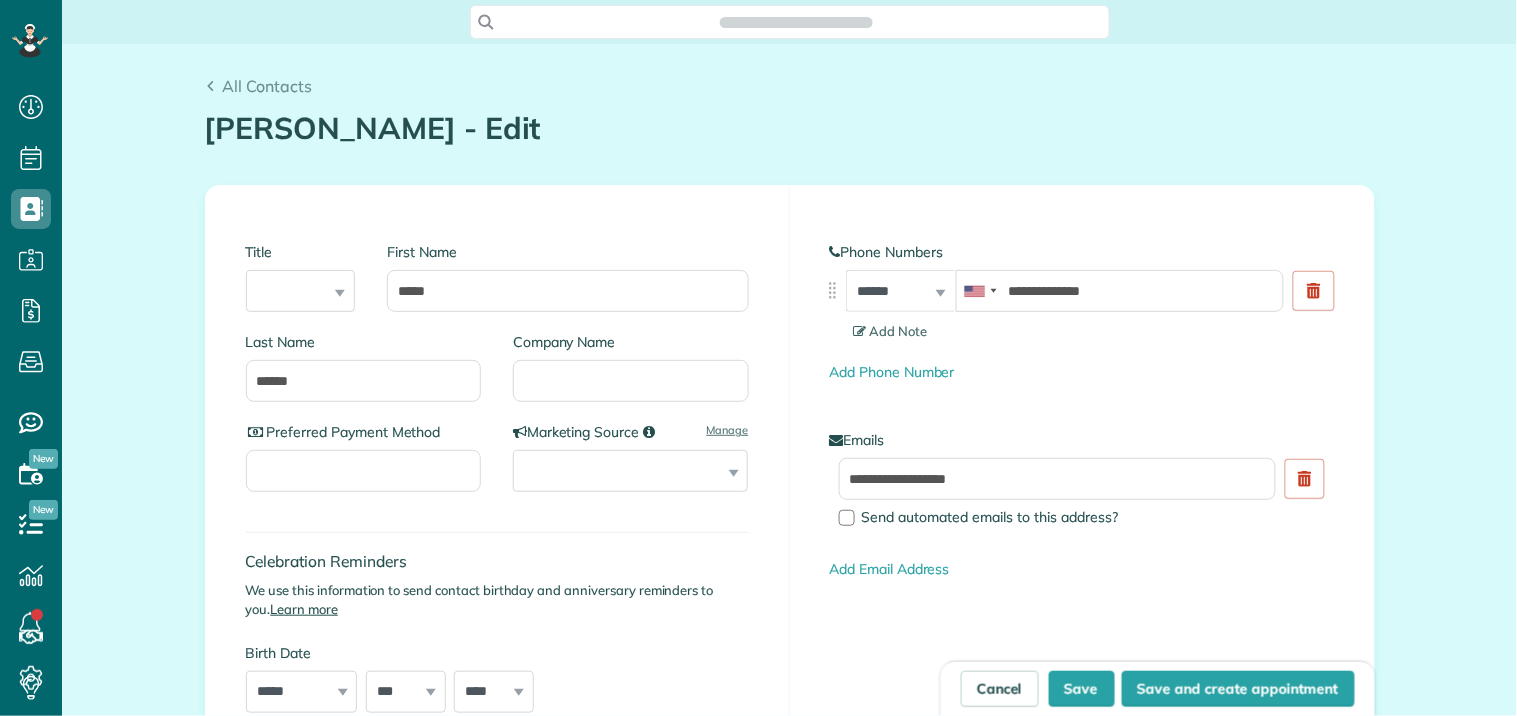 scroll, scrollTop: 716, scrollLeft: 62, axis: both 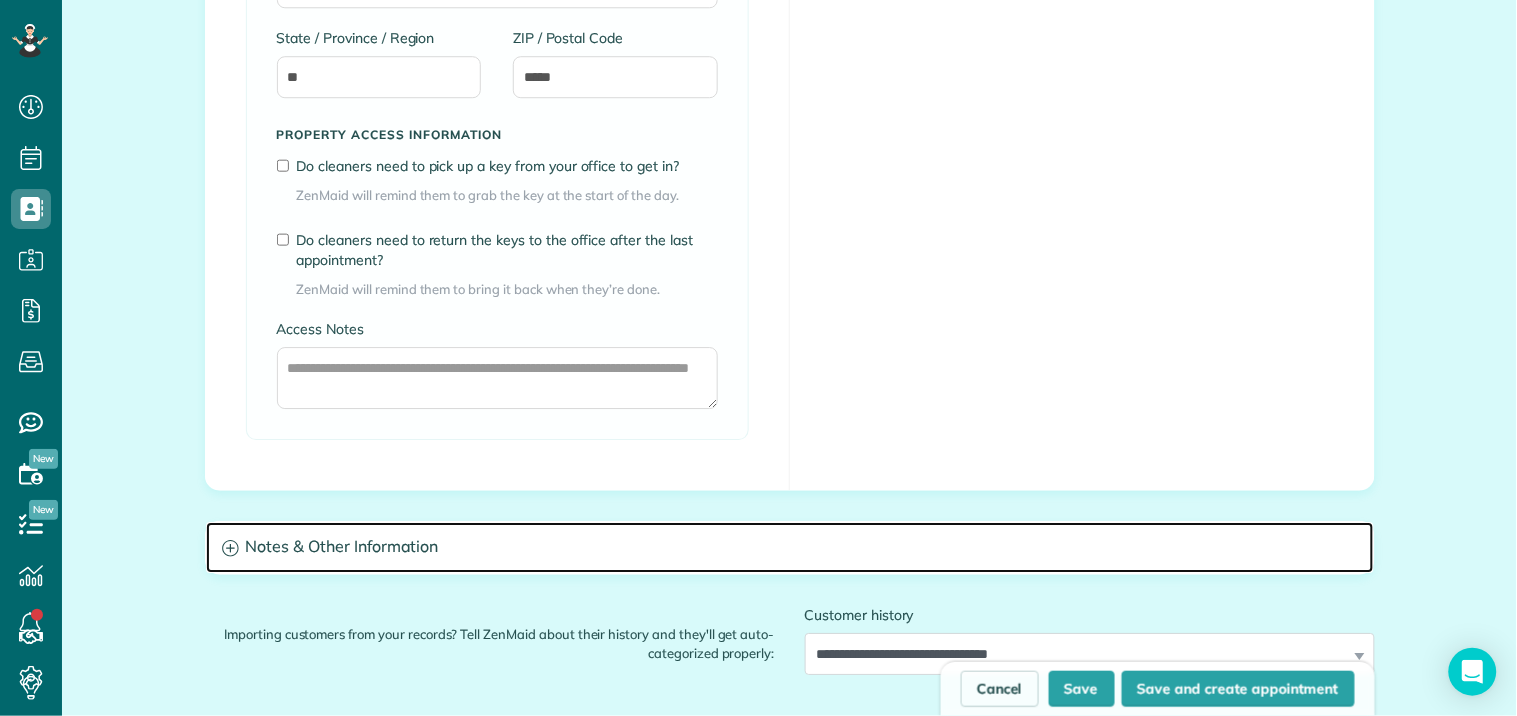 click 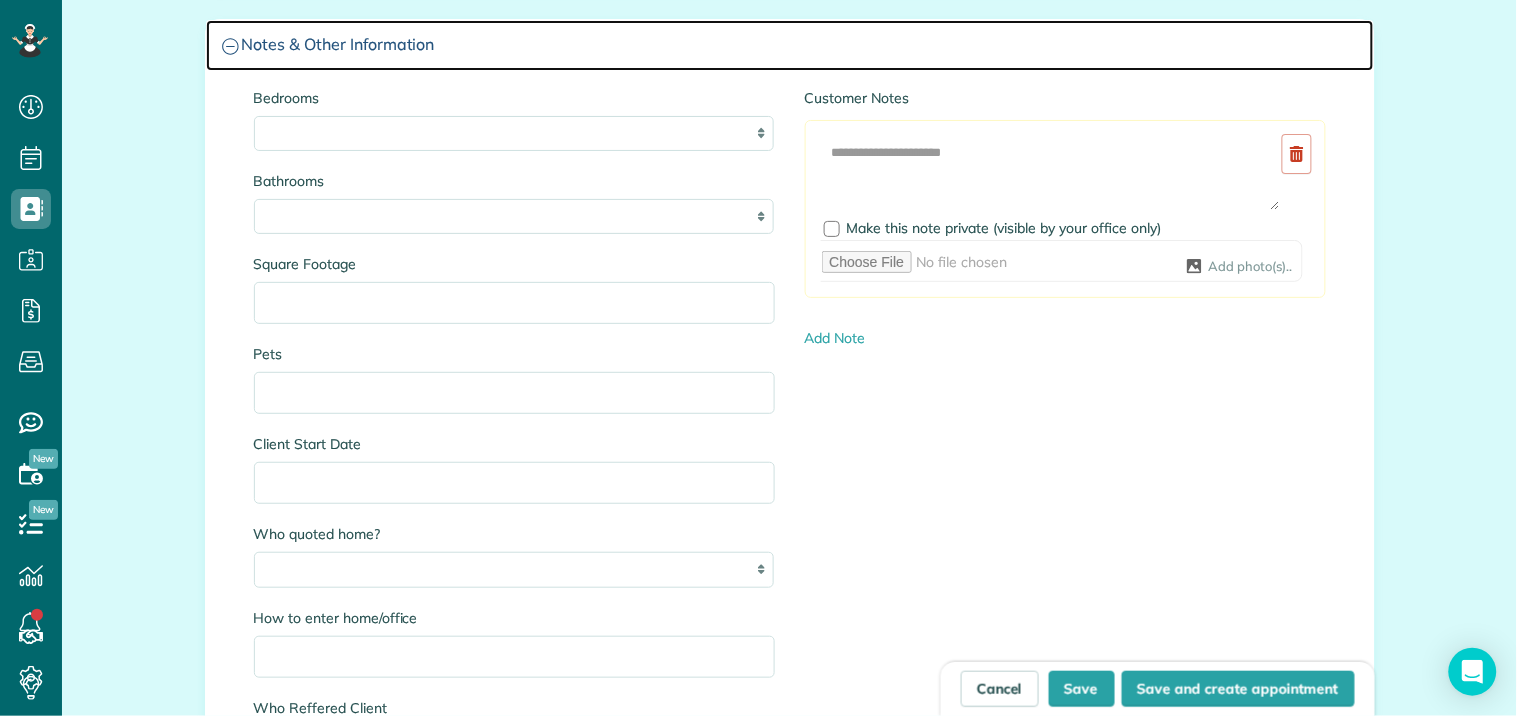 scroll, scrollTop: 2000, scrollLeft: 0, axis: vertical 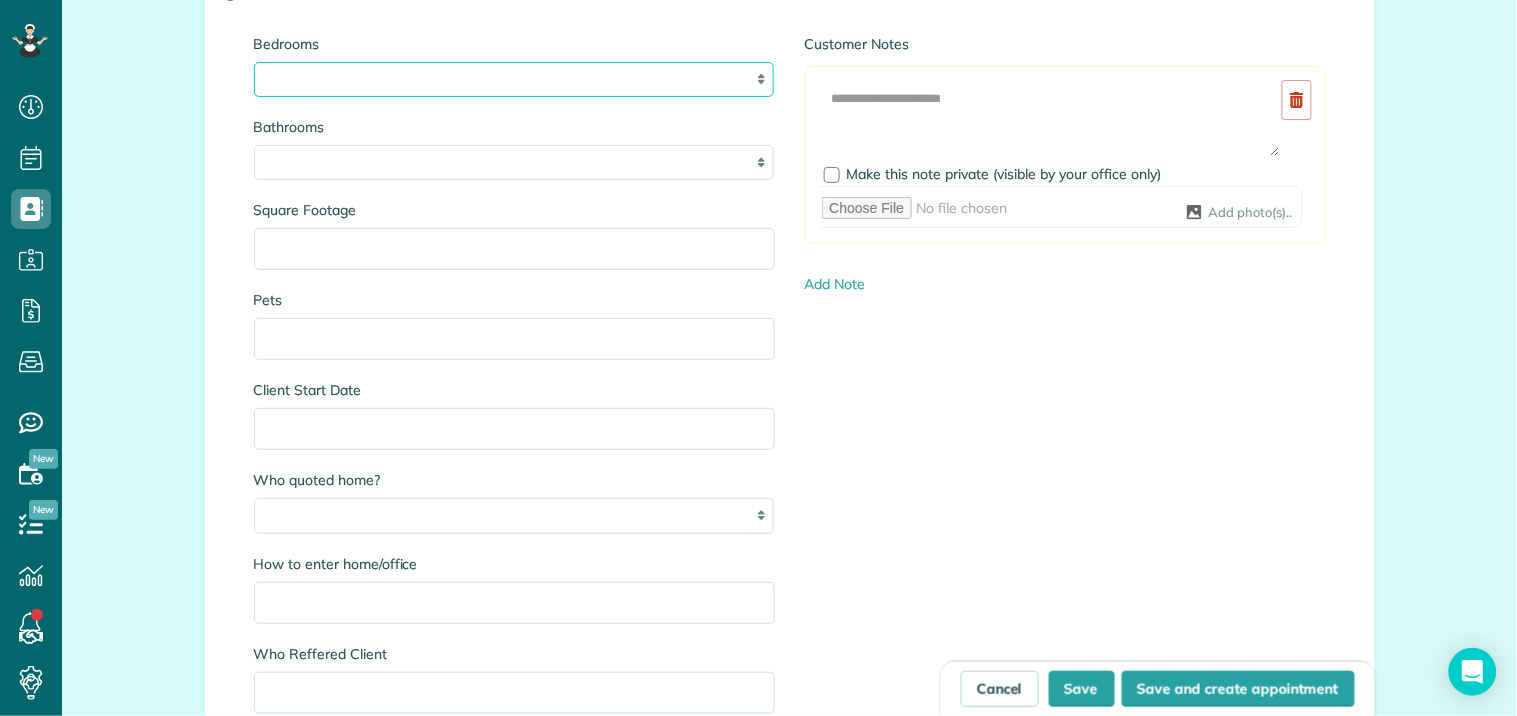 click on "*
*
*
*
*
*" at bounding box center (514, 79) 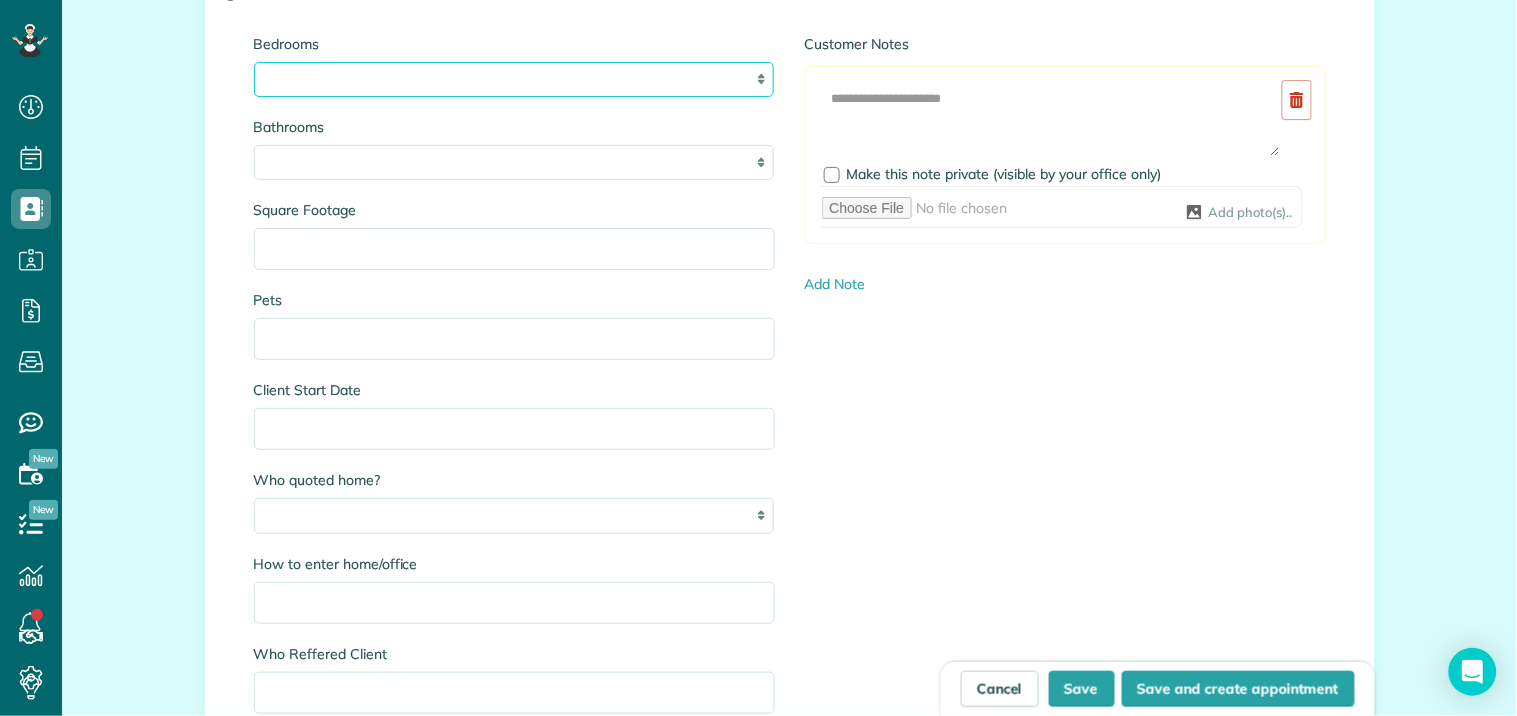 select on "*" 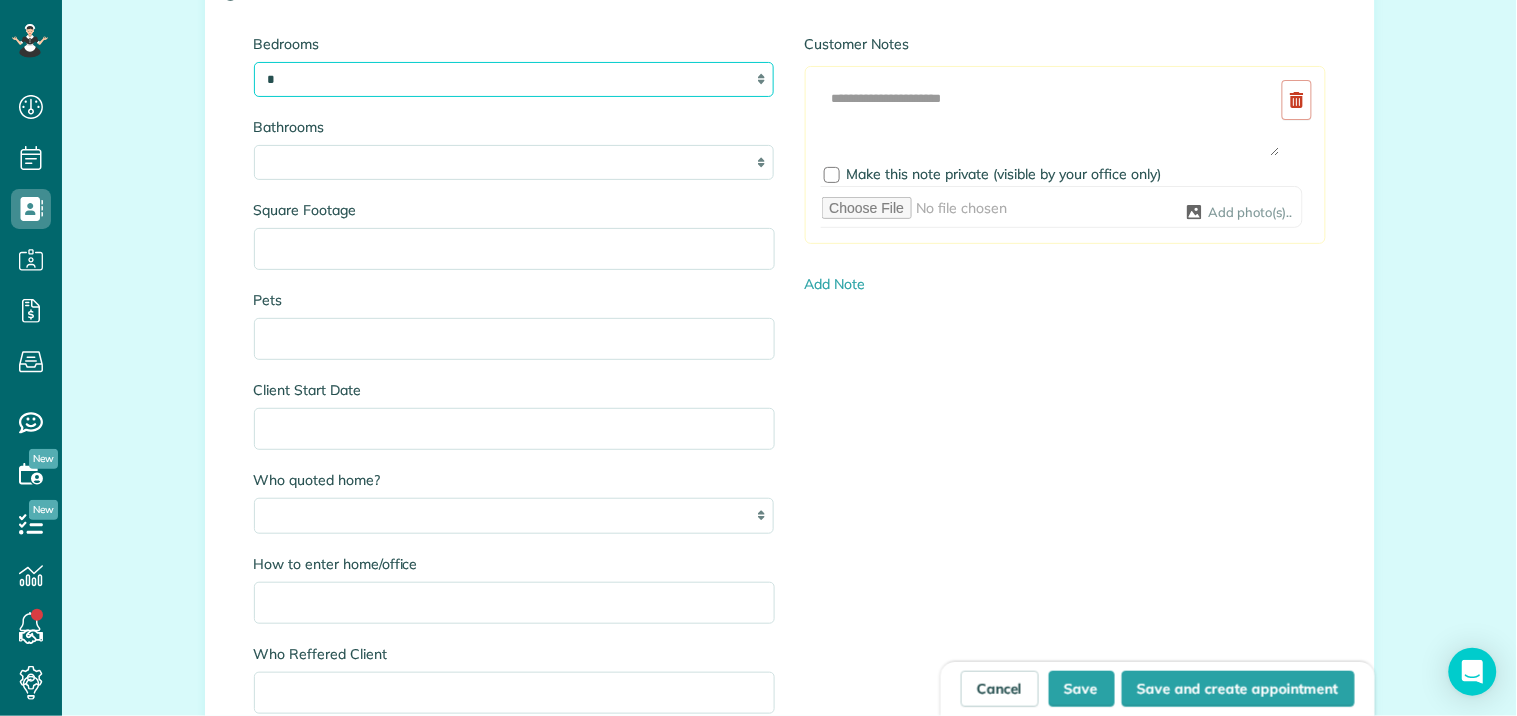 click on "*
*
*
*
*
*" at bounding box center [514, 79] 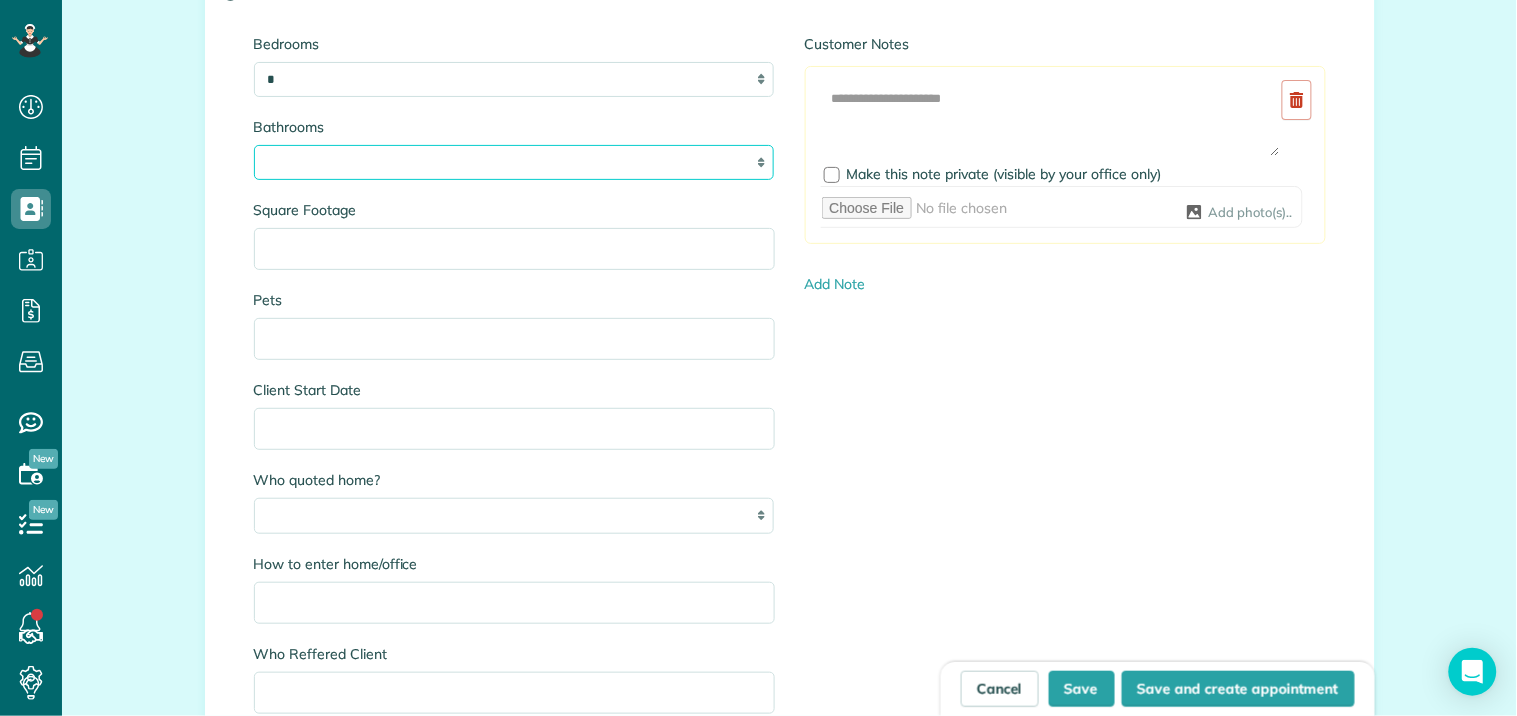click on "*
***
*
***
*
***
*
***
**" at bounding box center [514, 162] 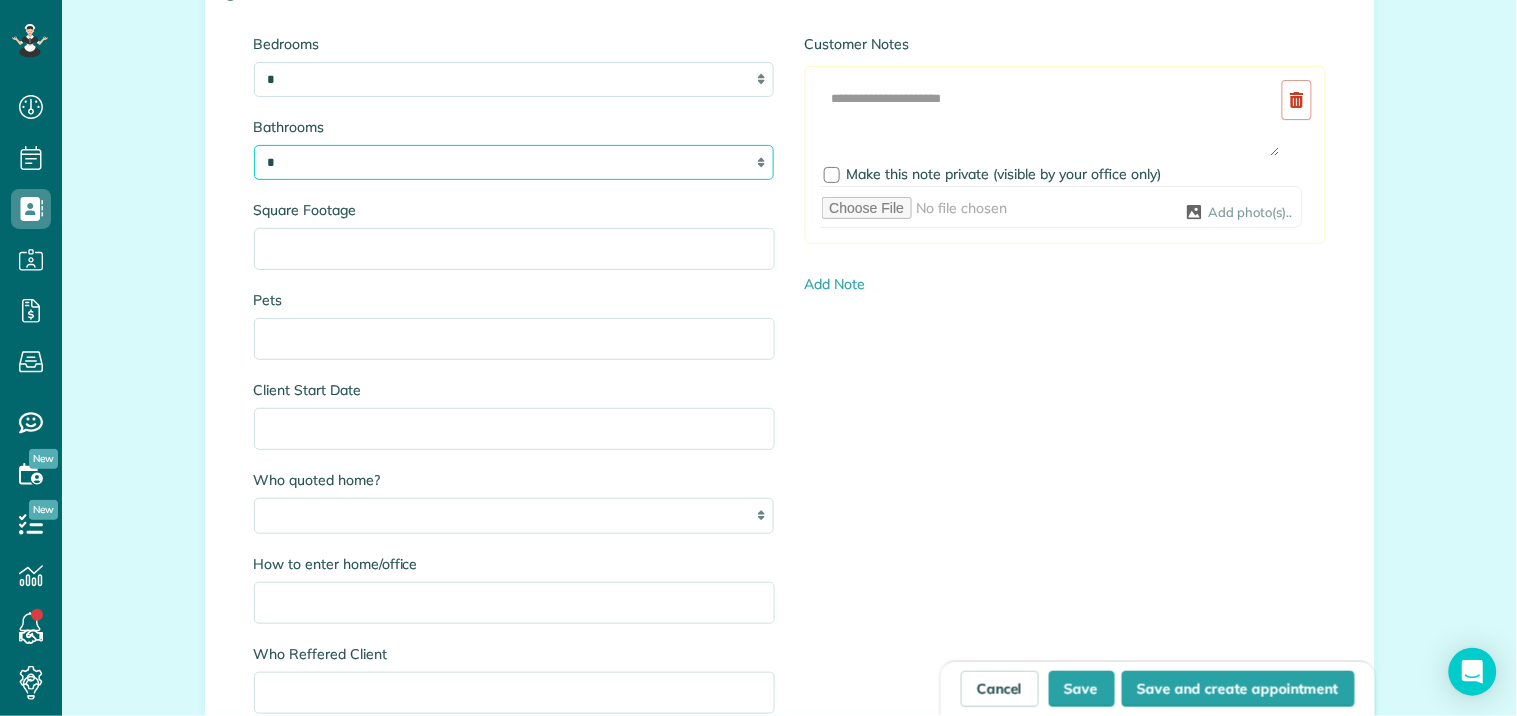 click on "*
***
*
***
*
***
*
***
**" at bounding box center [514, 162] 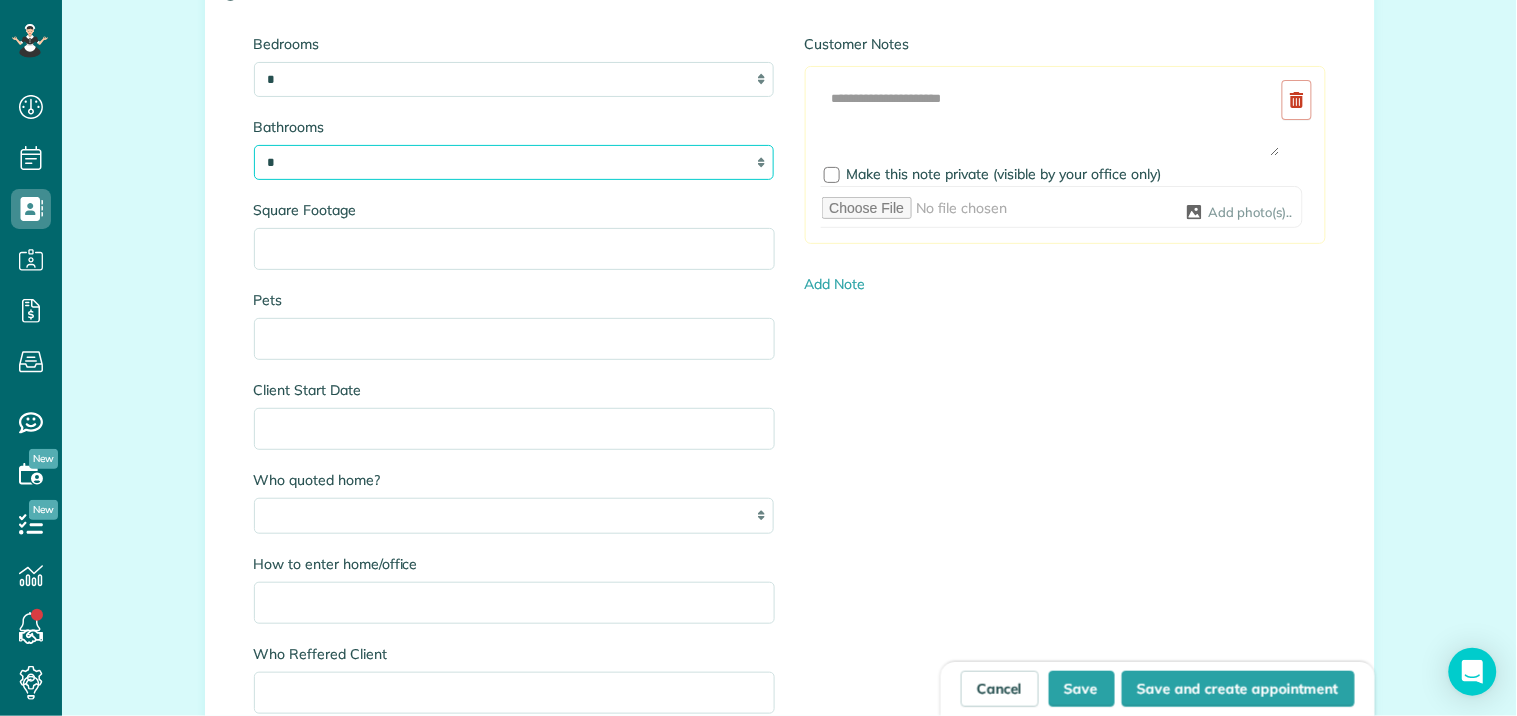 click on "*
***
*
***
*
***
*
***
**" at bounding box center (514, 162) 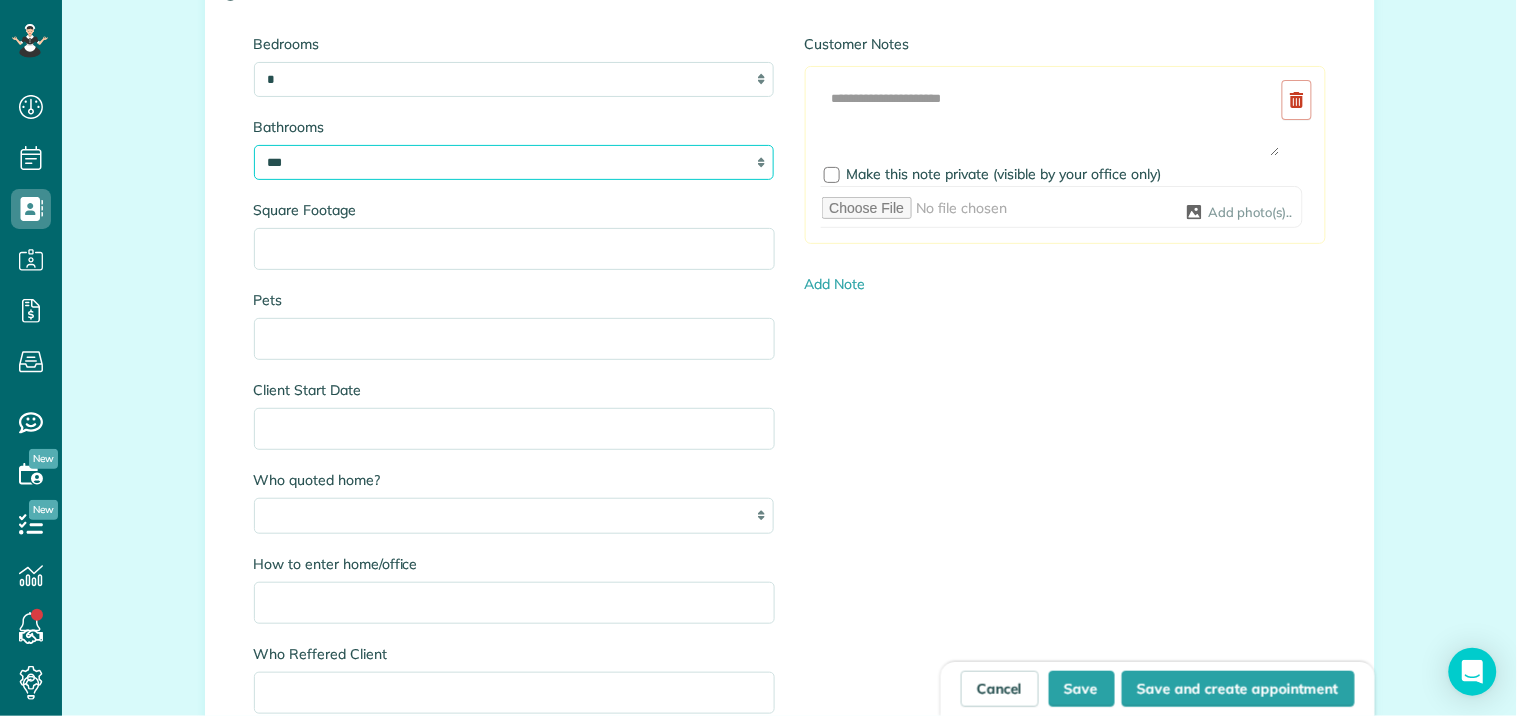 click on "*
***
*
***
*
***
*
***
**" at bounding box center [514, 162] 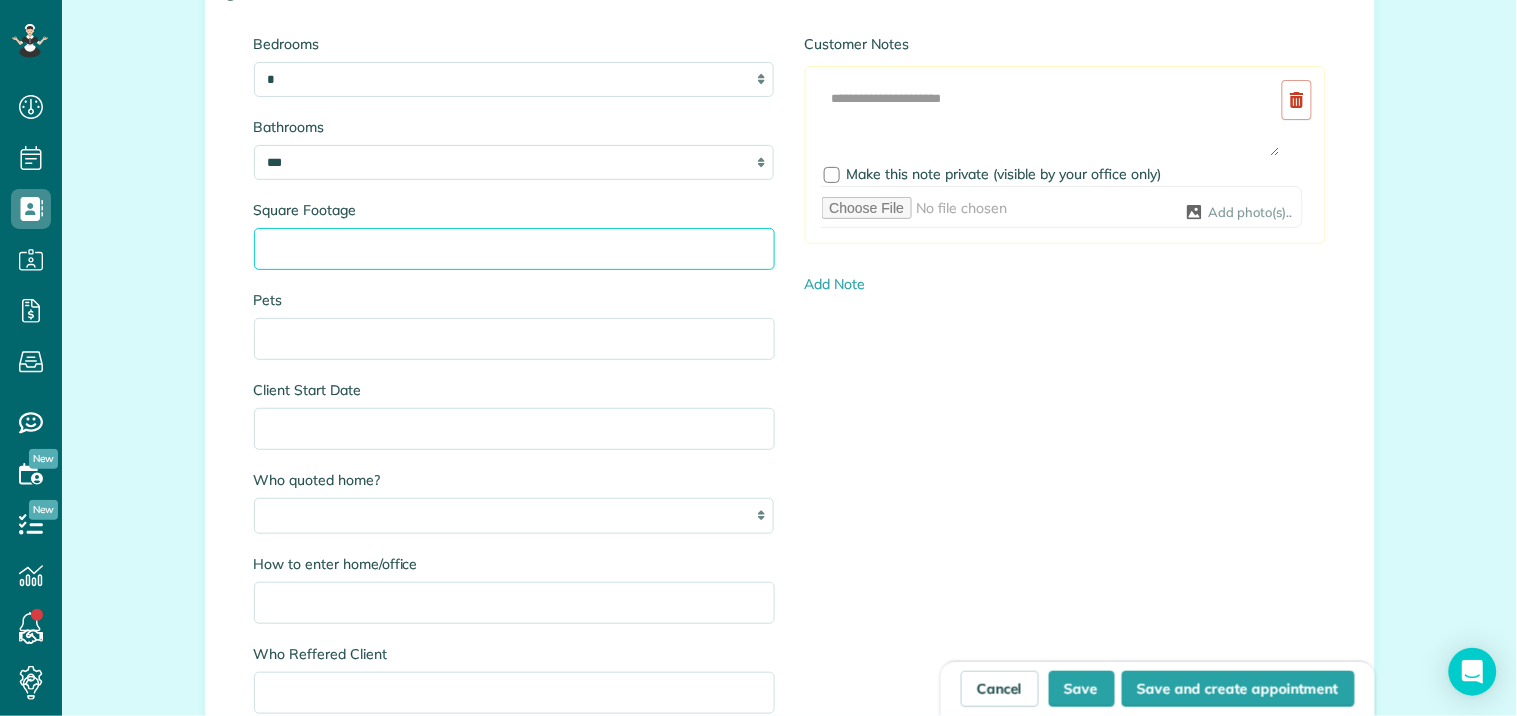 click on "Square Footage" at bounding box center [514, 249] 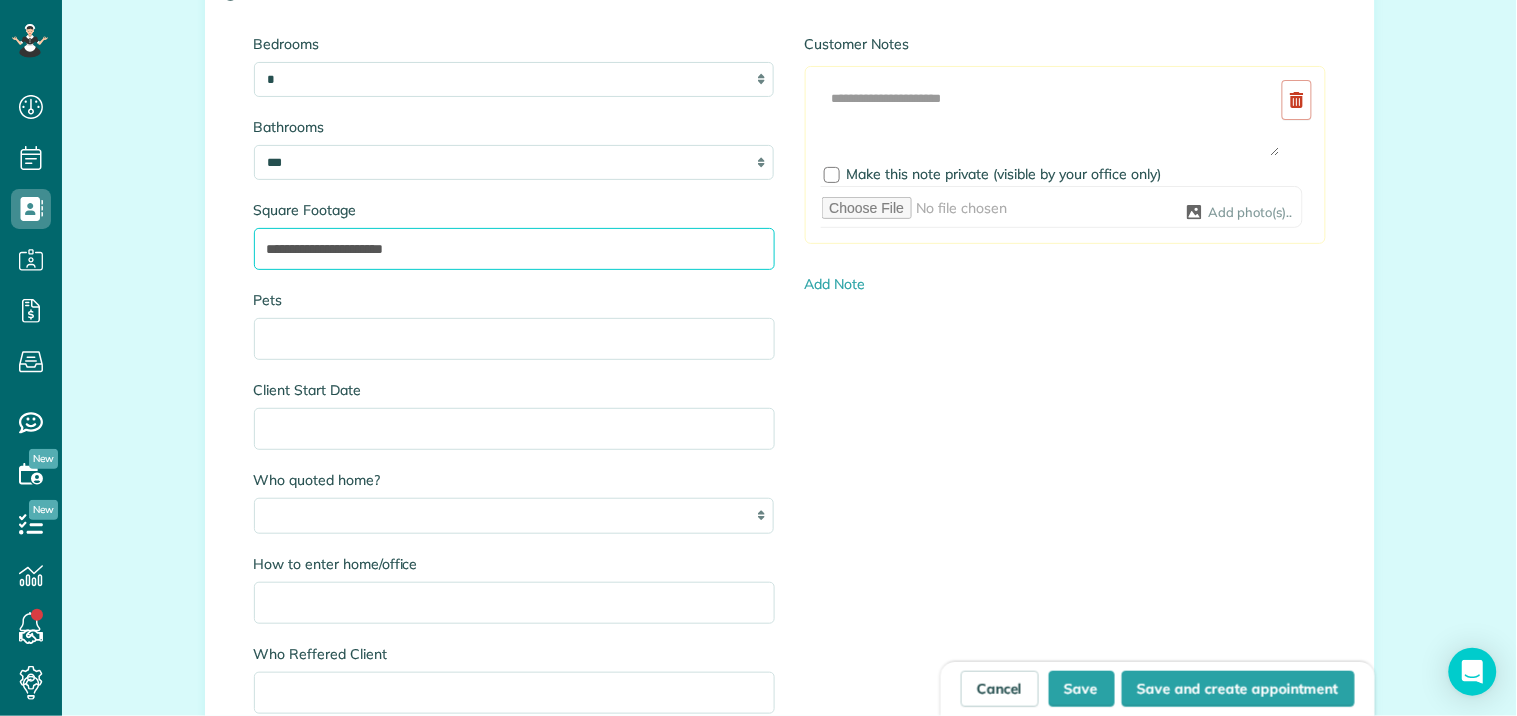 type on "**********" 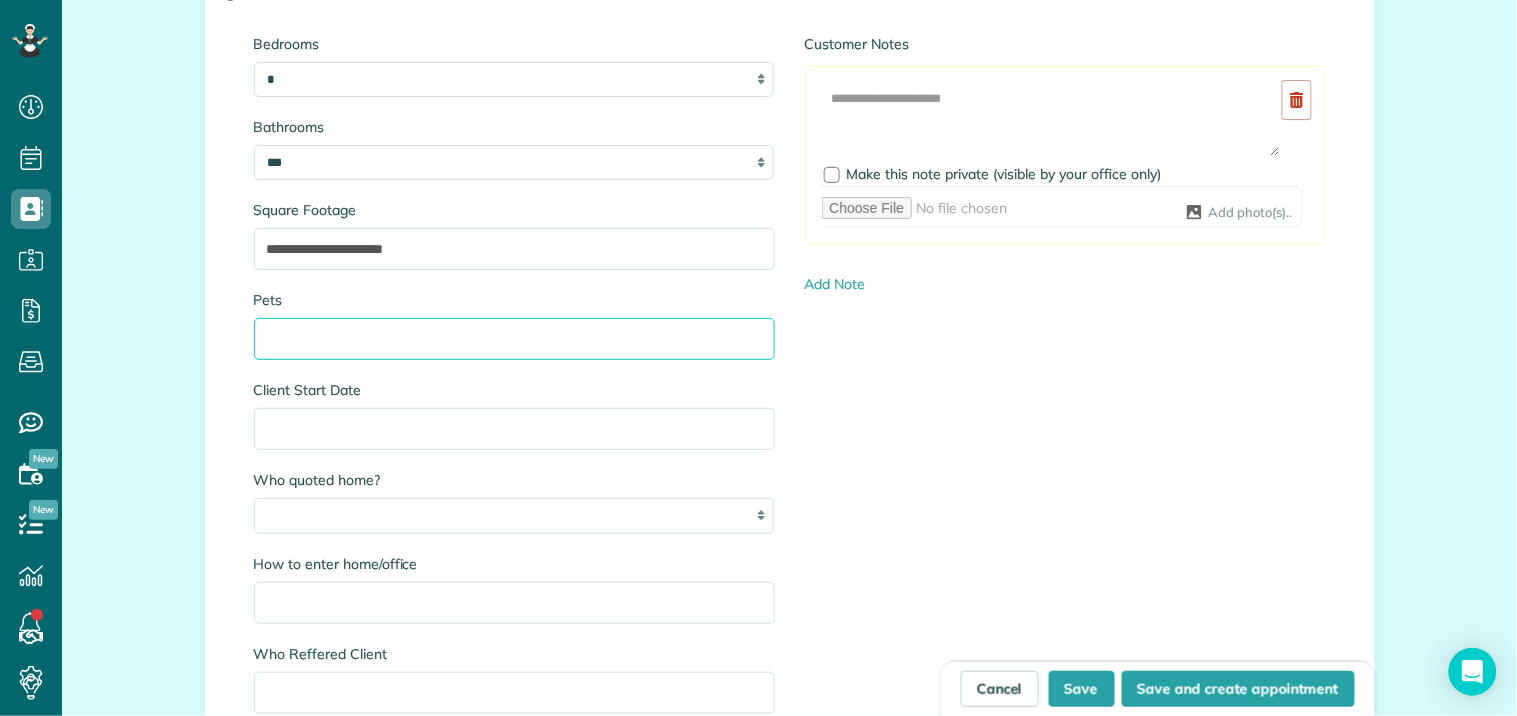 click on "Pets" at bounding box center (514, 339) 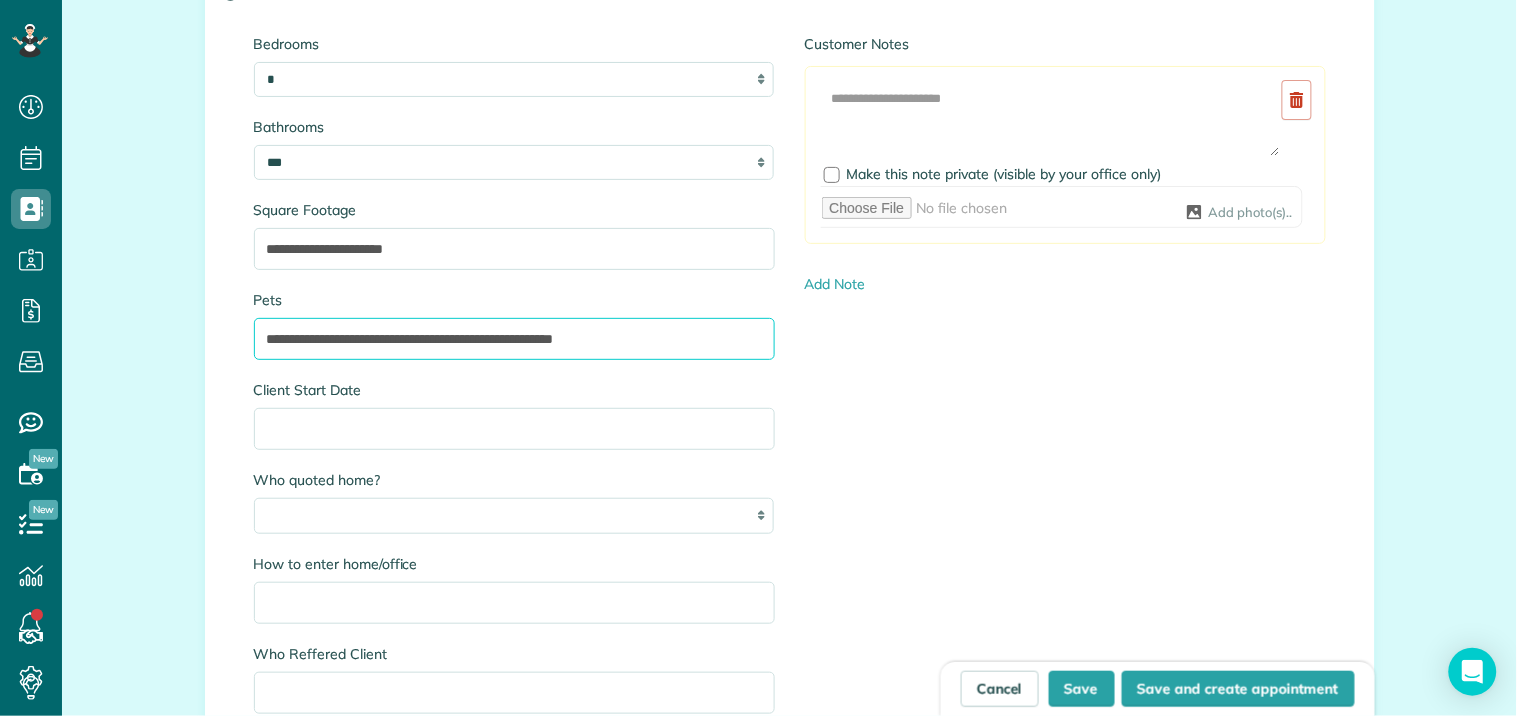 type on "**********" 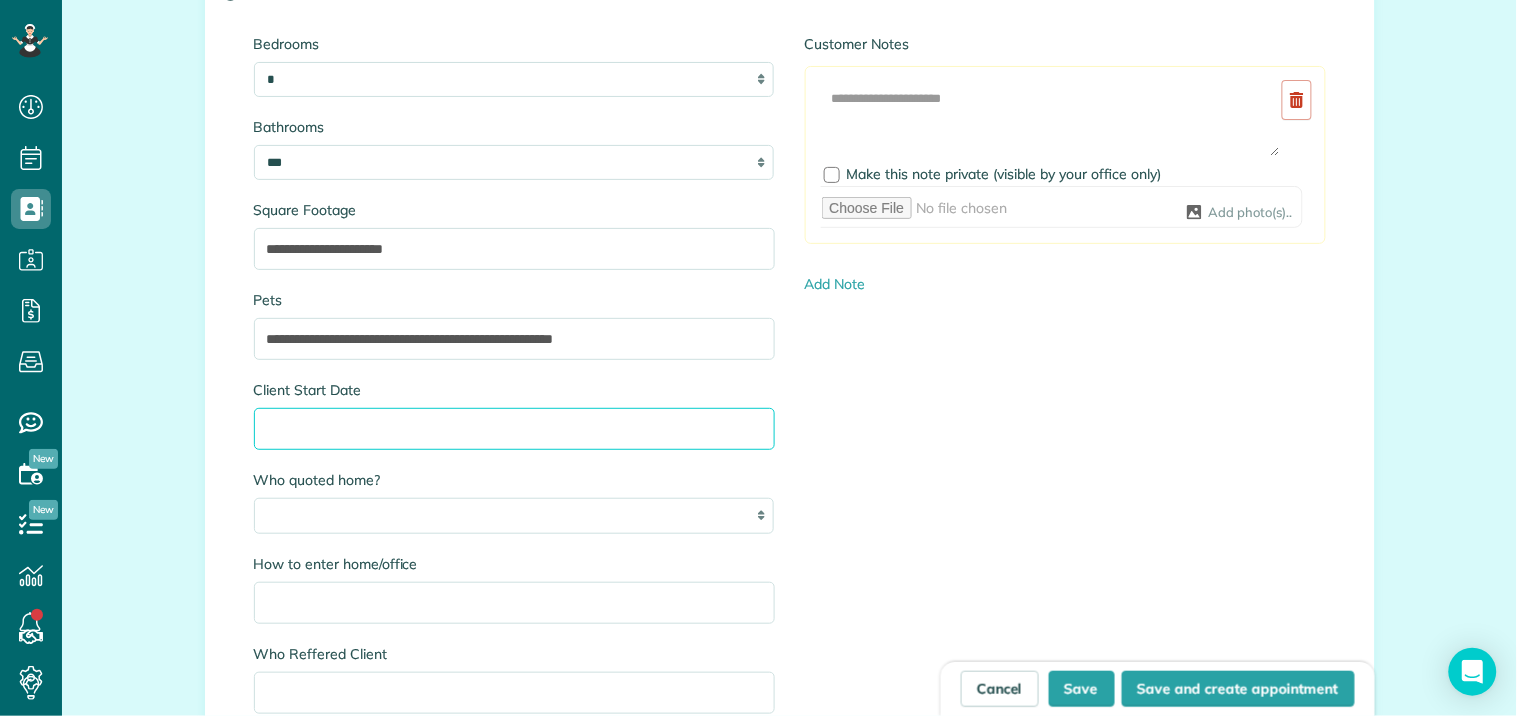 click on "Client Start Date" at bounding box center (514, 429) 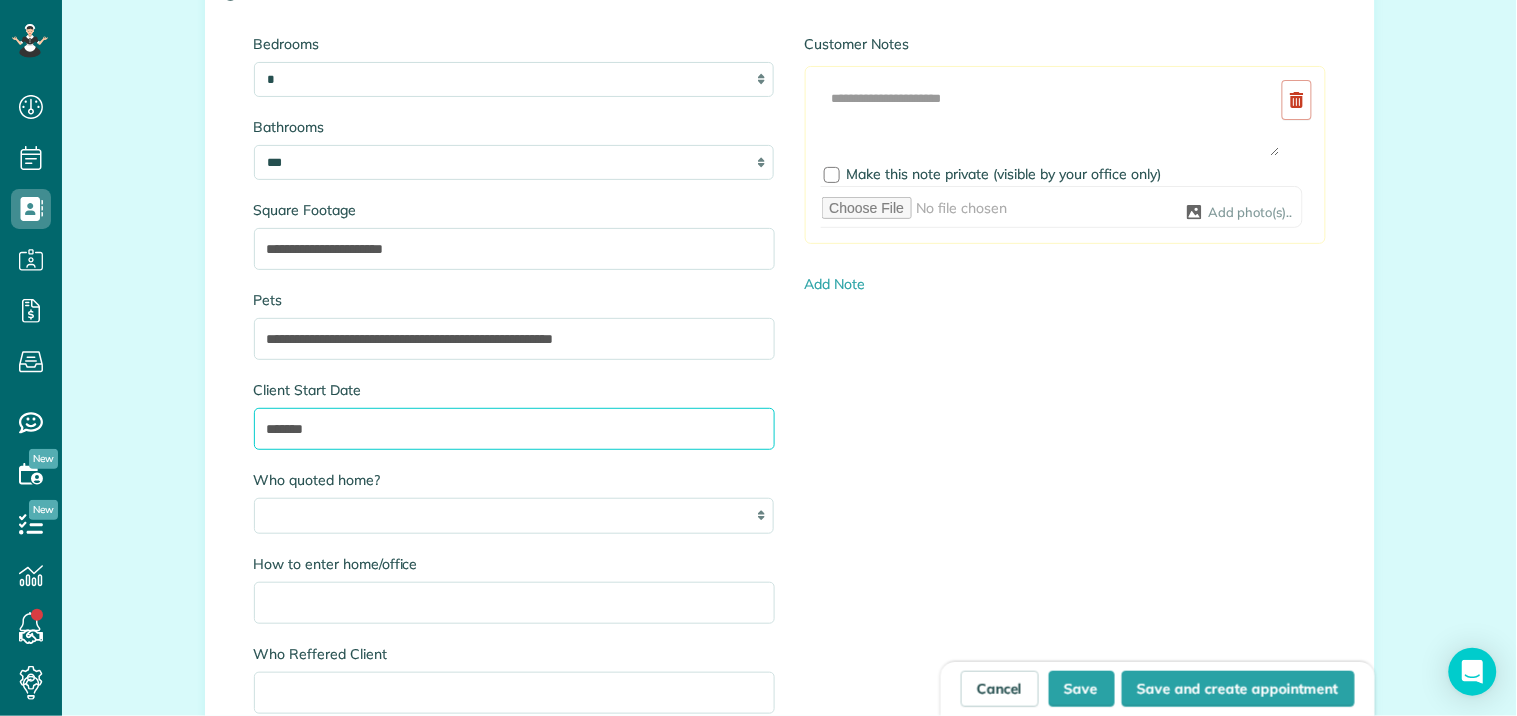 scroll, scrollTop: 2222, scrollLeft: 0, axis: vertical 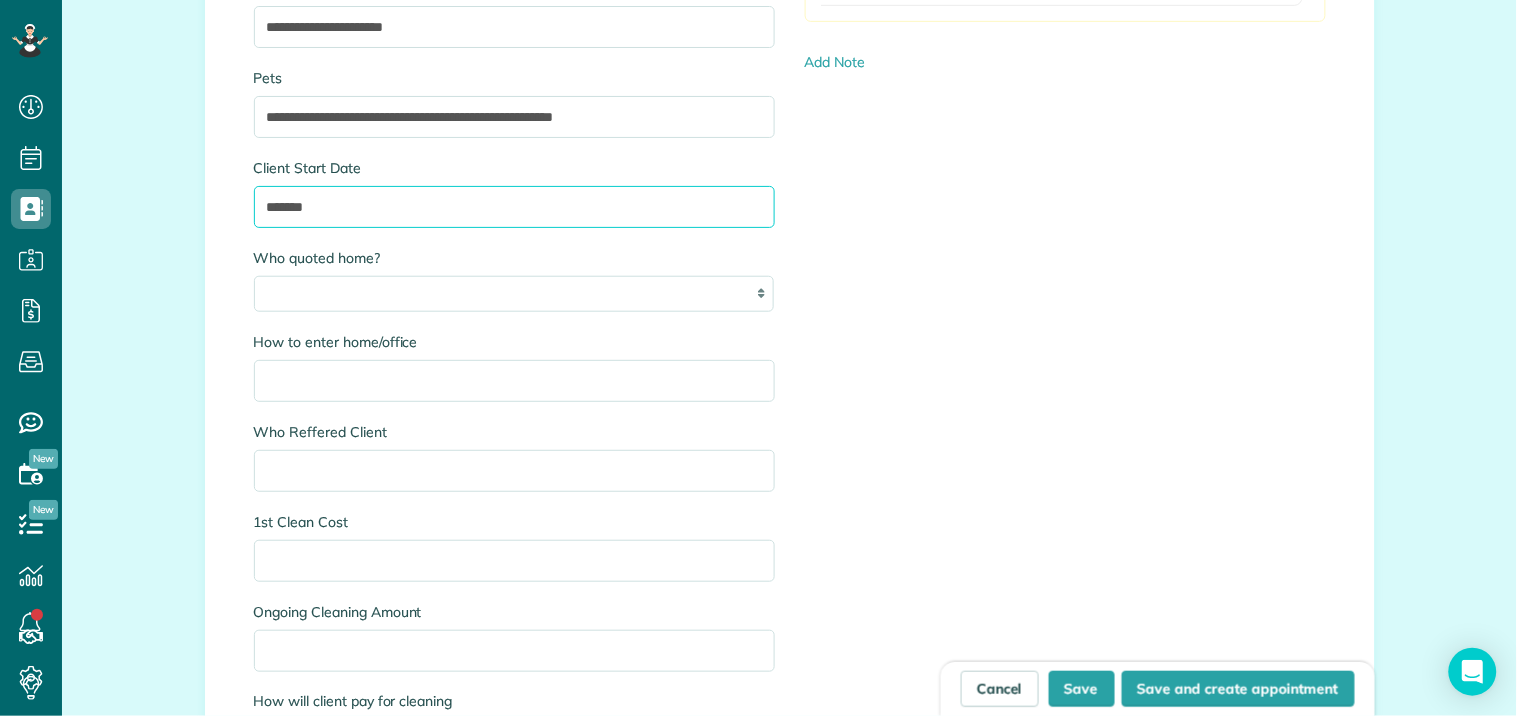 type on "*******" 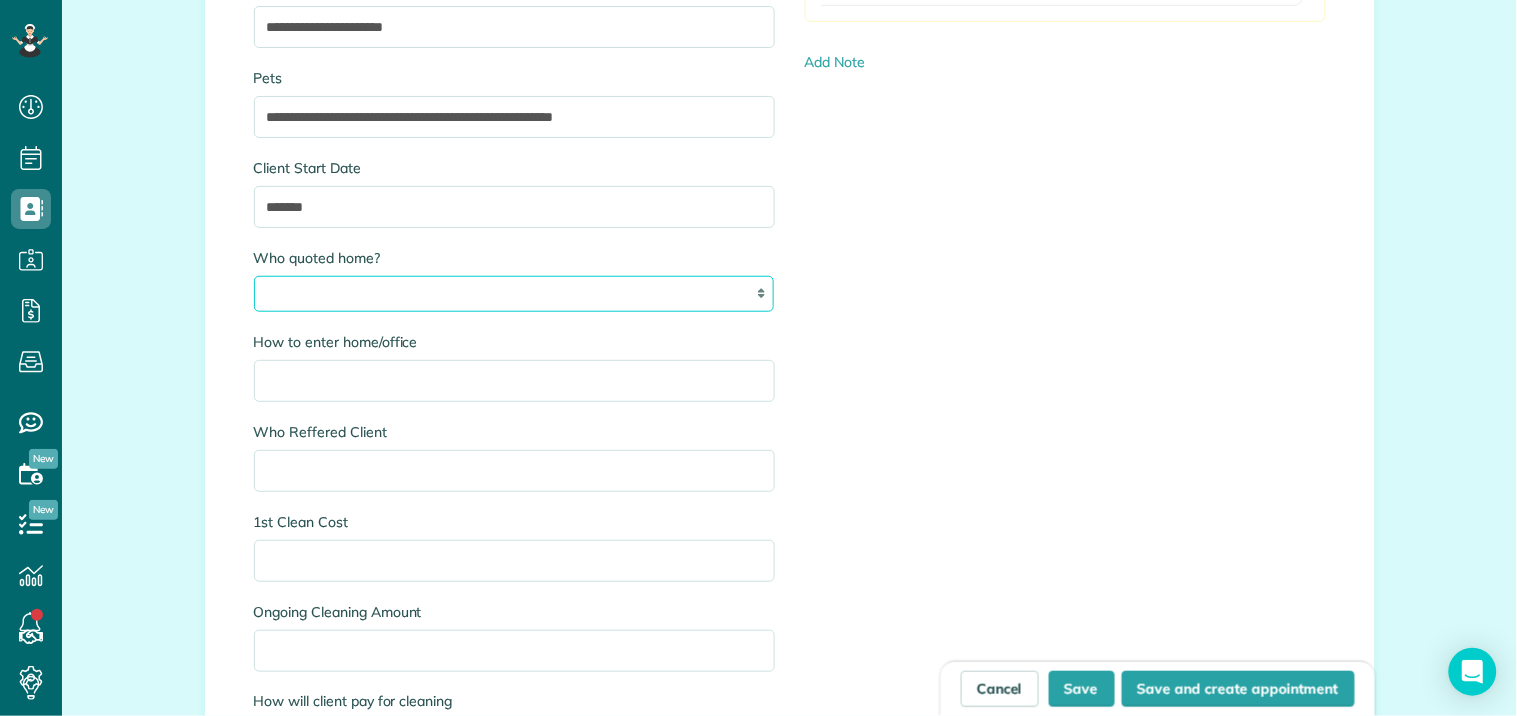 click on "***
****" at bounding box center [514, 293] 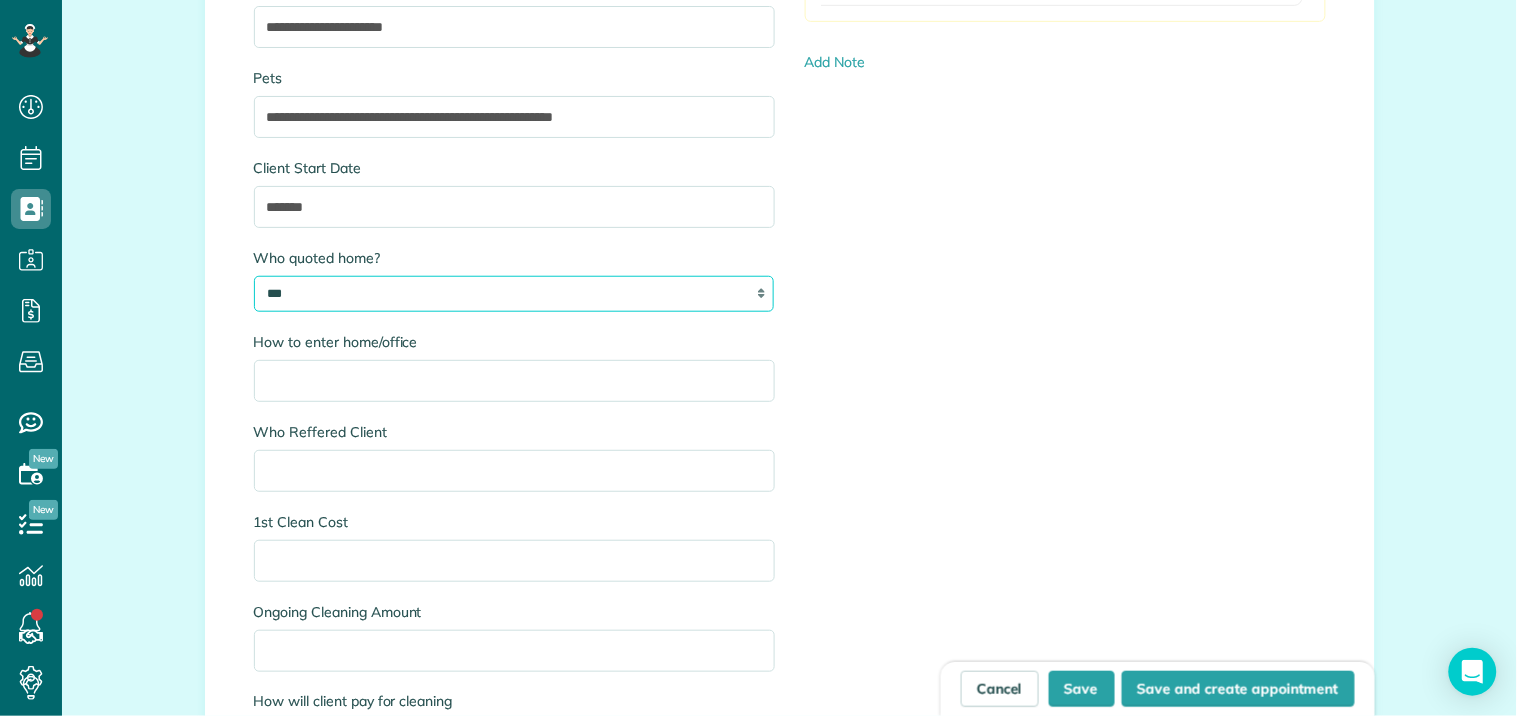 click on "***
****" at bounding box center (514, 293) 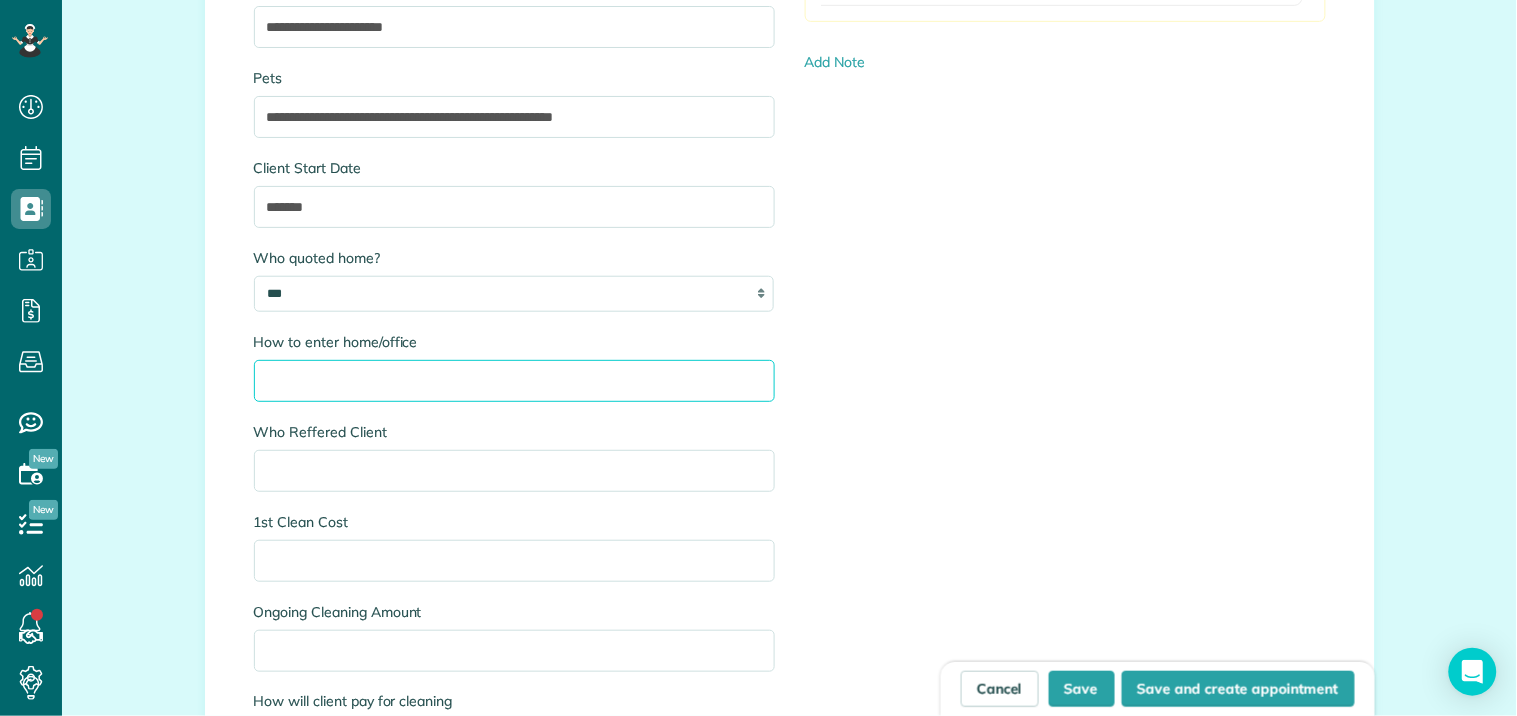 click on "How to enter home/office" at bounding box center (514, 381) 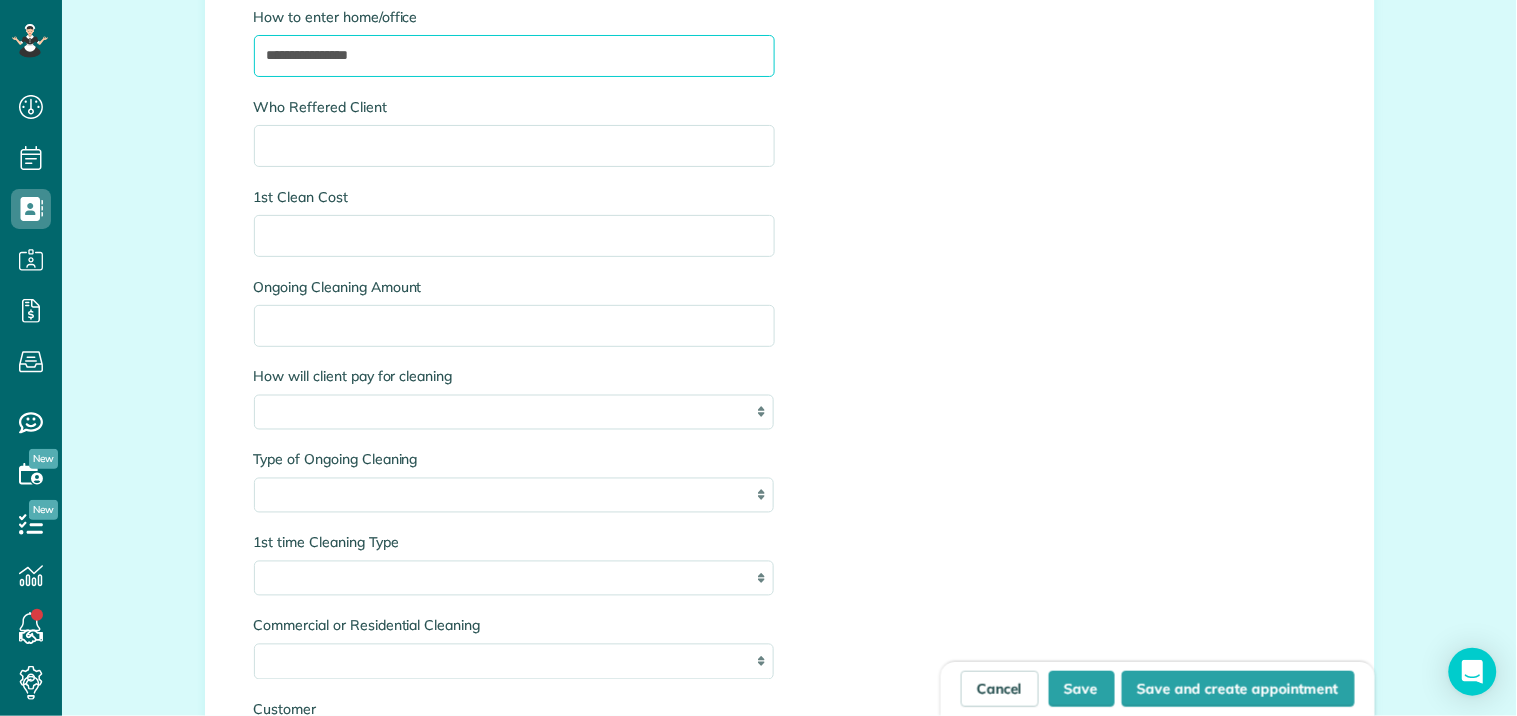 scroll, scrollTop: 2555, scrollLeft: 0, axis: vertical 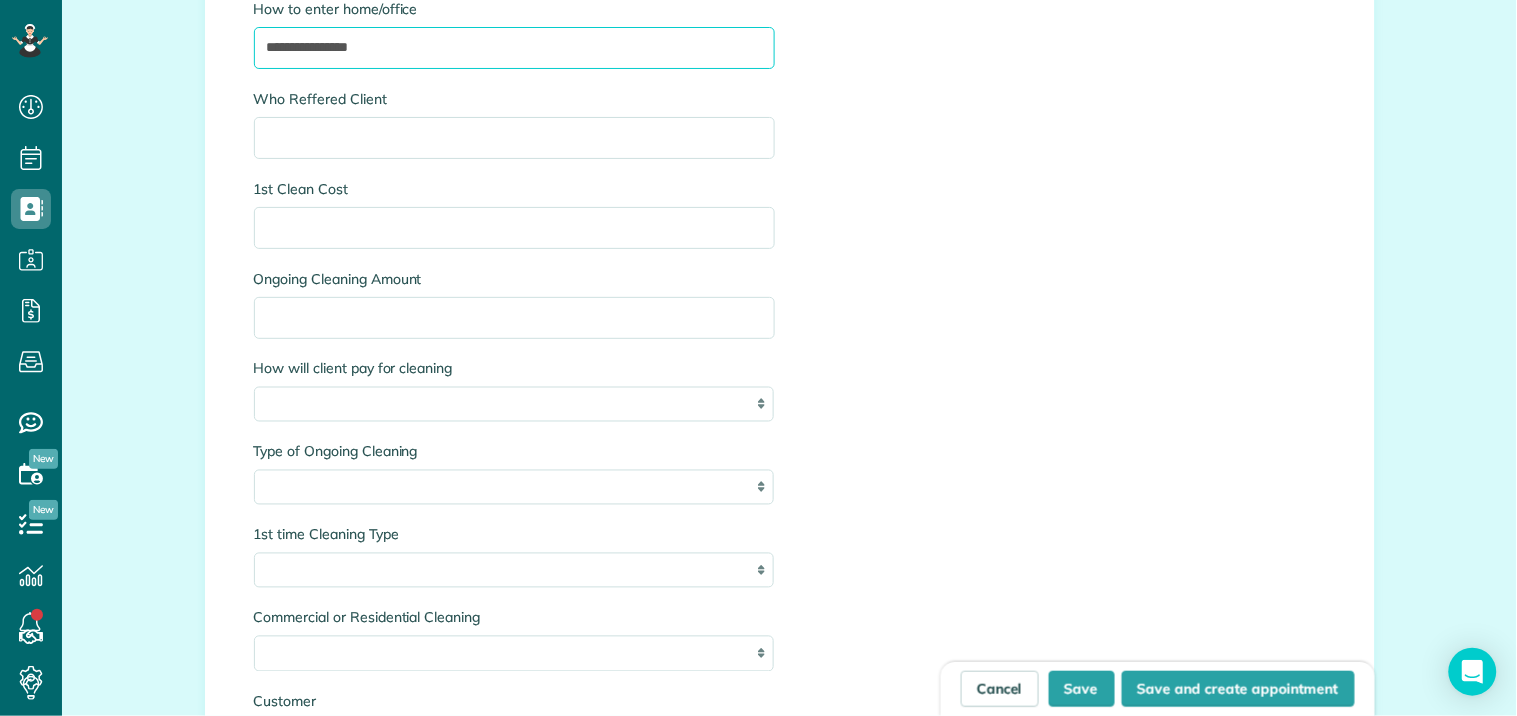 type on "**********" 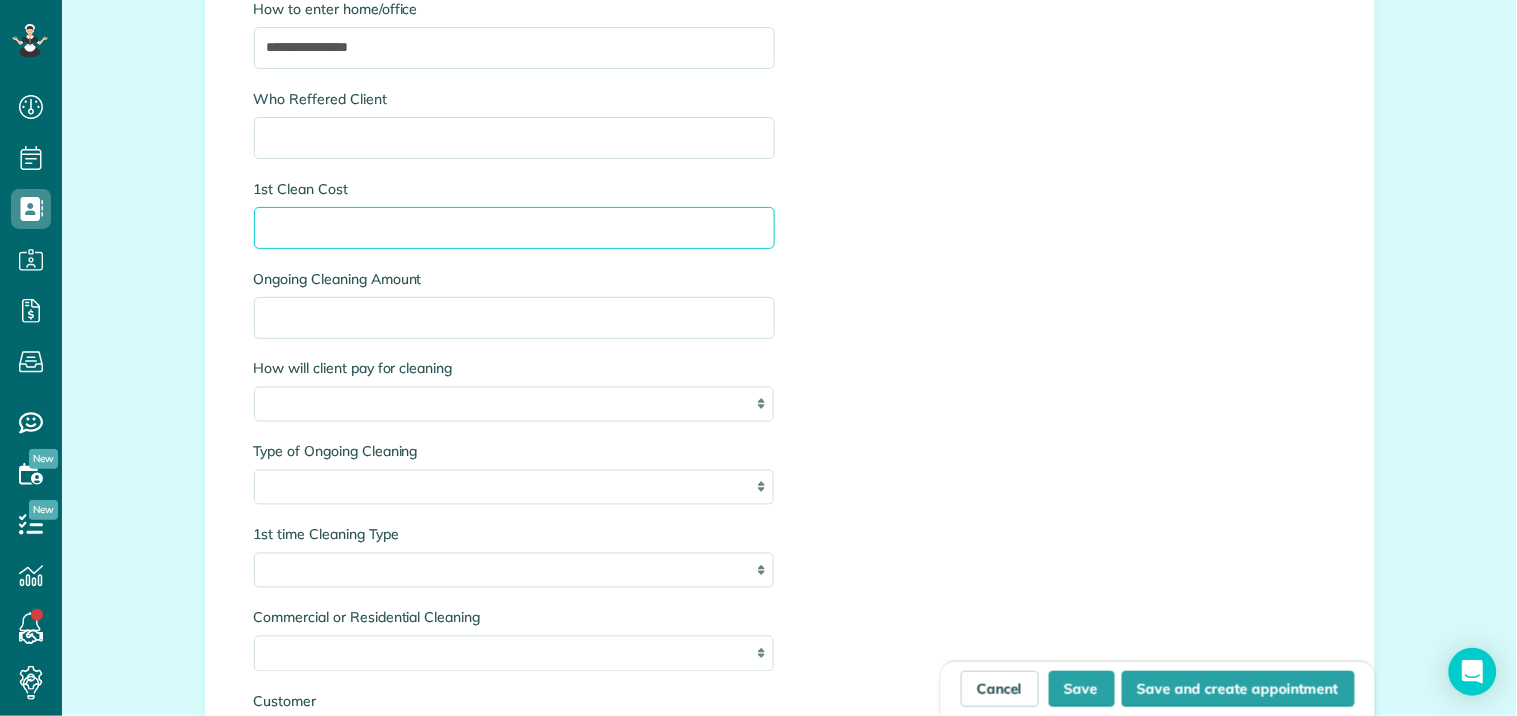 click on "1st Clean  Cost" at bounding box center (514, 228) 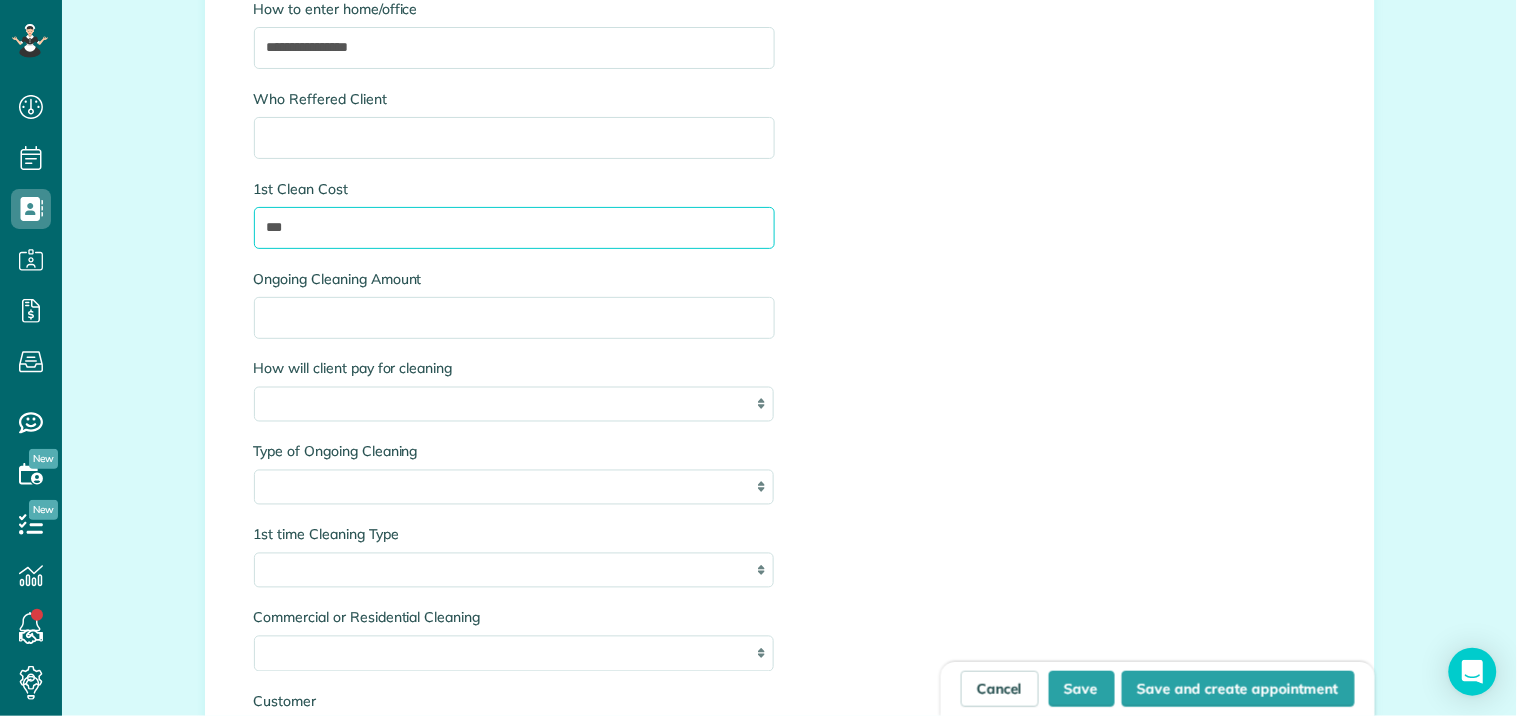 type on "***" 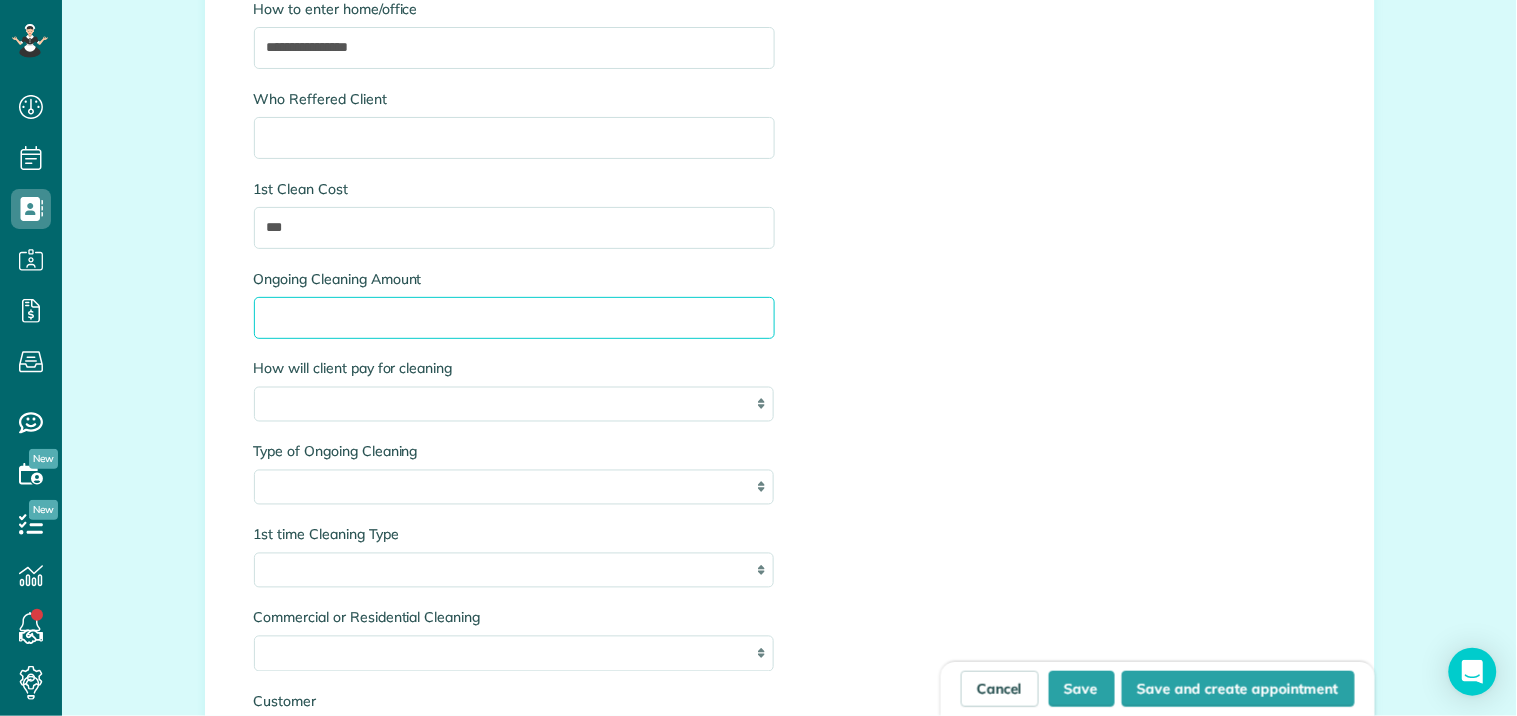 click on "Ongoing Cleaning Amount" at bounding box center (514, 318) 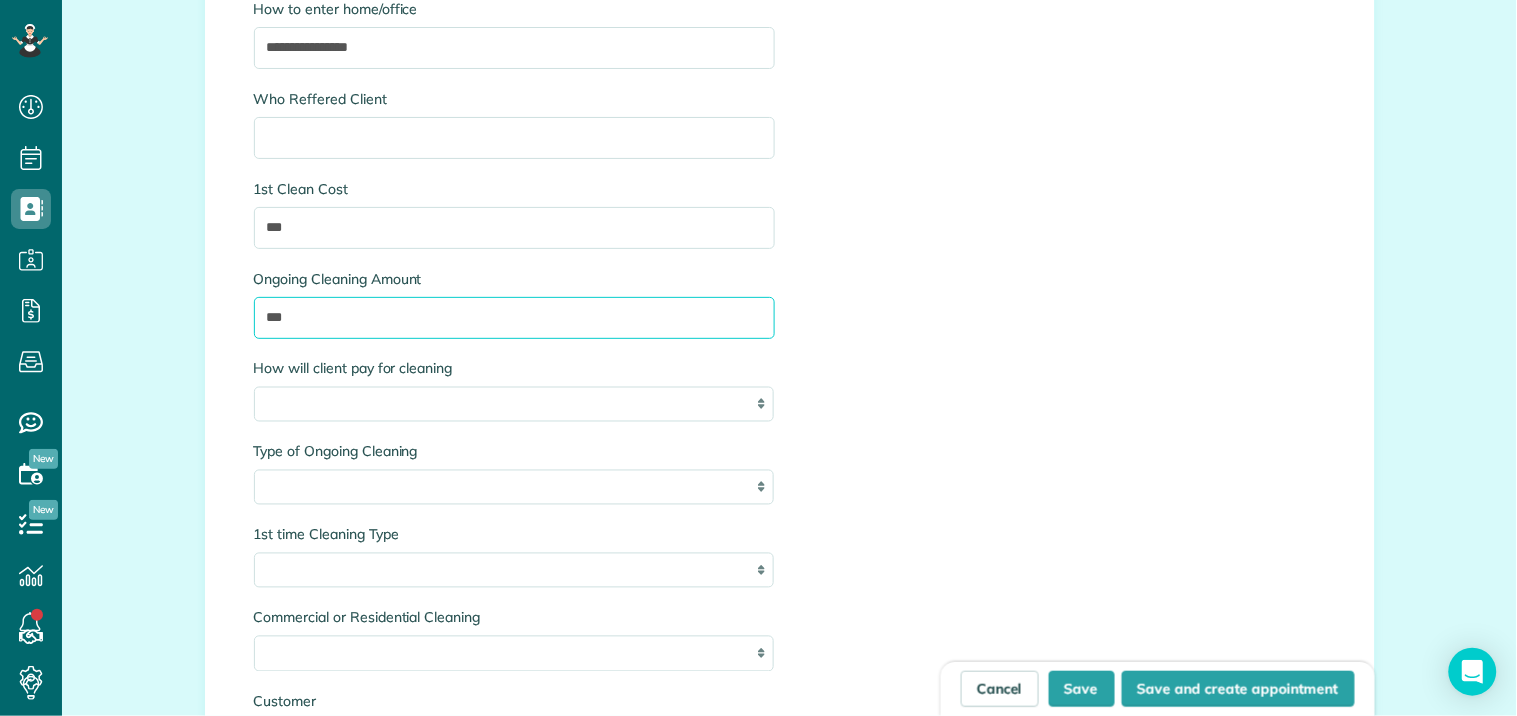 type on "***" 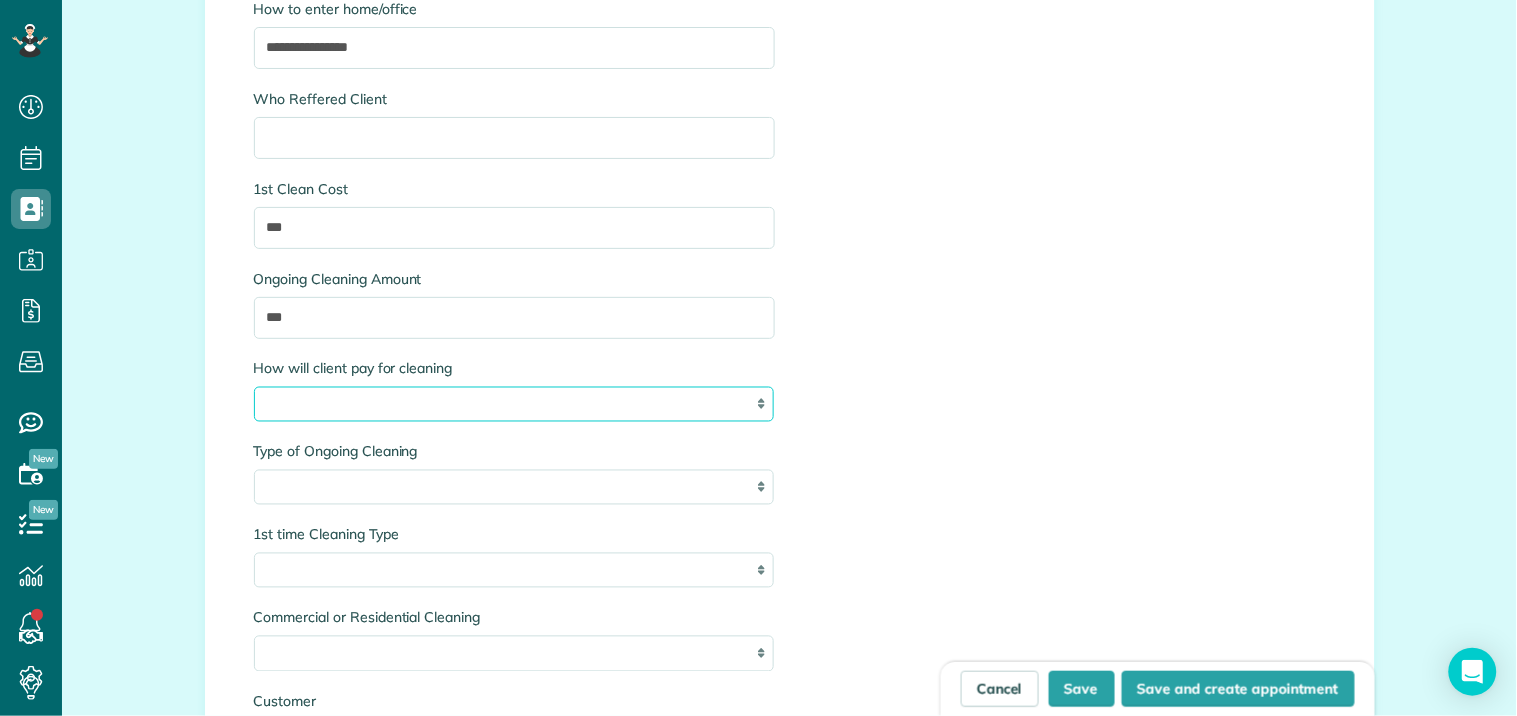 click on "**********" at bounding box center (514, 404) 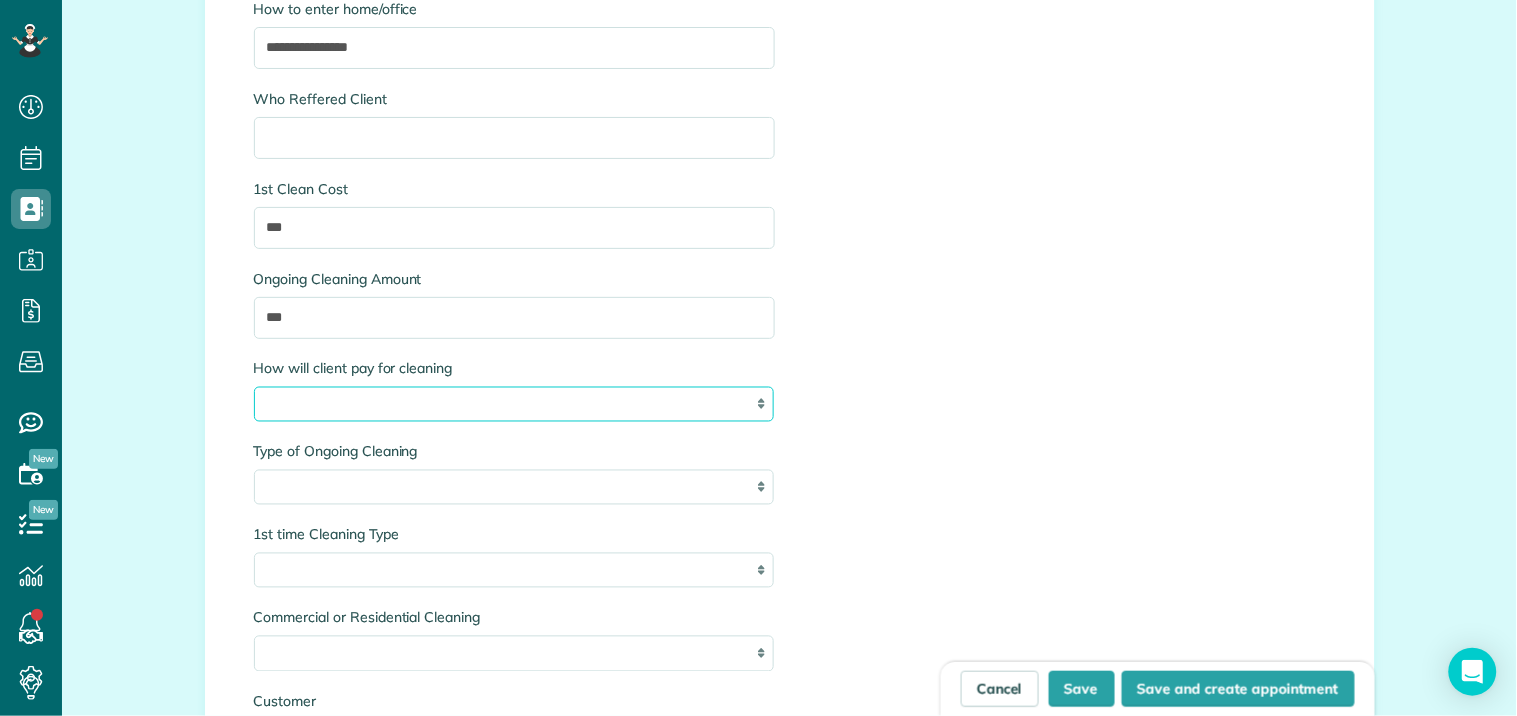 select on "**********" 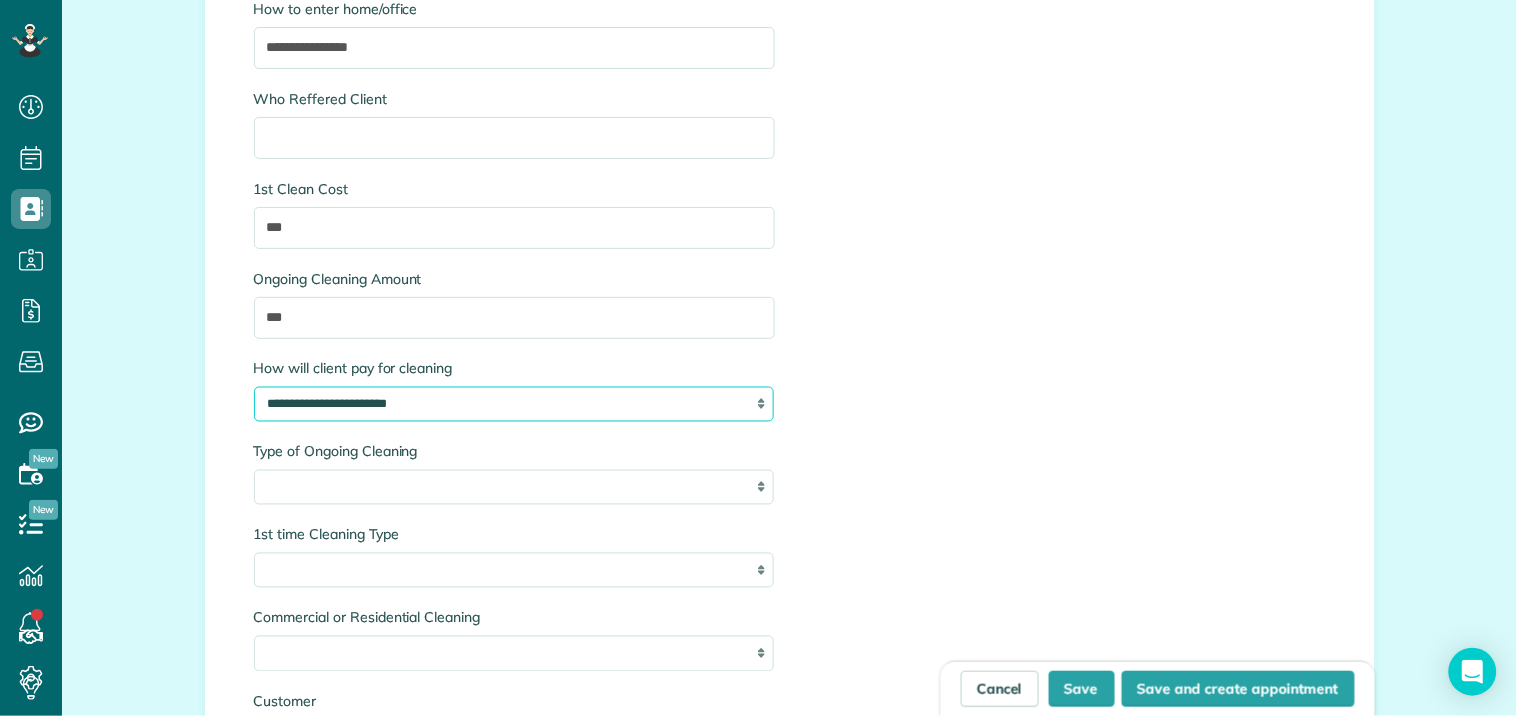 click on "**********" at bounding box center (514, 404) 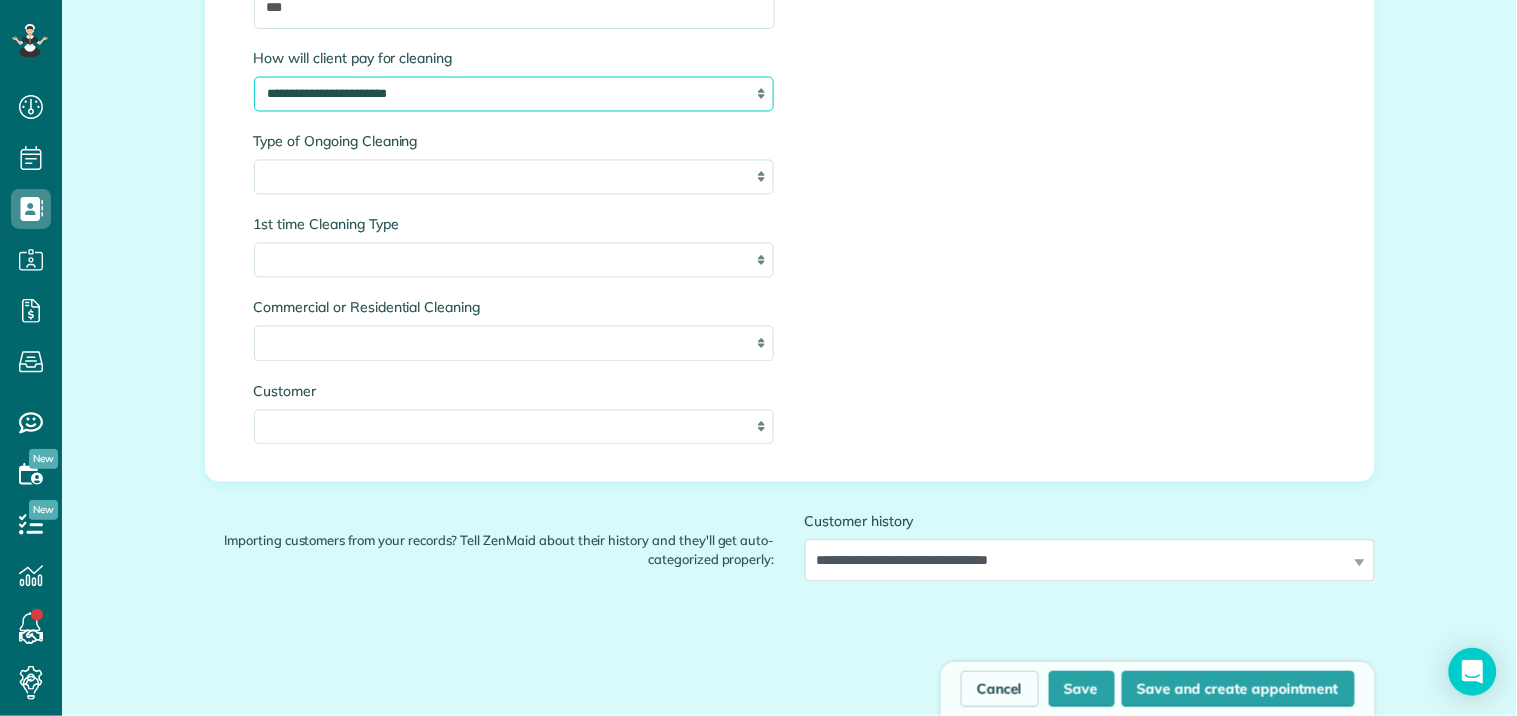 scroll, scrollTop: 2888, scrollLeft: 0, axis: vertical 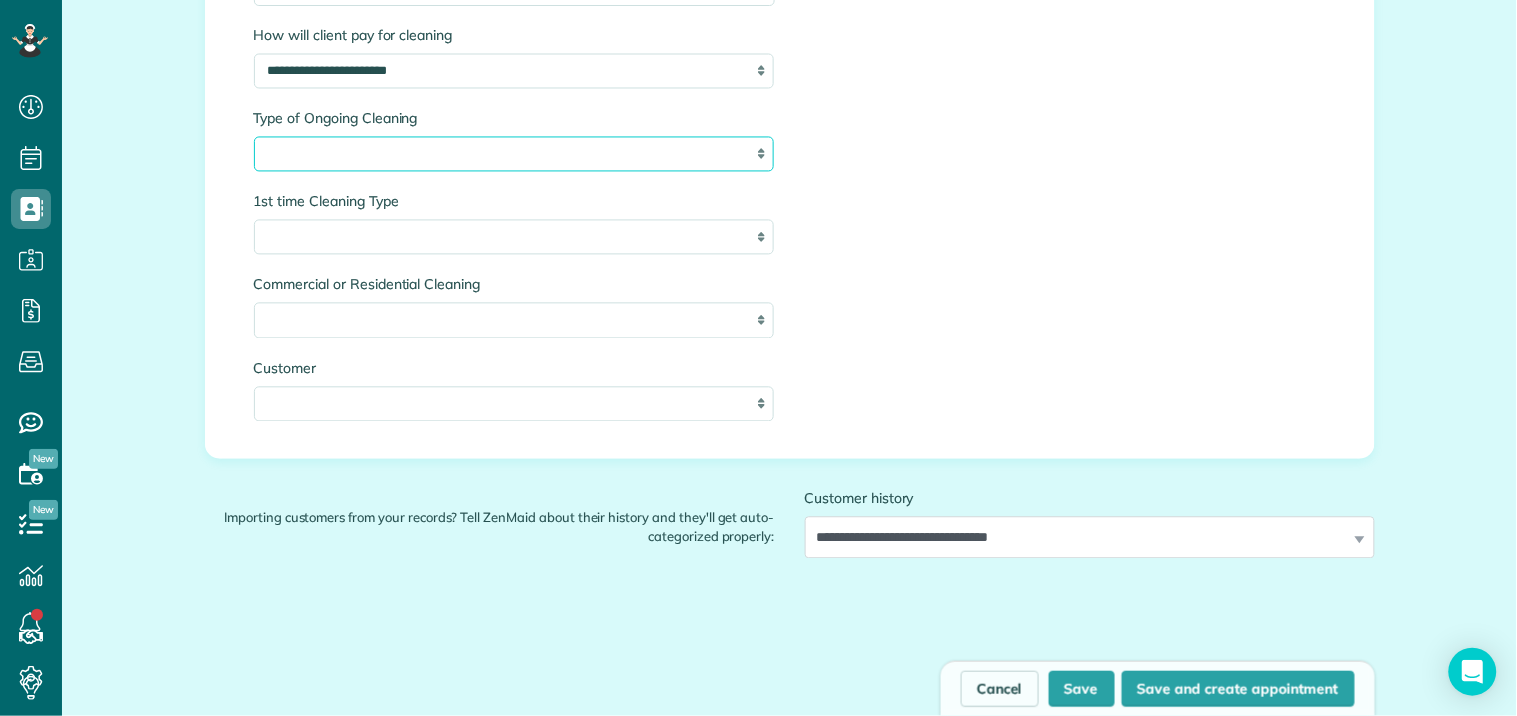 click on "**********" at bounding box center [514, 154] 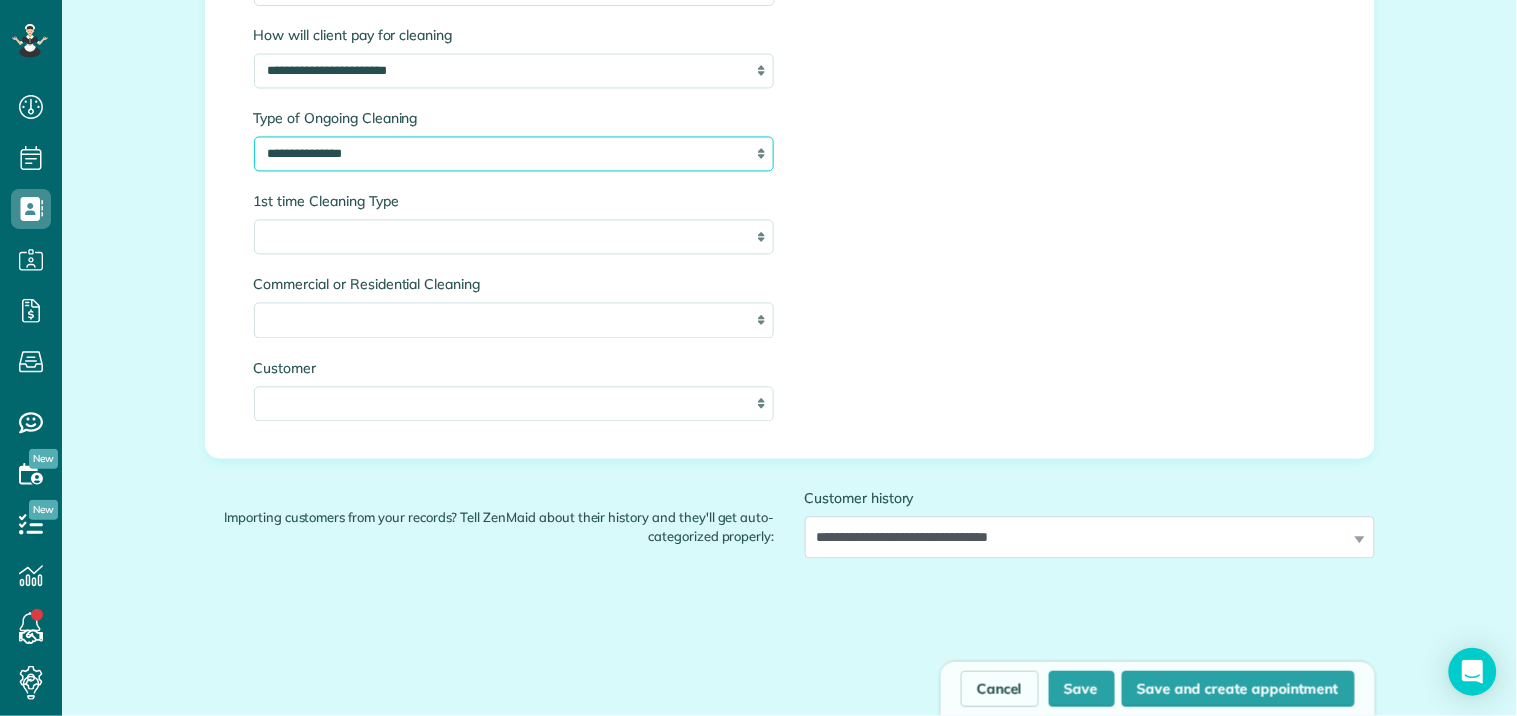 click on "**********" at bounding box center (514, 154) 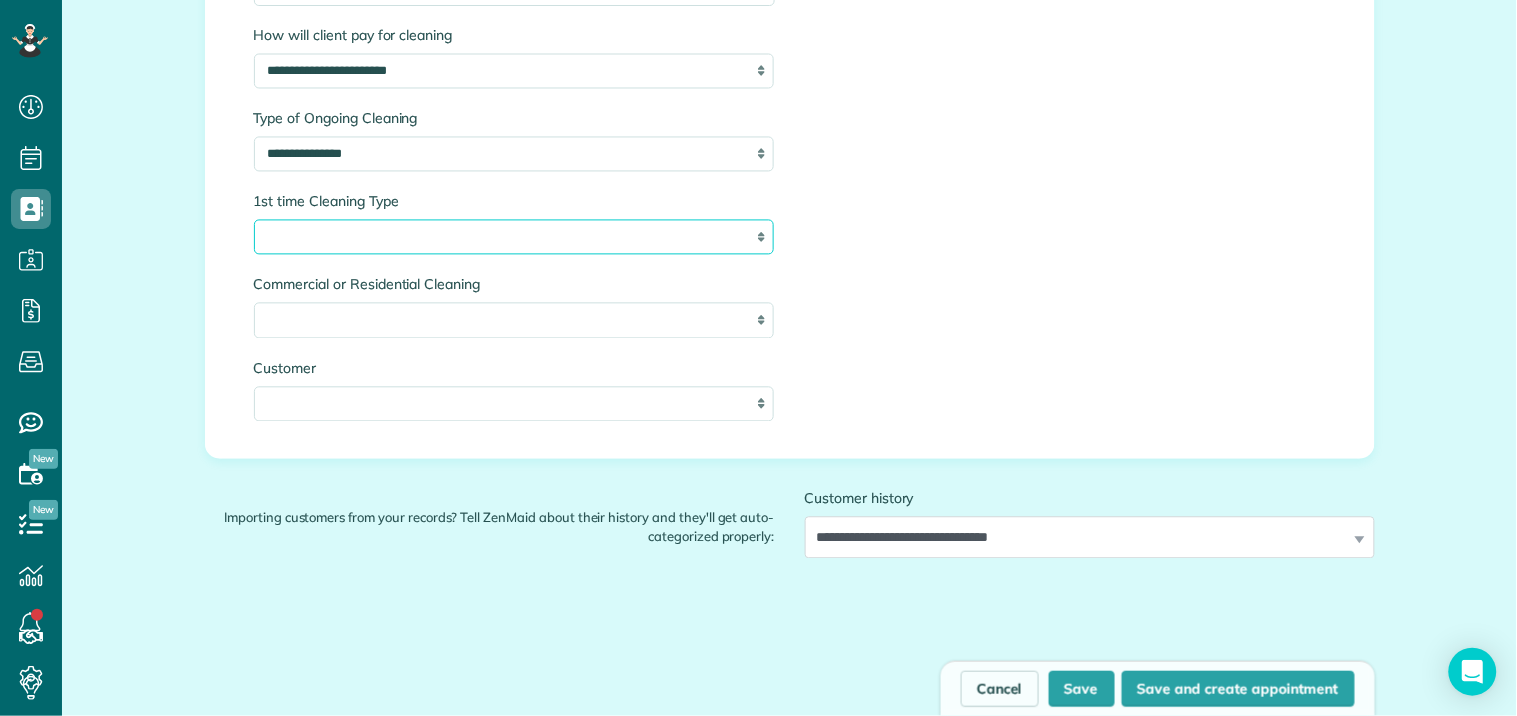 click on "**********" at bounding box center (514, 237) 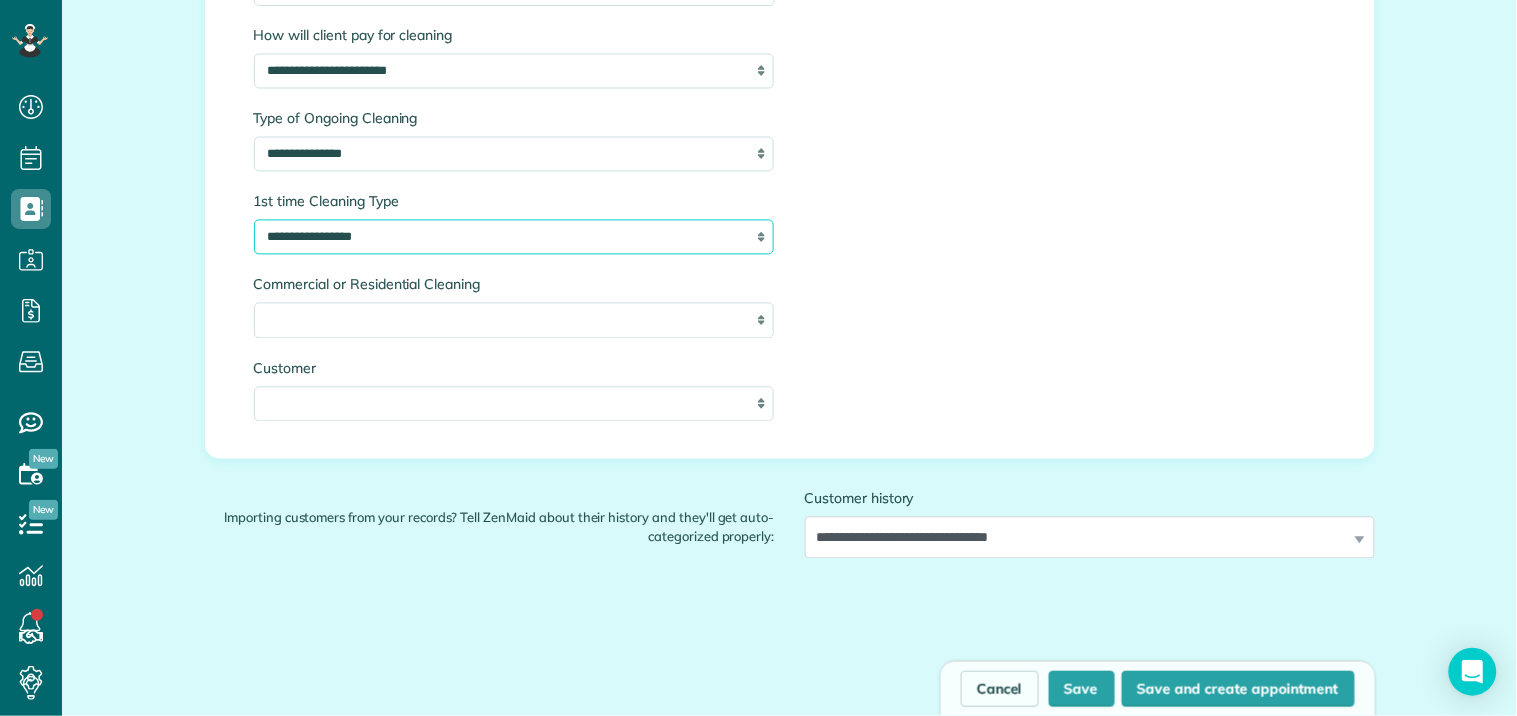 click on "**********" at bounding box center (514, 237) 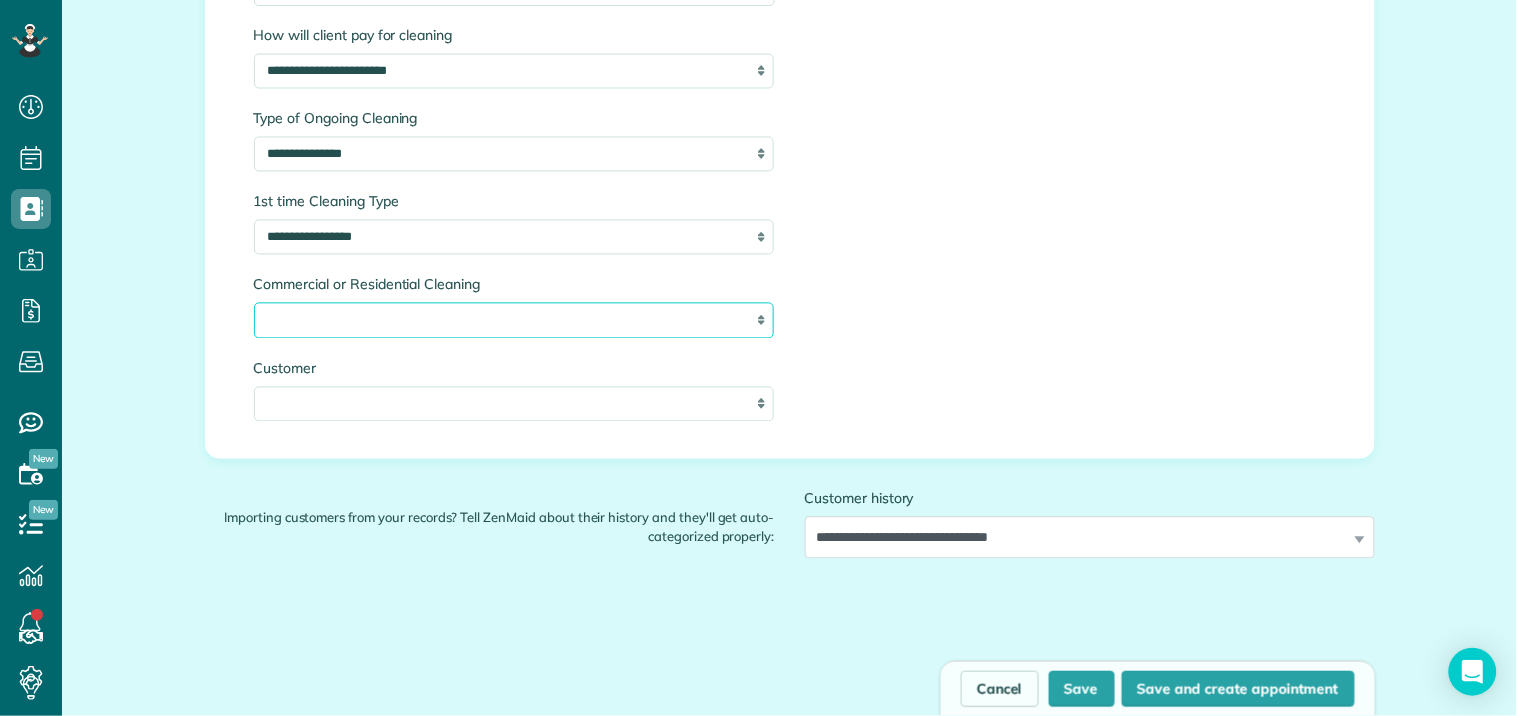 click on "**********" at bounding box center (514, 320) 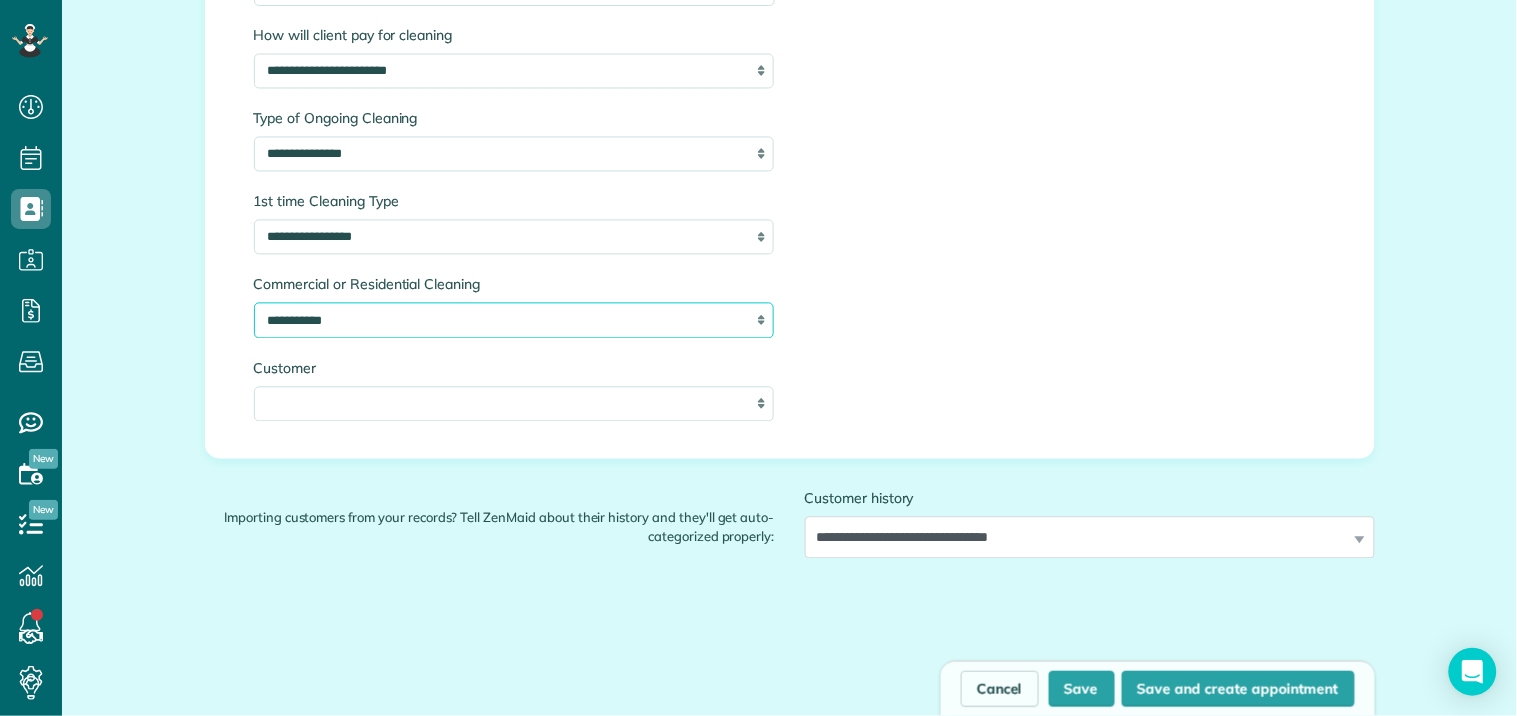 click on "**********" at bounding box center (514, 320) 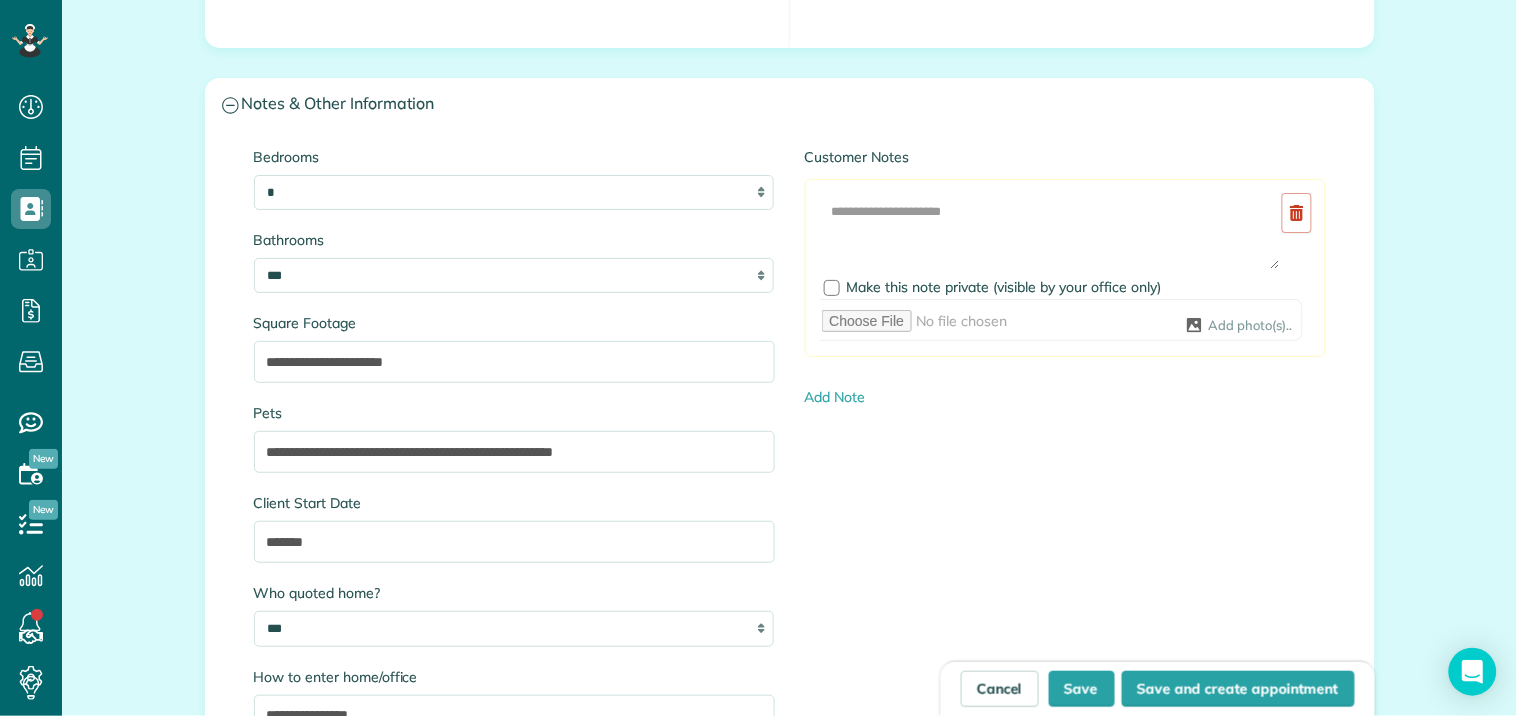 scroll, scrollTop: 1888, scrollLeft: 0, axis: vertical 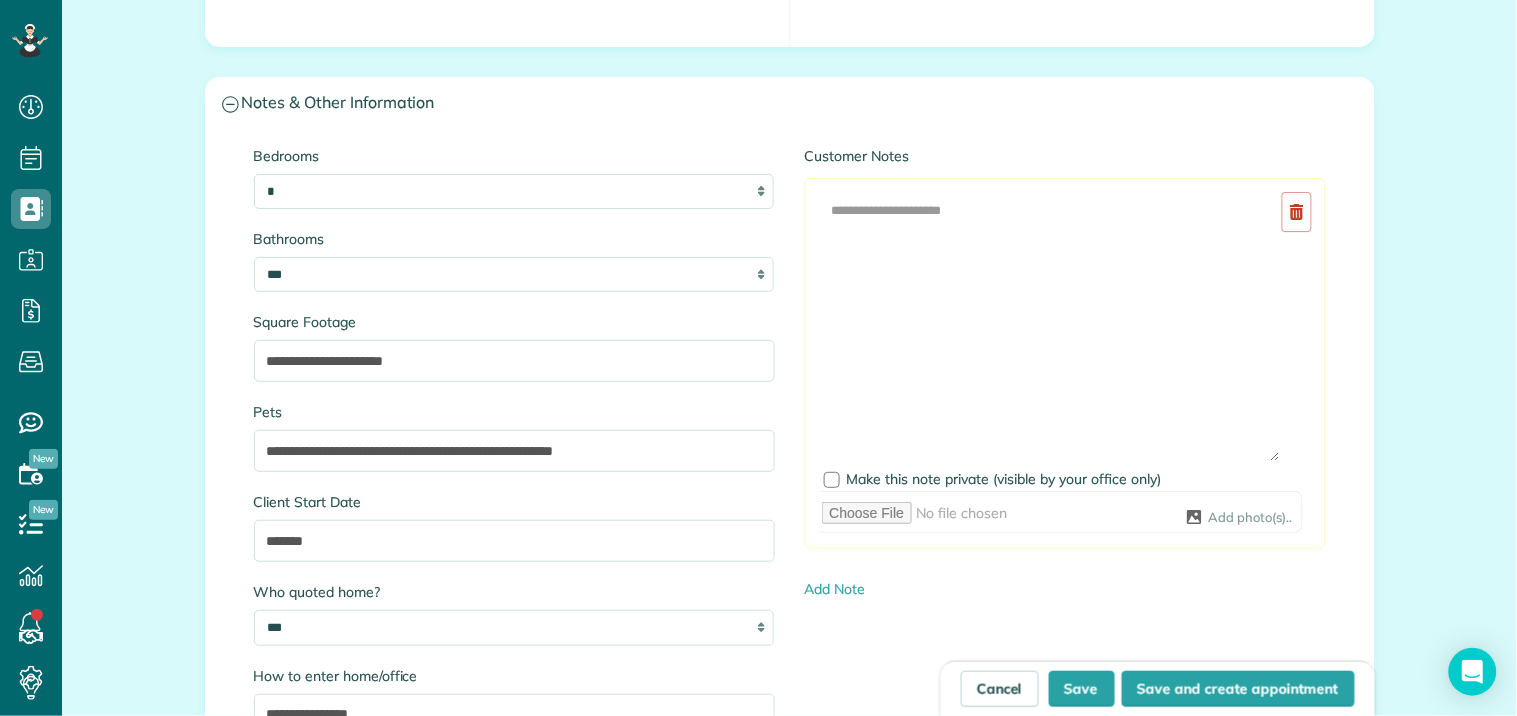 drag, startPoint x: 1256, startPoint y: 265, endPoint x: 875, endPoint y: 253, distance: 381.18893 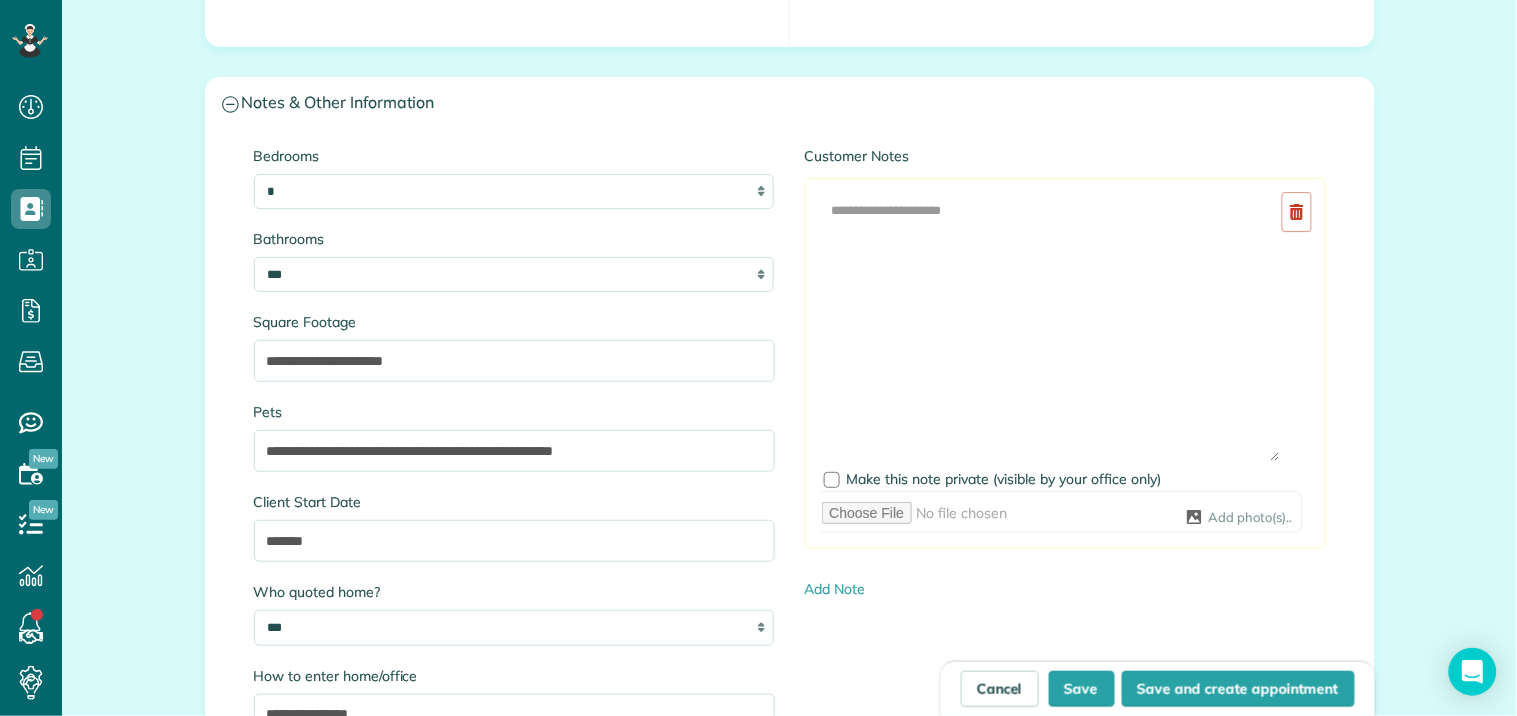 click at bounding box center [1051, 326] 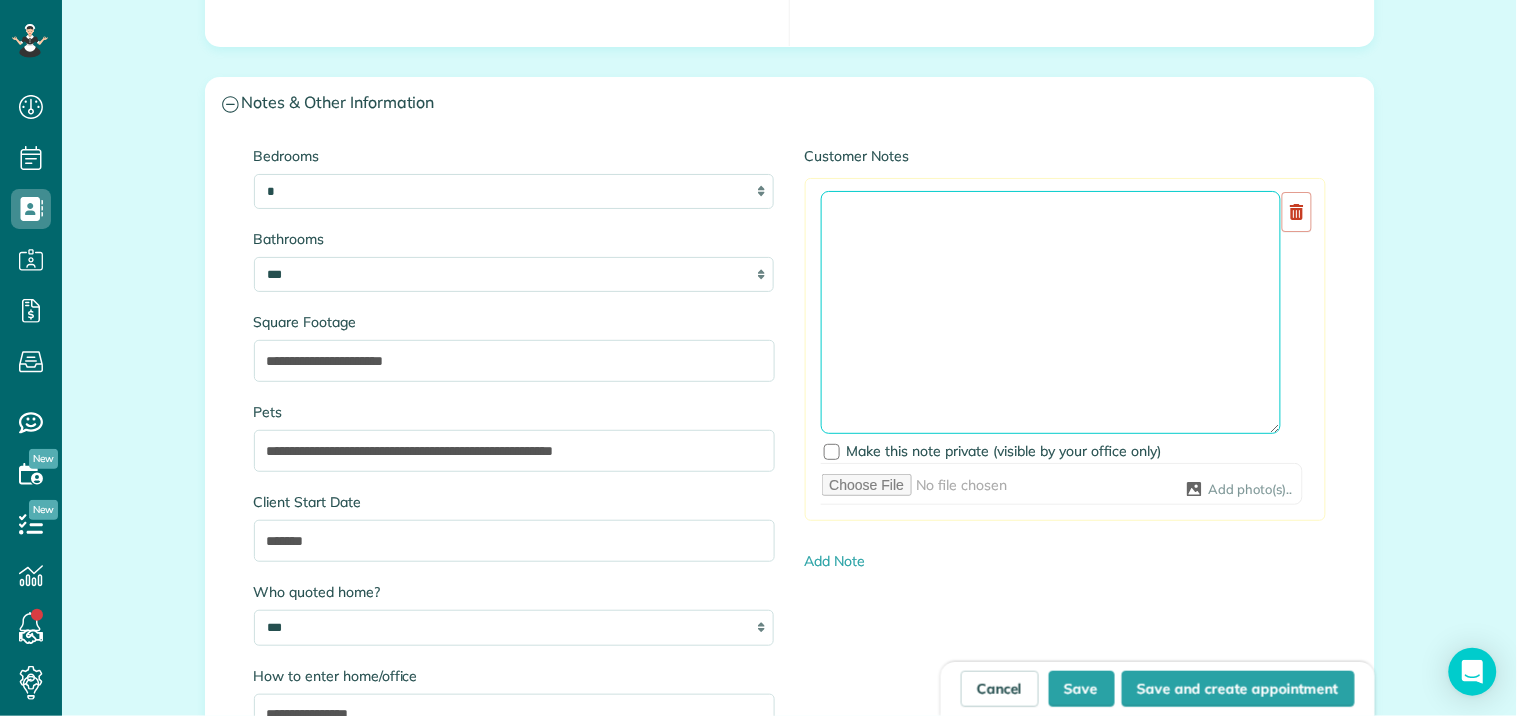 click at bounding box center (1051, 312) 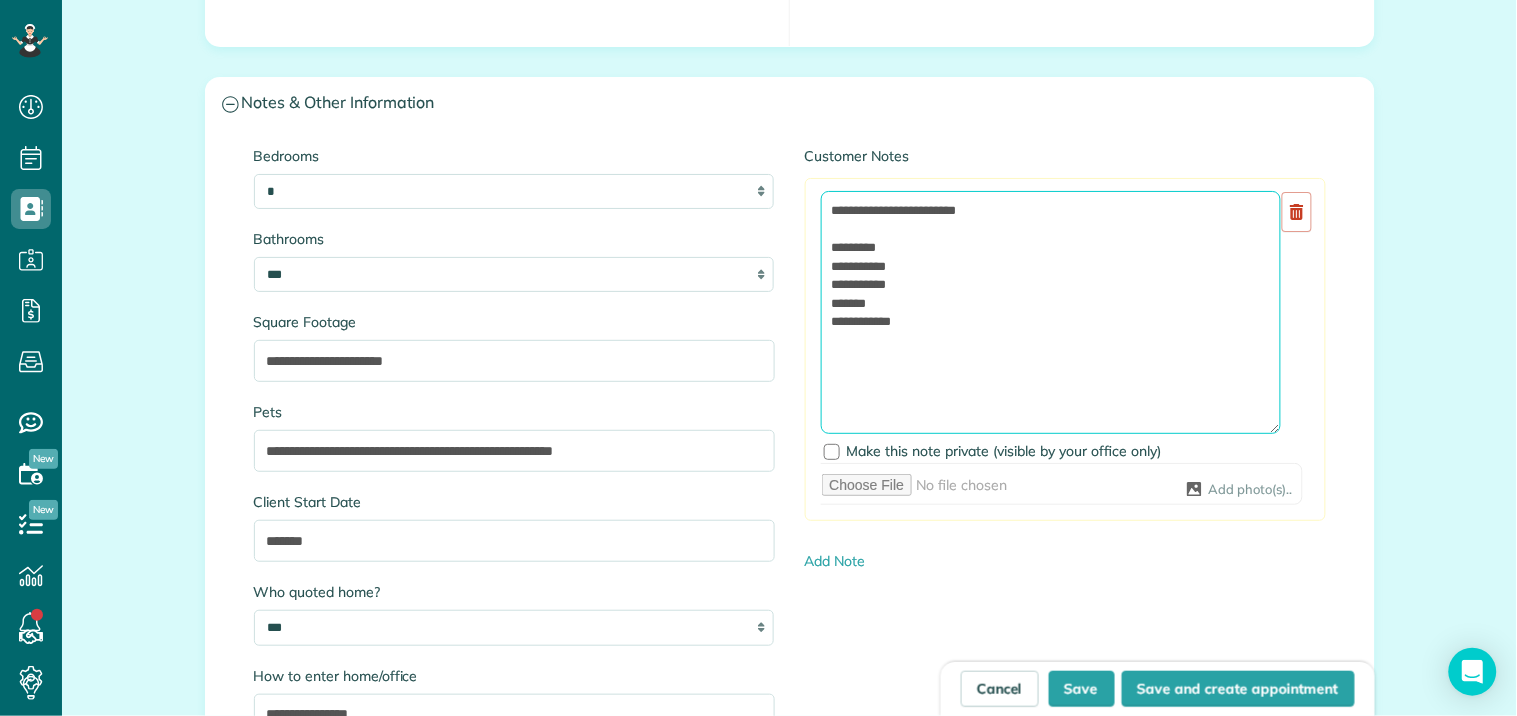 click on "**********" at bounding box center (1051, 312) 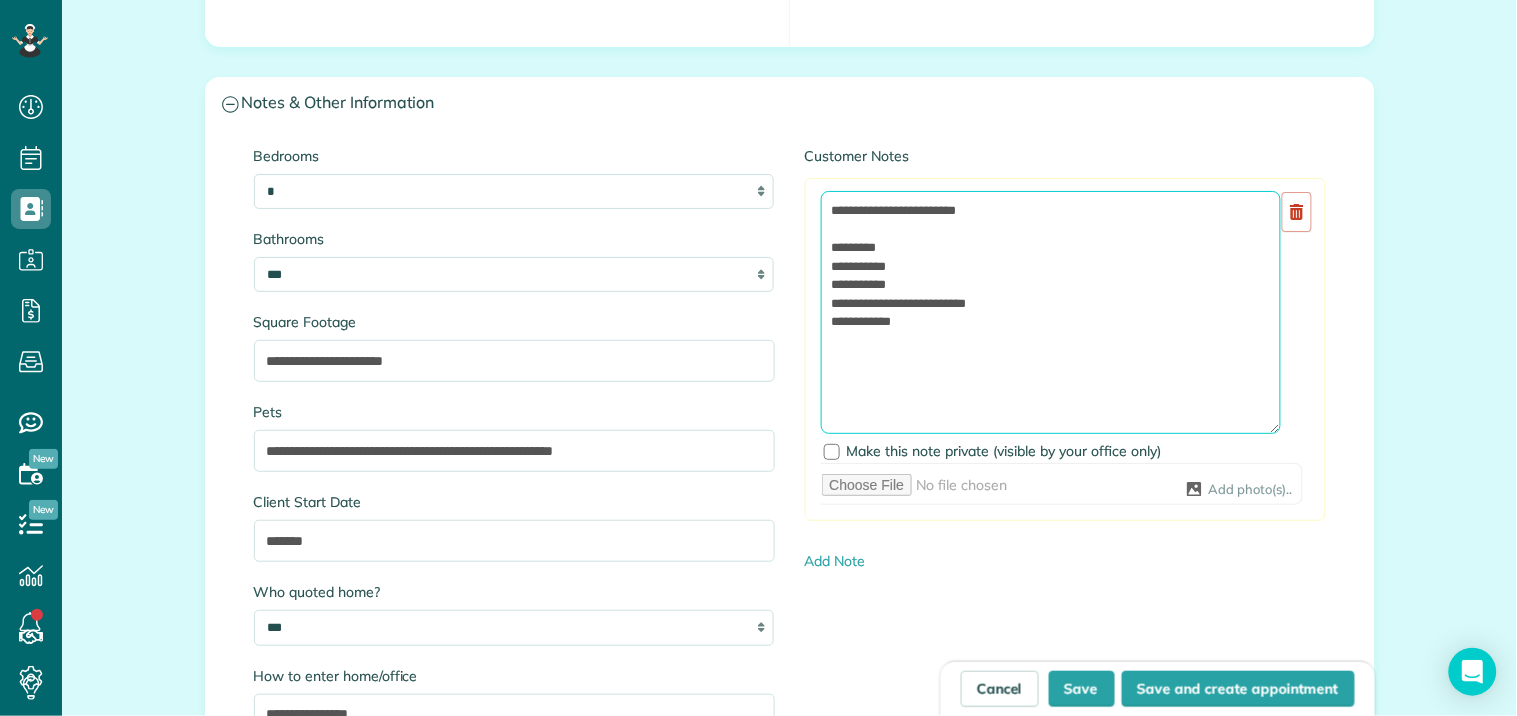click on "**********" at bounding box center (1051, 312) 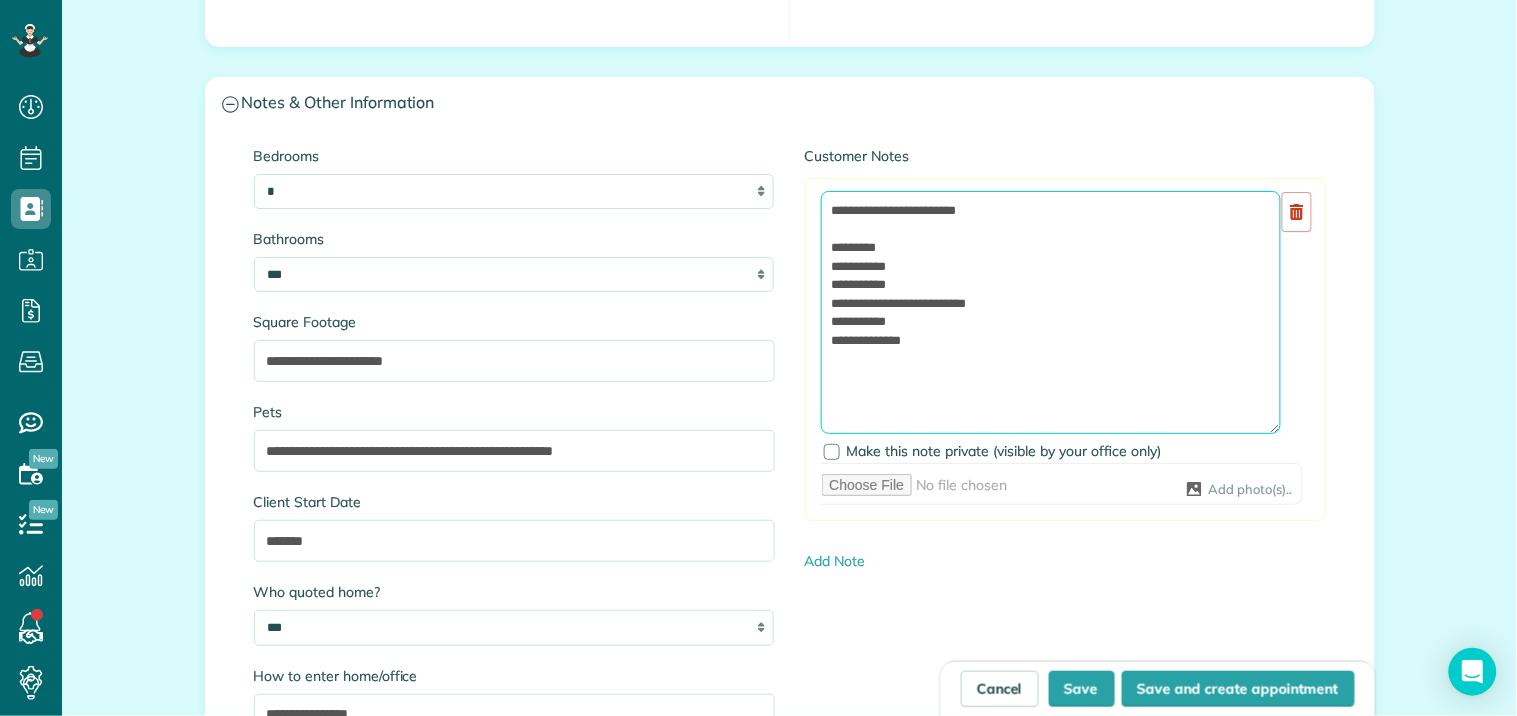 click on "**********" at bounding box center [1051, 312] 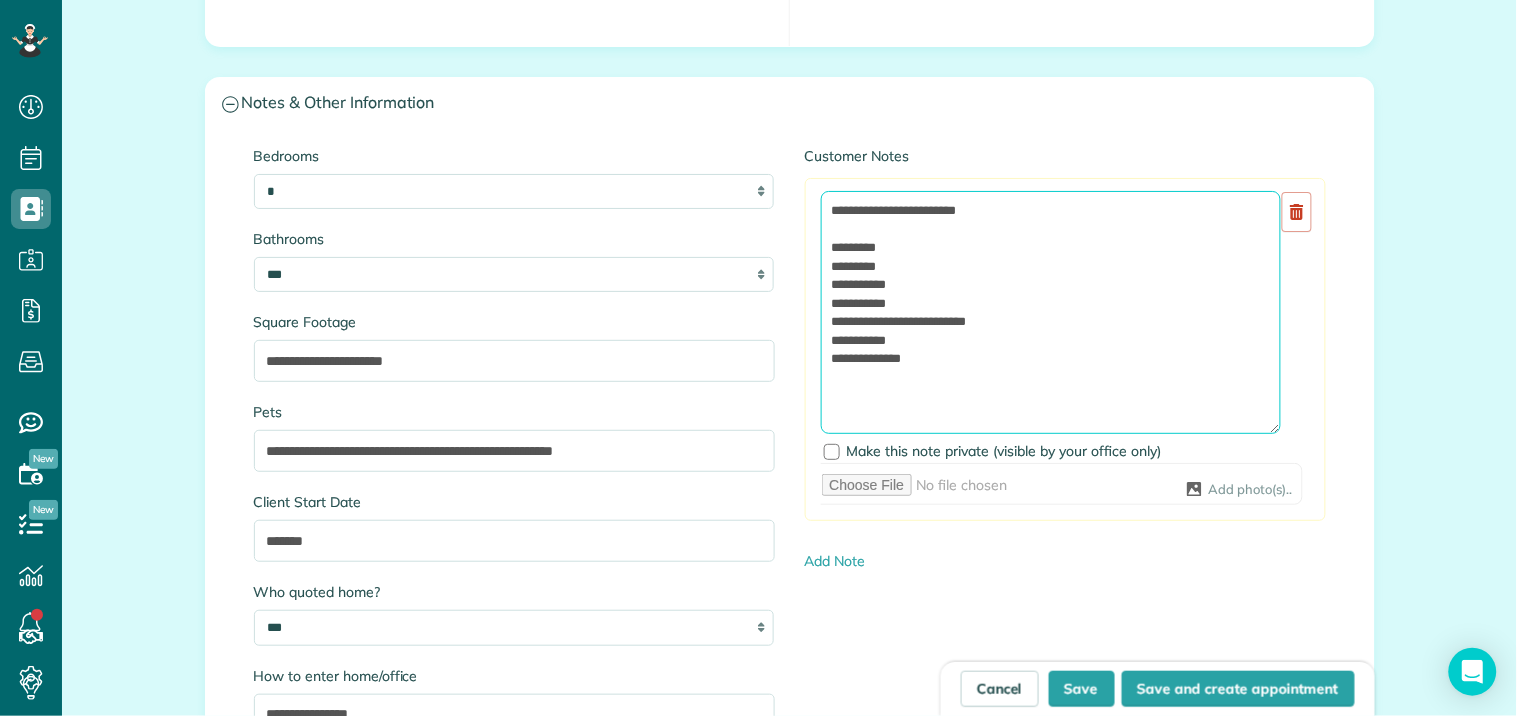 click on "**********" at bounding box center (1051, 312) 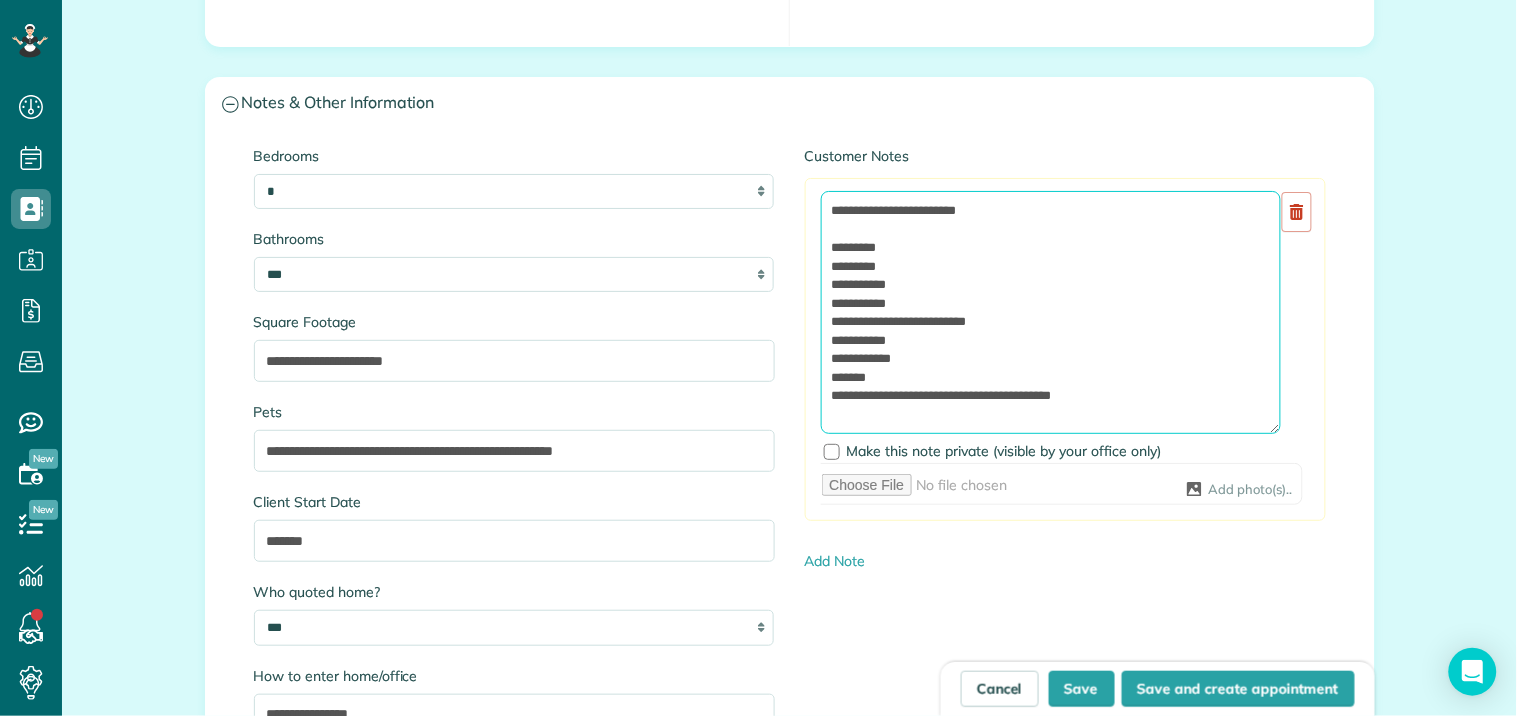 click on "**********" at bounding box center [1051, 312] 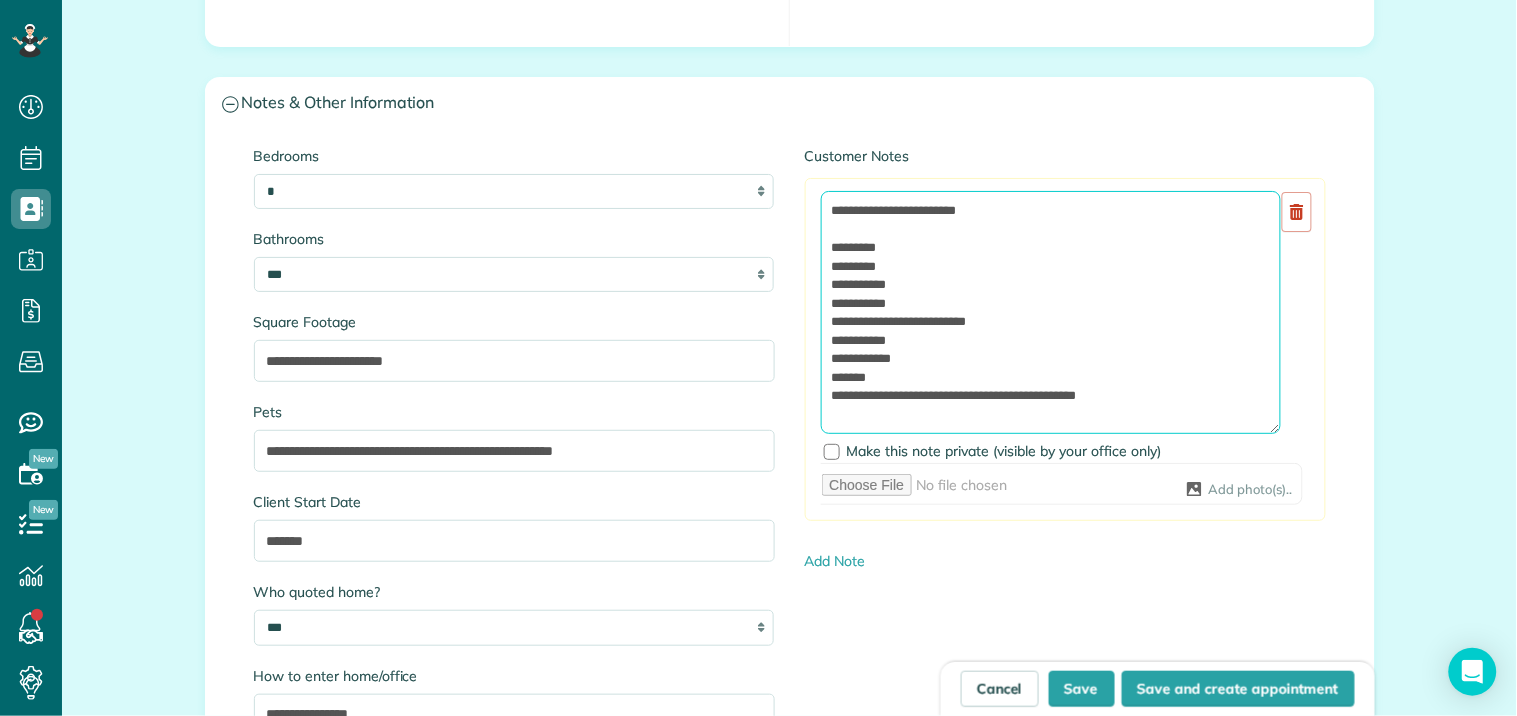 drag, startPoint x: 1125, startPoint y: 388, endPoint x: 1162, endPoint y: 404, distance: 40.311287 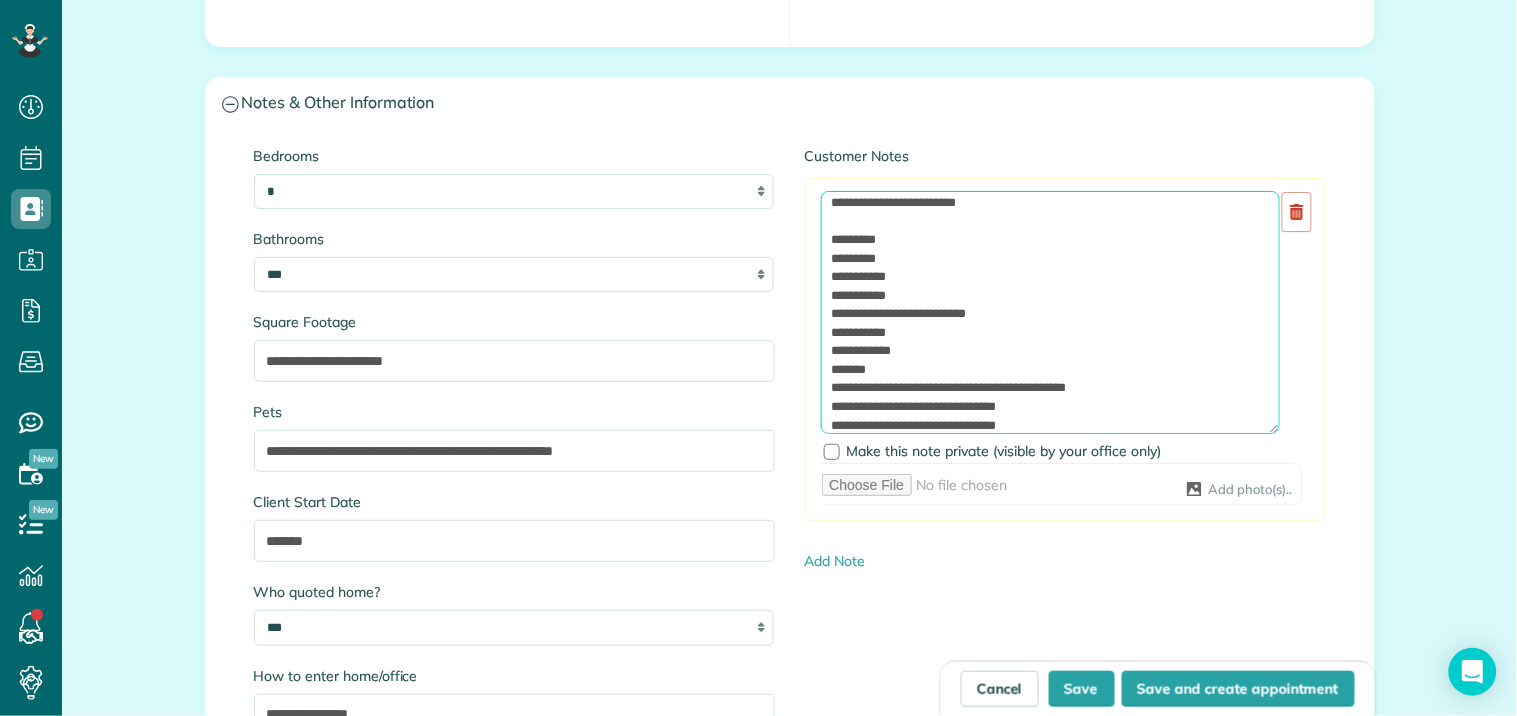 scroll, scrollTop: 27, scrollLeft: 0, axis: vertical 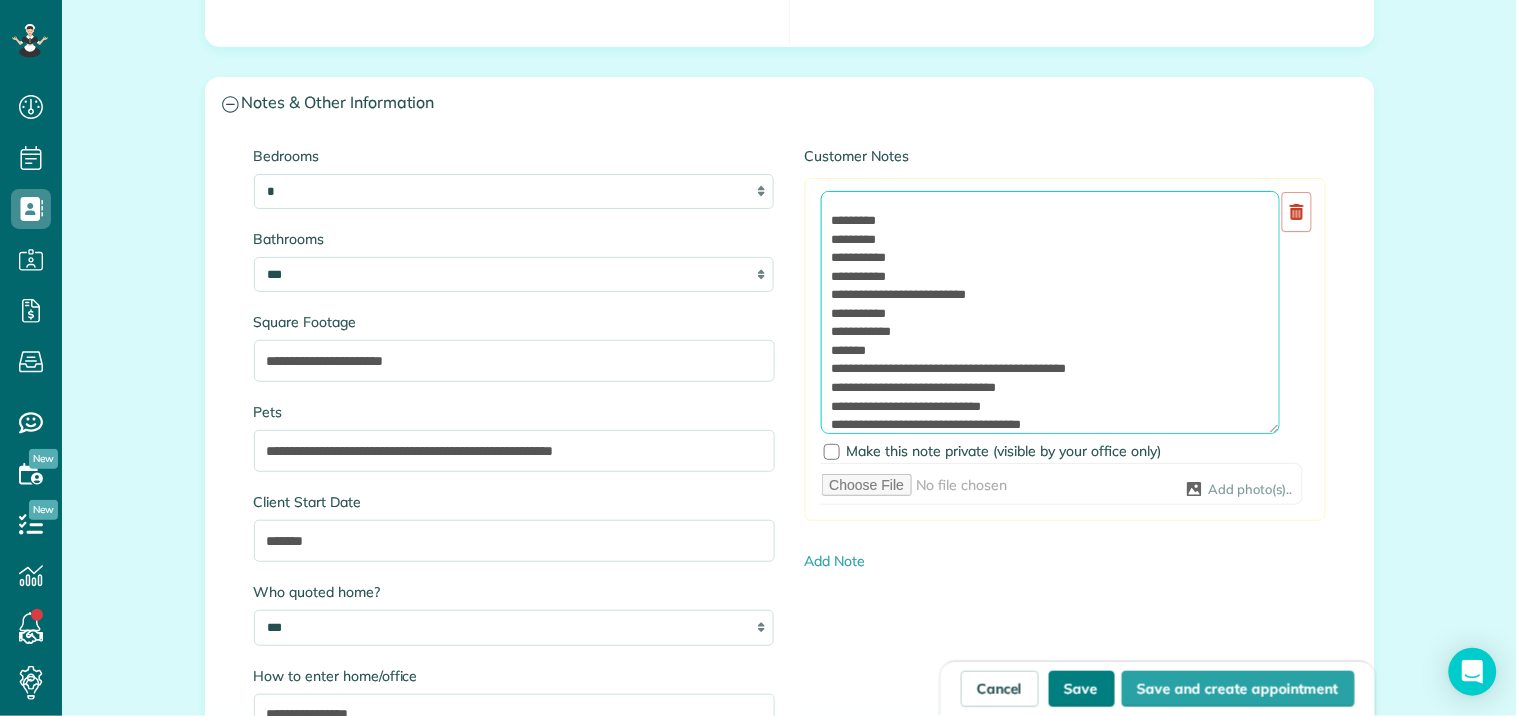 type on "**********" 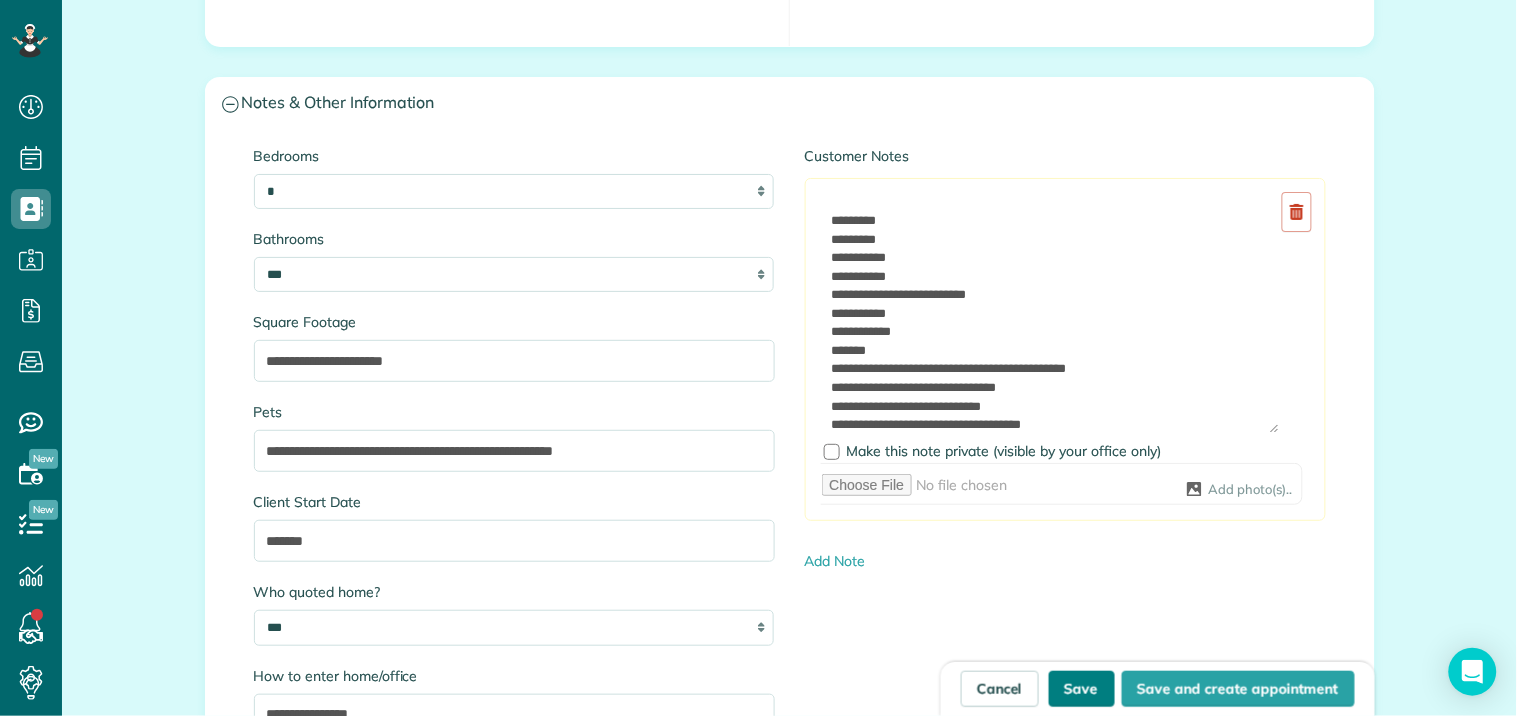 click on "Save" at bounding box center [1082, 689] 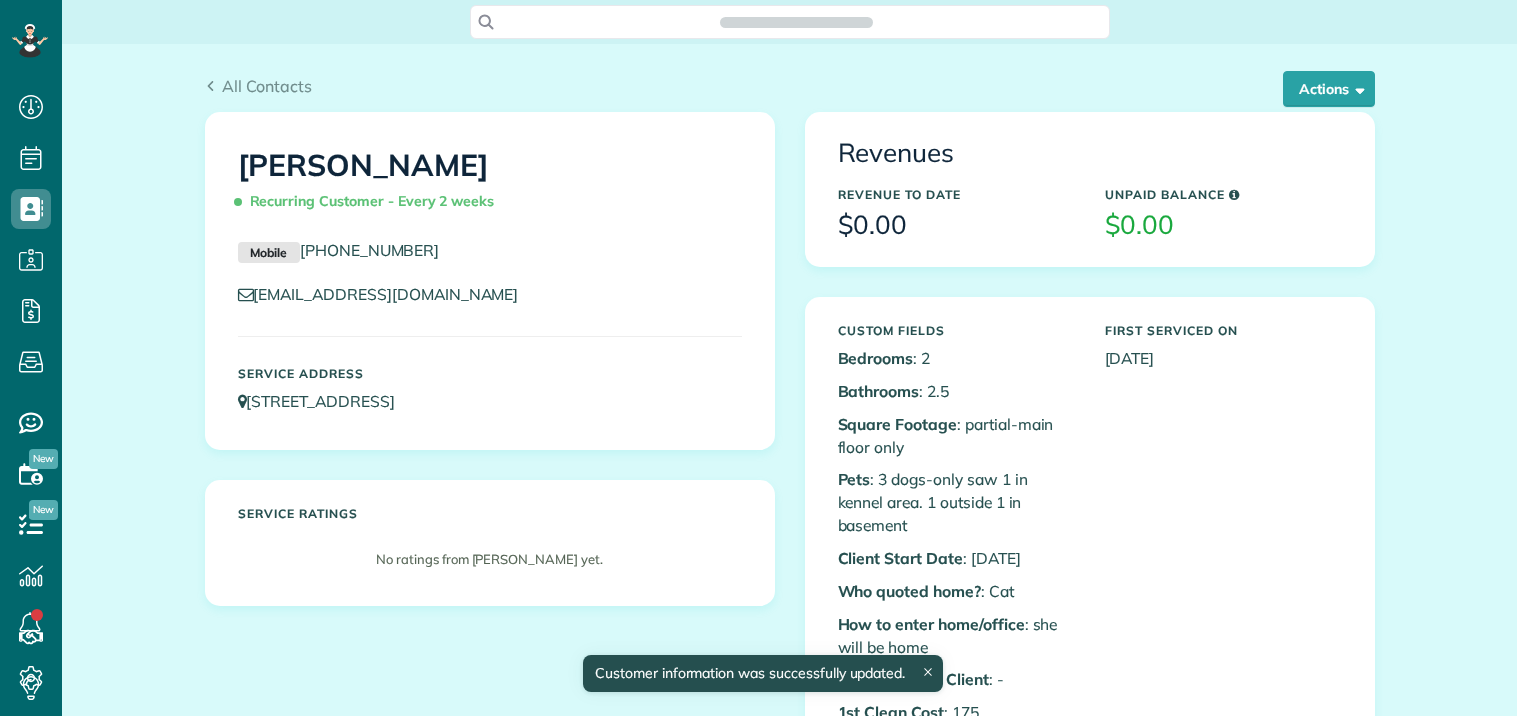 scroll, scrollTop: 0, scrollLeft: 0, axis: both 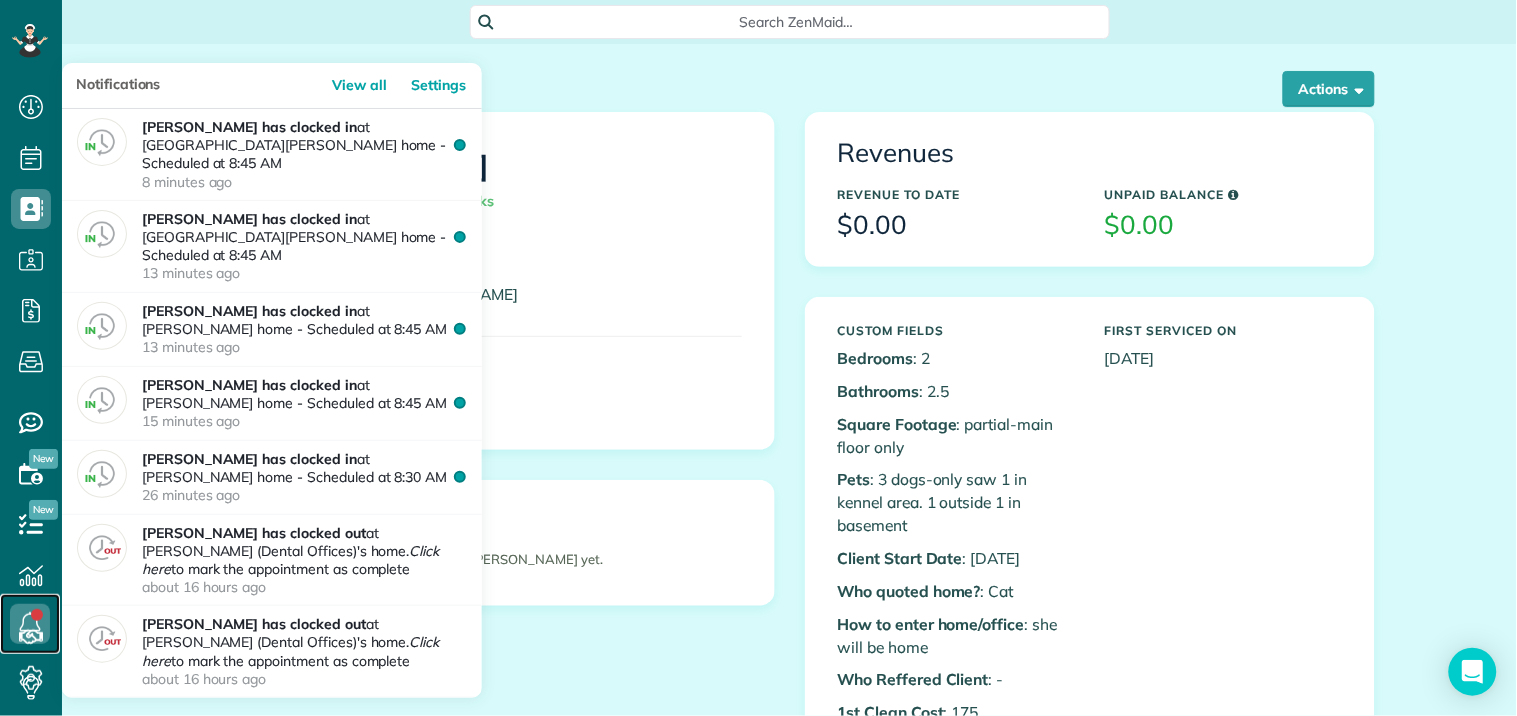 click at bounding box center [30, 624] 